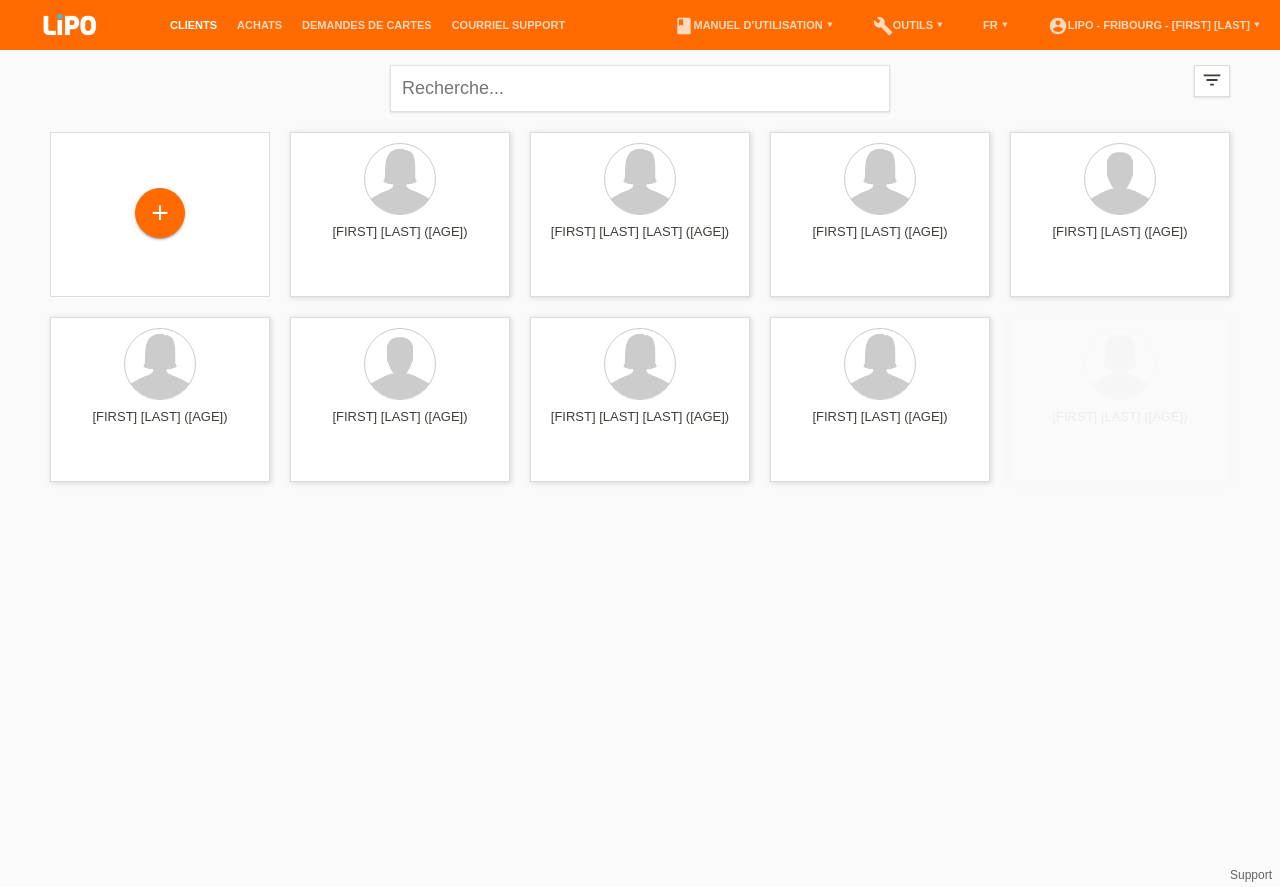 scroll, scrollTop: 0, scrollLeft: 0, axis: both 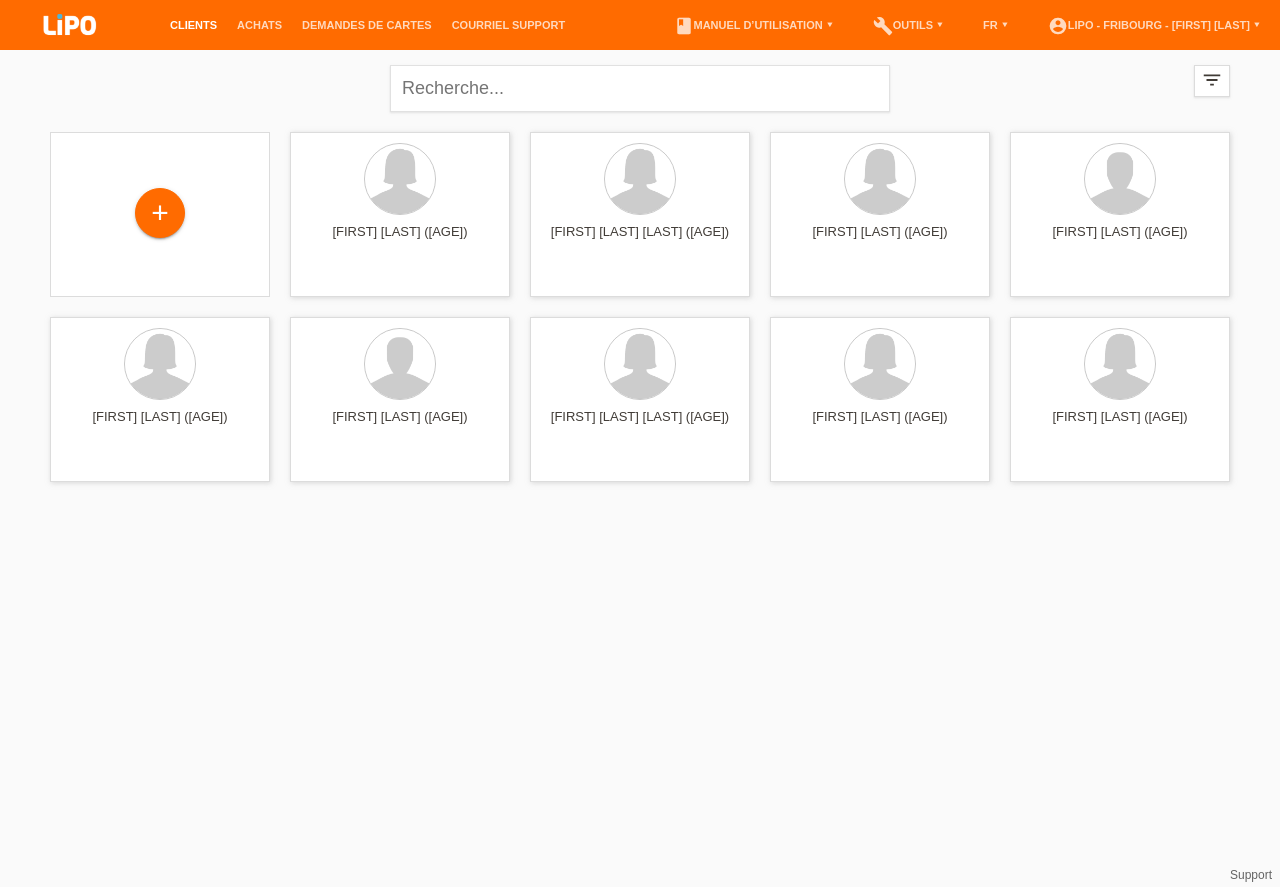 click on "Demandes de cartes" at bounding box center [367, 25] 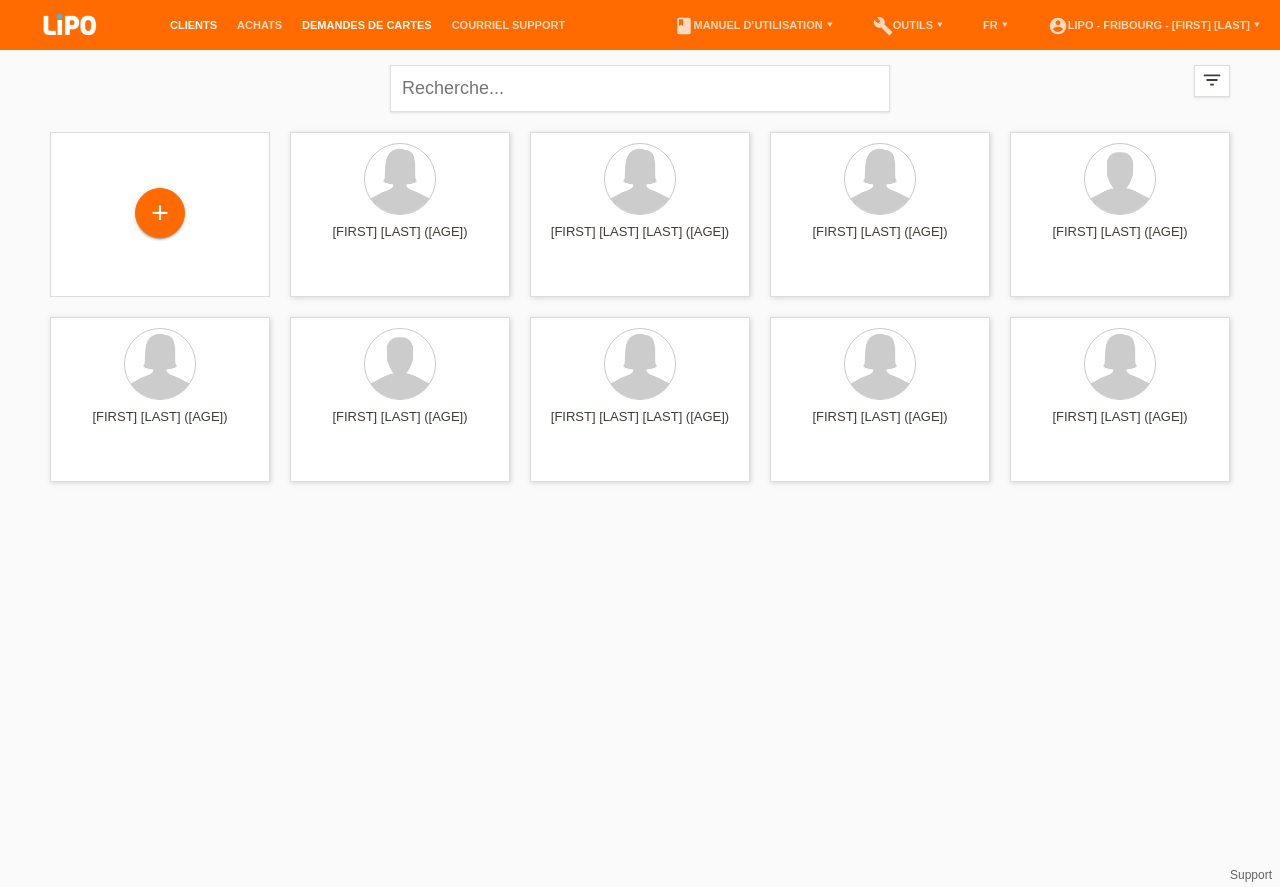 click on "Demandes de cartes" at bounding box center [367, 25] 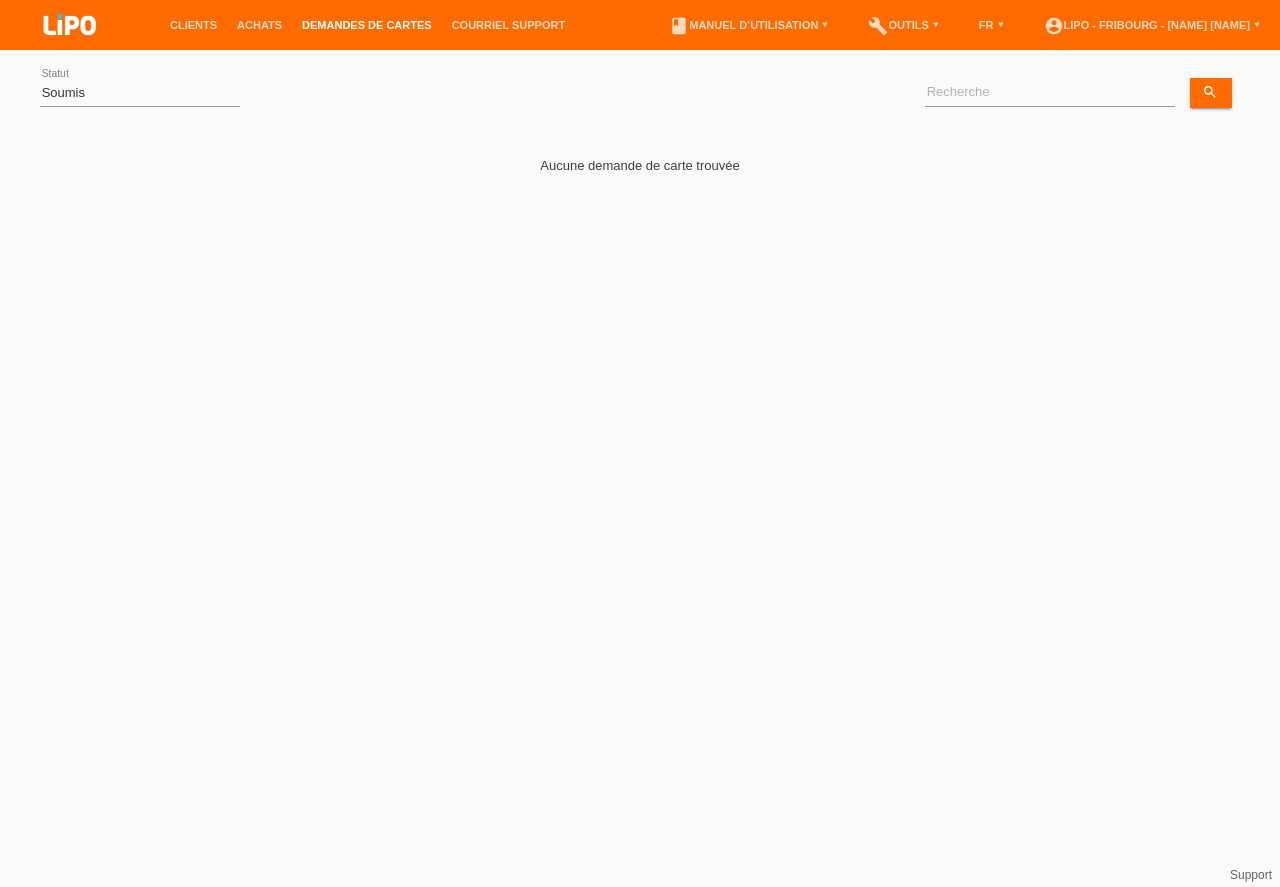 scroll, scrollTop: 0, scrollLeft: 0, axis: both 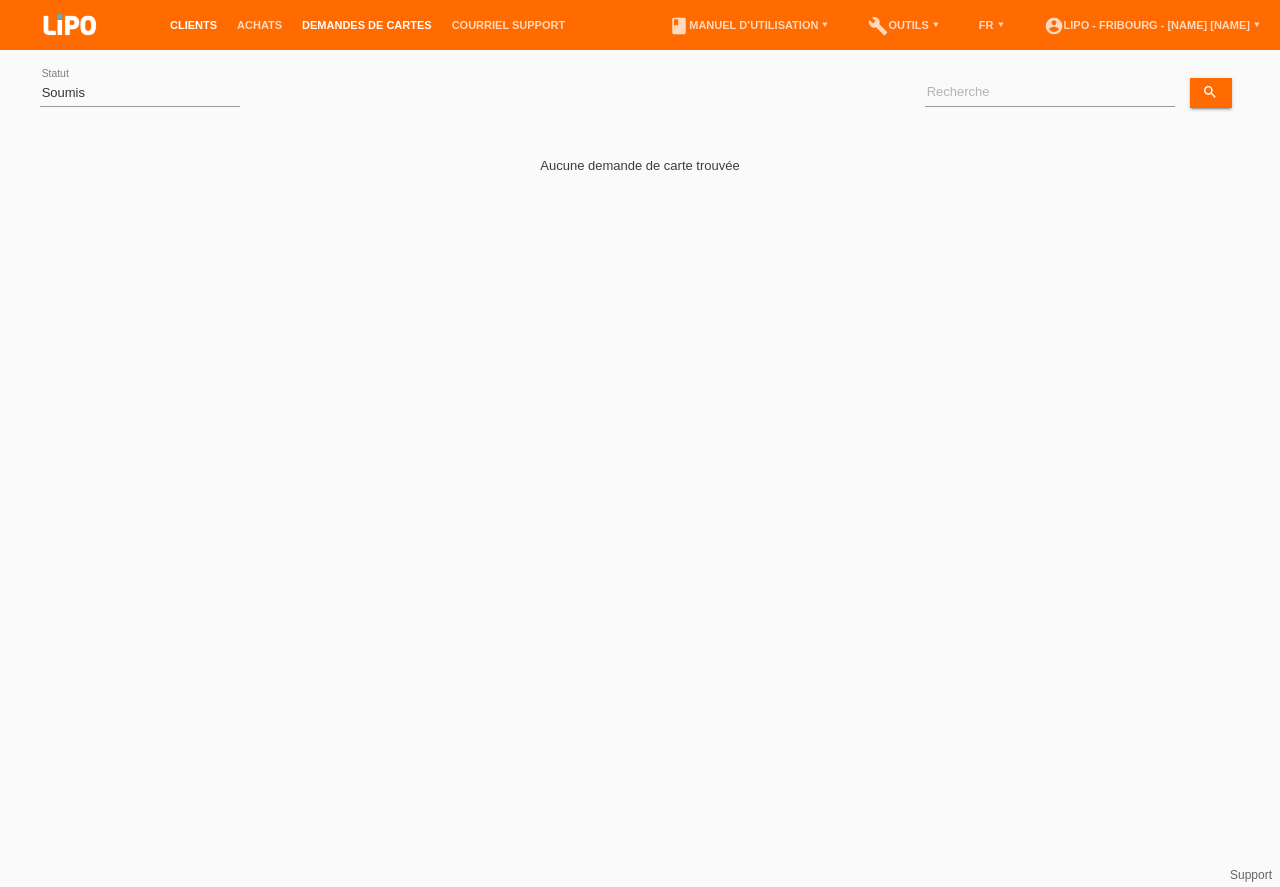 click on "Clients" at bounding box center (193, 25) 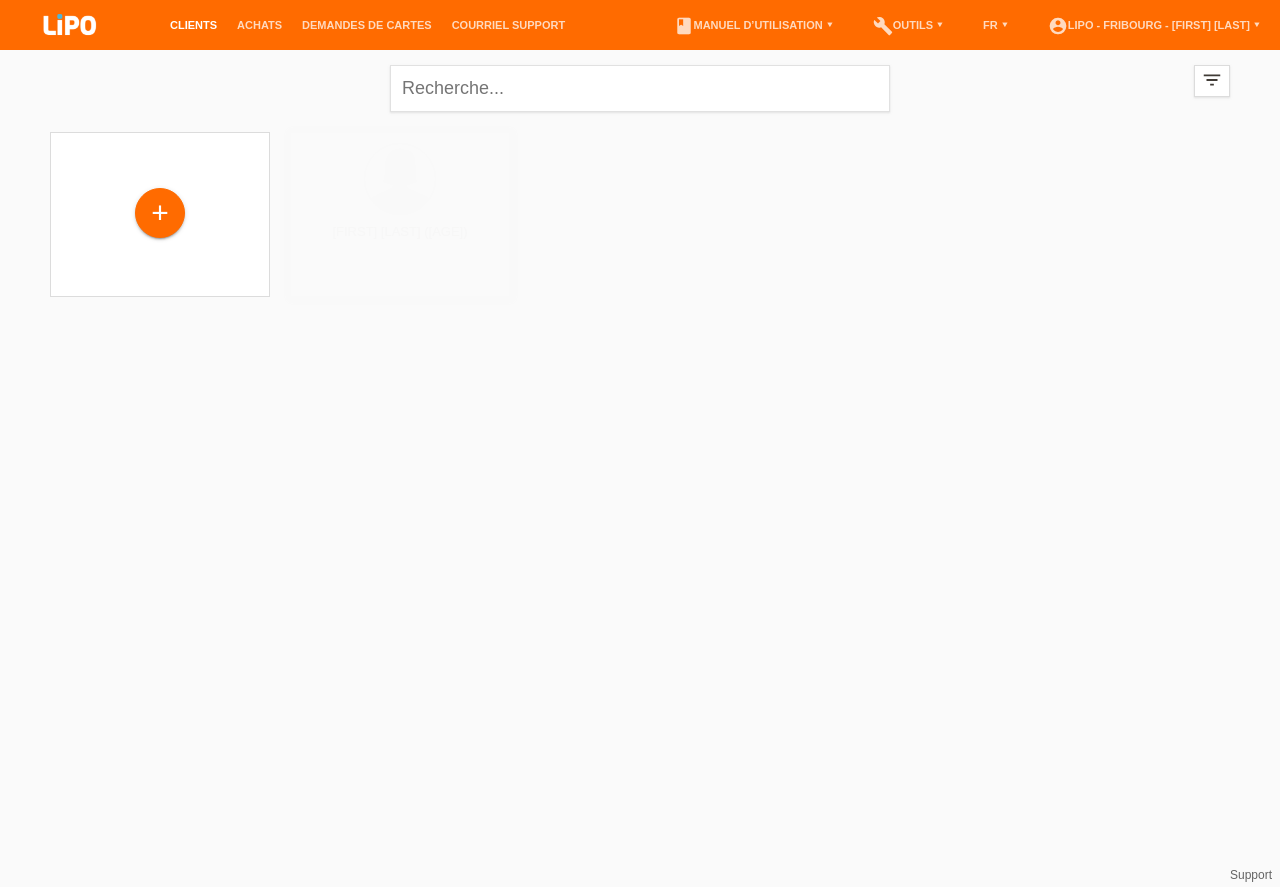 click on "Achats" at bounding box center [259, 25] 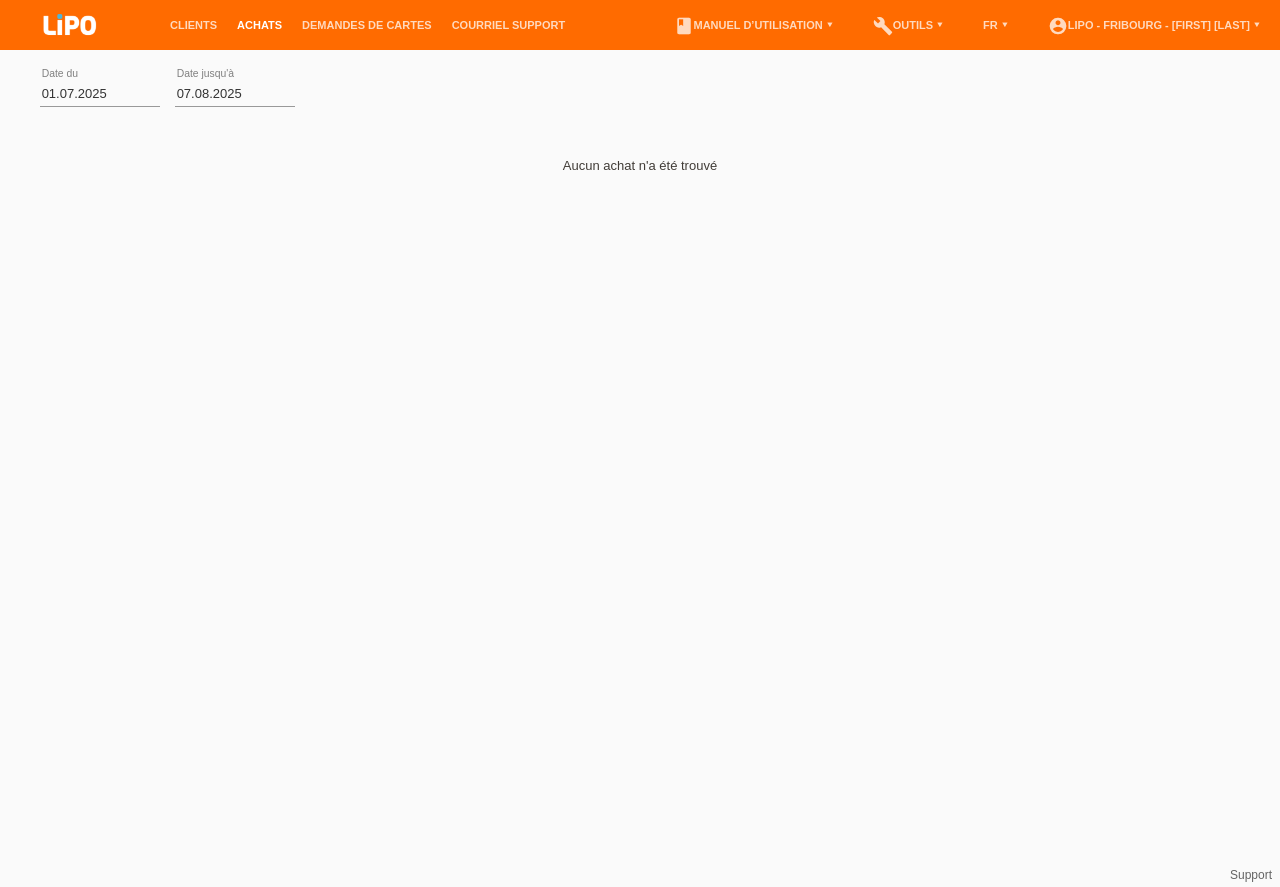 scroll, scrollTop: 0, scrollLeft: 0, axis: both 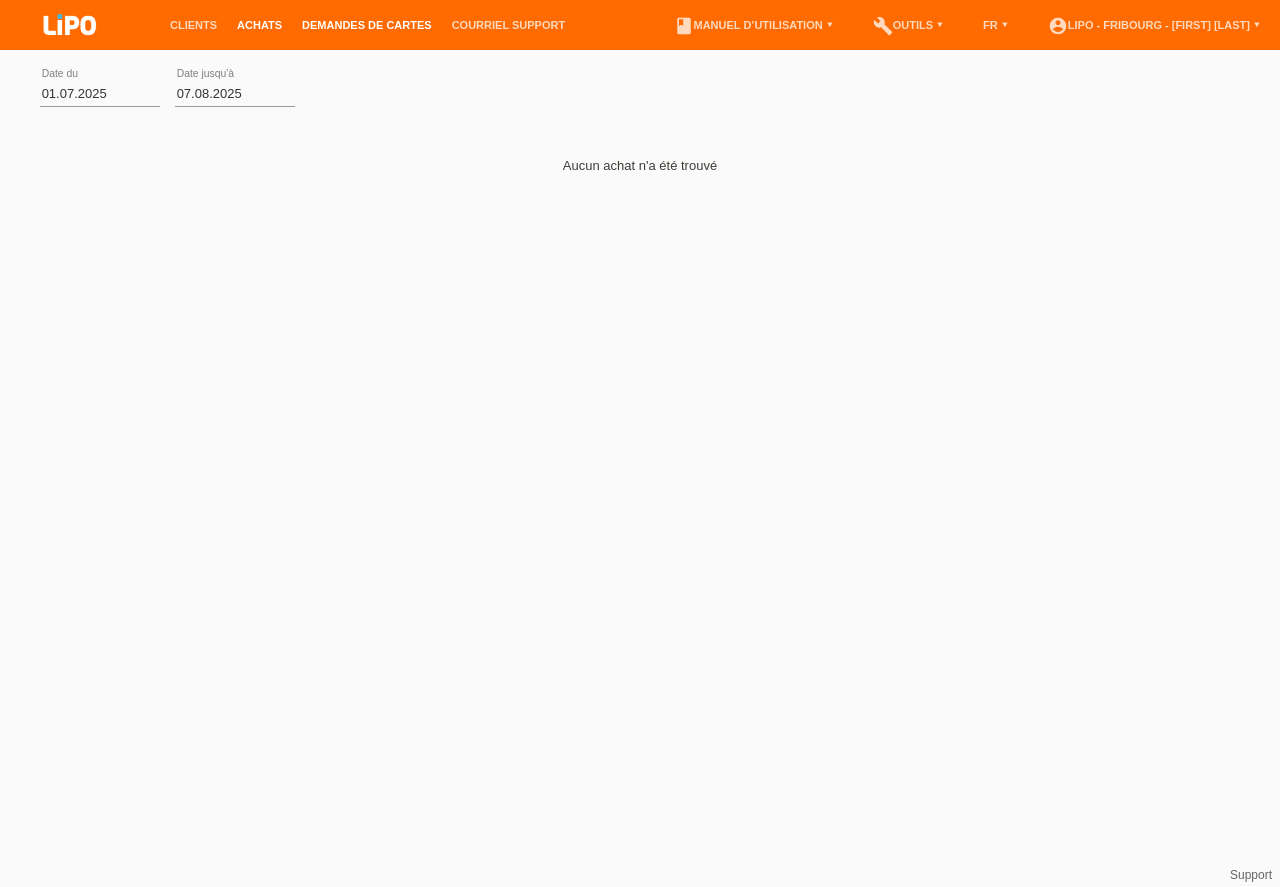click on "Demandes de cartes" at bounding box center [367, 25] 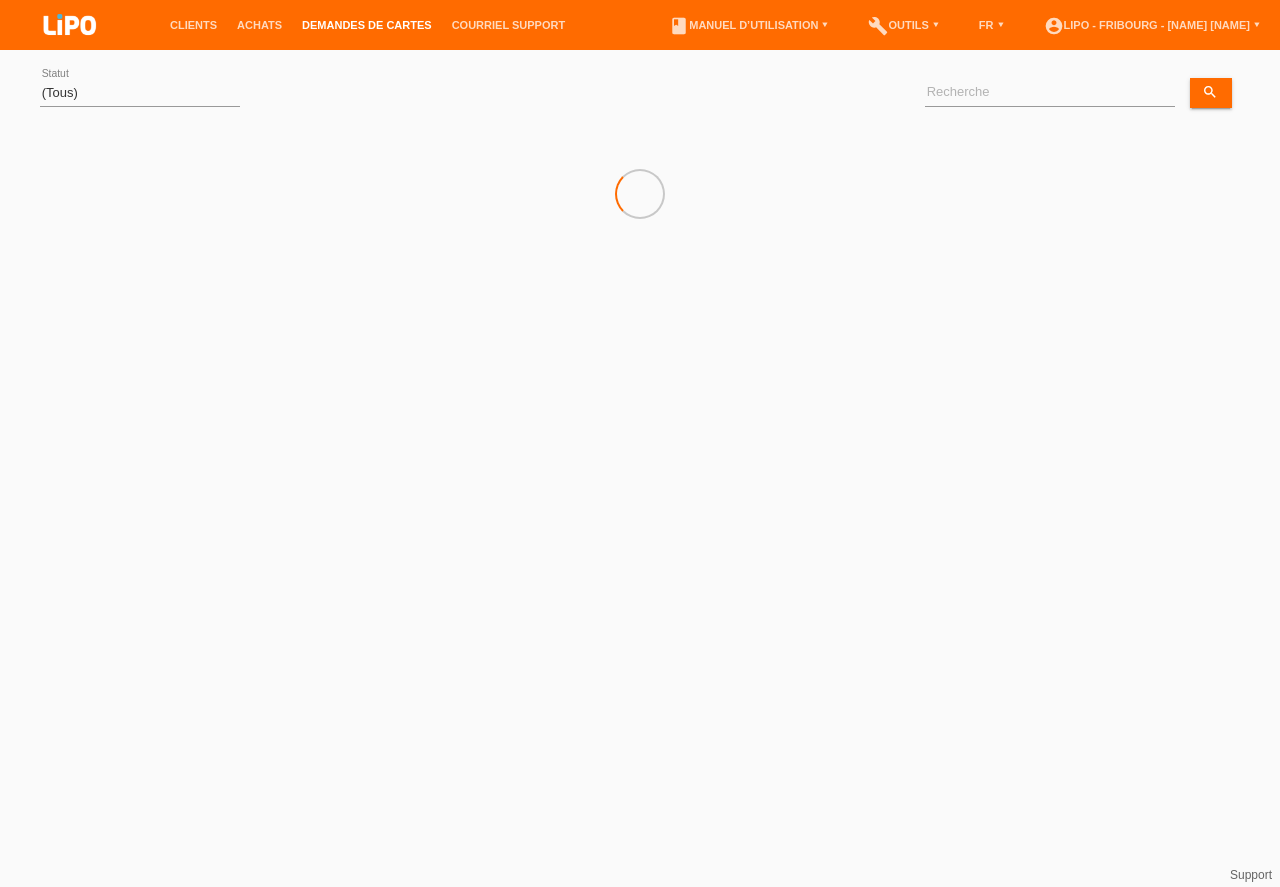 scroll, scrollTop: 0, scrollLeft: 0, axis: both 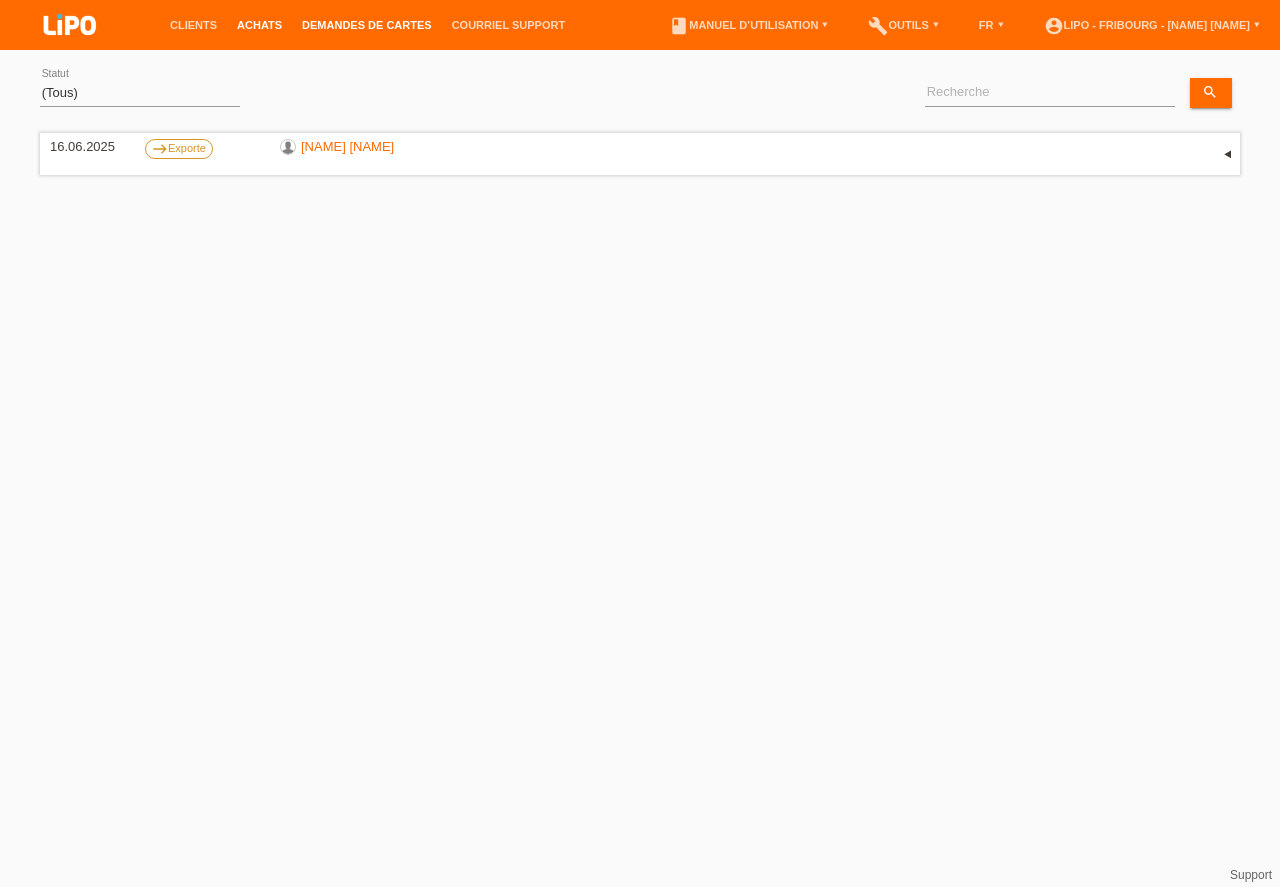 click on "Achats" at bounding box center [259, 25] 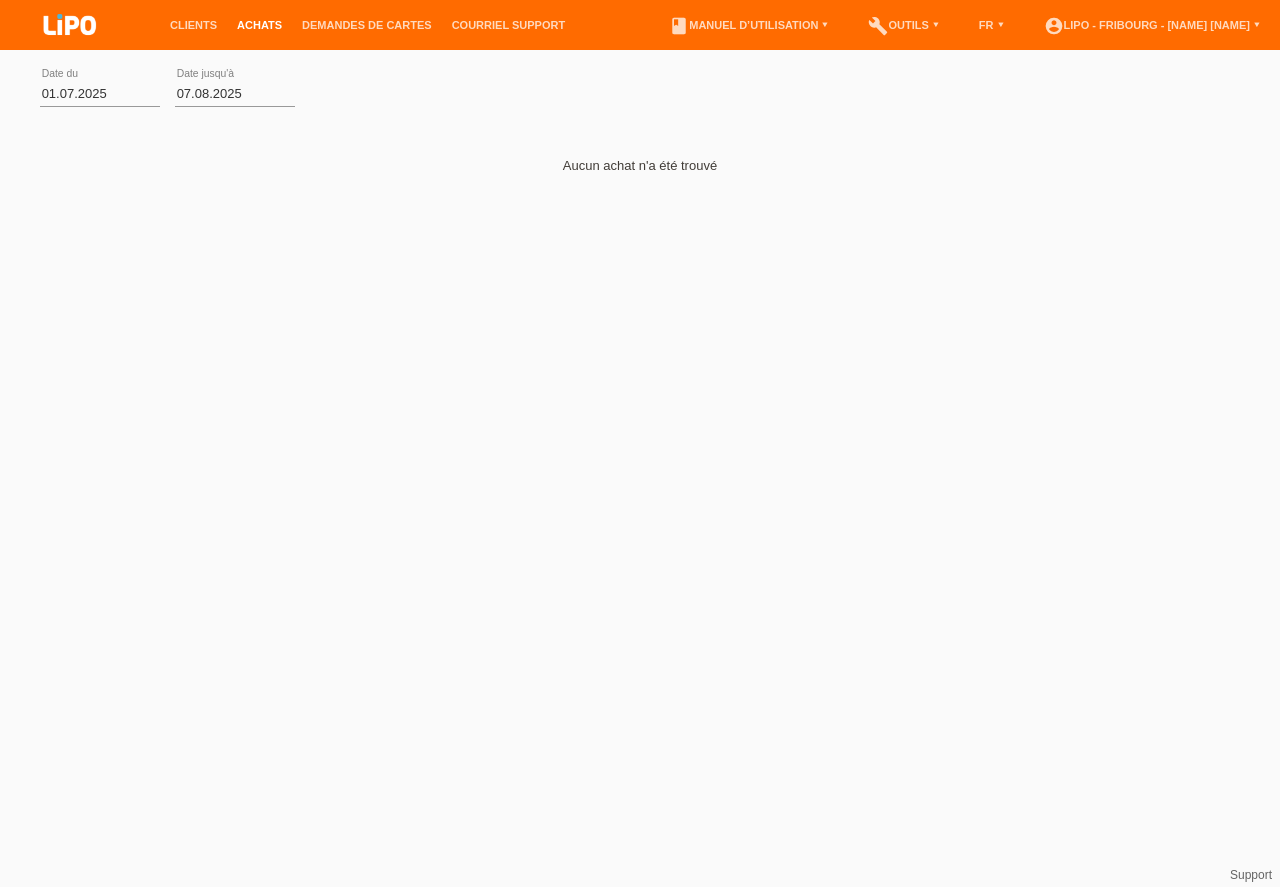 scroll, scrollTop: 0, scrollLeft: 0, axis: both 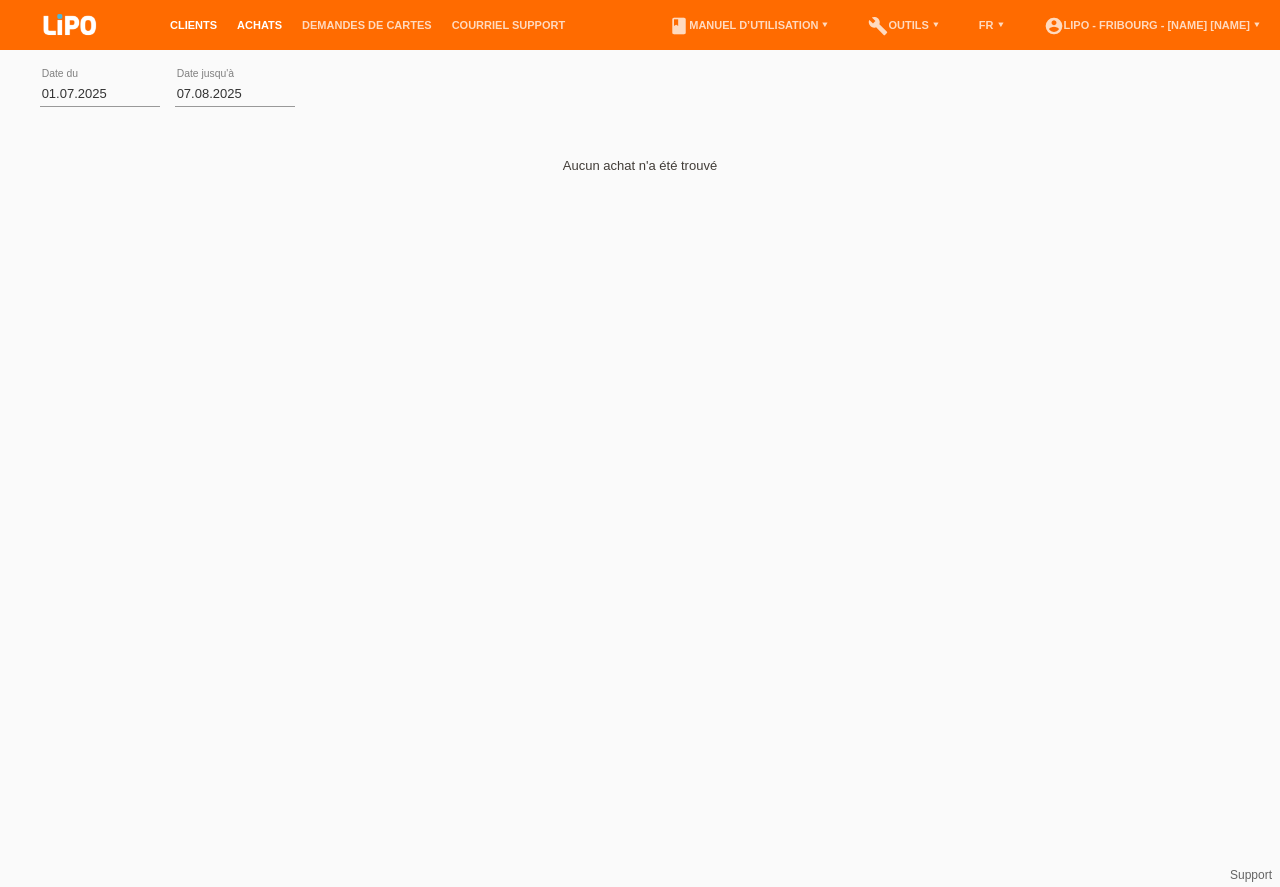 click on "Clients" at bounding box center (193, 25) 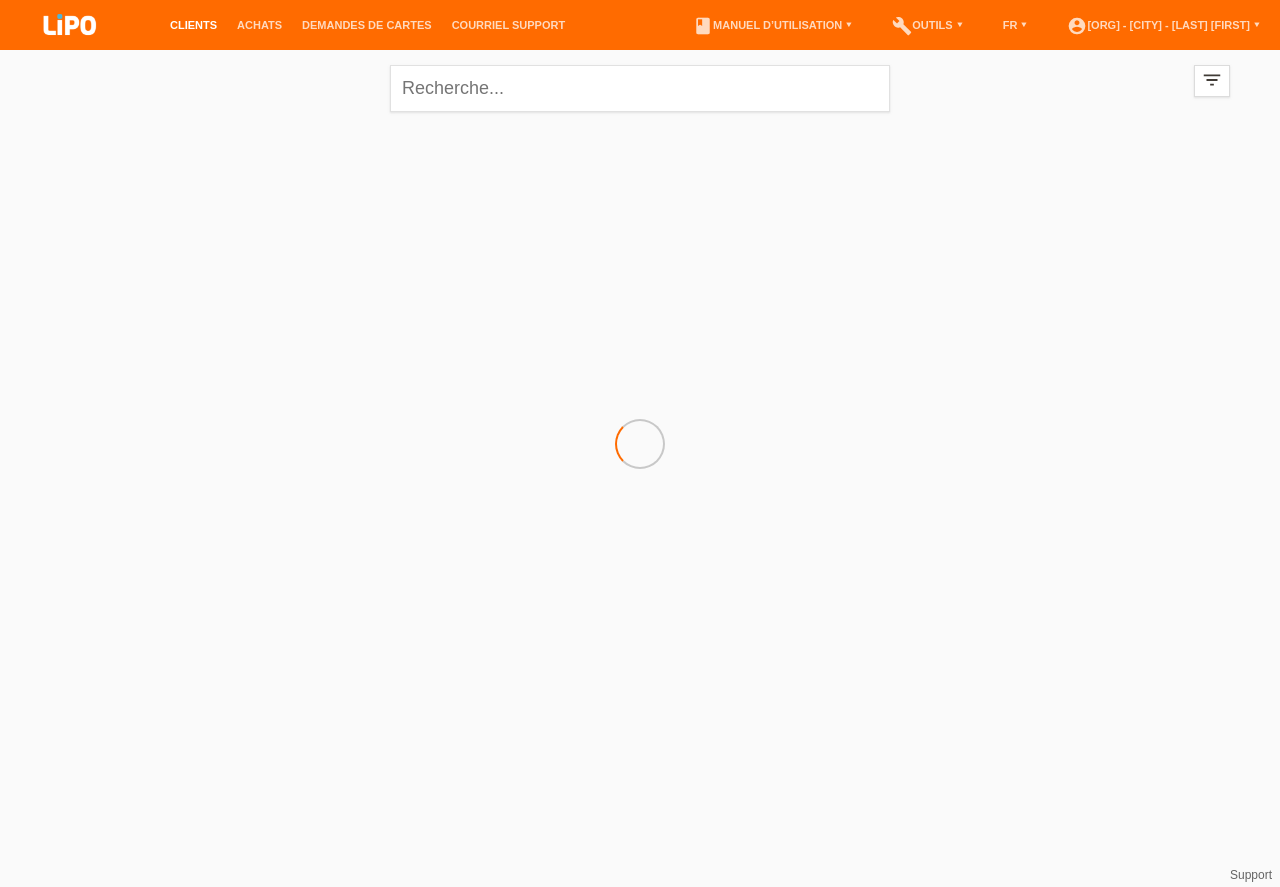 scroll, scrollTop: 0, scrollLeft: 0, axis: both 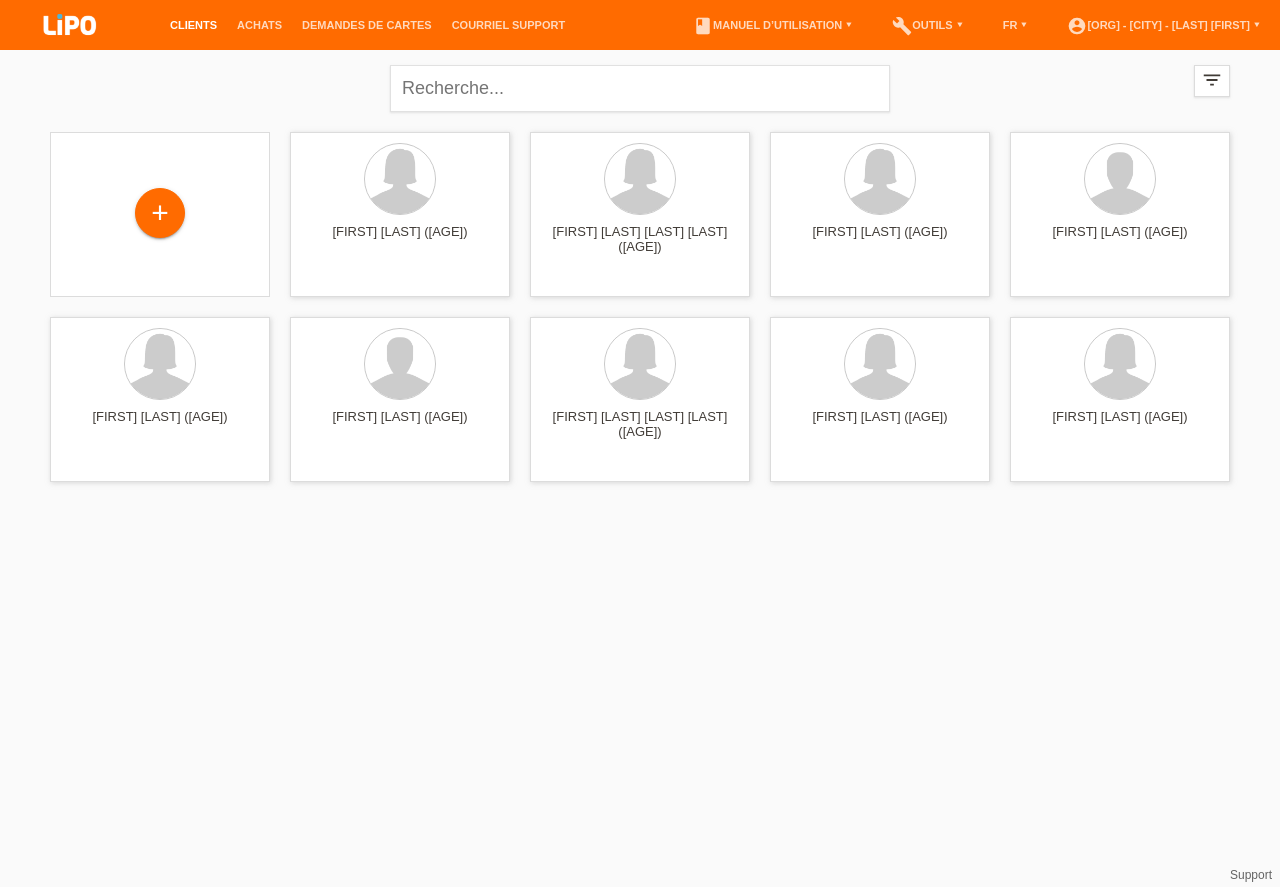 click on "Clients
Achats
Demandes de cartes
Courriel Support
menu
account_circle FR ▾" at bounding box center (640, 246) 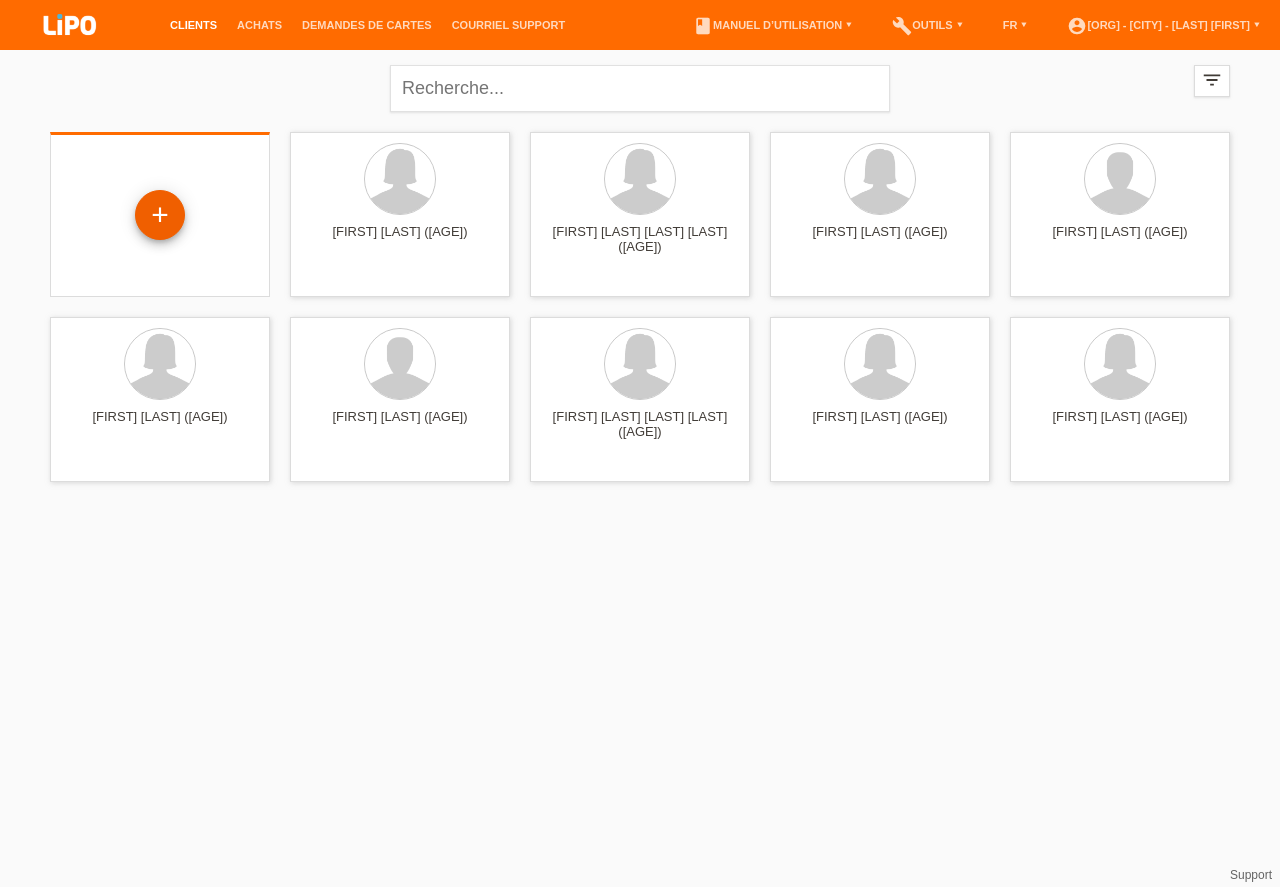 click on "+" at bounding box center [160, 215] 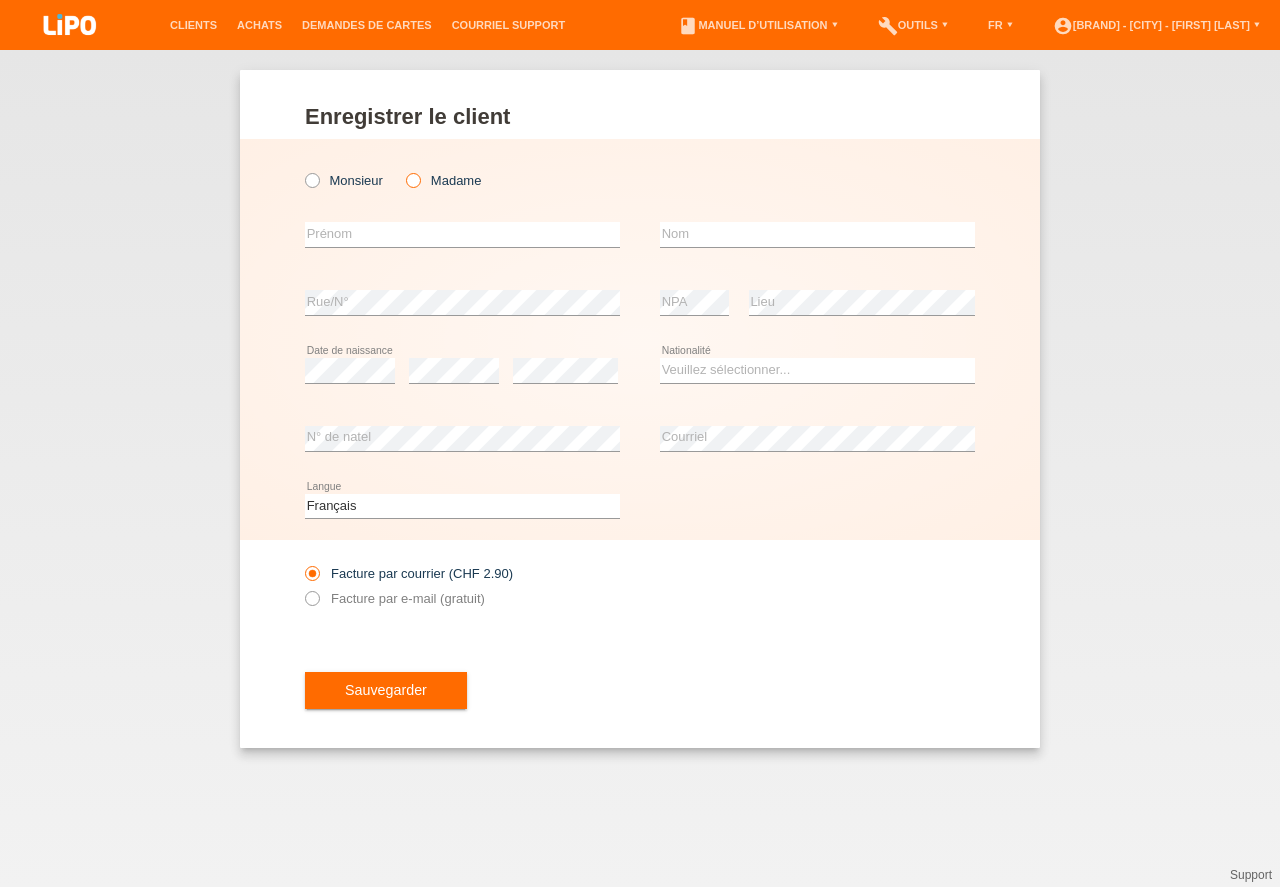 scroll, scrollTop: 0, scrollLeft: 0, axis: both 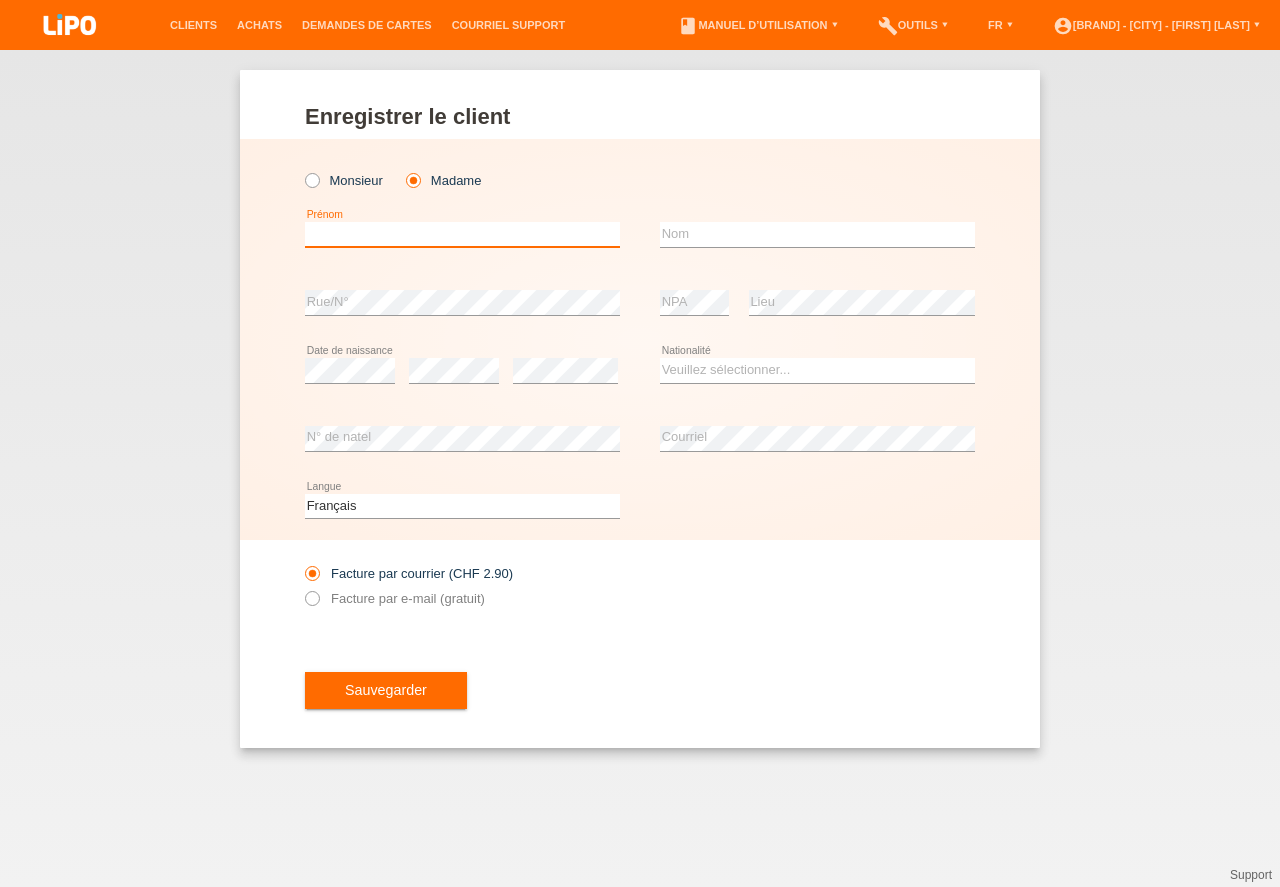 click at bounding box center [462, 234] 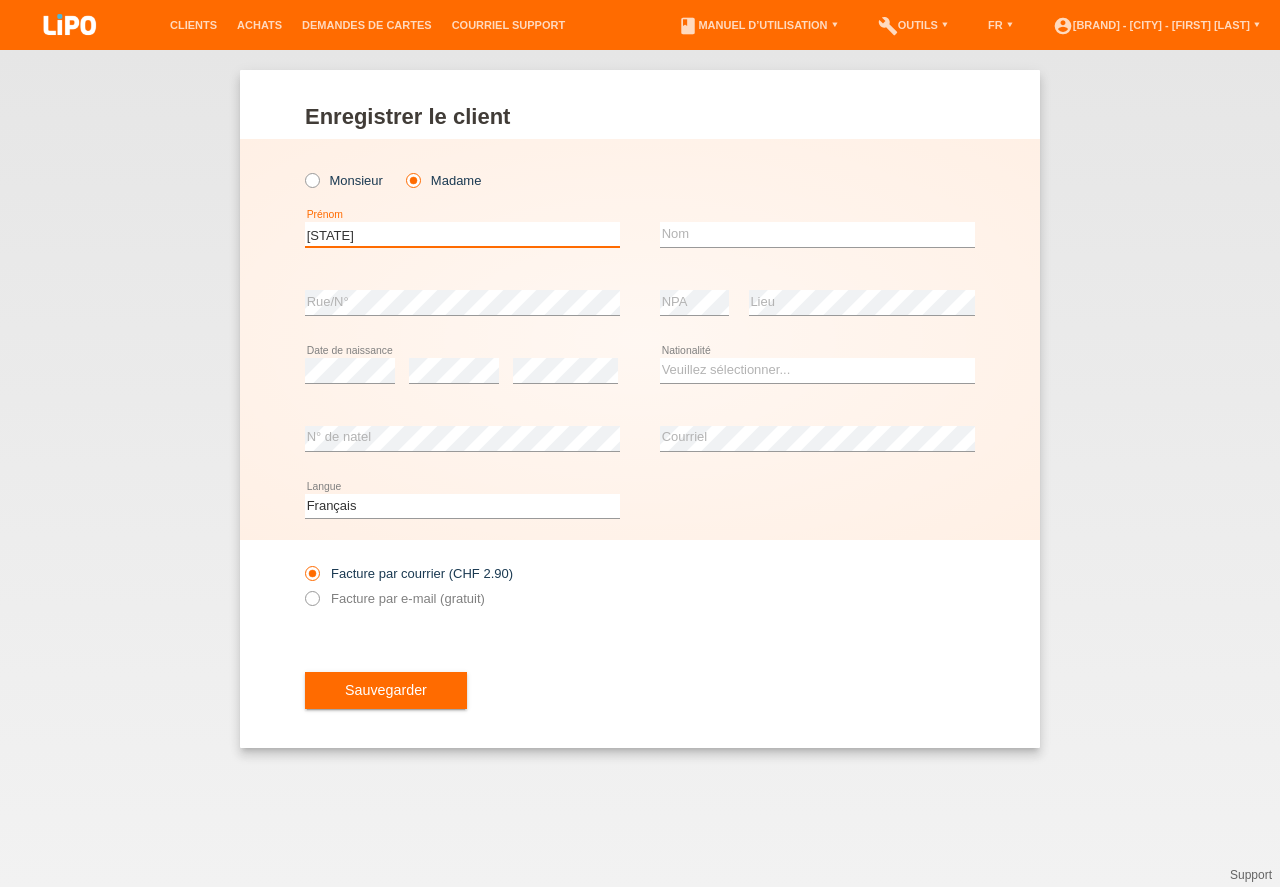 click on "PAILINE" at bounding box center [462, 234] 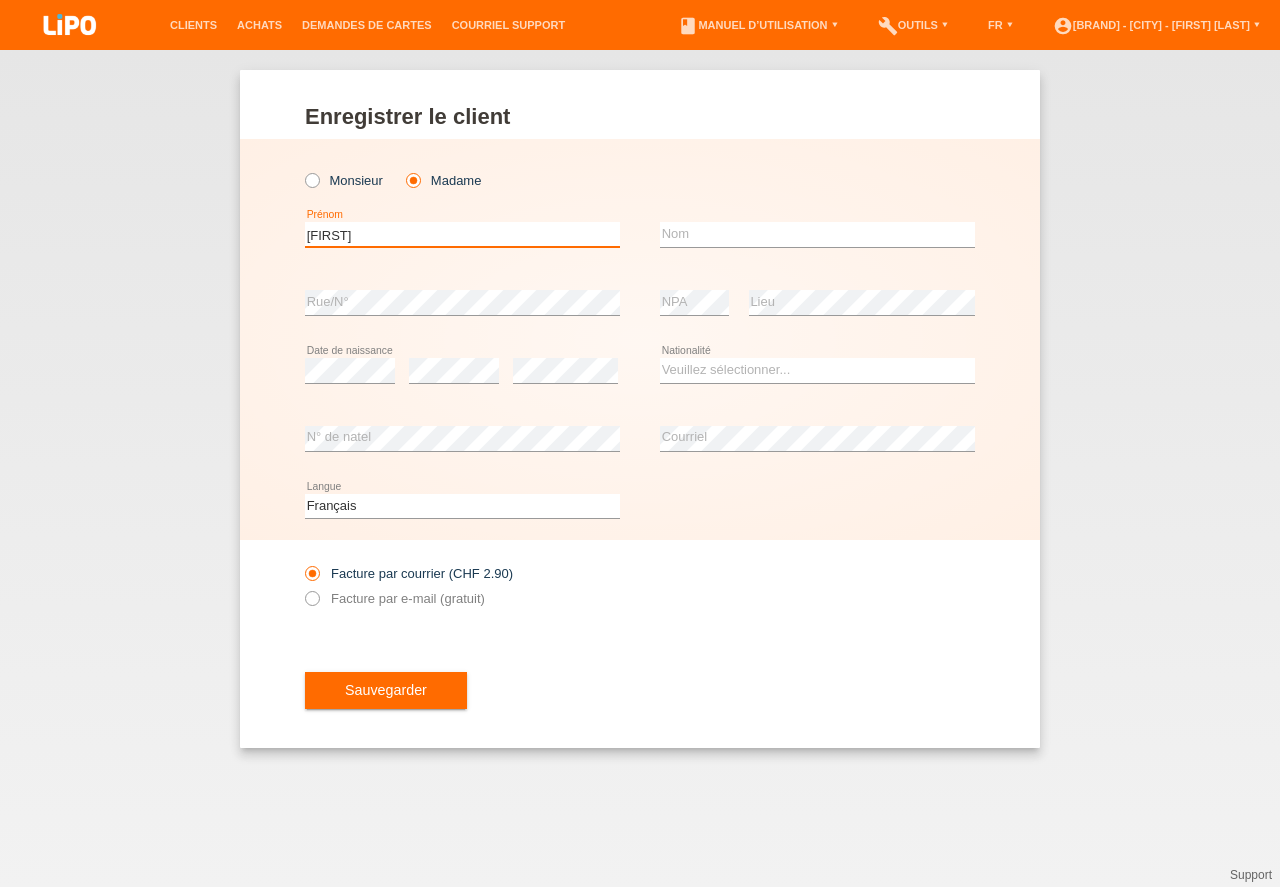 type on "PAULINE" 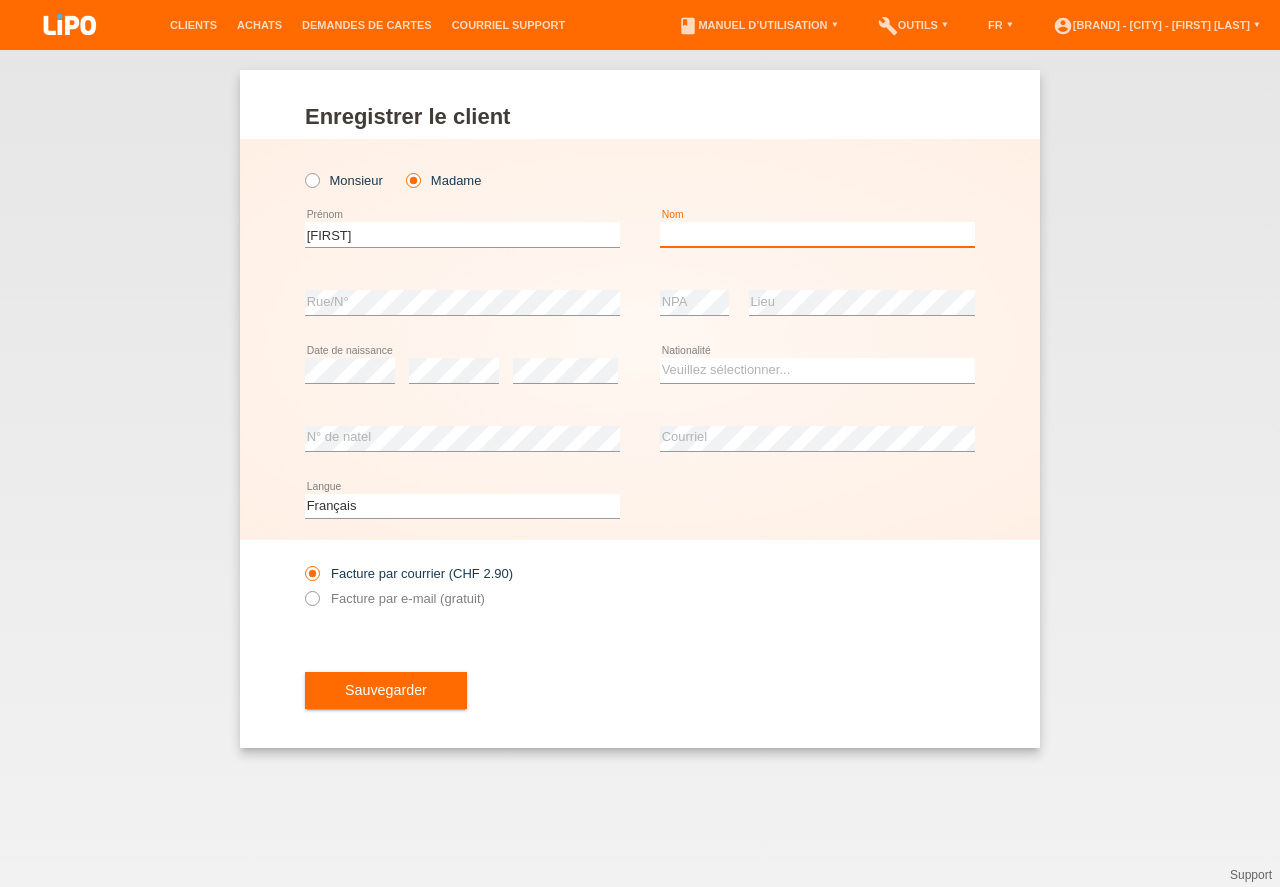 click at bounding box center [817, 234] 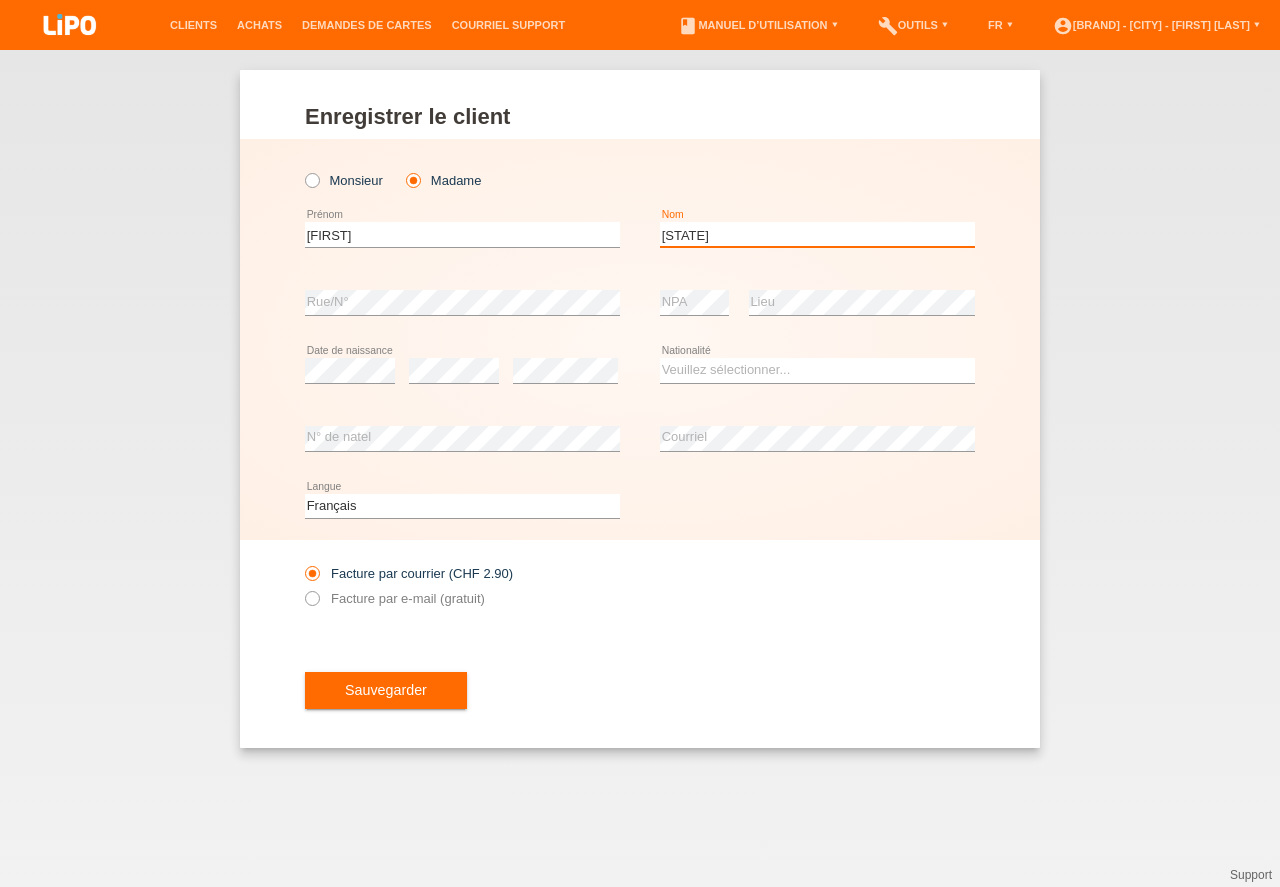 type on "GBILIMOU" 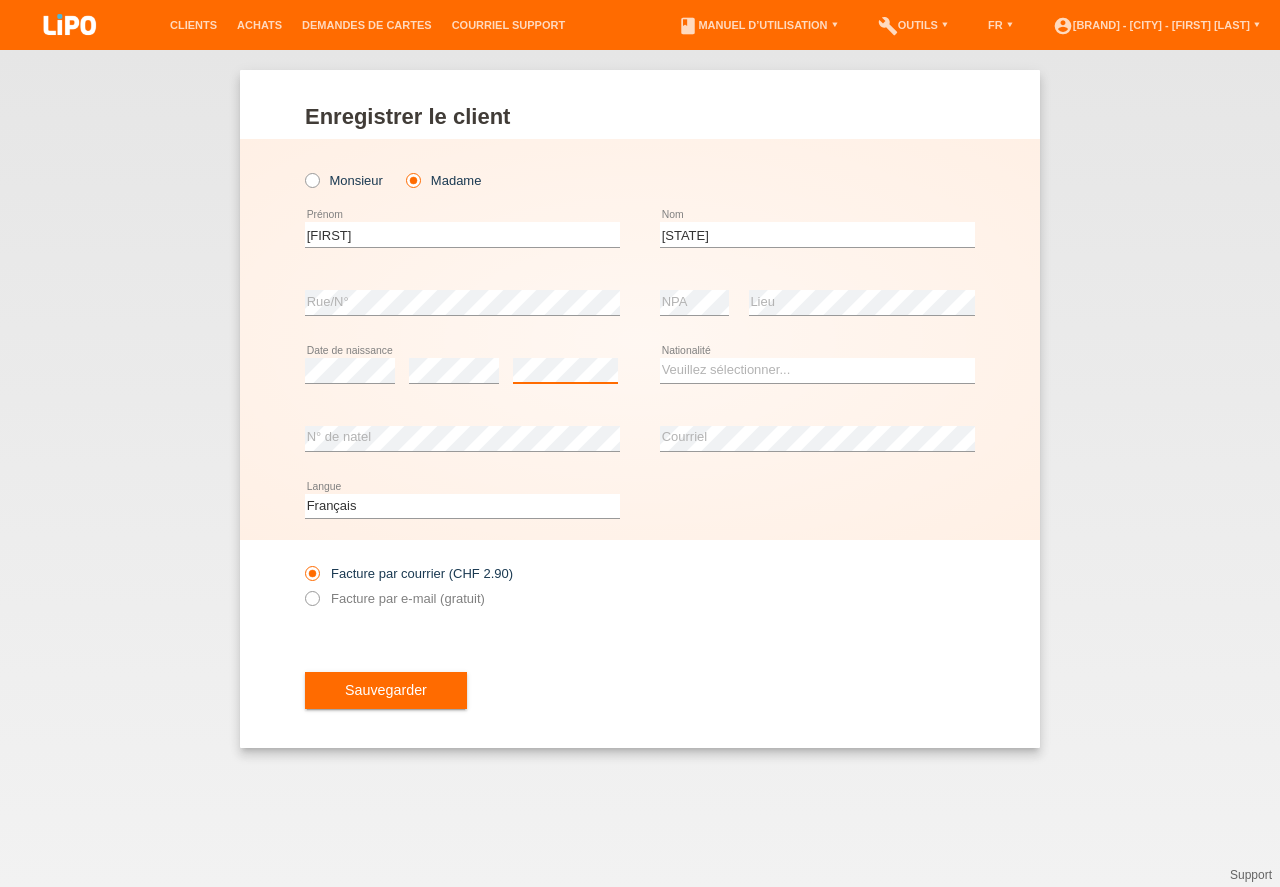 scroll, scrollTop: 0, scrollLeft: 0, axis: both 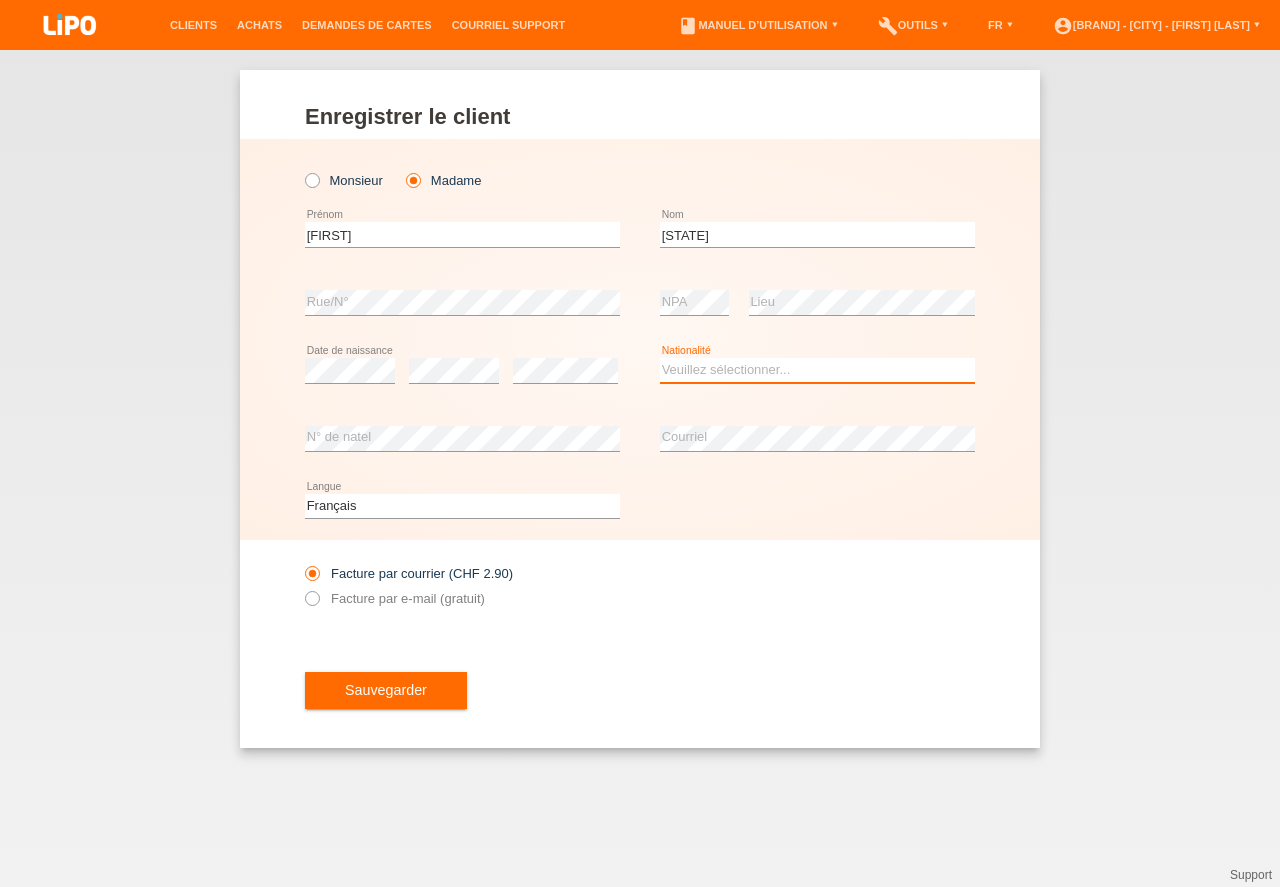 click on "Veuillez sélectionner...
Suisse
Allemagne
Autriche
Liechtenstein
------------
Afghanistan
Afrique du Sud
Åland
Albanie
Algérie Allemagne Andorre Angola Anguilla Antarctique Antigua-et-Barbuda Argentine" at bounding box center (817, 370) 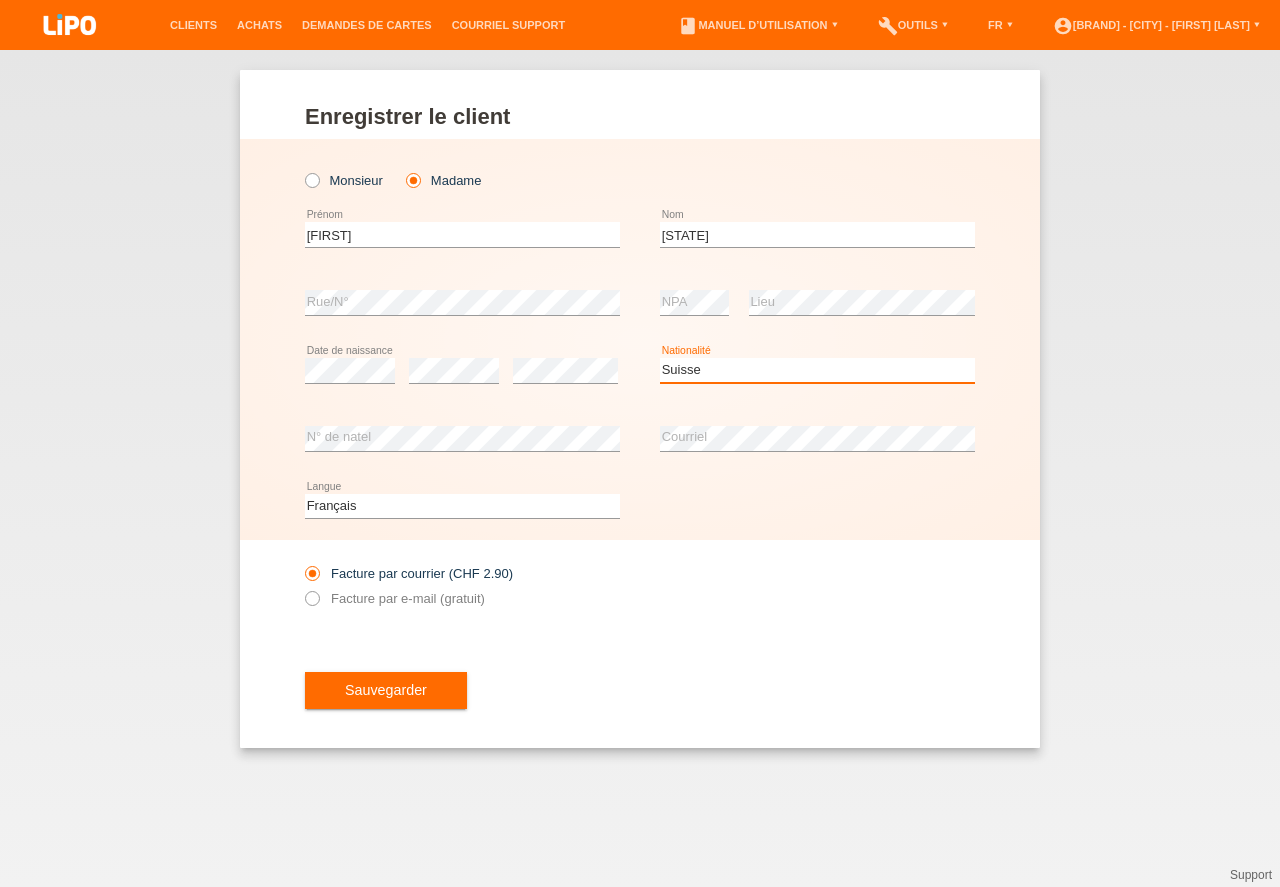 click on "Suisse" at bounding box center [0, 0] 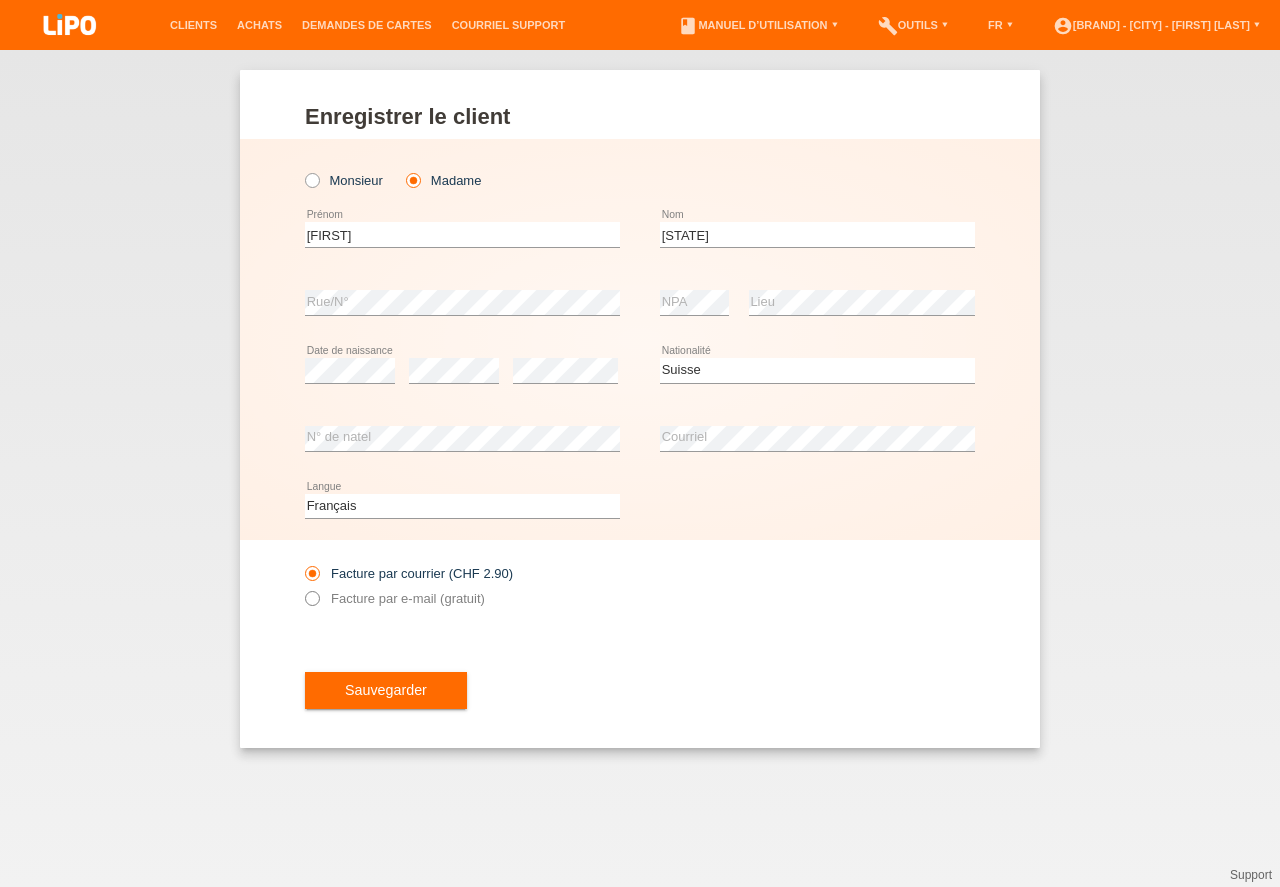 click on "Facture par e-mail                                                                                            (gratuit)" at bounding box center (395, 598) 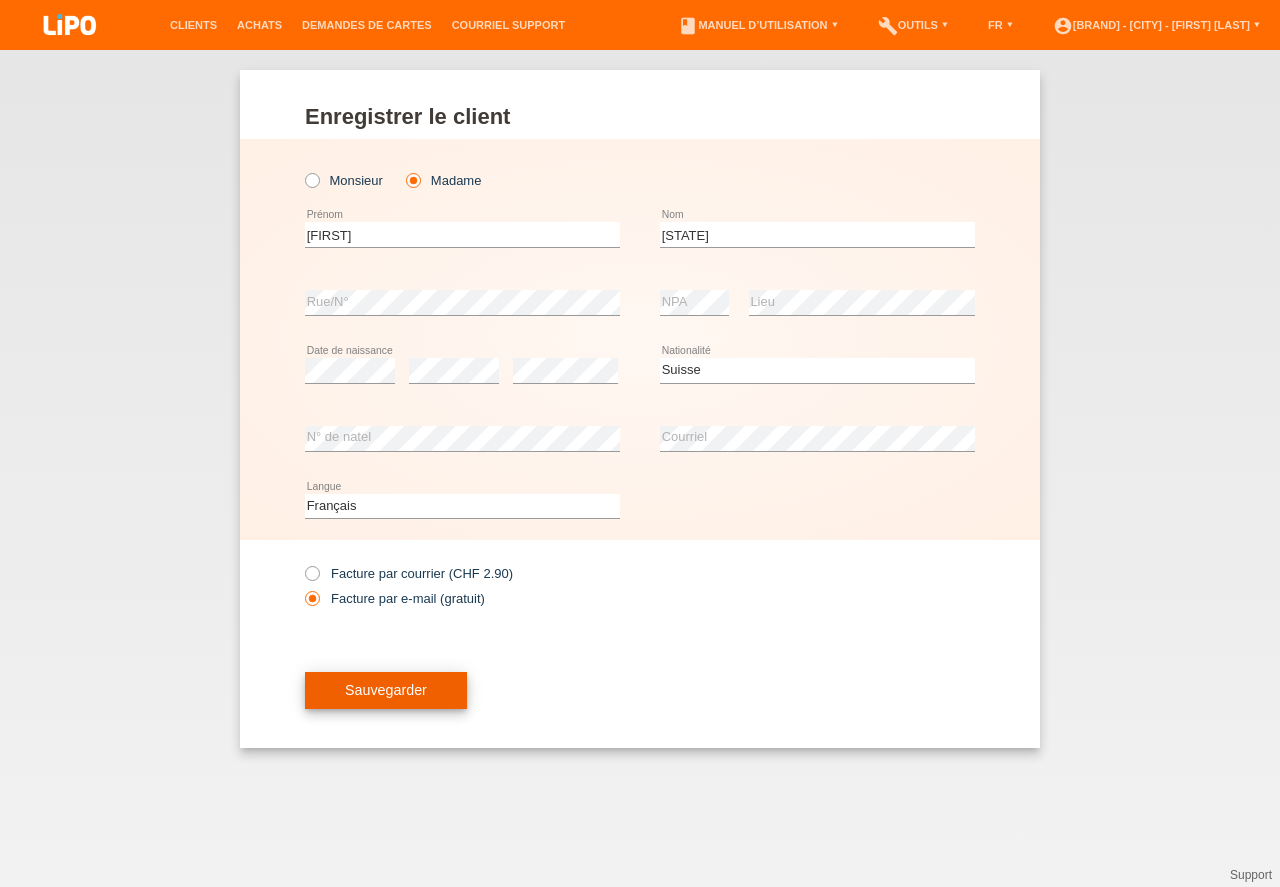 click on "Sauvegarder" at bounding box center [386, 691] 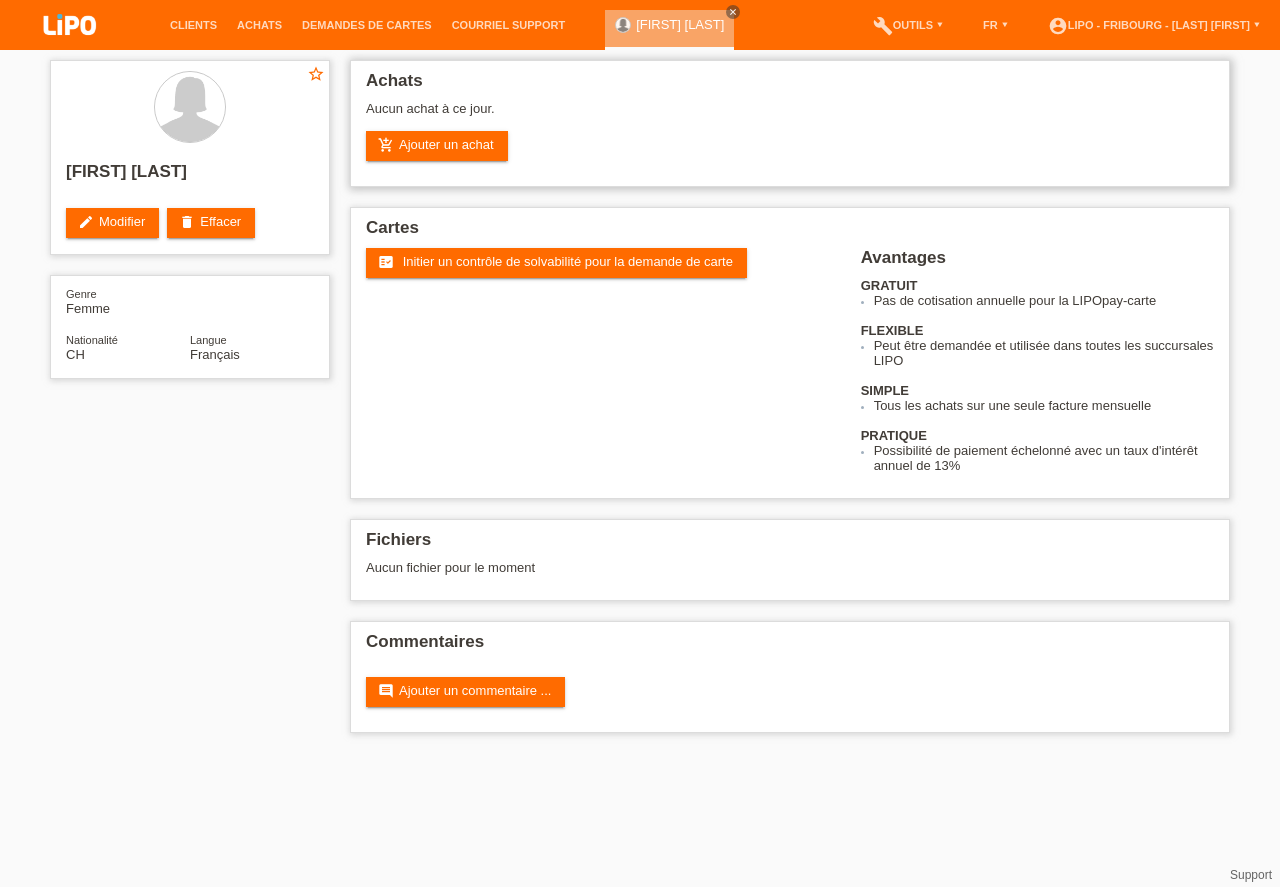 scroll, scrollTop: 0, scrollLeft: 0, axis: both 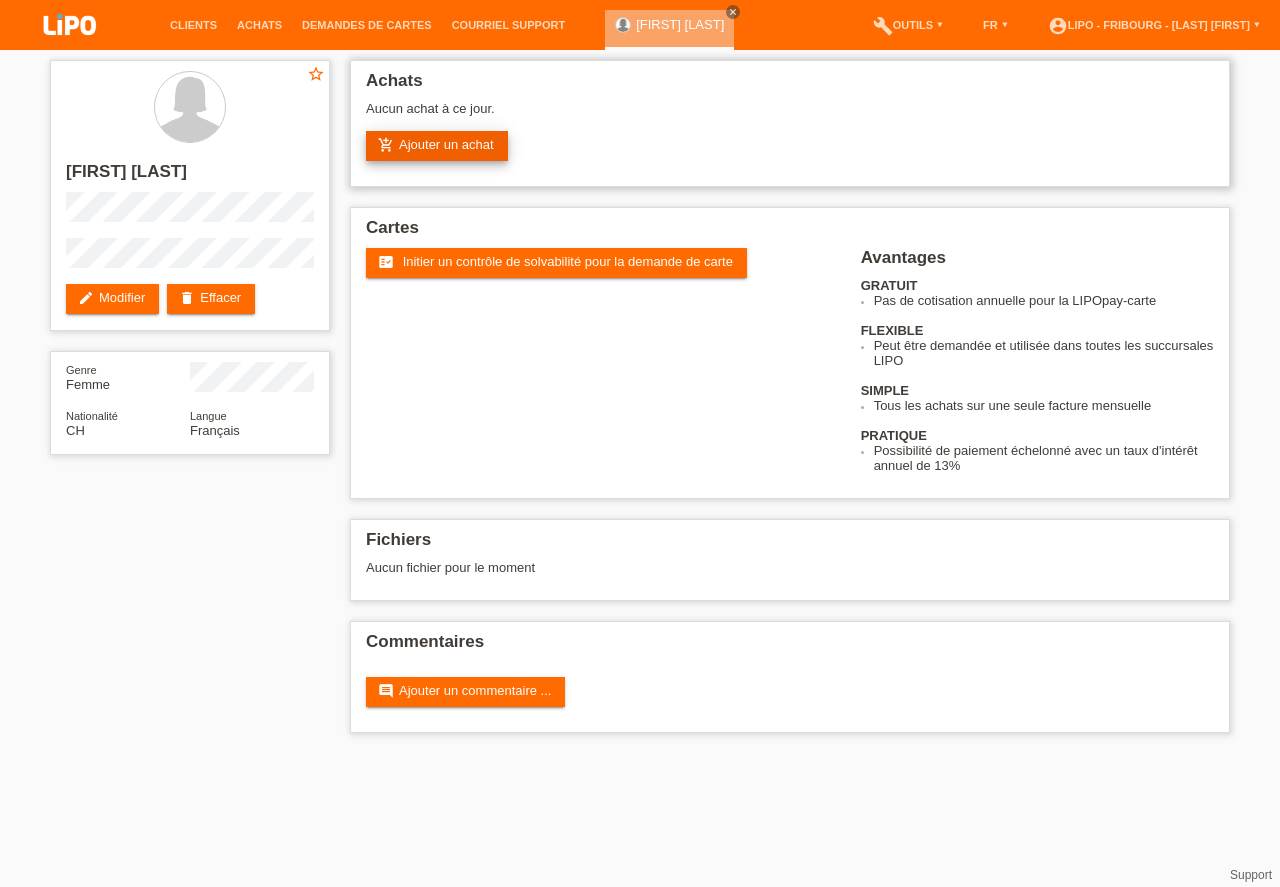 click on "add_shopping_cart  Ajouter un achat" at bounding box center (437, 146) 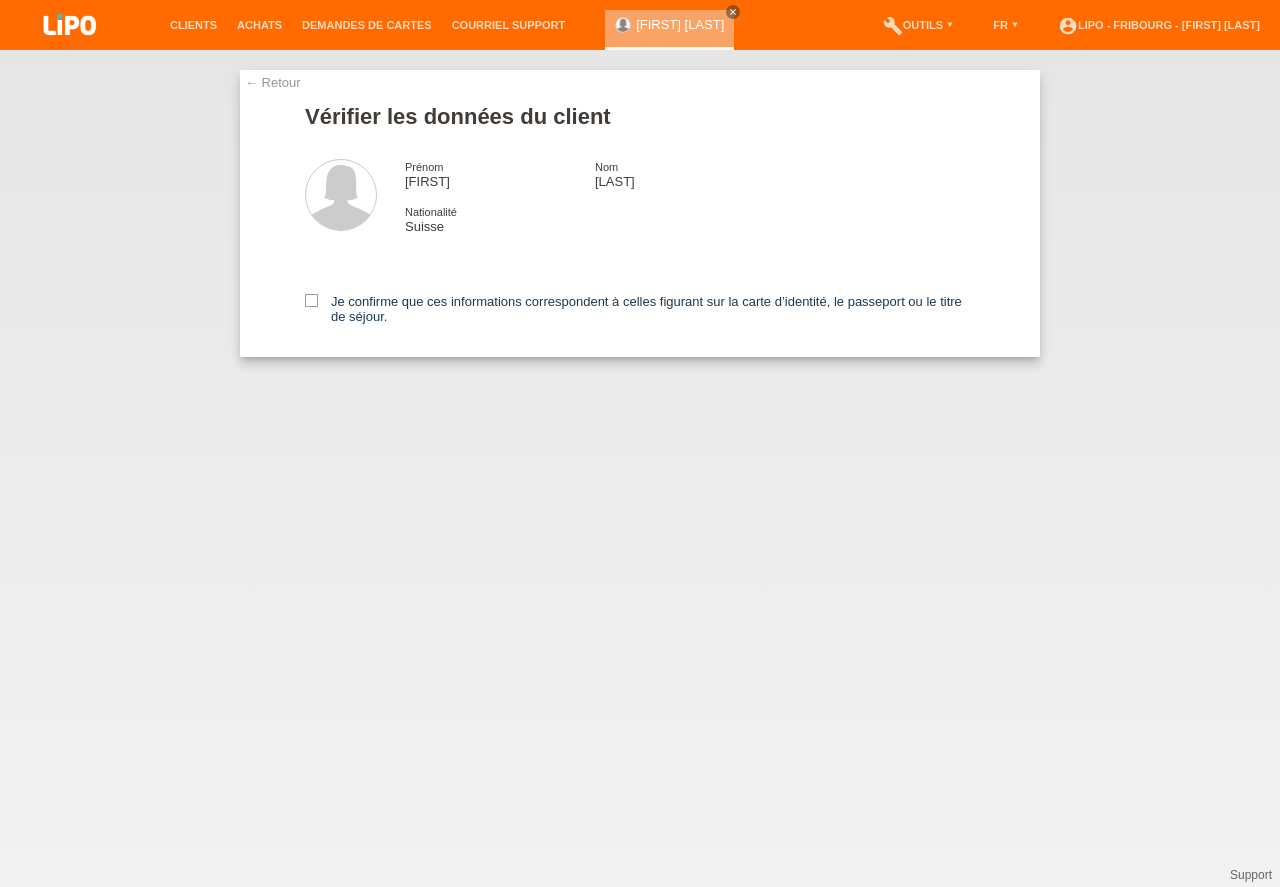 scroll, scrollTop: 0, scrollLeft: 0, axis: both 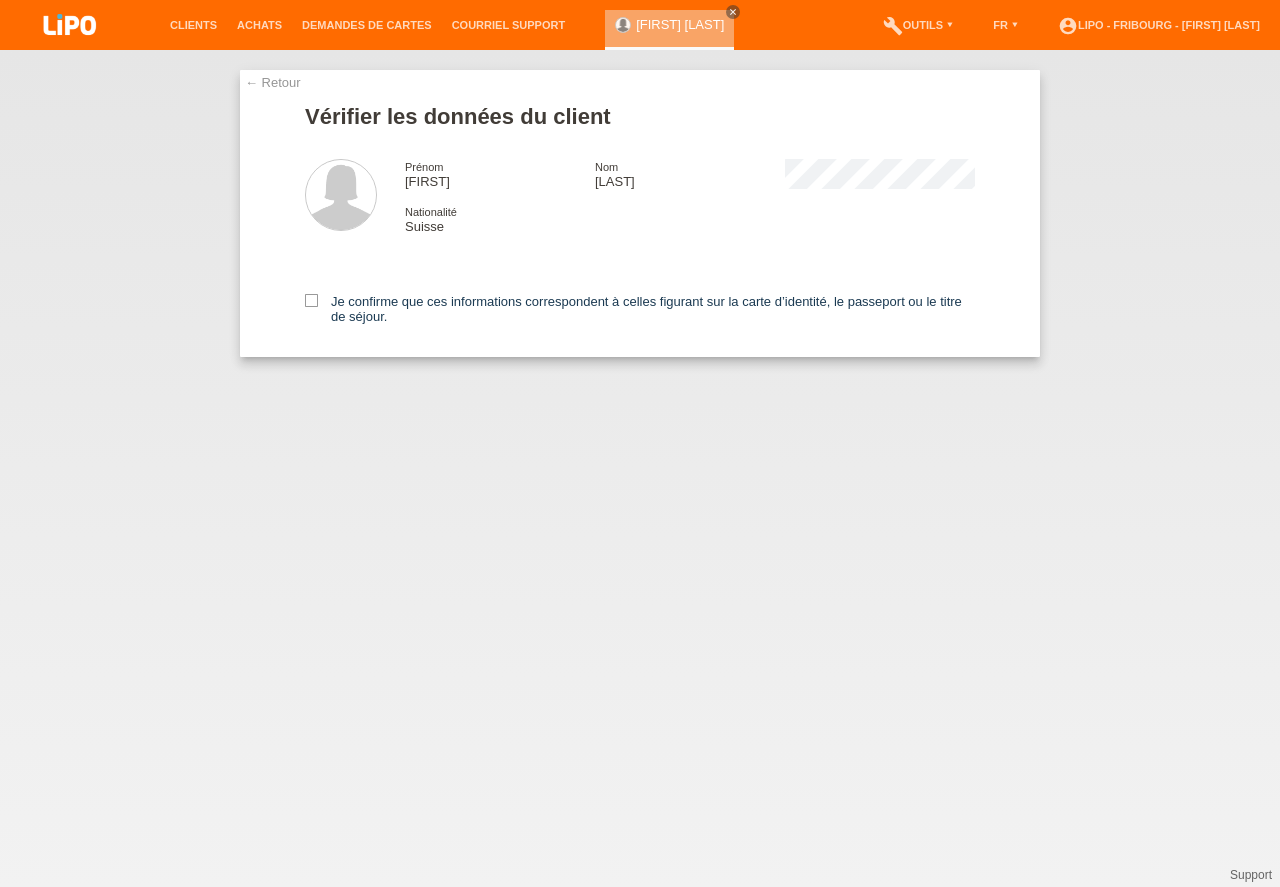 drag, startPoint x: 1156, startPoint y: 186, endPoint x: 974, endPoint y: 154, distance: 184.79178 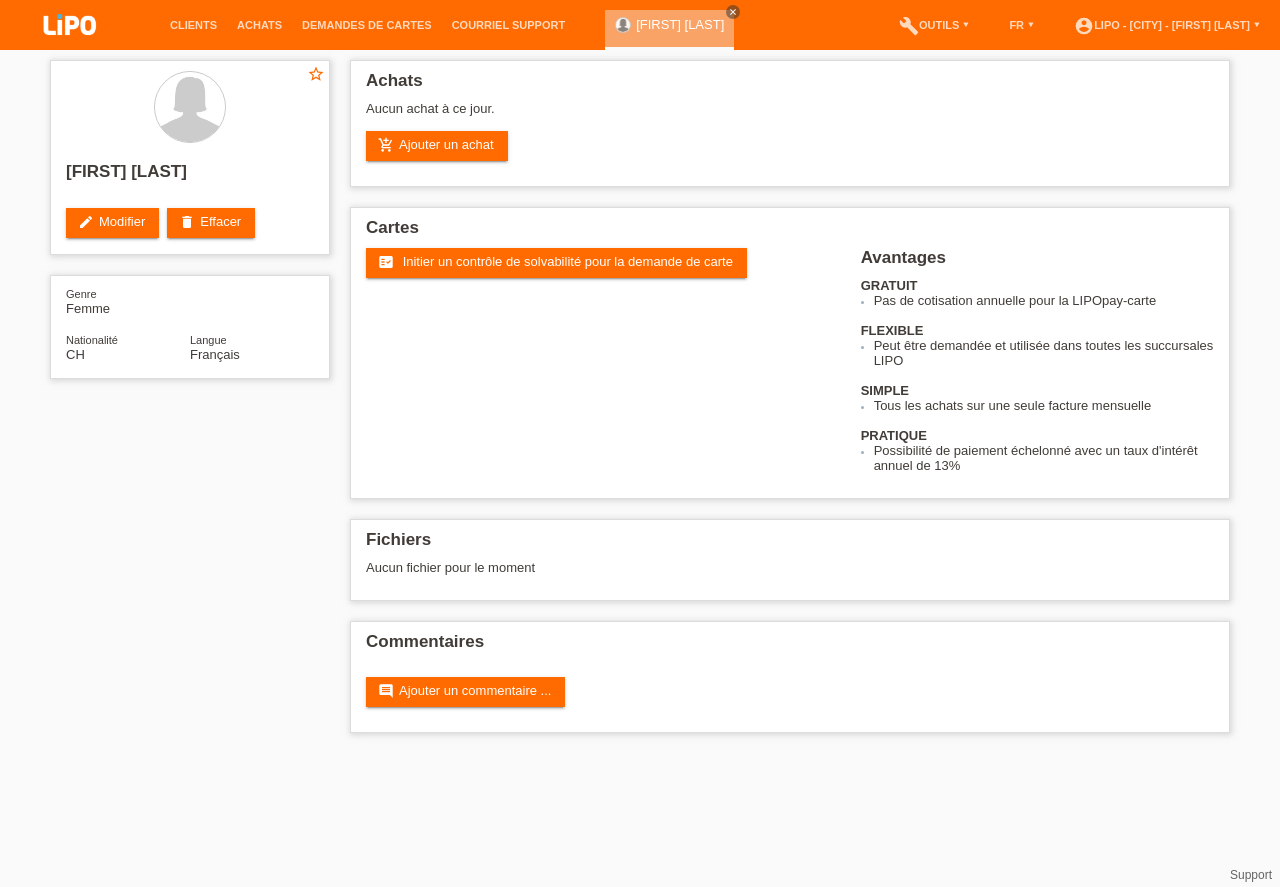 scroll, scrollTop: 0, scrollLeft: 0, axis: both 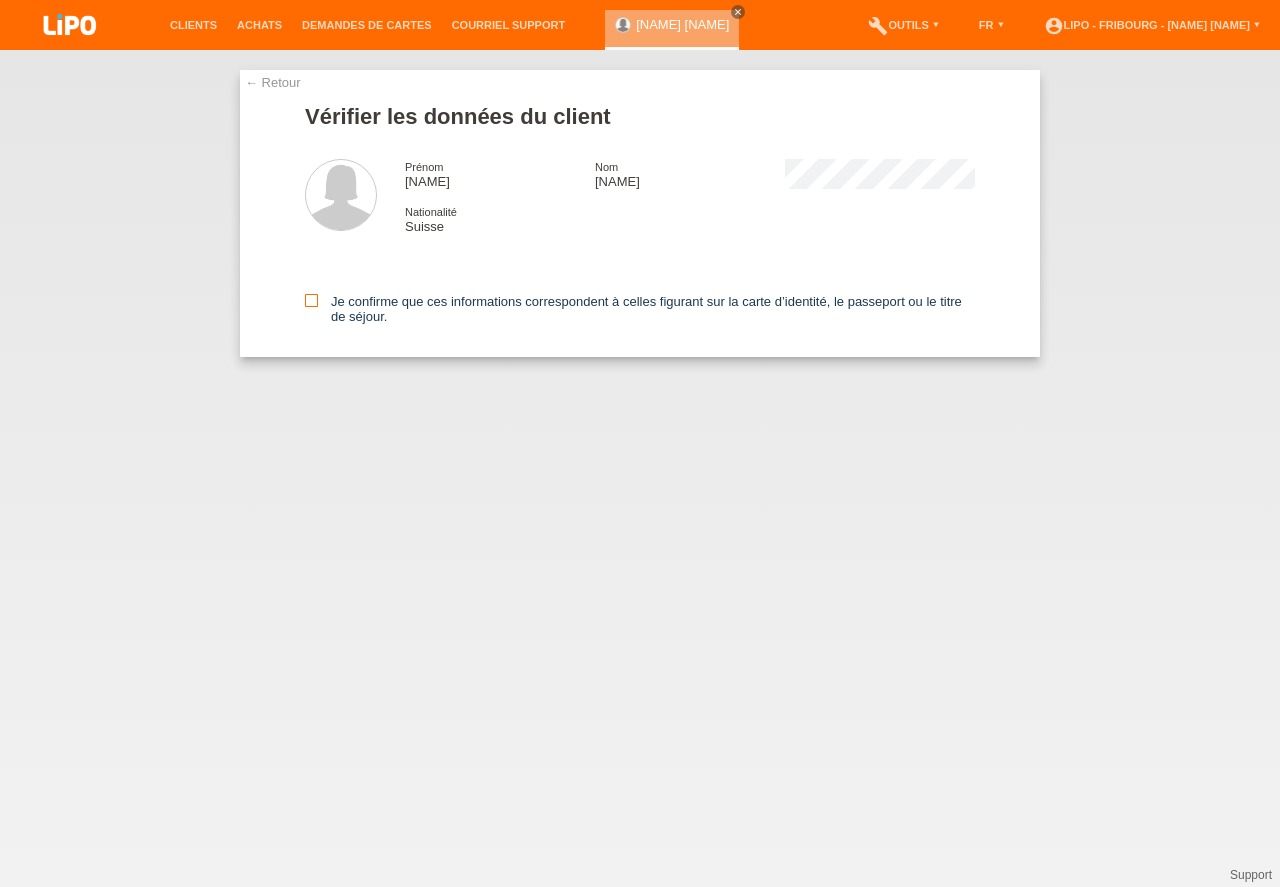 click at bounding box center [311, 300] 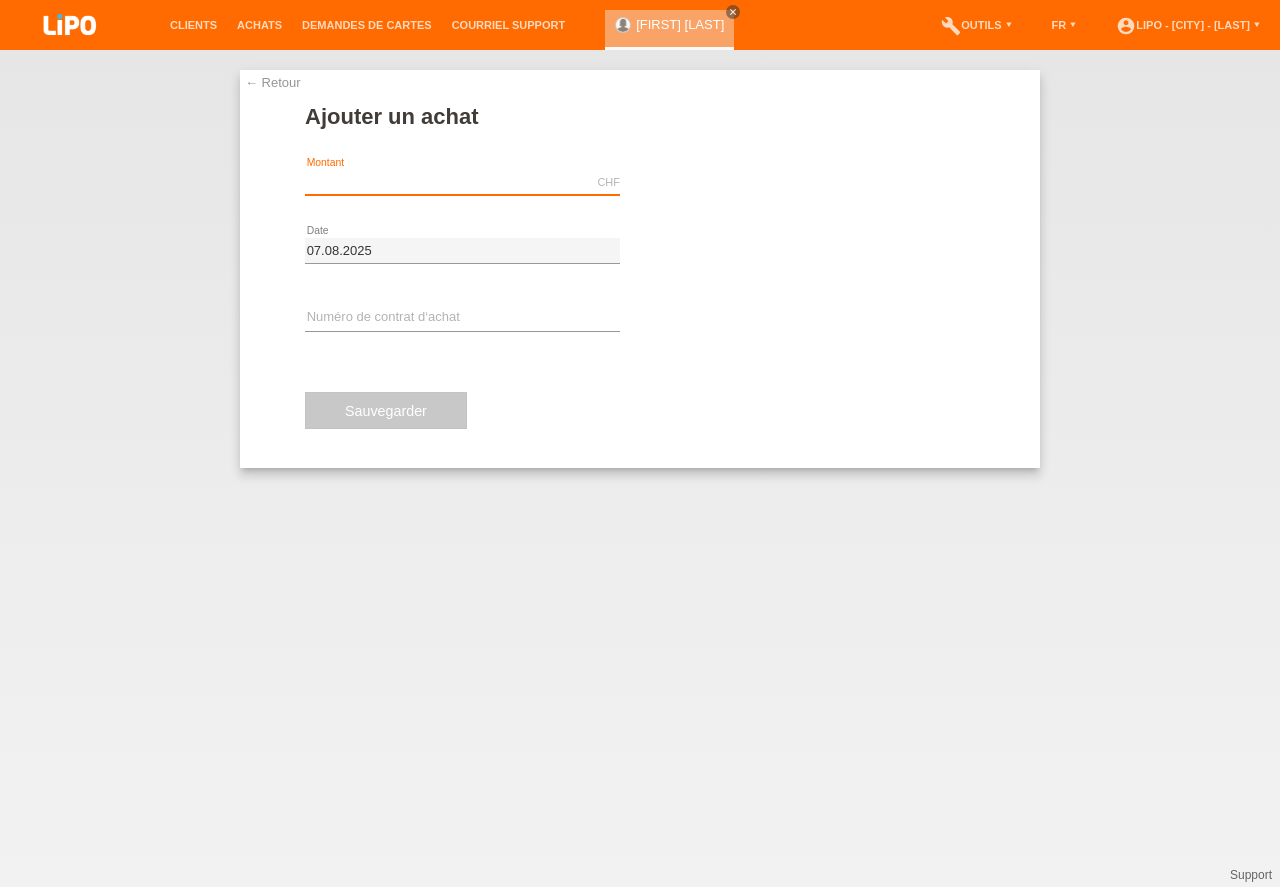 click at bounding box center [462, 182] 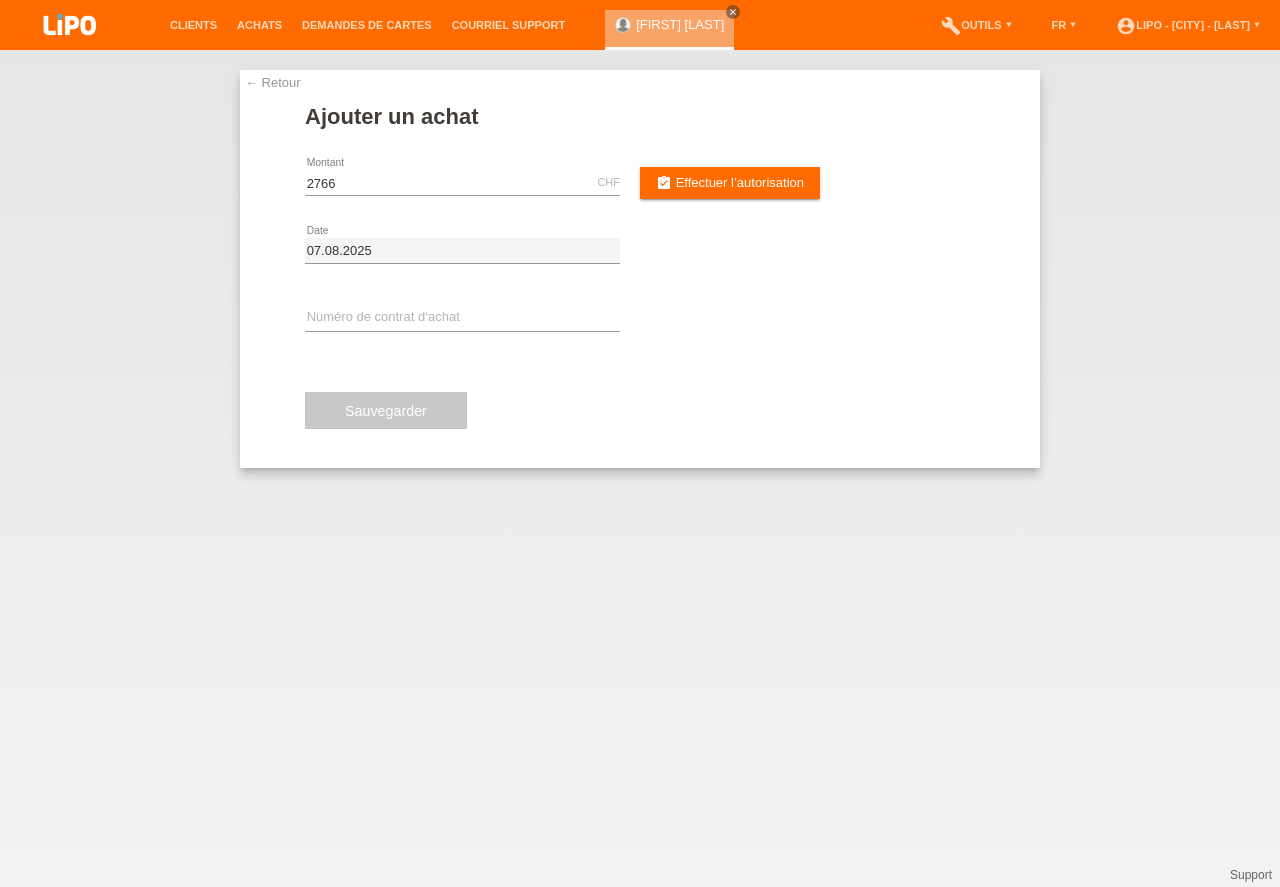 type on "2766.00" 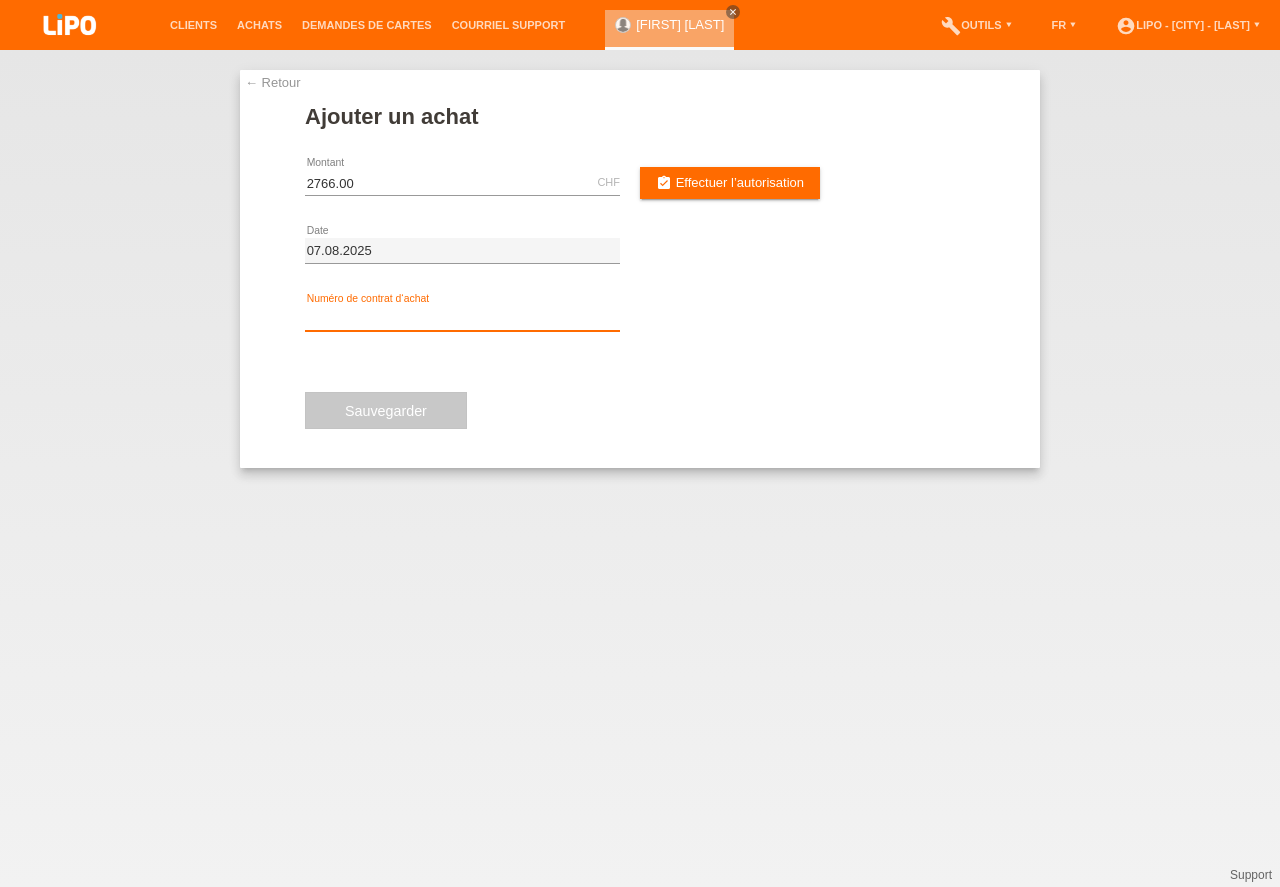 click at bounding box center (462, 318) 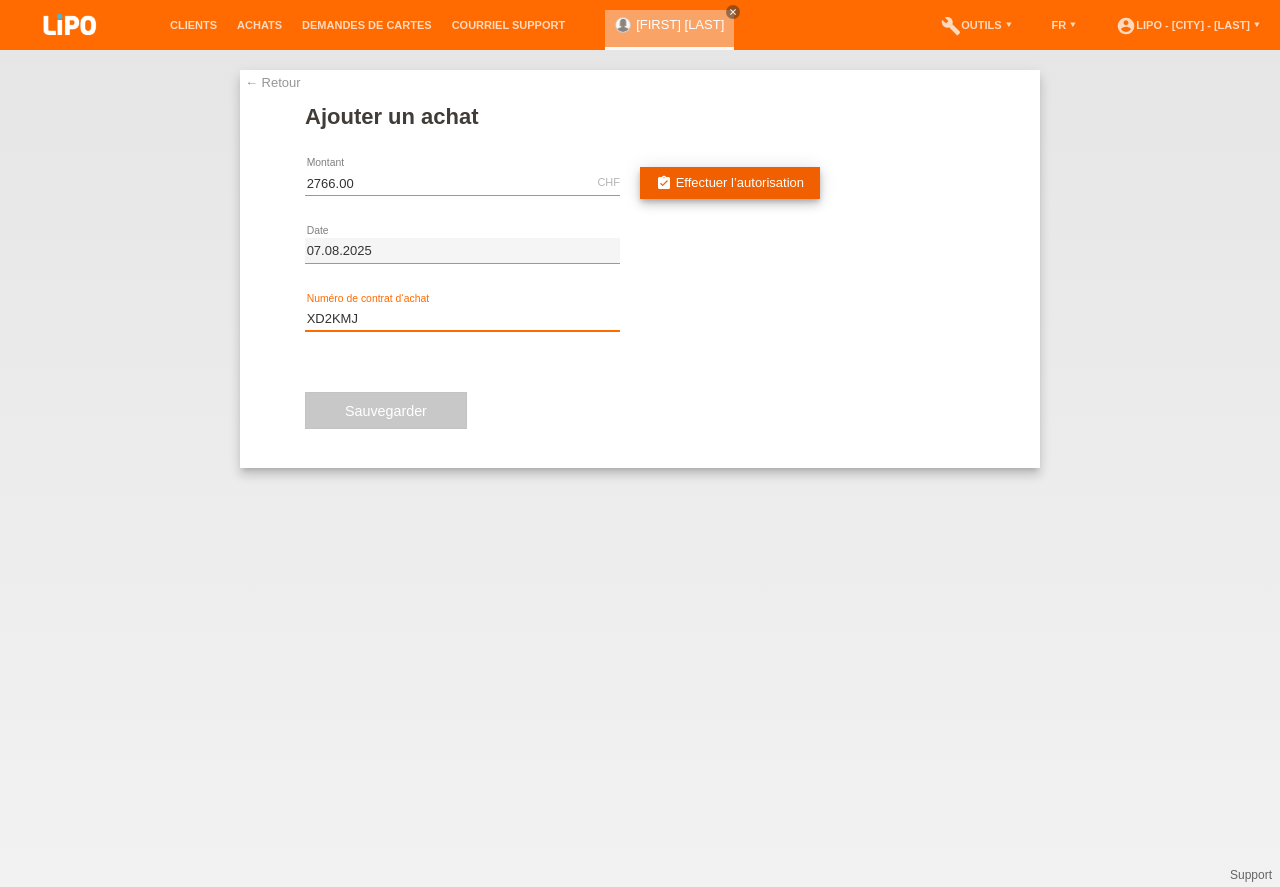 type on "XD2KMJ" 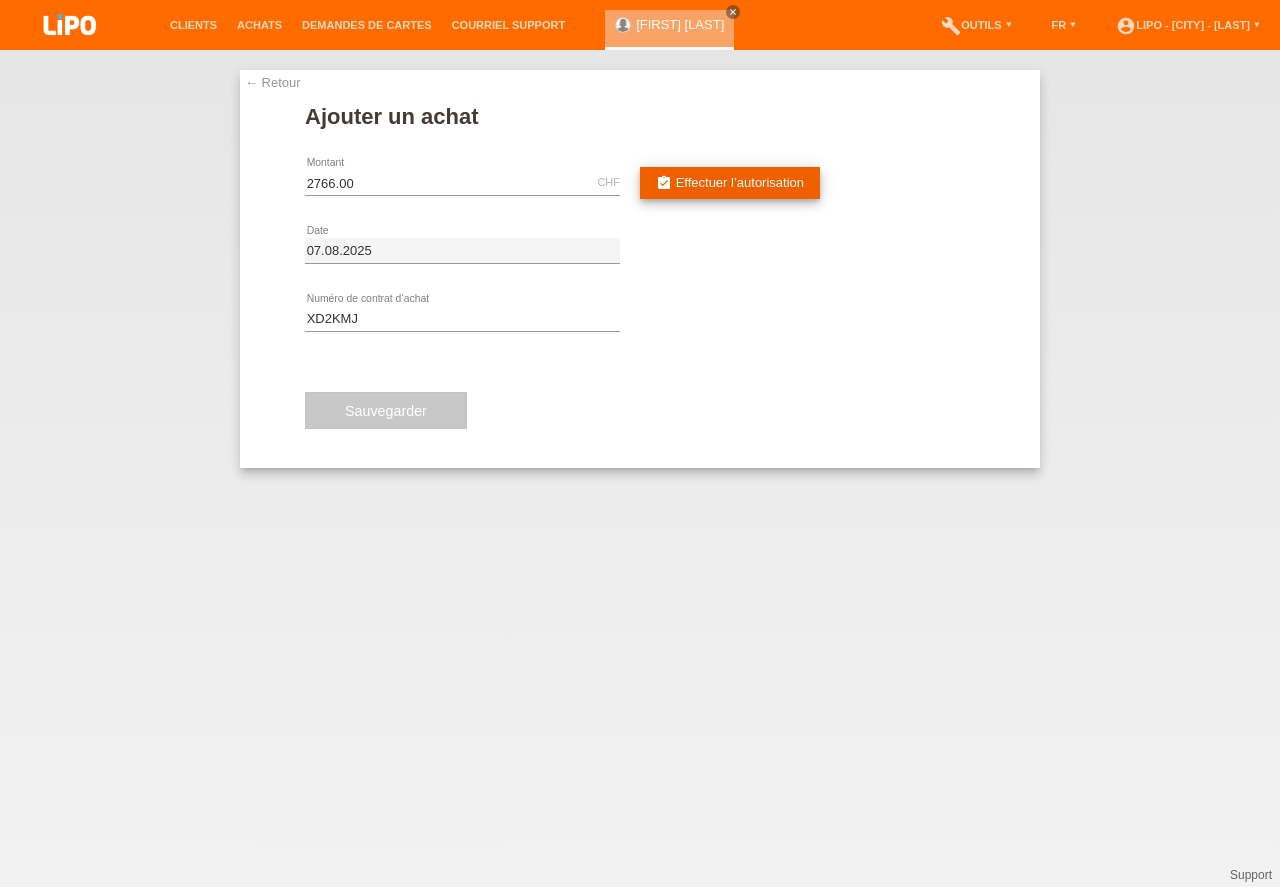 click on "Effectuer l’autorisation" at bounding box center [740, 182] 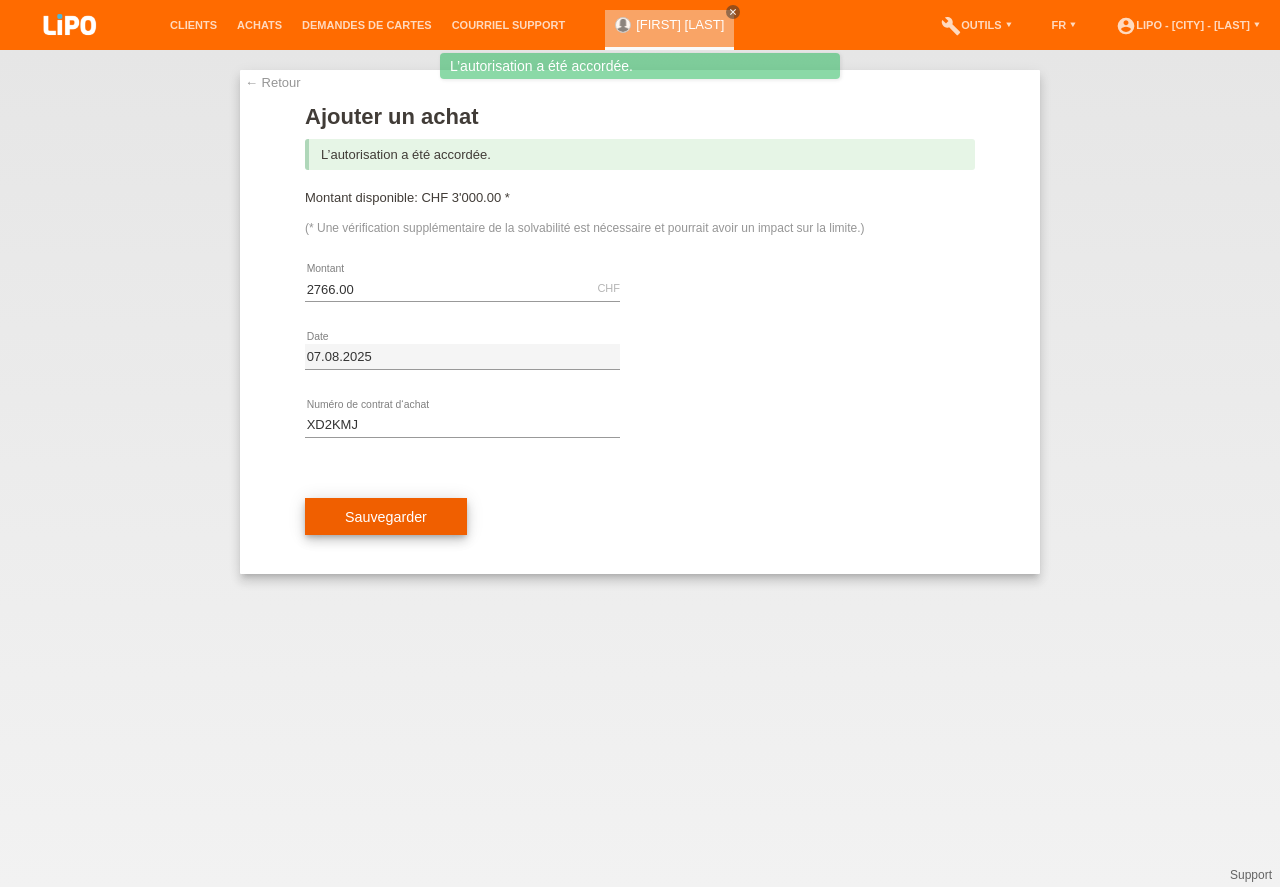 click on "Sauvegarder" at bounding box center (386, 517) 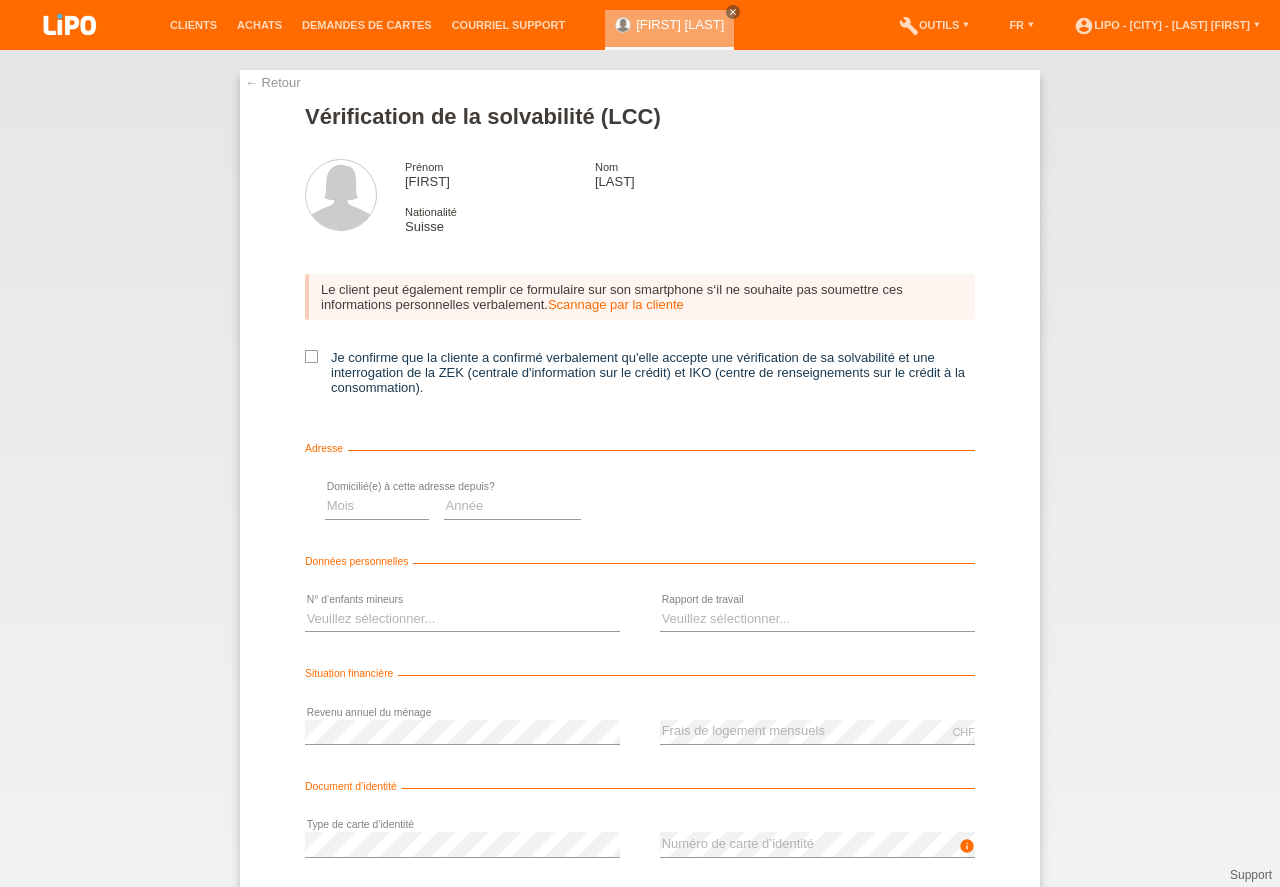 click at bounding box center [311, 356] 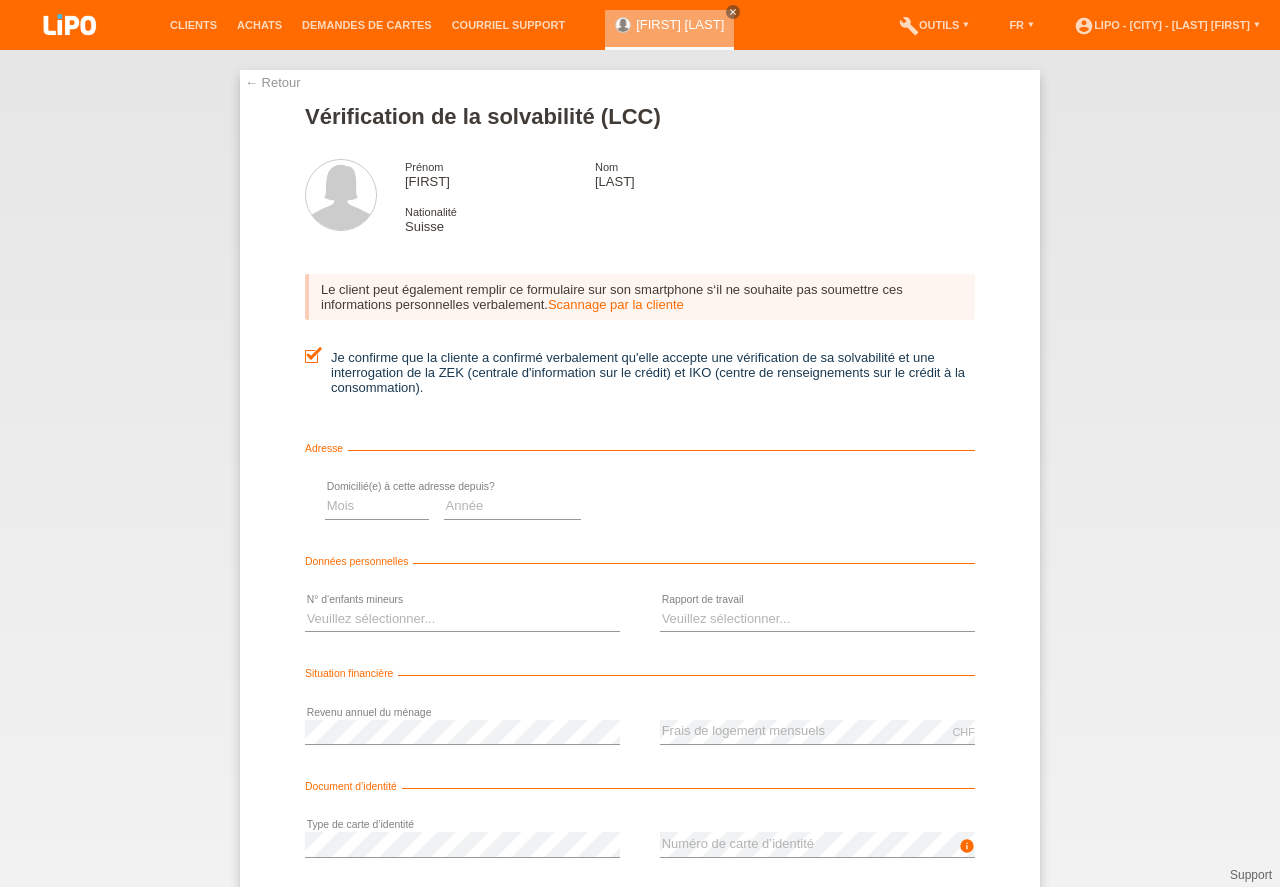 scroll, scrollTop: 0, scrollLeft: 0, axis: both 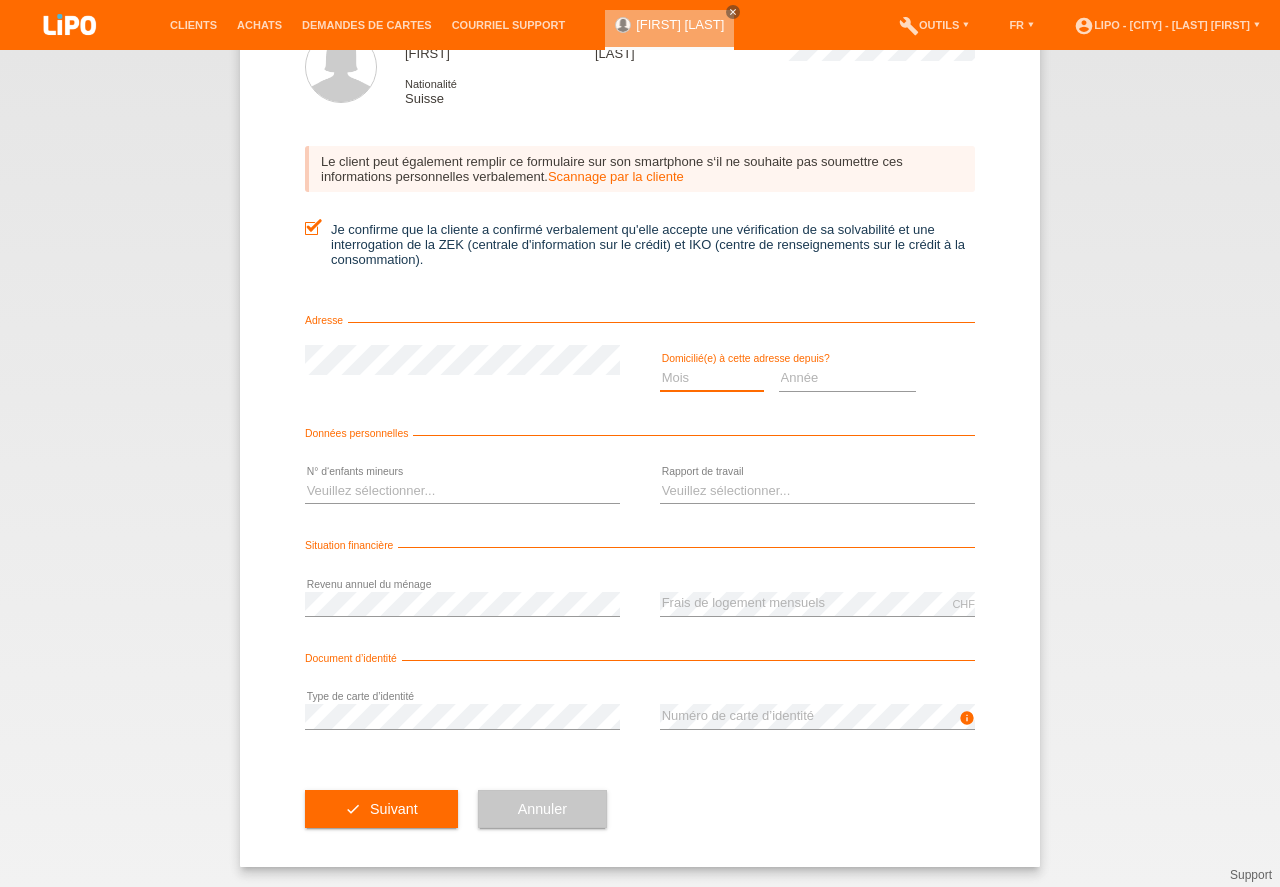 click on "Mois
01
02
03
04
05
06
07
08
09
10" at bounding box center [712, 378] 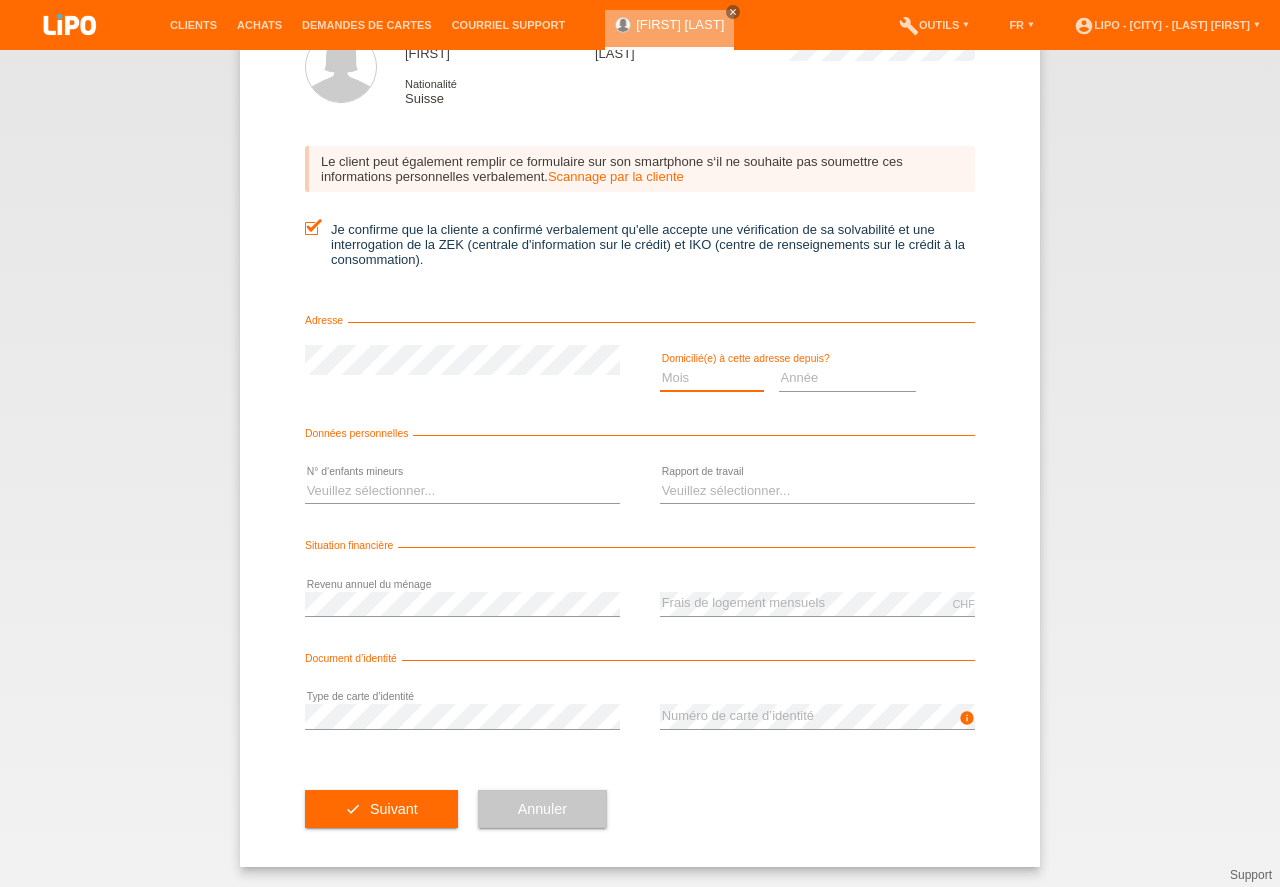 select on "02" 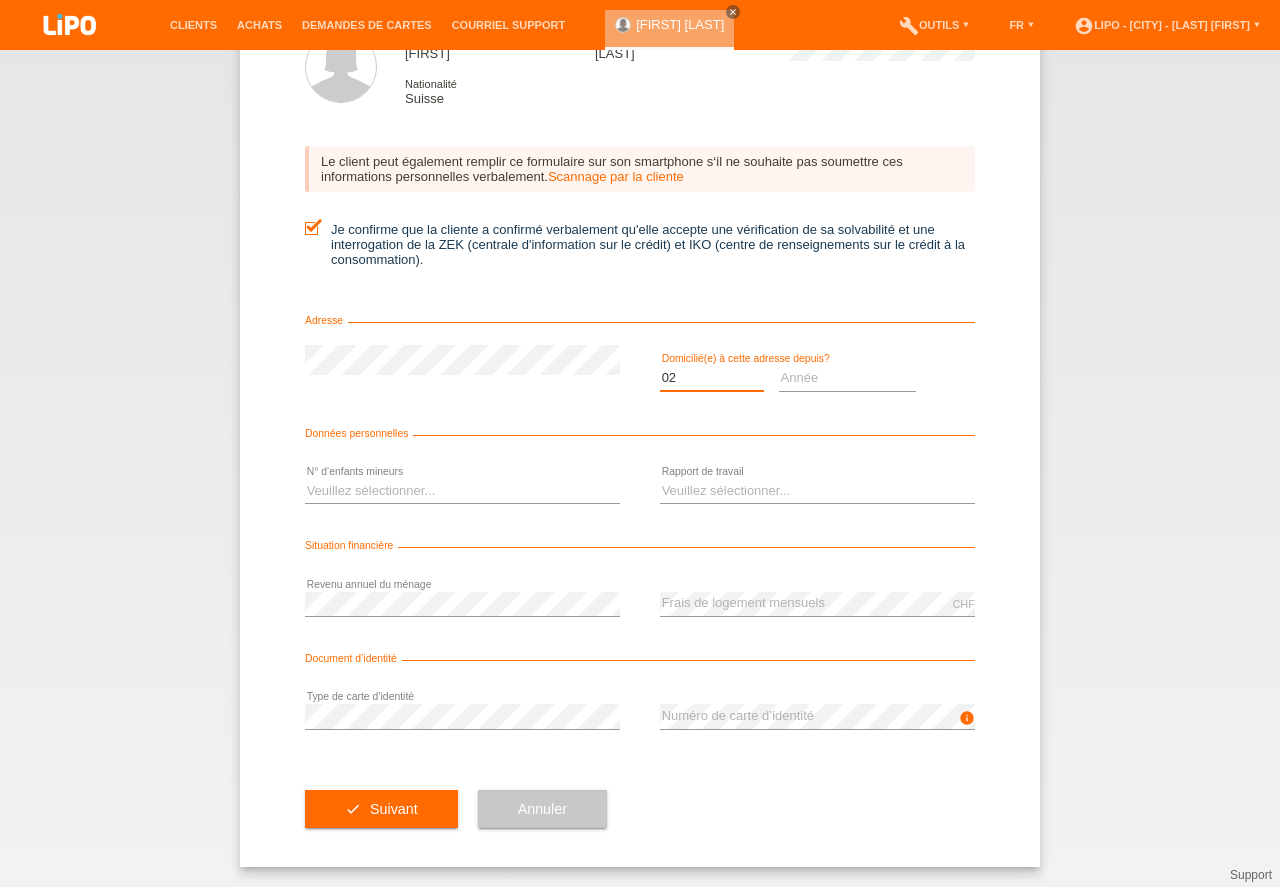 click on "02" at bounding box center (0, 0) 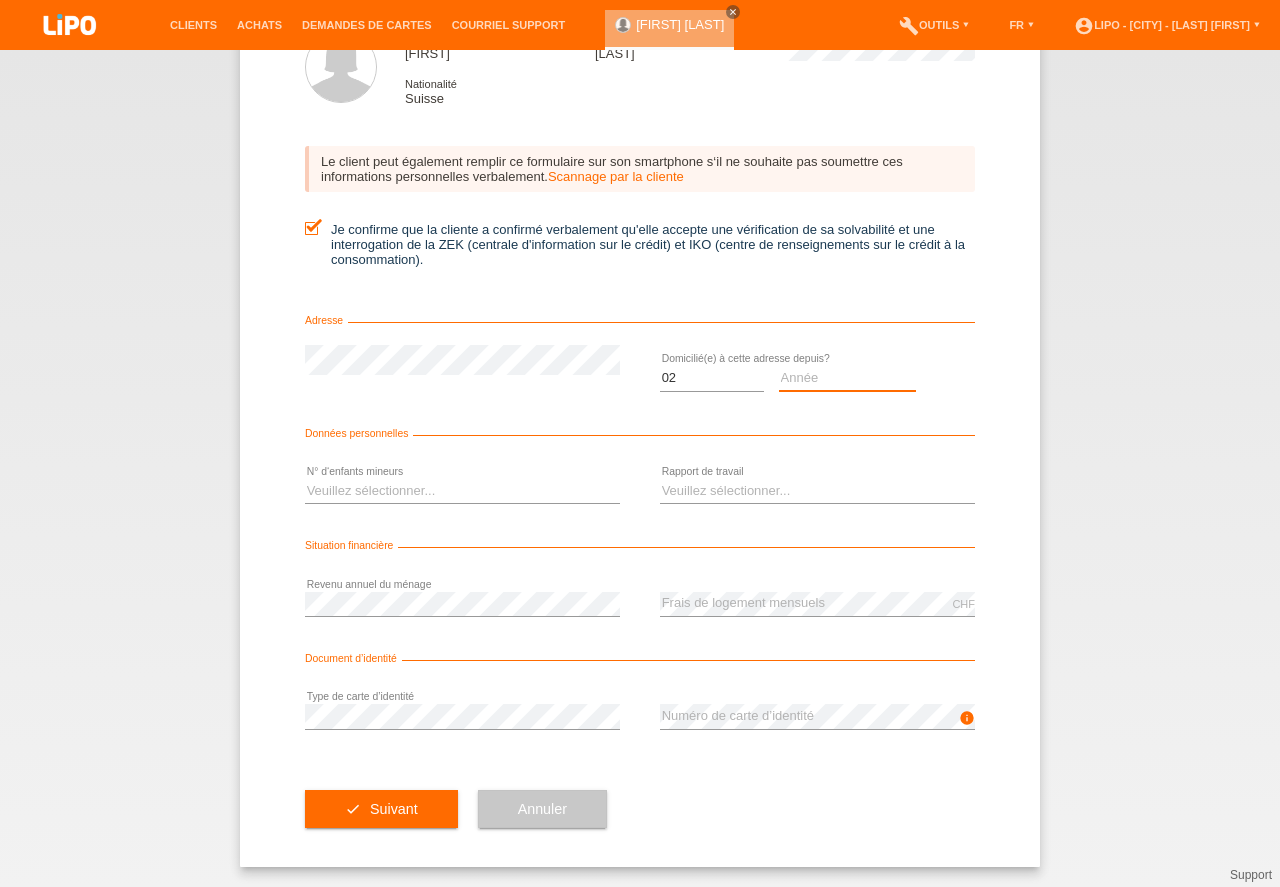 click on "Année
2025
2024
2023
2022
2021
2020
2019
2018
2017
2016 2015 2014 2013 2012 2011 2010 2009 2008 2007 2006 2005 2004 2003" at bounding box center (848, 378) 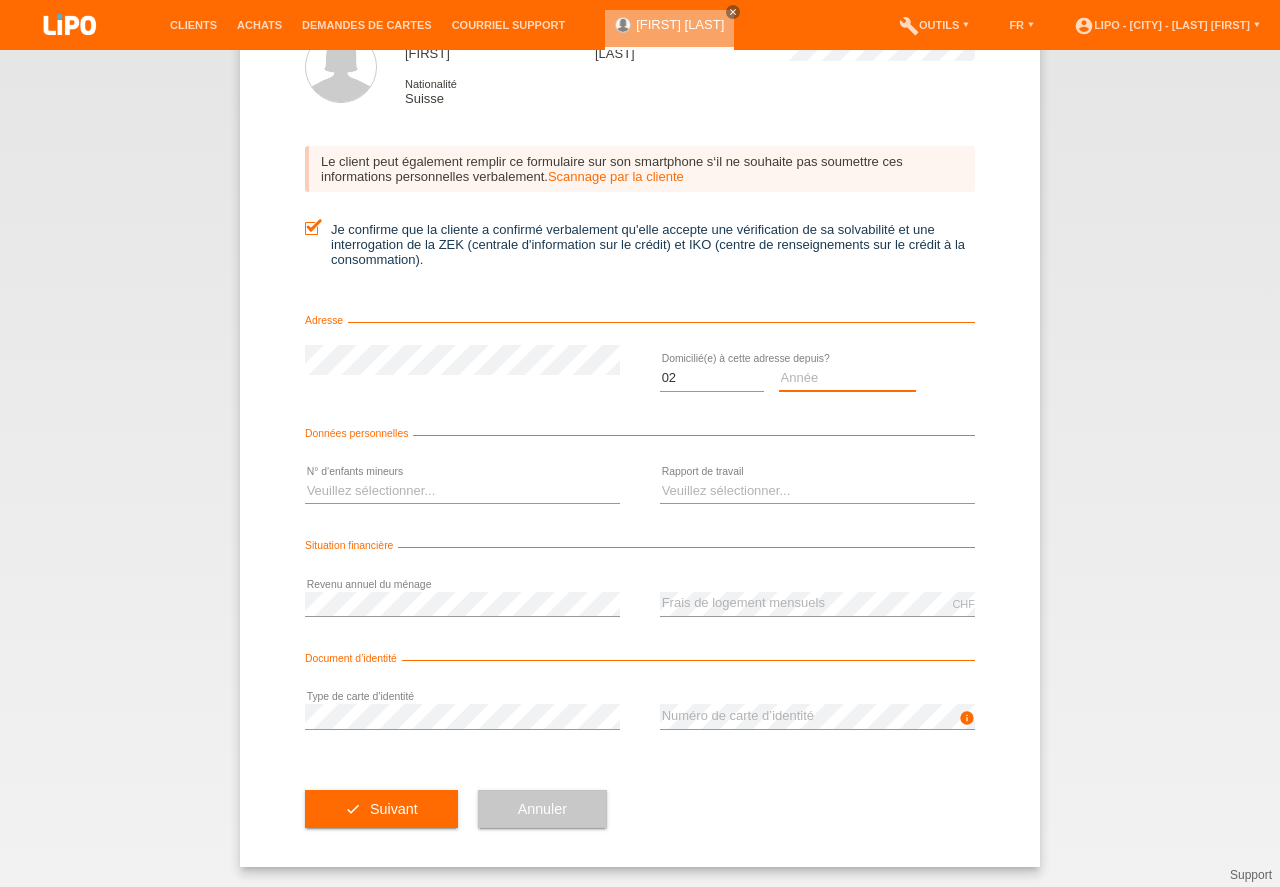select on "2025" 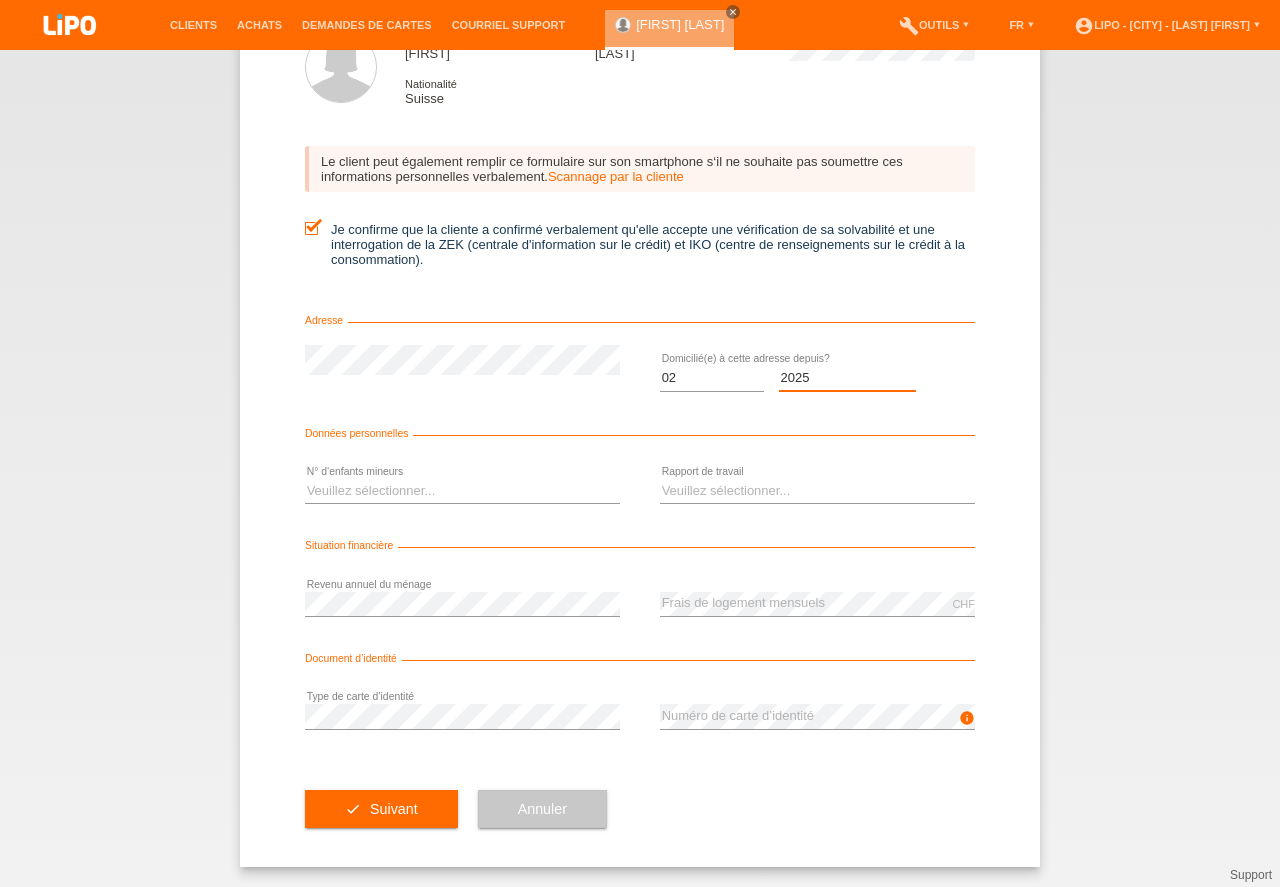 click on "2025" at bounding box center (0, 0) 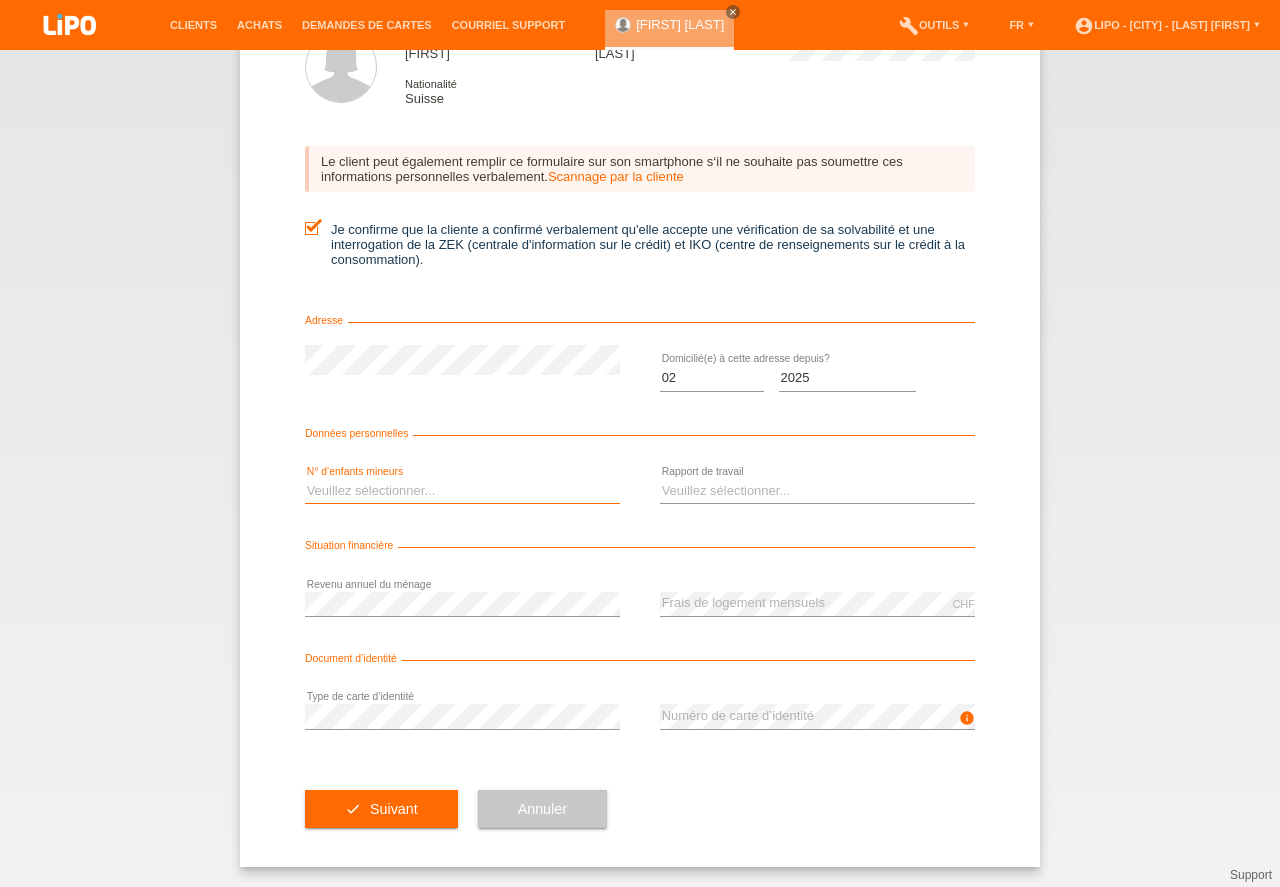 click on "Veuillez sélectionner...
0
1
2
3
4
5
6
7
8
9" at bounding box center (462, 491) 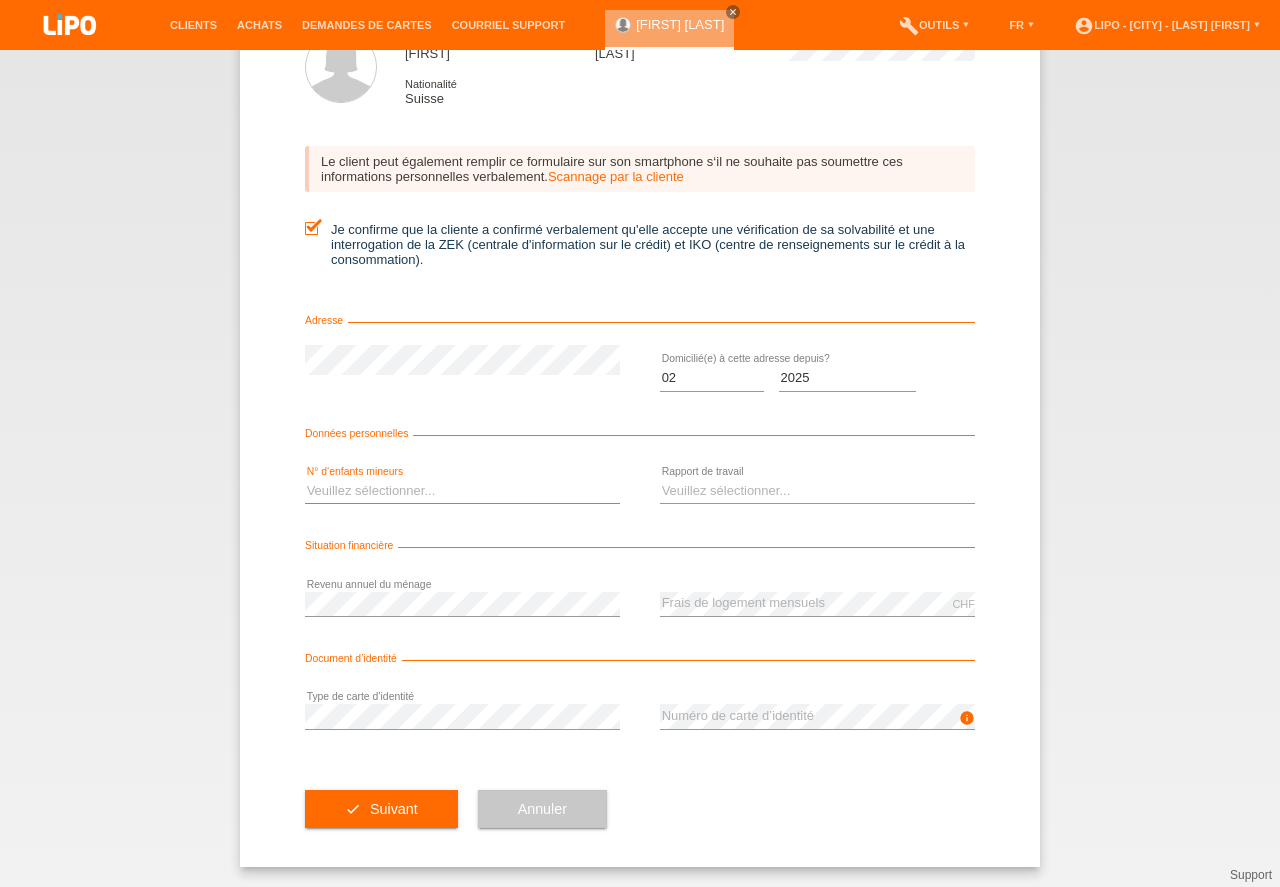 click on "Veuillez sélectionner...
A durée indéterminée
A durée déterminée
Apprenti/étudiant
Retraité(e)
Sans activité lucrative
Femme/homme au foyer
Indépendant(e)" at bounding box center (817, 491) 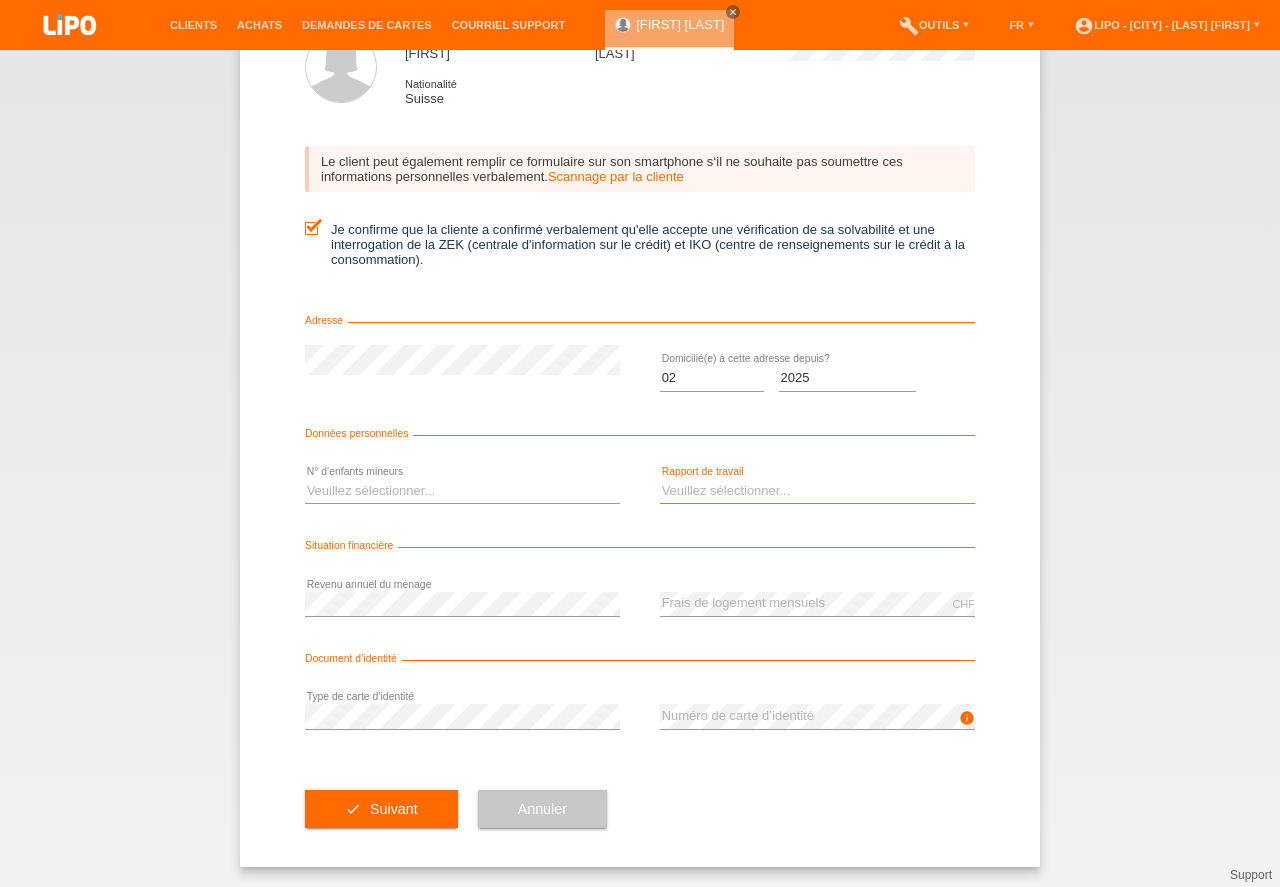 click on "Veuillez sélectionner...
A durée indéterminée
A durée déterminée
Apprenti/étudiant
Retraité(e)
Sans activité lucrative
Femme/homme au foyer
Indépendant(e)" at bounding box center [817, 491] 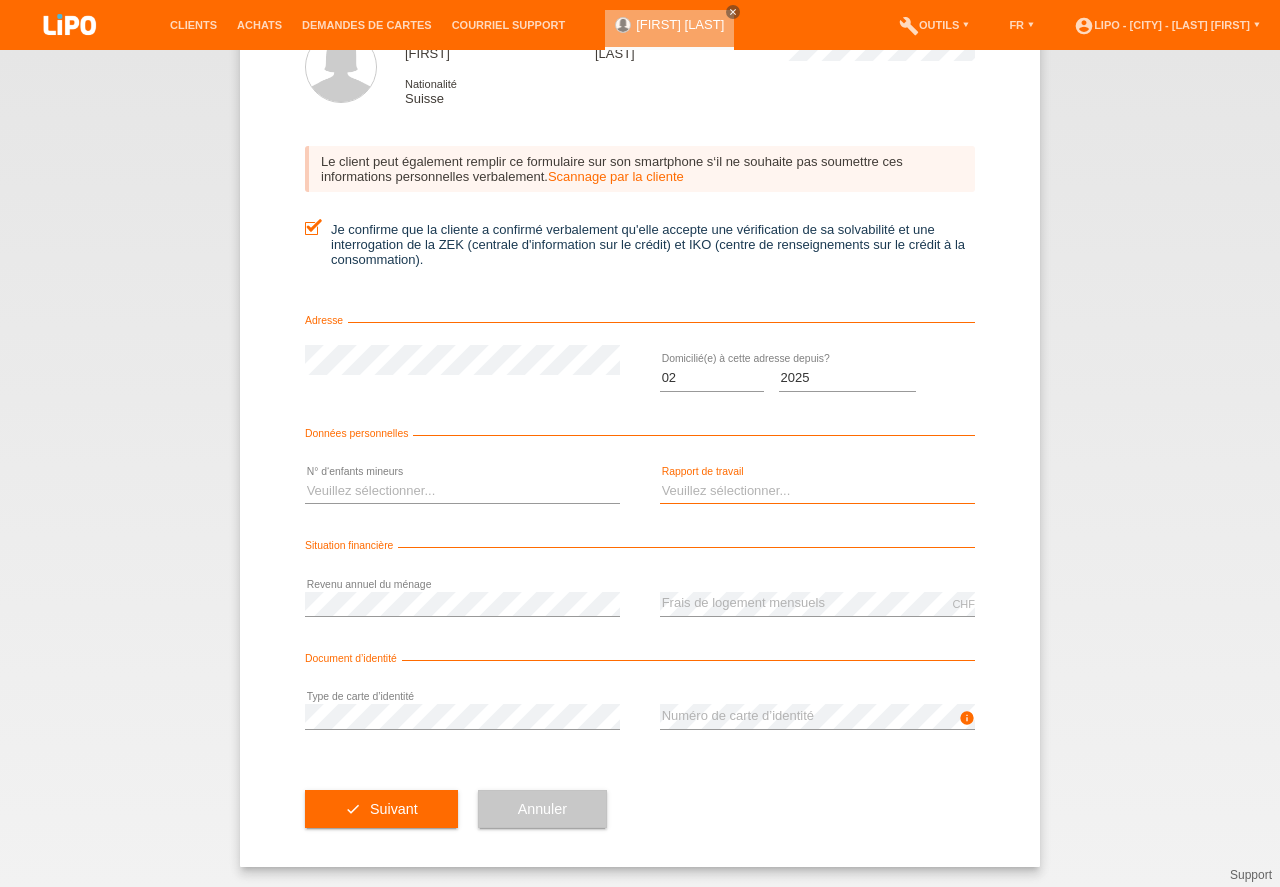 click on "Veuillez sélectionner...
A durée indéterminée
A durée déterminée
Apprenti/étudiant
Retraité(e)
Sans activité lucrative
Femme/homme au foyer
Indépendant(e)" at bounding box center (817, 491) 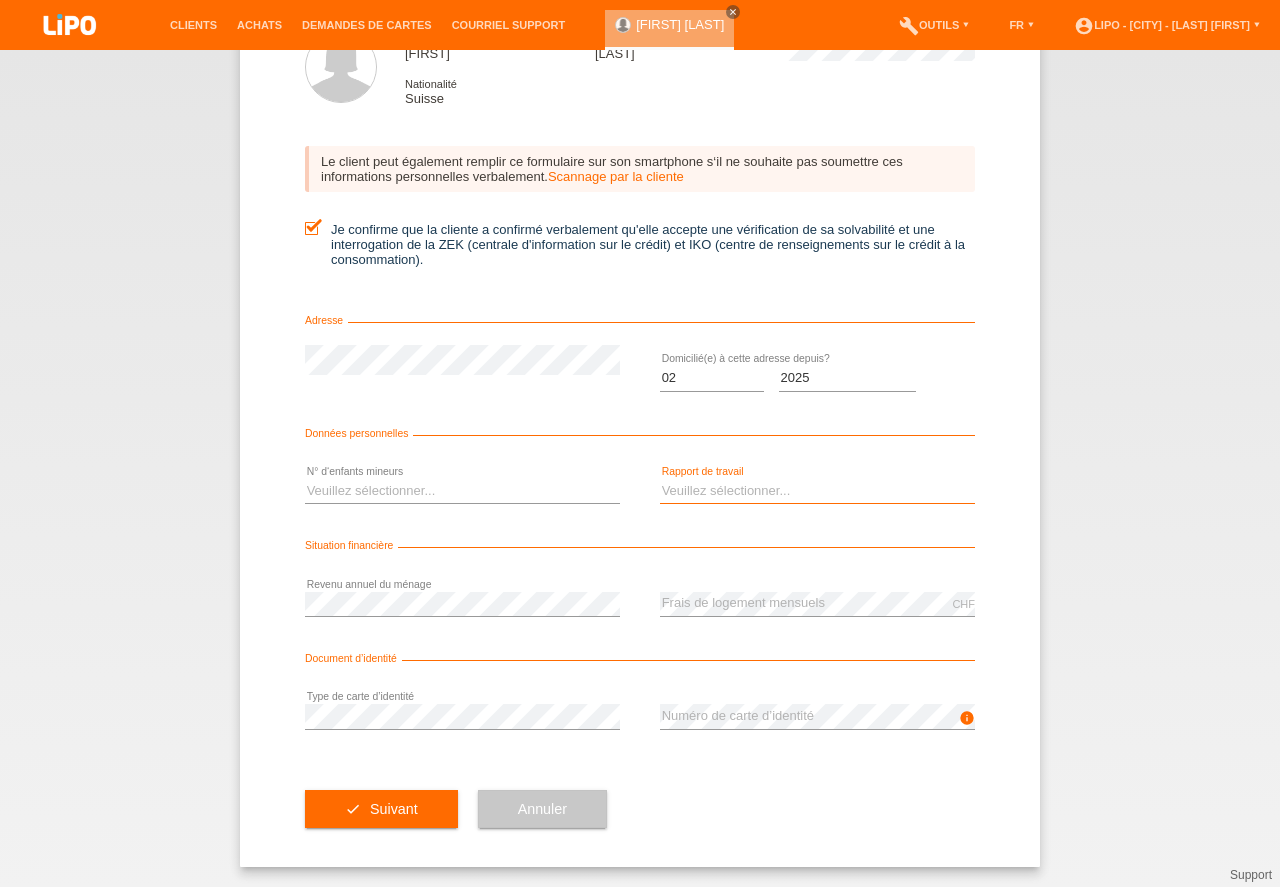 select on "UNLIMITED" 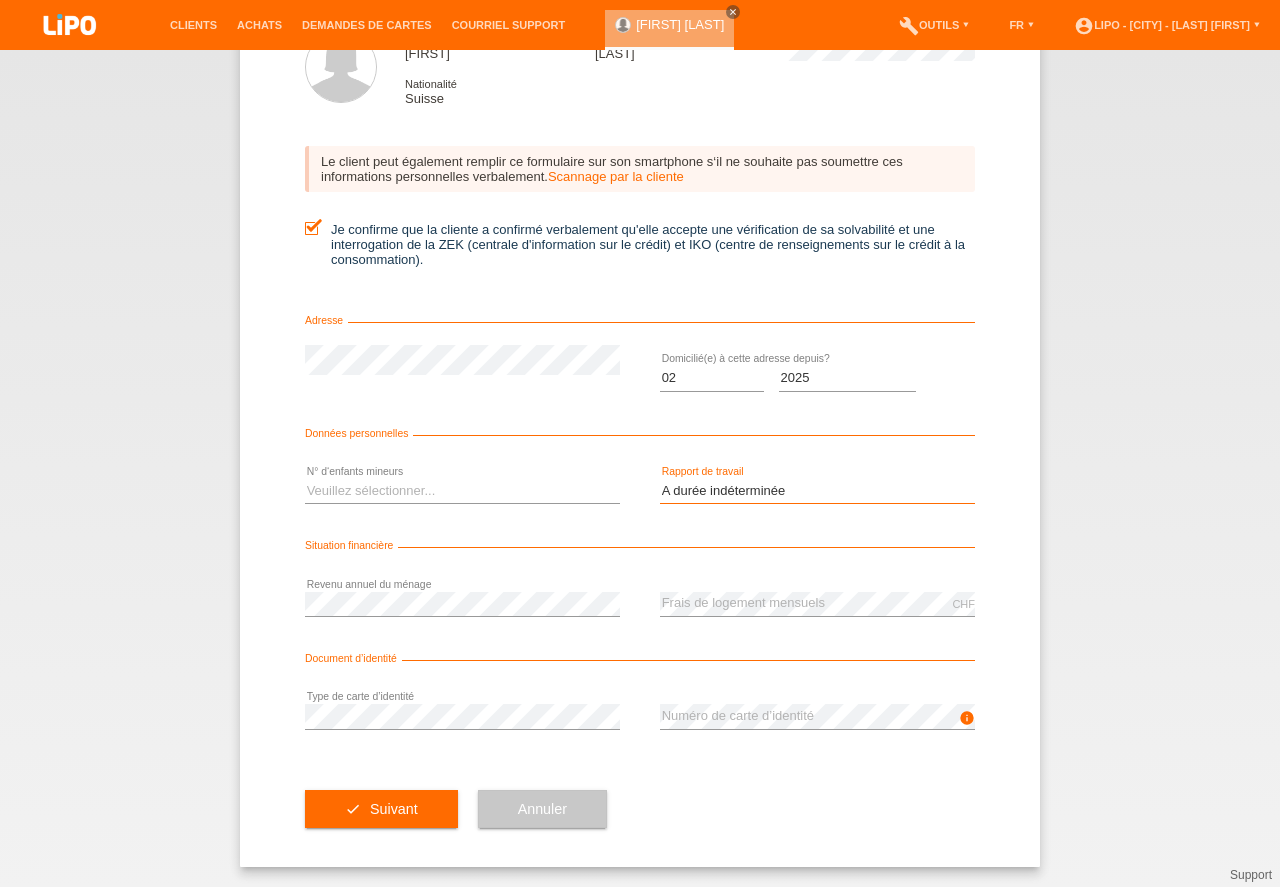 click on "A durée indéterminée" at bounding box center (0, 0) 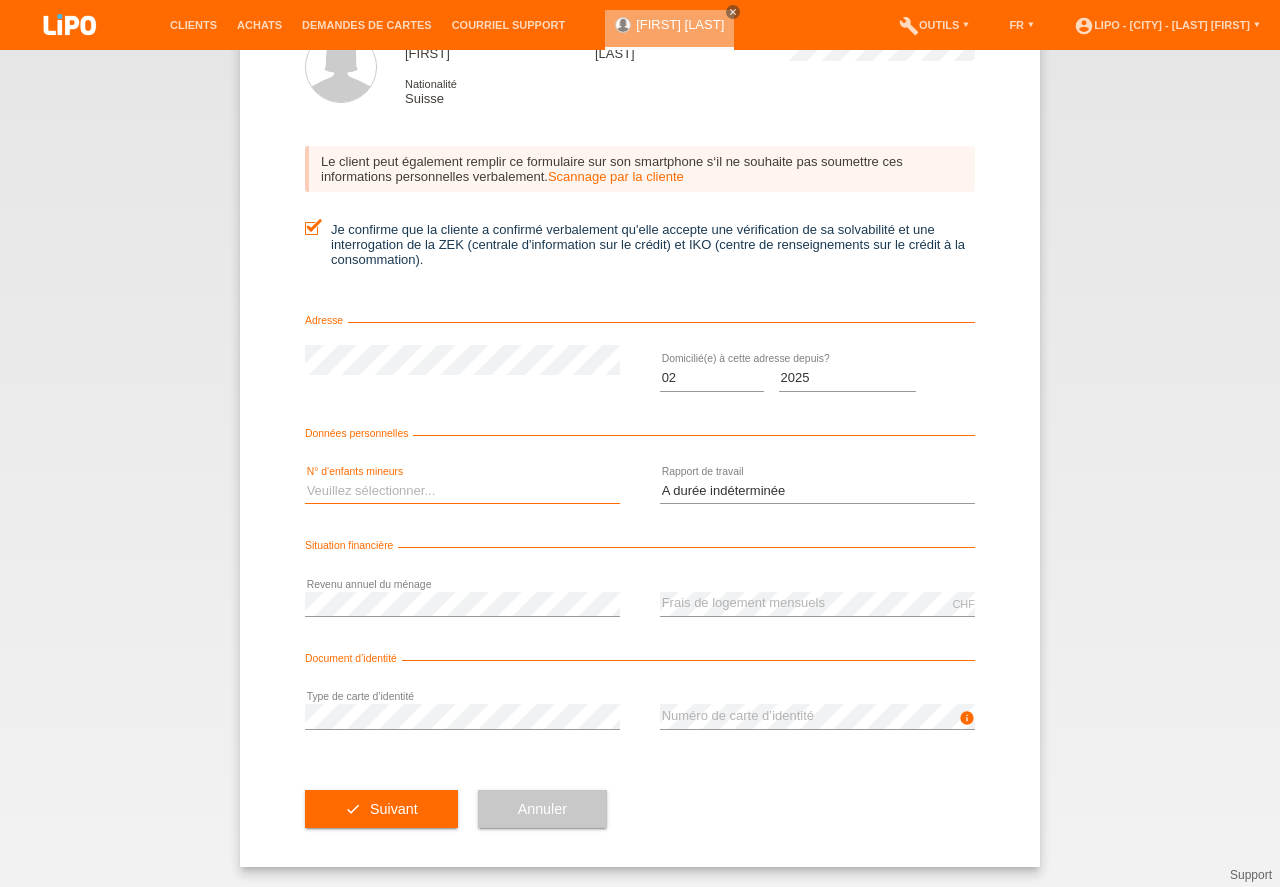 click on "Veuillez sélectionner...
0
1
2
3
4
5
6
7
8
9" at bounding box center (462, 491) 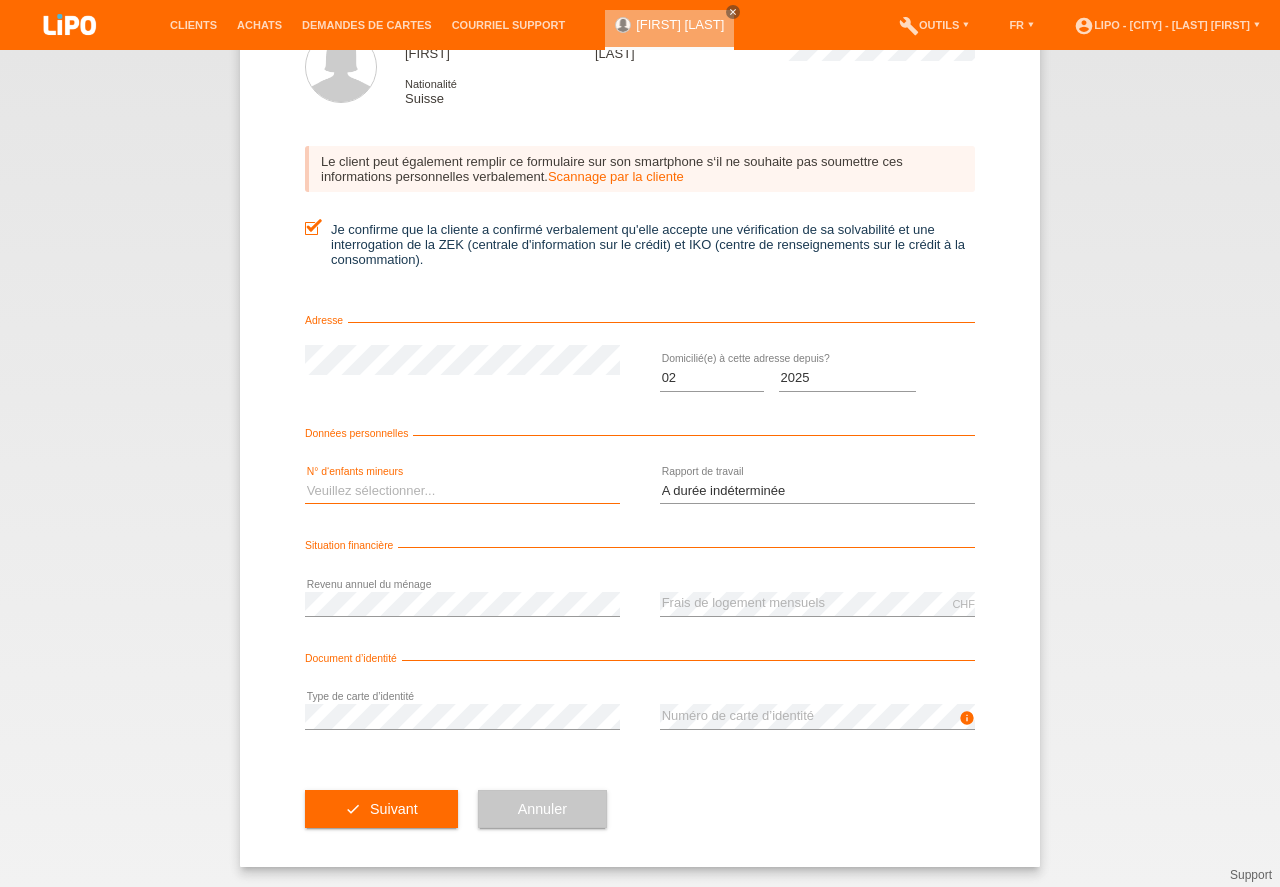 select on "0" 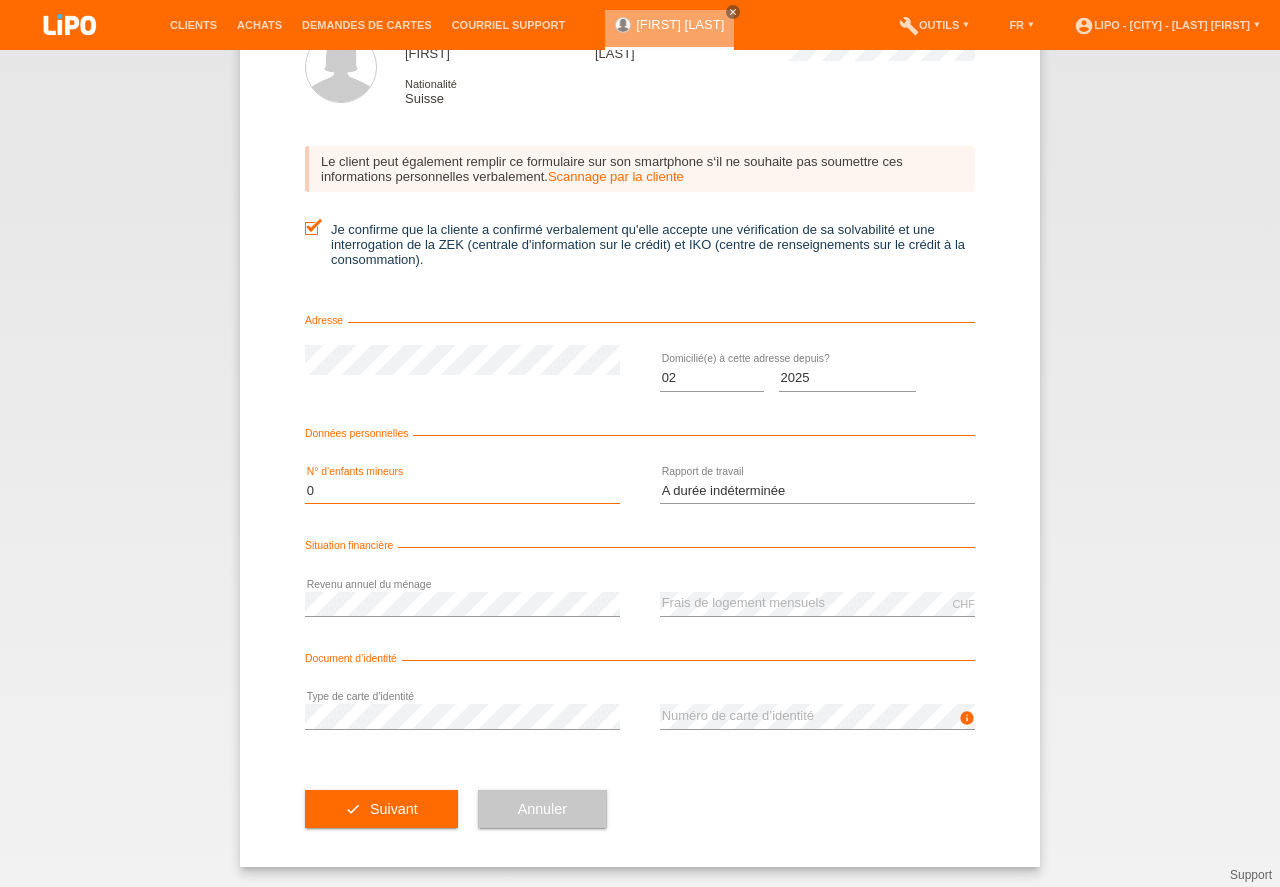click on "0" at bounding box center [0, 0] 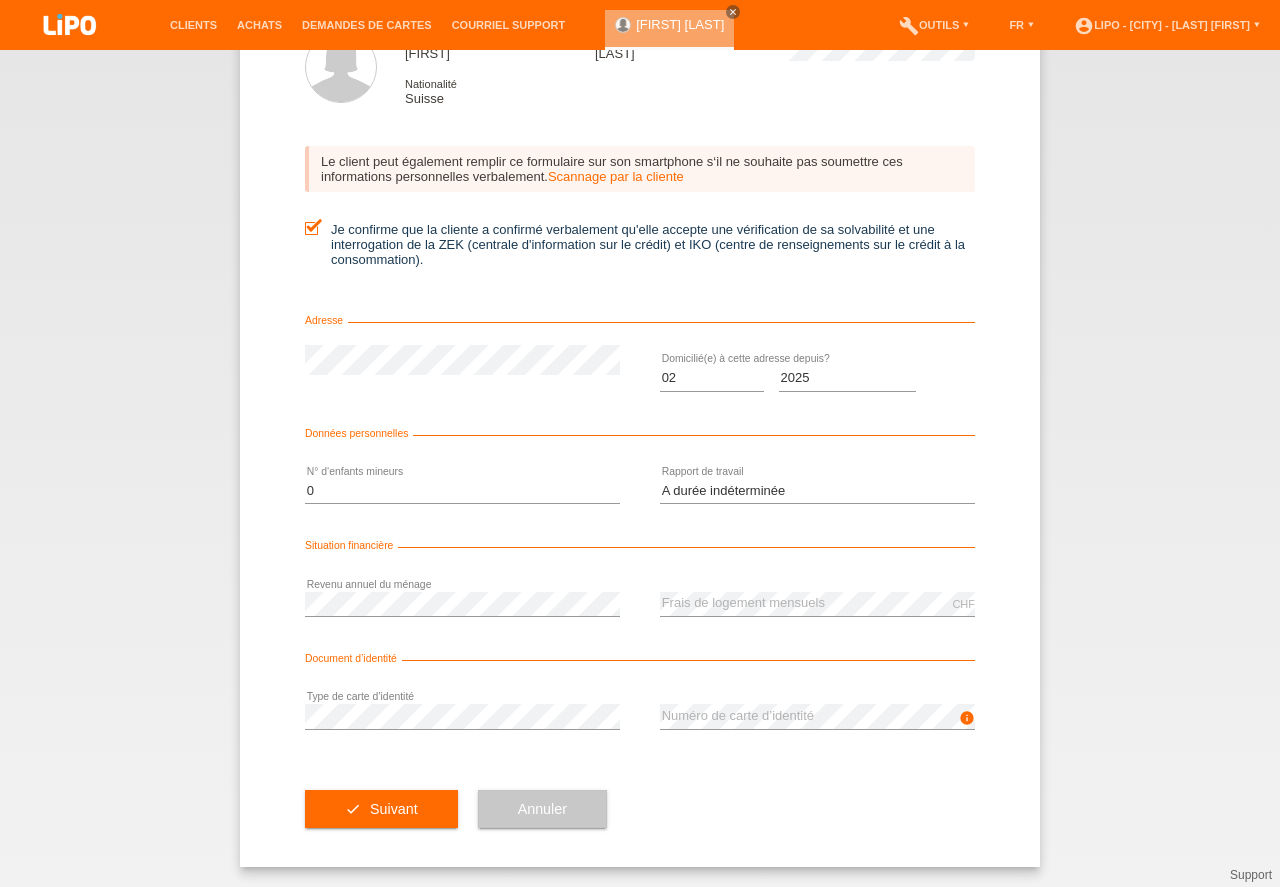 click on "info" at bounding box center [967, 718] 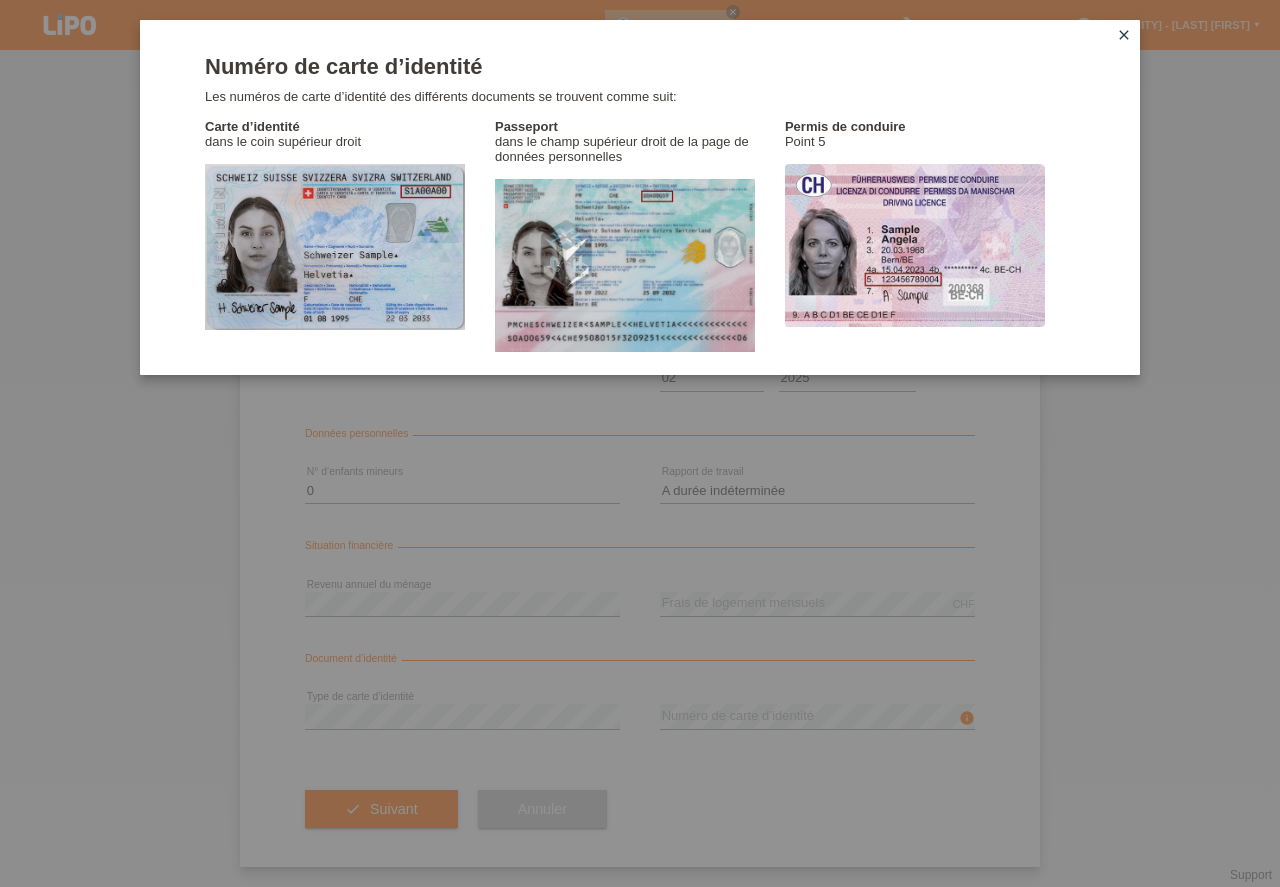click on "Numéro de carte d’identité
Les numéros de carte d’identité des différents documents se trouvent comme suit:
Carte d’identité dans le coin supérieur droit
Passeport dans le champ supérieur droit de la page de données personnelles
Permis de conduire Point 5
close" at bounding box center [640, 443] 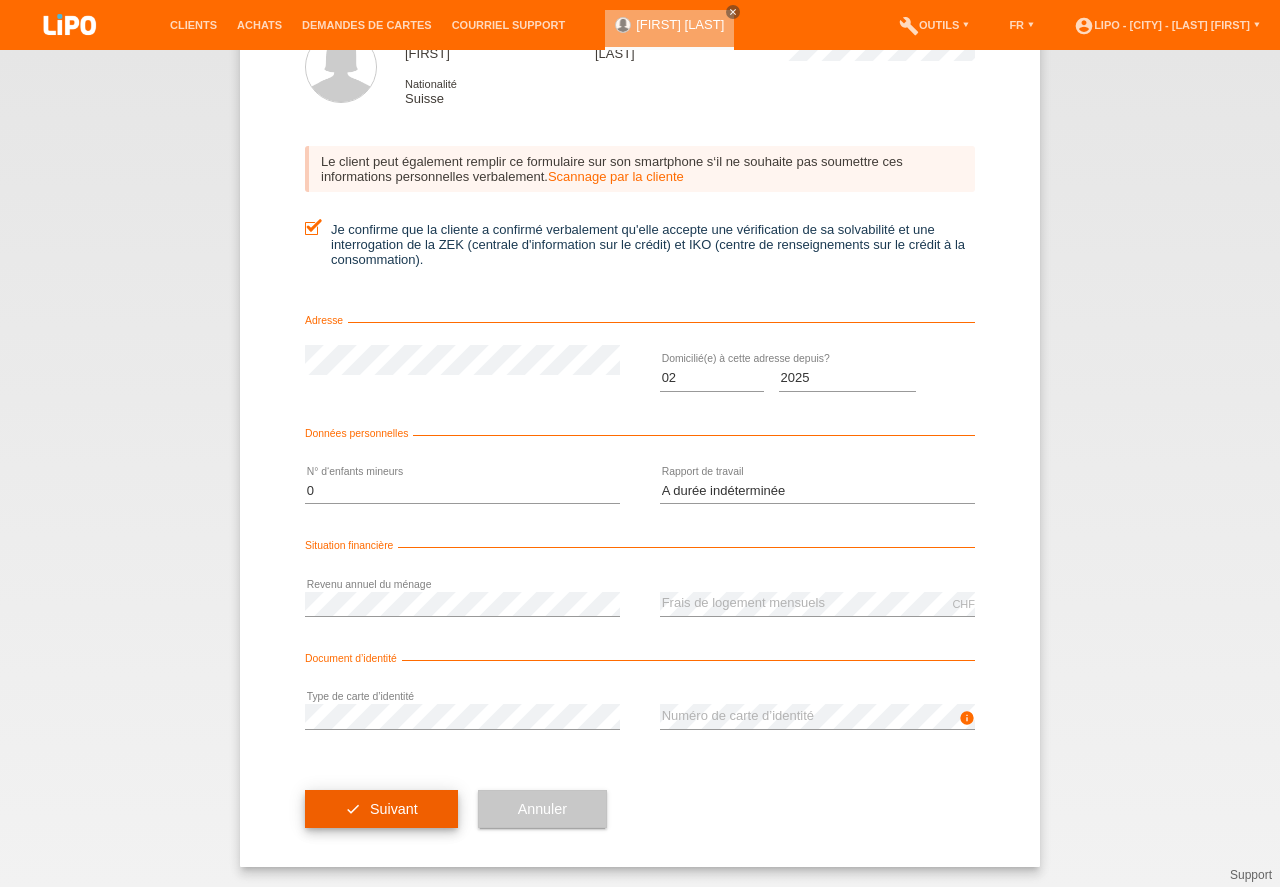 click on "check   Suivant" at bounding box center (381, 809) 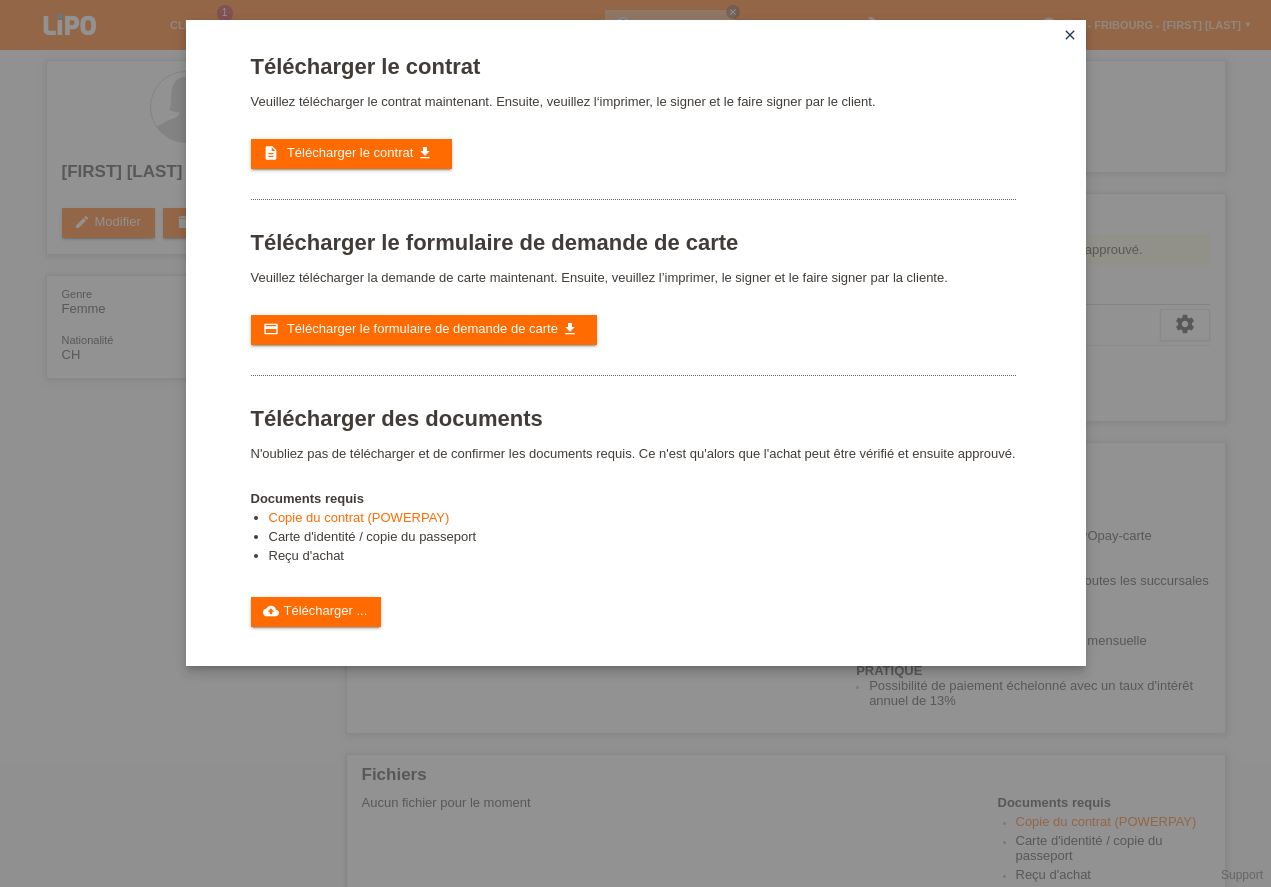 scroll, scrollTop: 0, scrollLeft: 0, axis: both 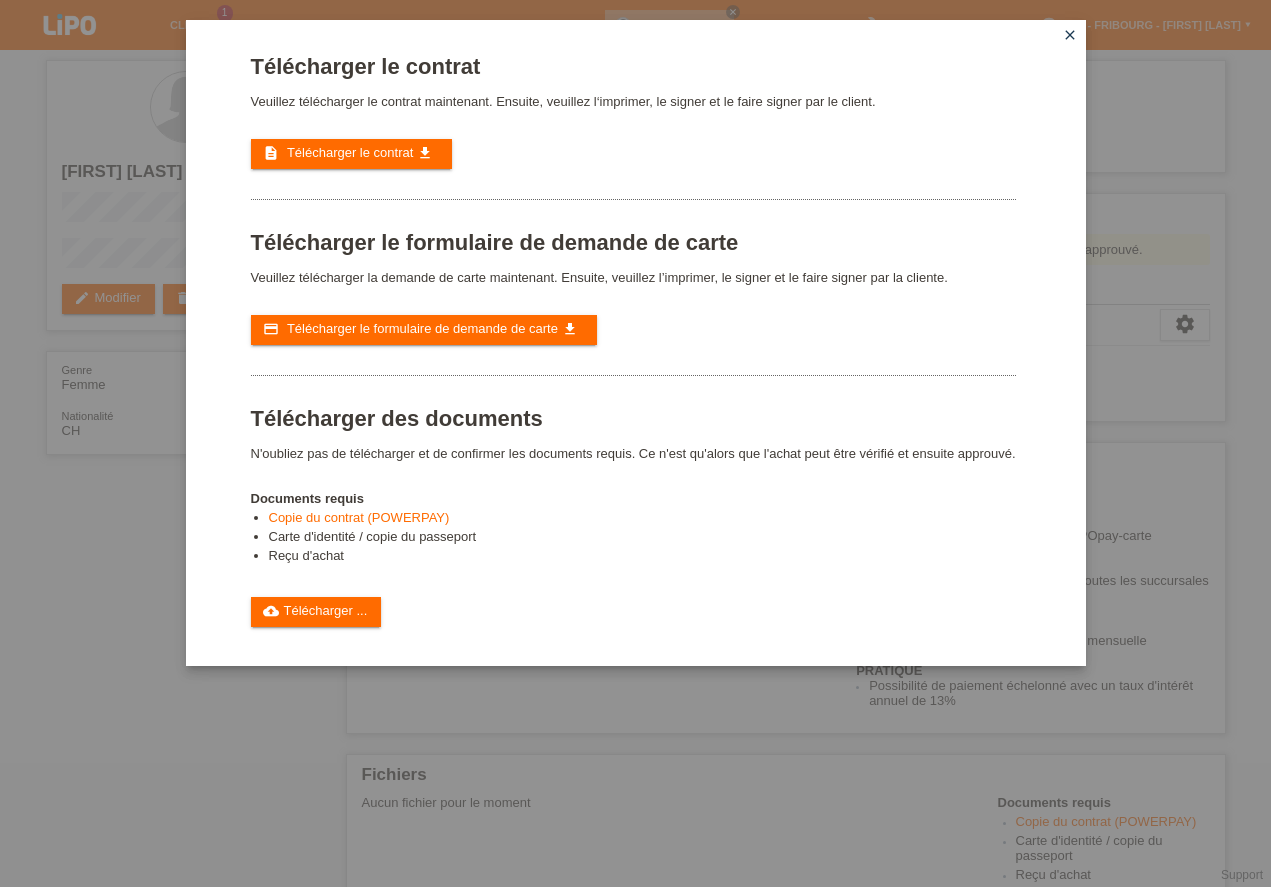 click on "Télécharger le contrat
Veuillez télécharger le contrat maintenant. Ensuite, veuillez l‘imprimer, le signer et le faire signer par le client.
description   Télécharger le contrat   get_app
Télécharger le formulaire de demande de carte" at bounding box center (636, 343) 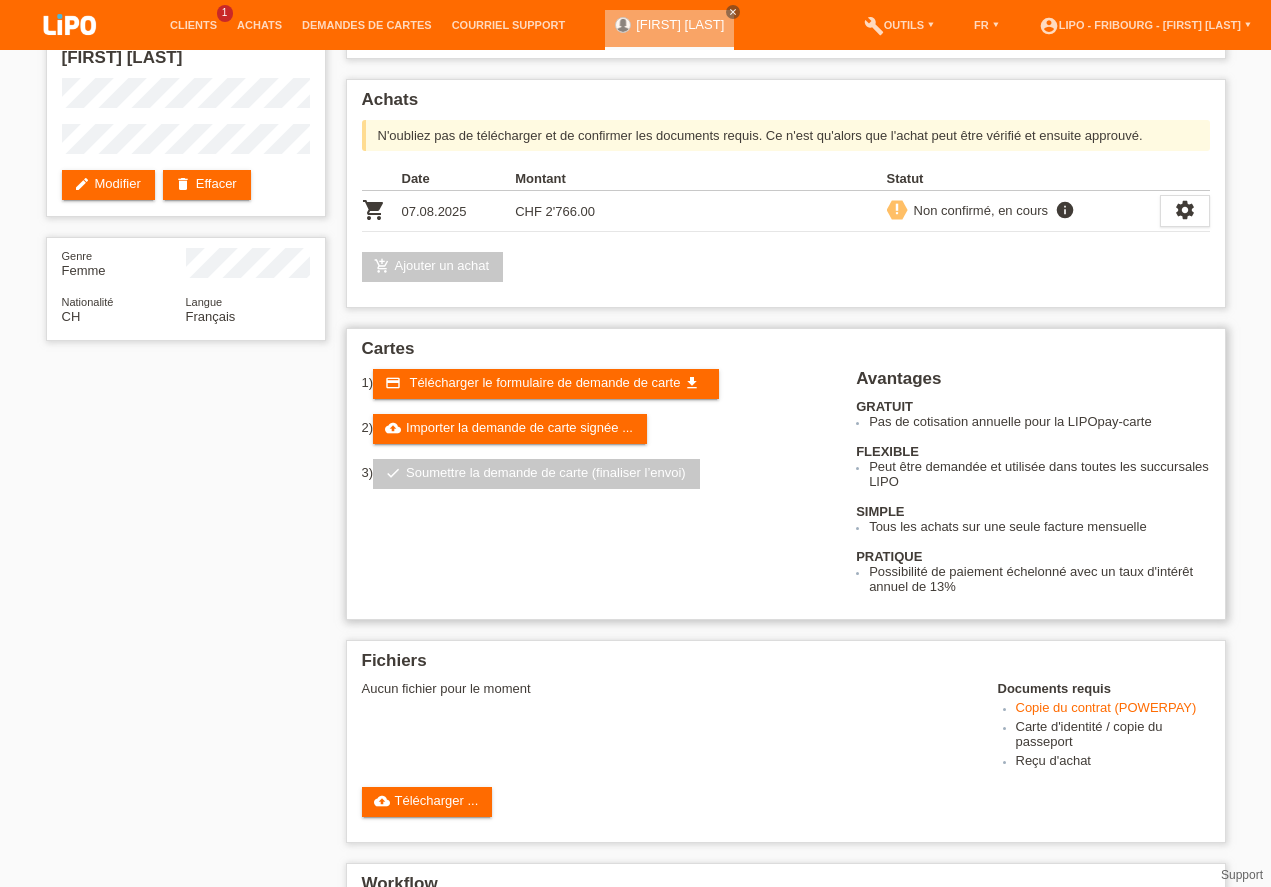 scroll, scrollTop: 0, scrollLeft: 0, axis: both 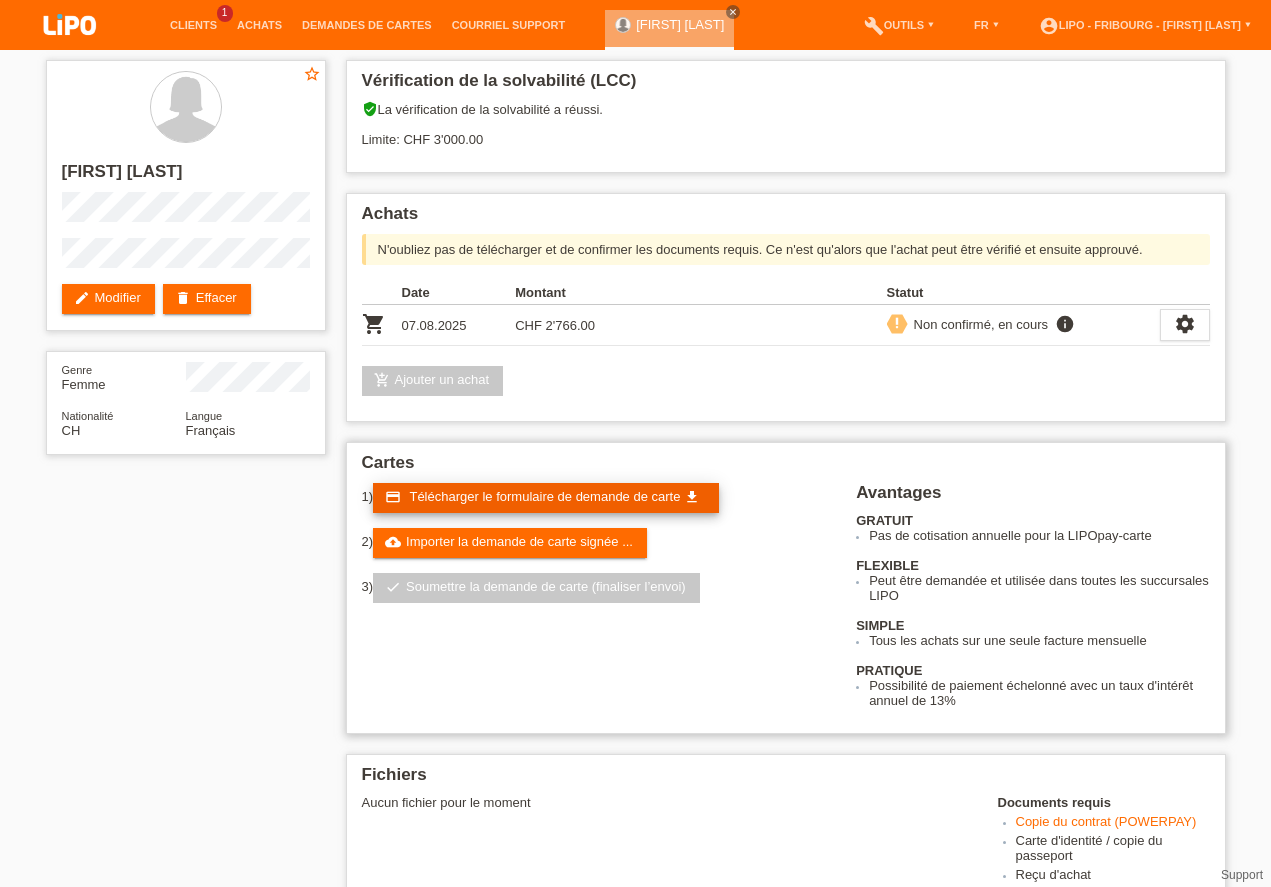 click on "Télécharger le formulaire de demande de carte" at bounding box center (544, 496) 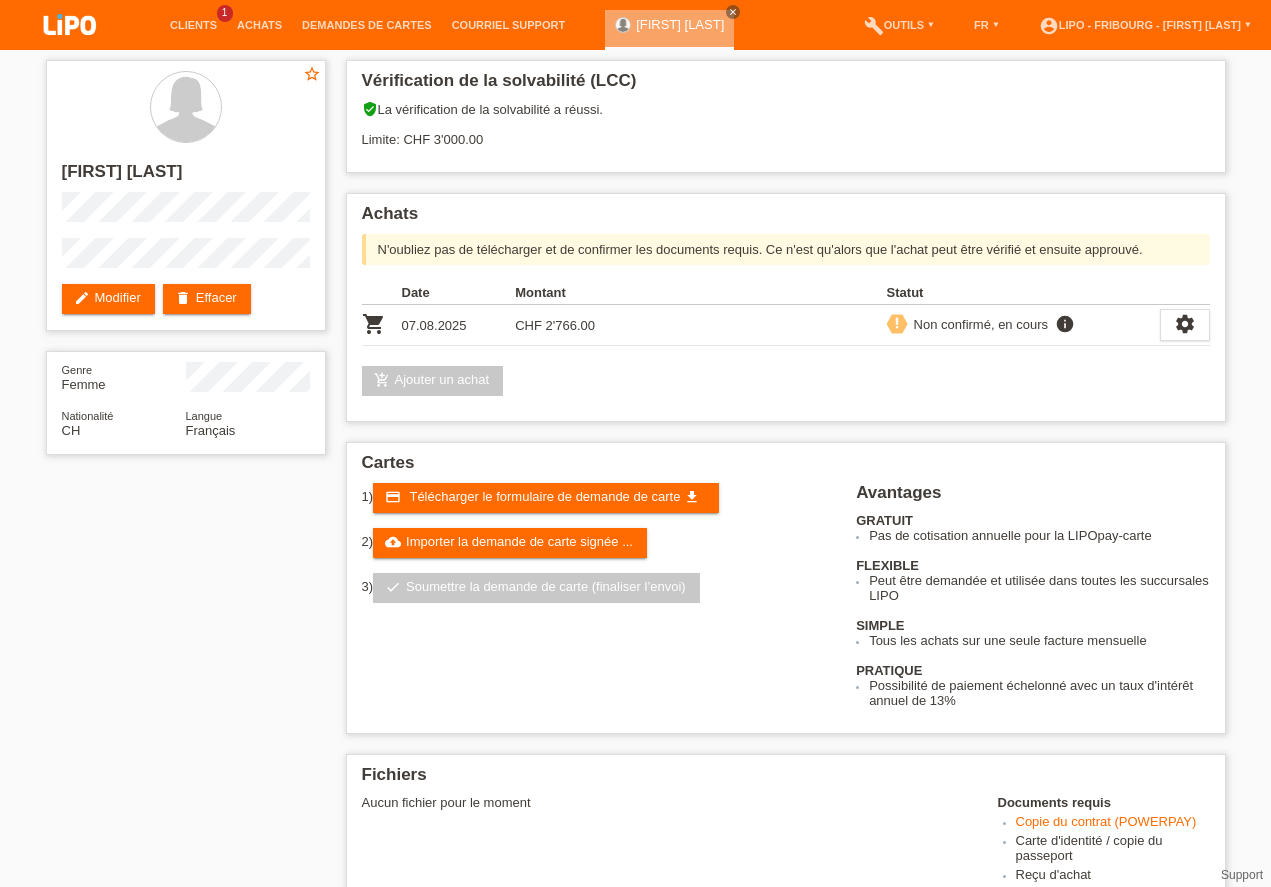 click on "star_border
PAULINE GBILIMOU
edit  Modifier
delete  Effacer
Genre
Femme
Nationalité
CH
Langue
Français
Vérification de la solvabilité (LCC)
verified_user  La vérification de la solvabilité a réussi." at bounding box center [635, 656] 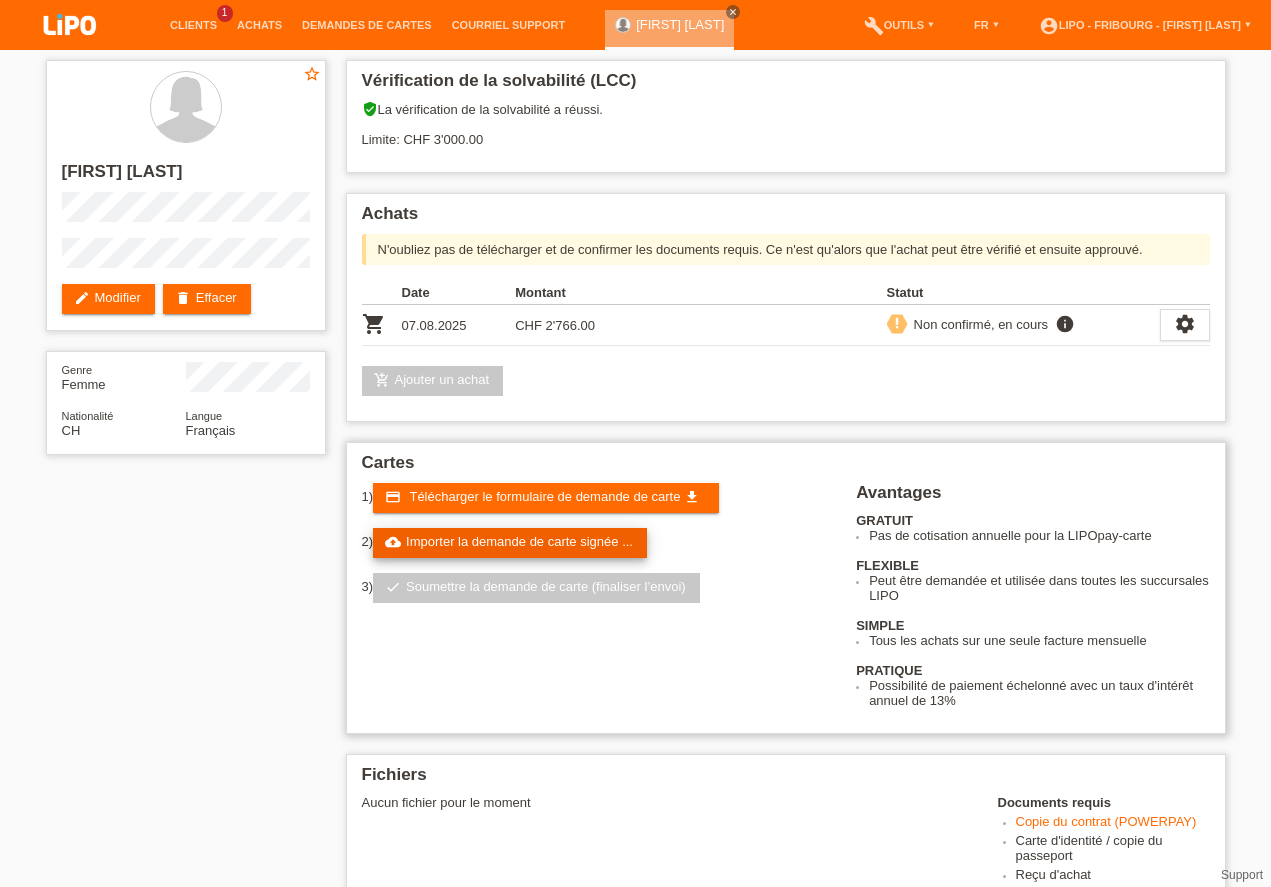 click on "cloud_upload  Importer la demande de carte signée ..." at bounding box center [510, 543] 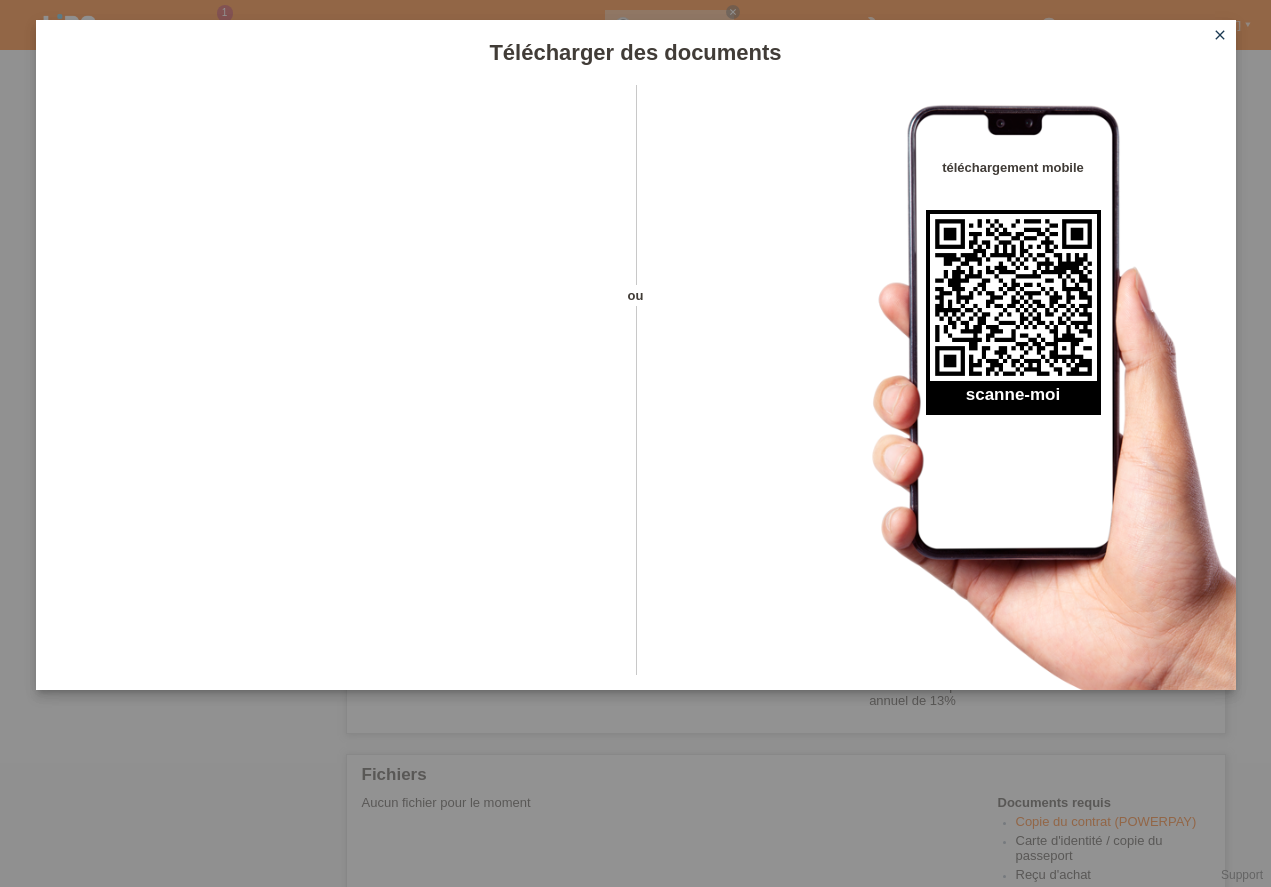 click at bounding box center (1013, 297) 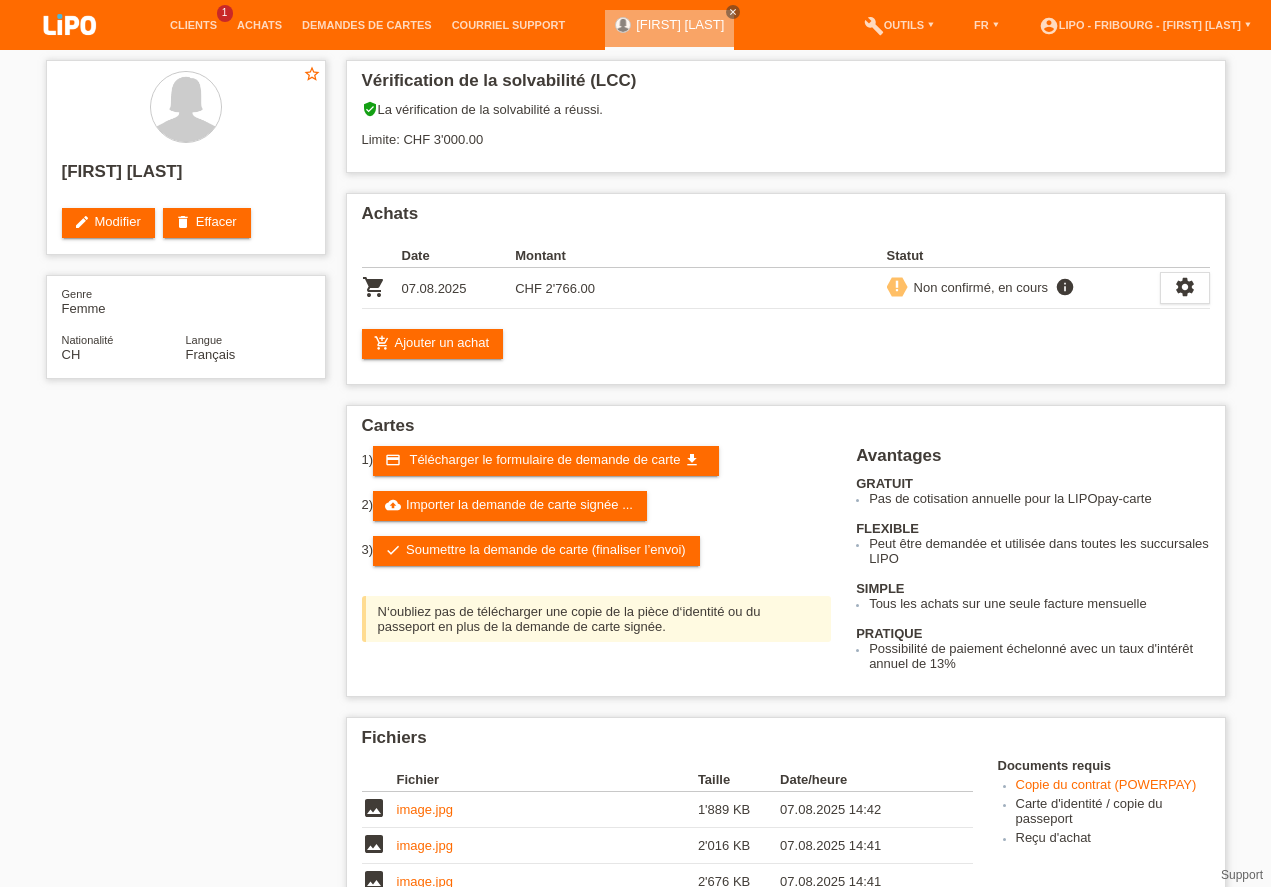 scroll, scrollTop: 285, scrollLeft: 0, axis: vertical 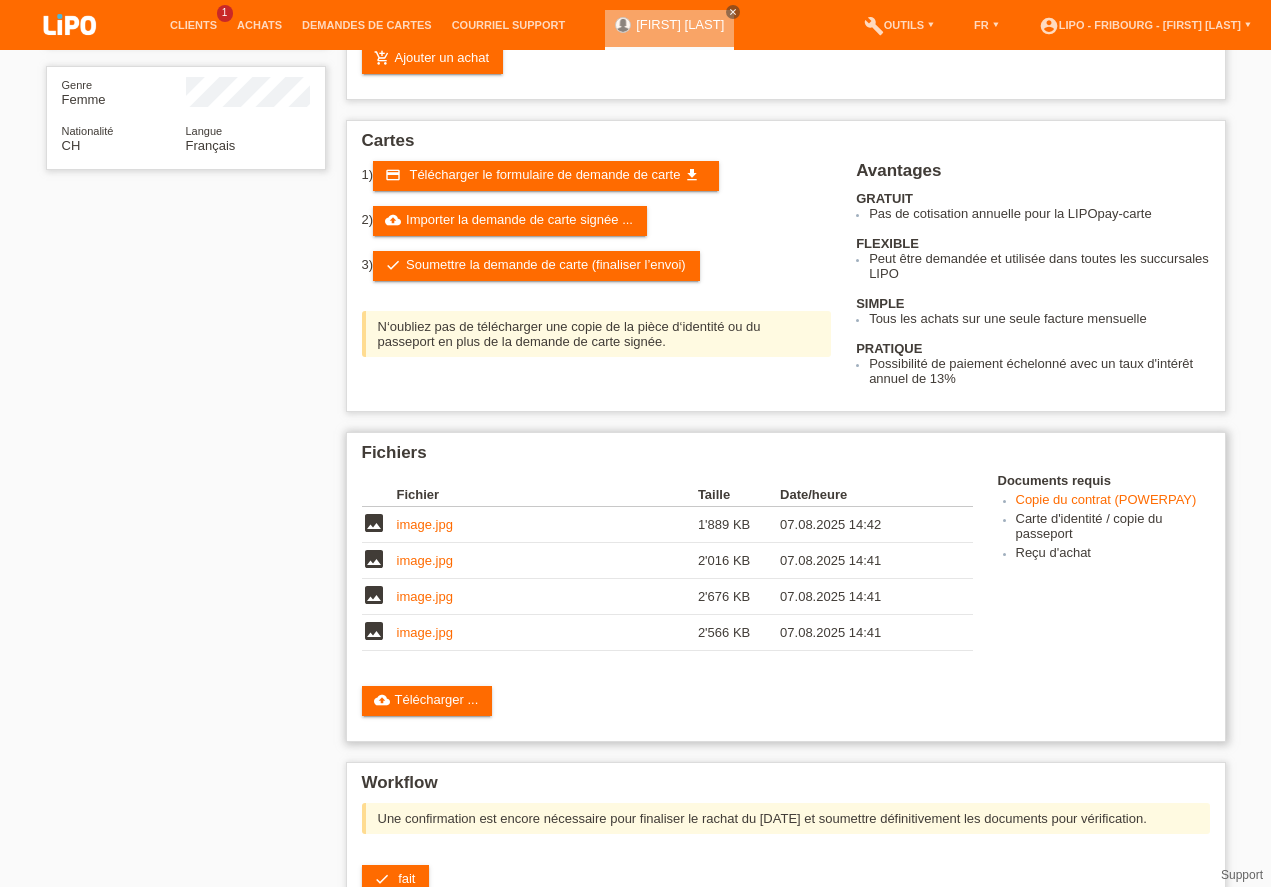 click on "cloud_upload  Télécharger ..." at bounding box center [786, 701] 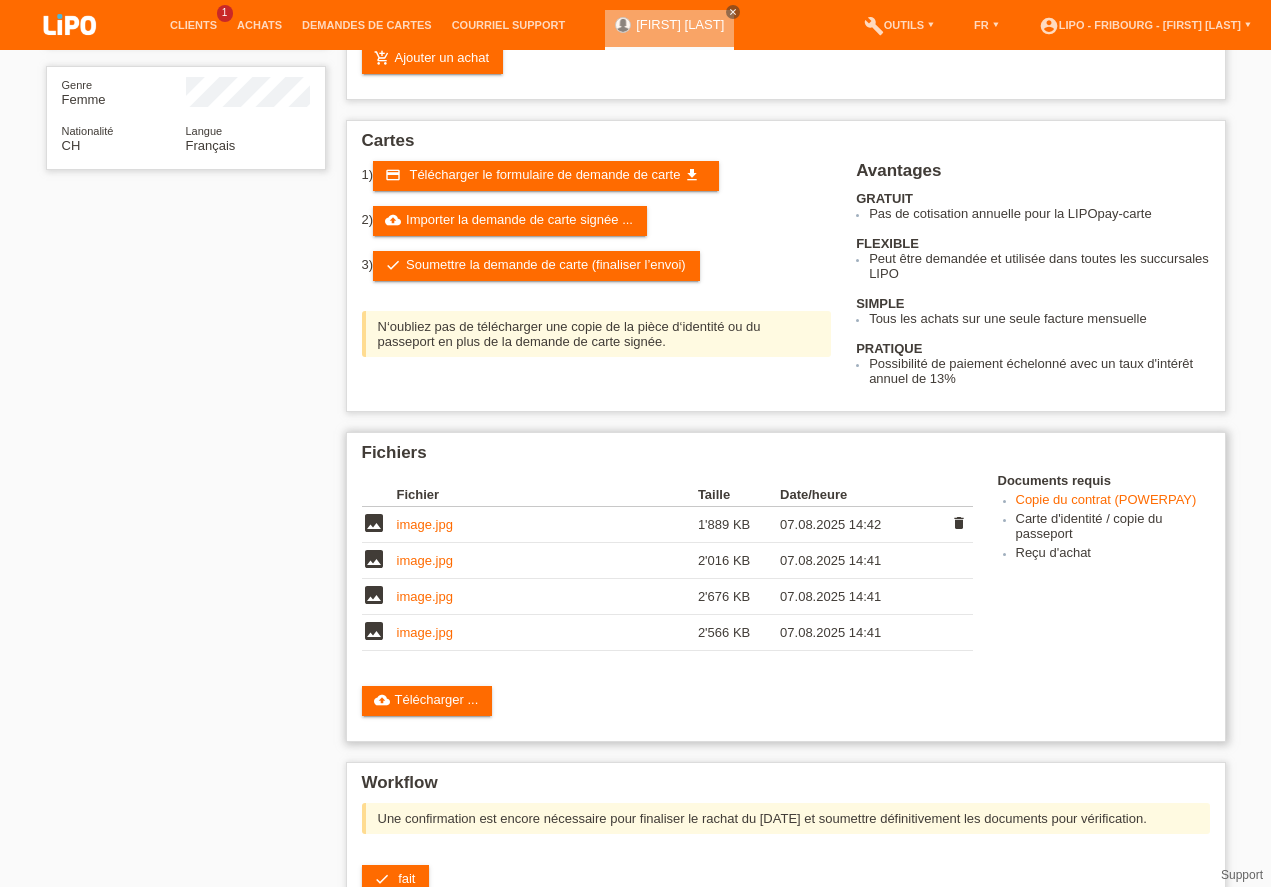 scroll, scrollTop: 0, scrollLeft: 0, axis: both 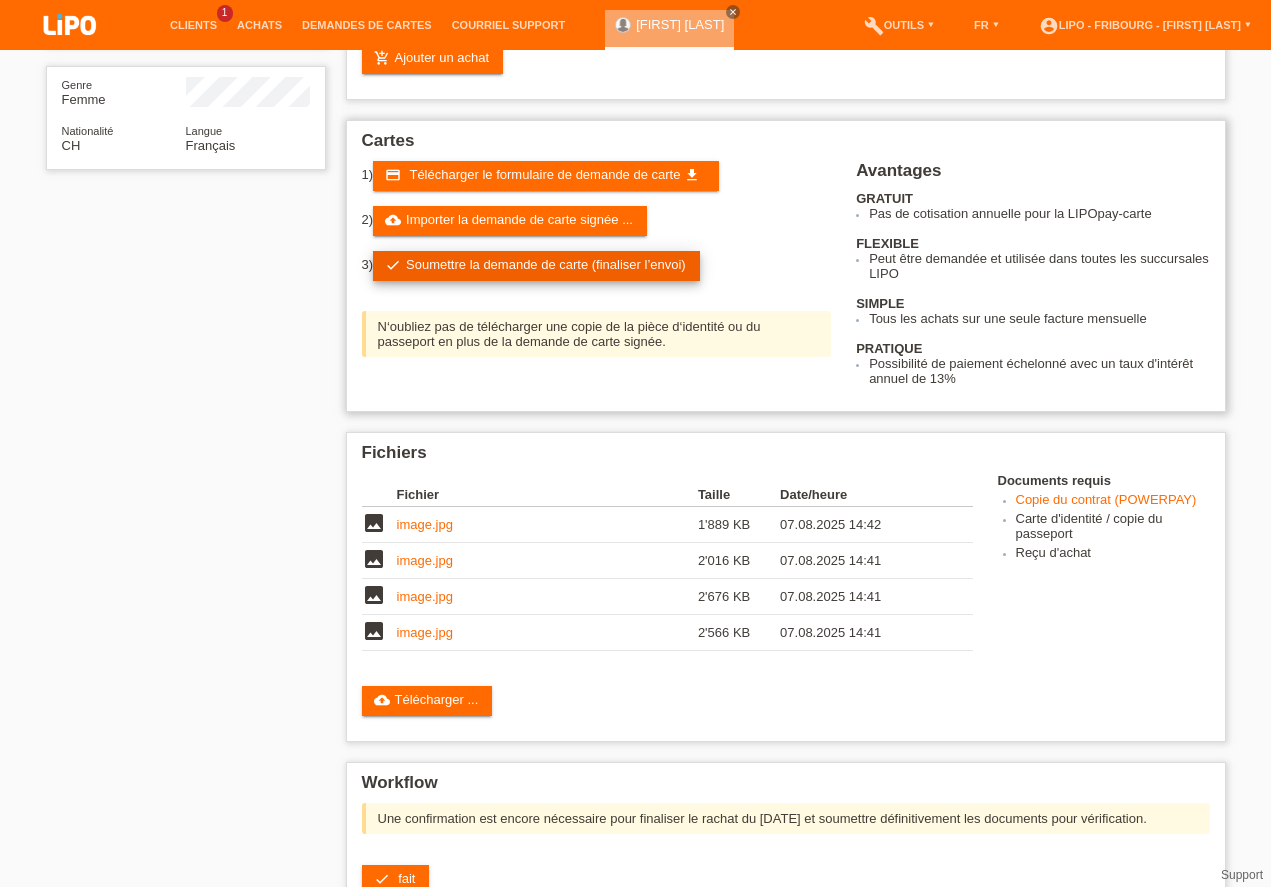 click on "check" at bounding box center (393, 265) 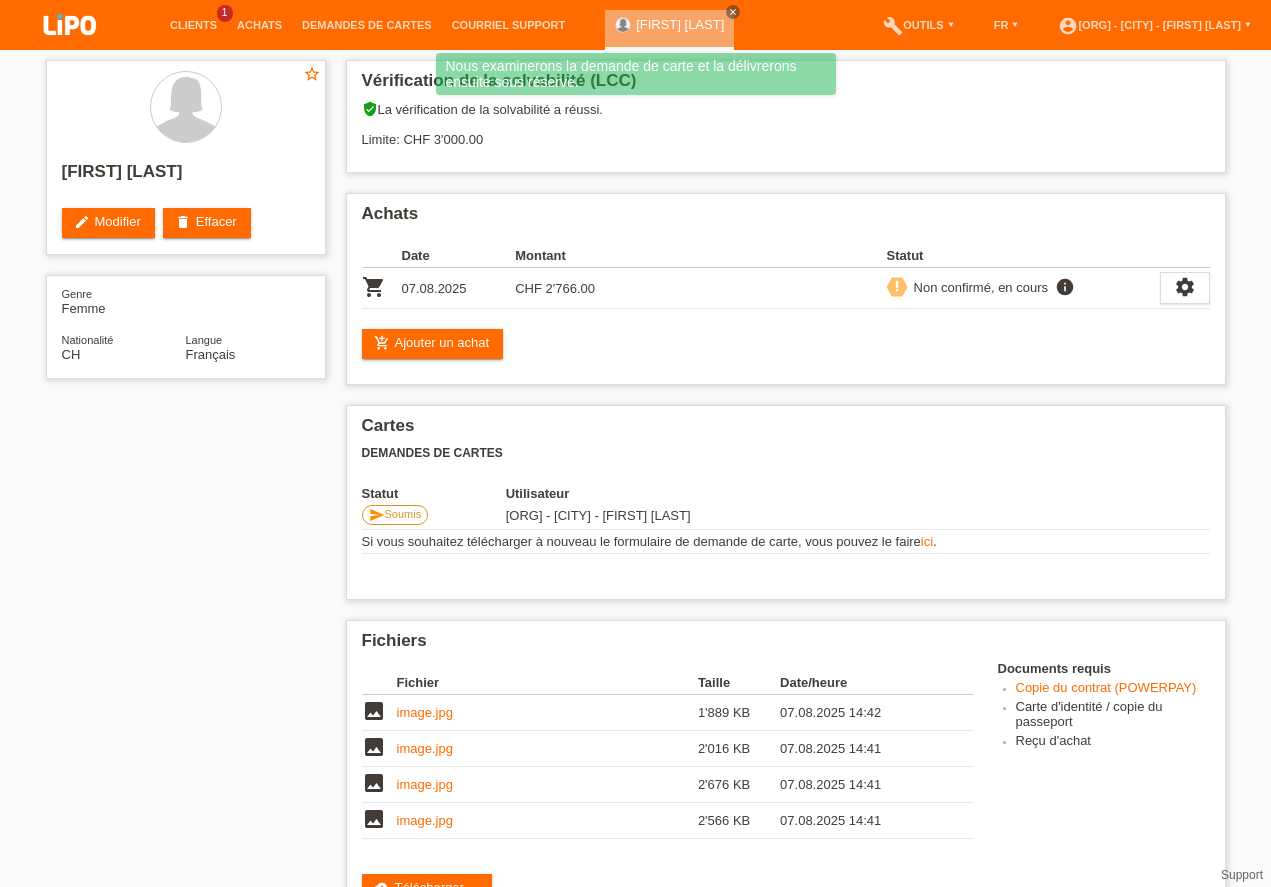 scroll, scrollTop: 380, scrollLeft: 0, axis: vertical 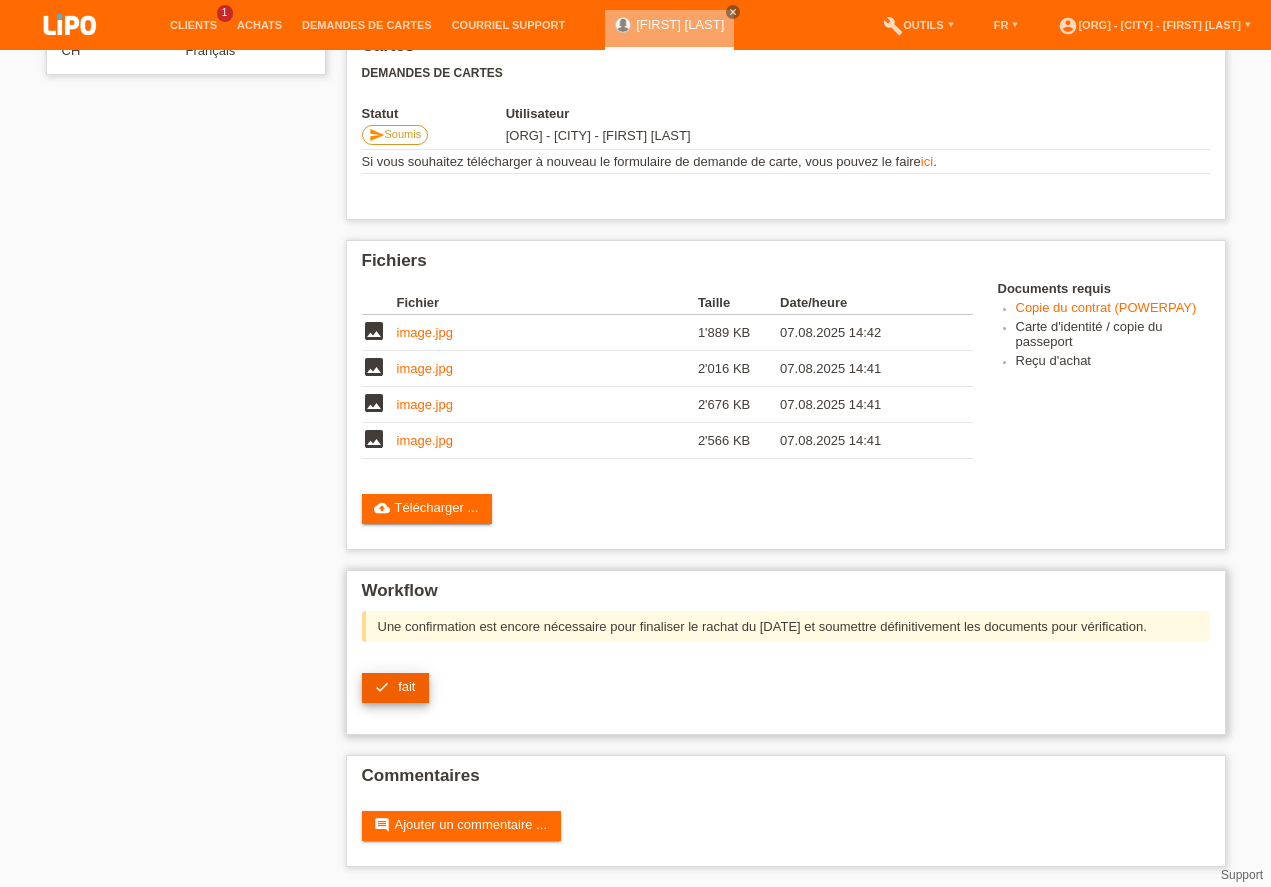 click on "check   fait" at bounding box center (396, 688) 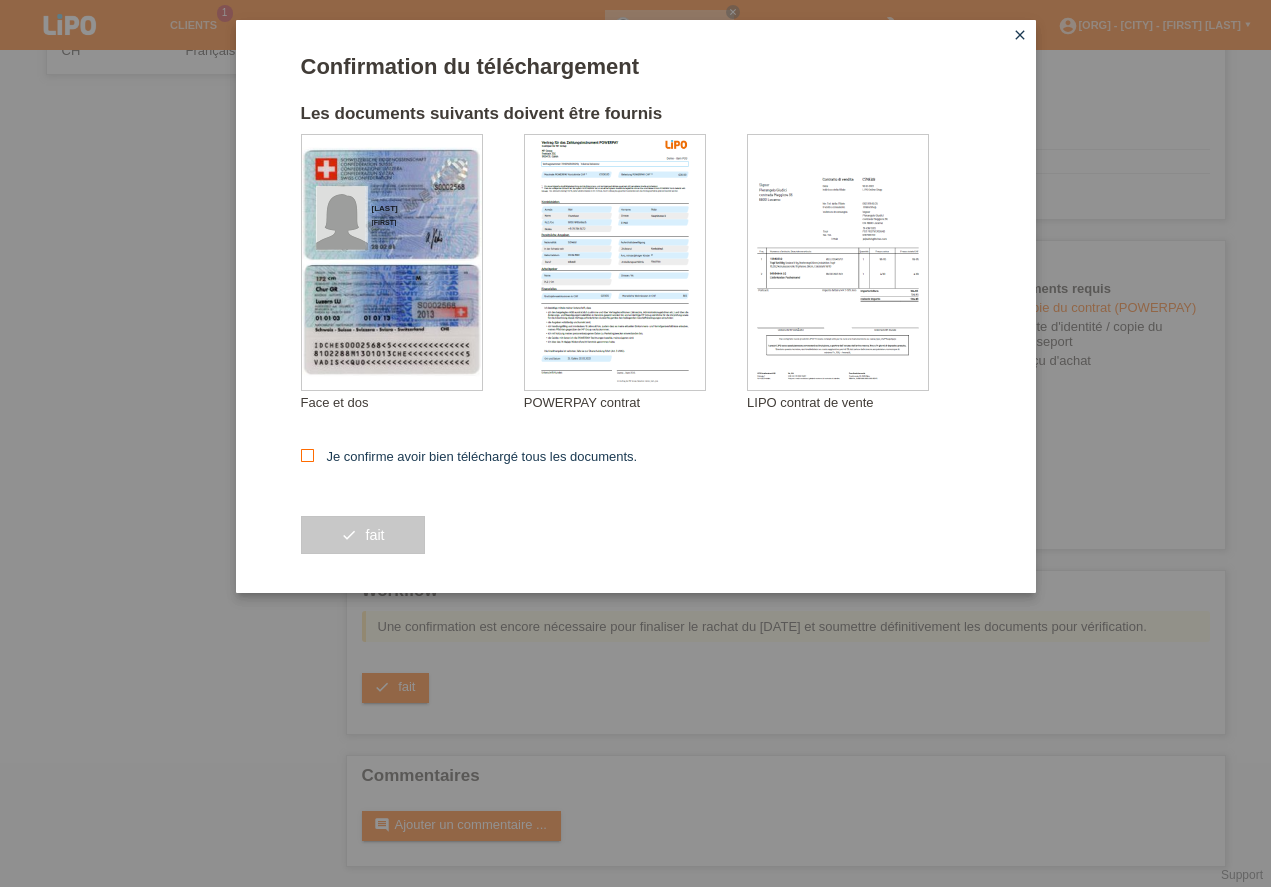 click at bounding box center [307, 455] 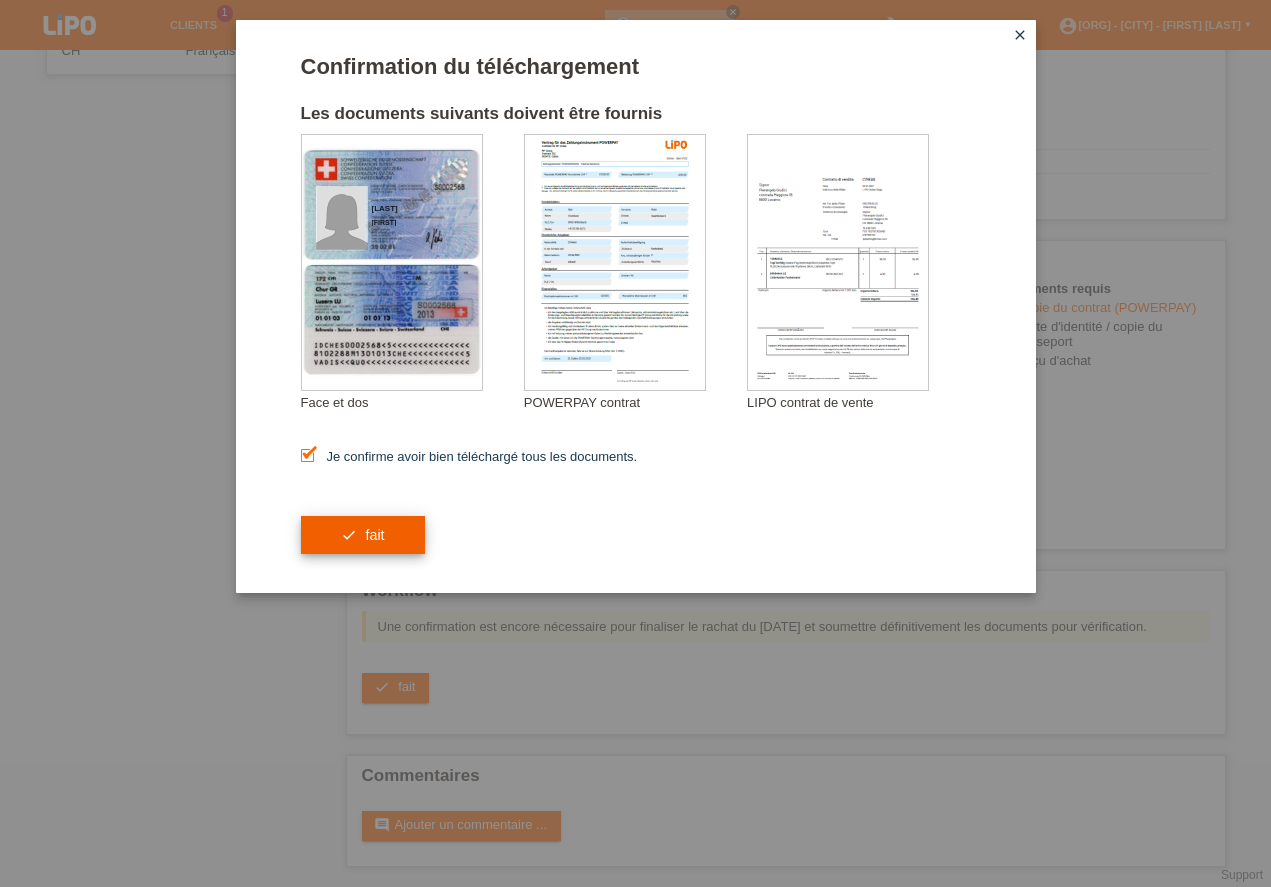 click on "check   fait" at bounding box center [363, 535] 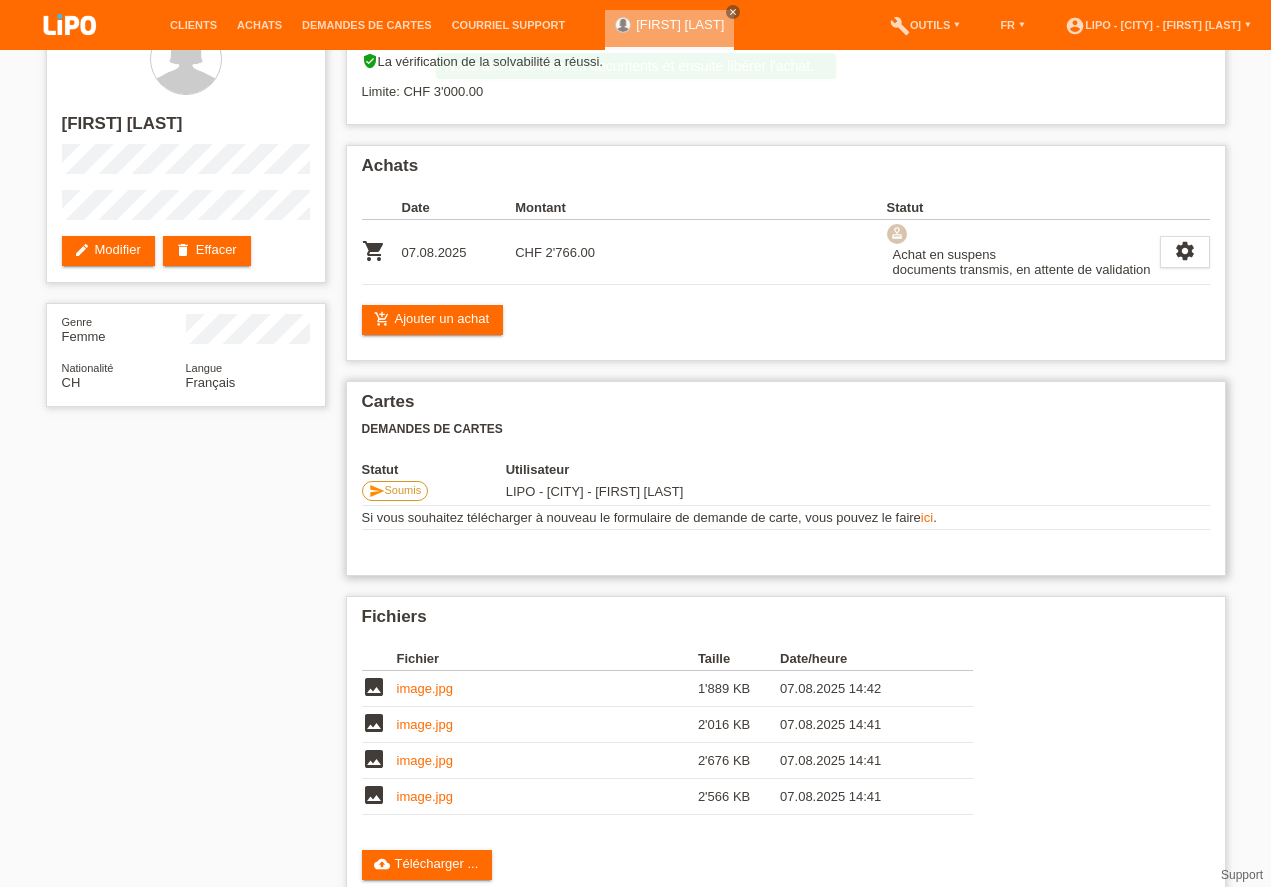 scroll, scrollTop: 0, scrollLeft: 0, axis: both 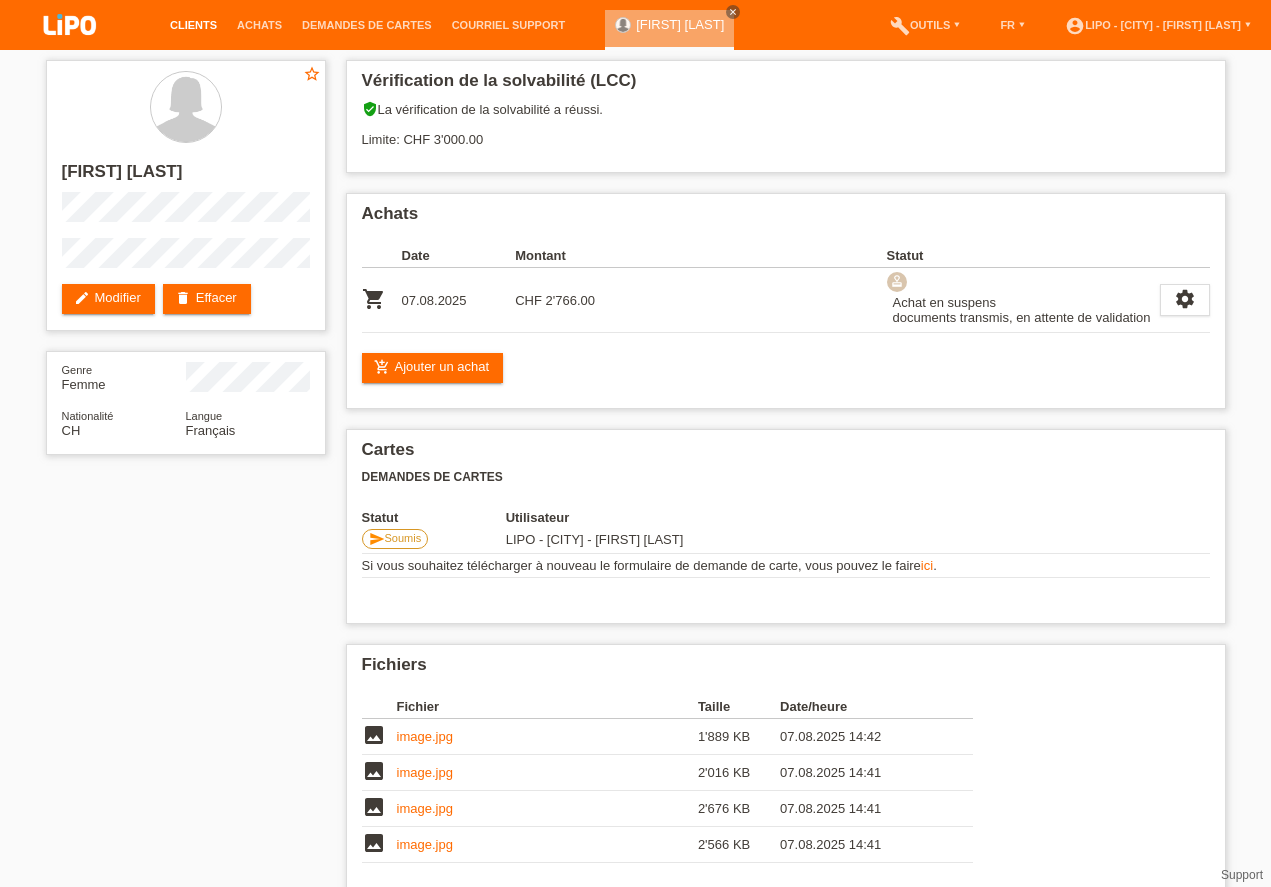click on "Clients" at bounding box center (193, 25) 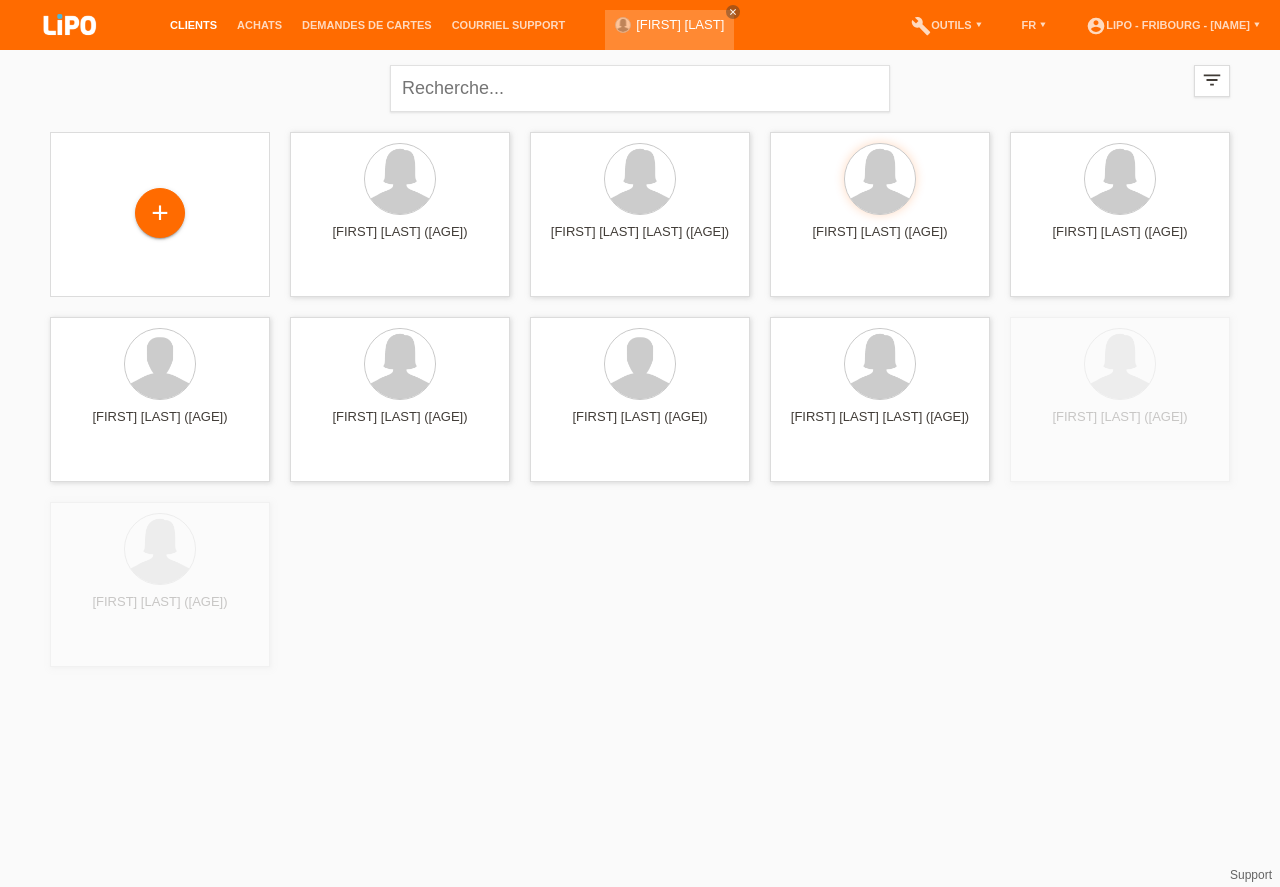 scroll, scrollTop: 0, scrollLeft: 0, axis: both 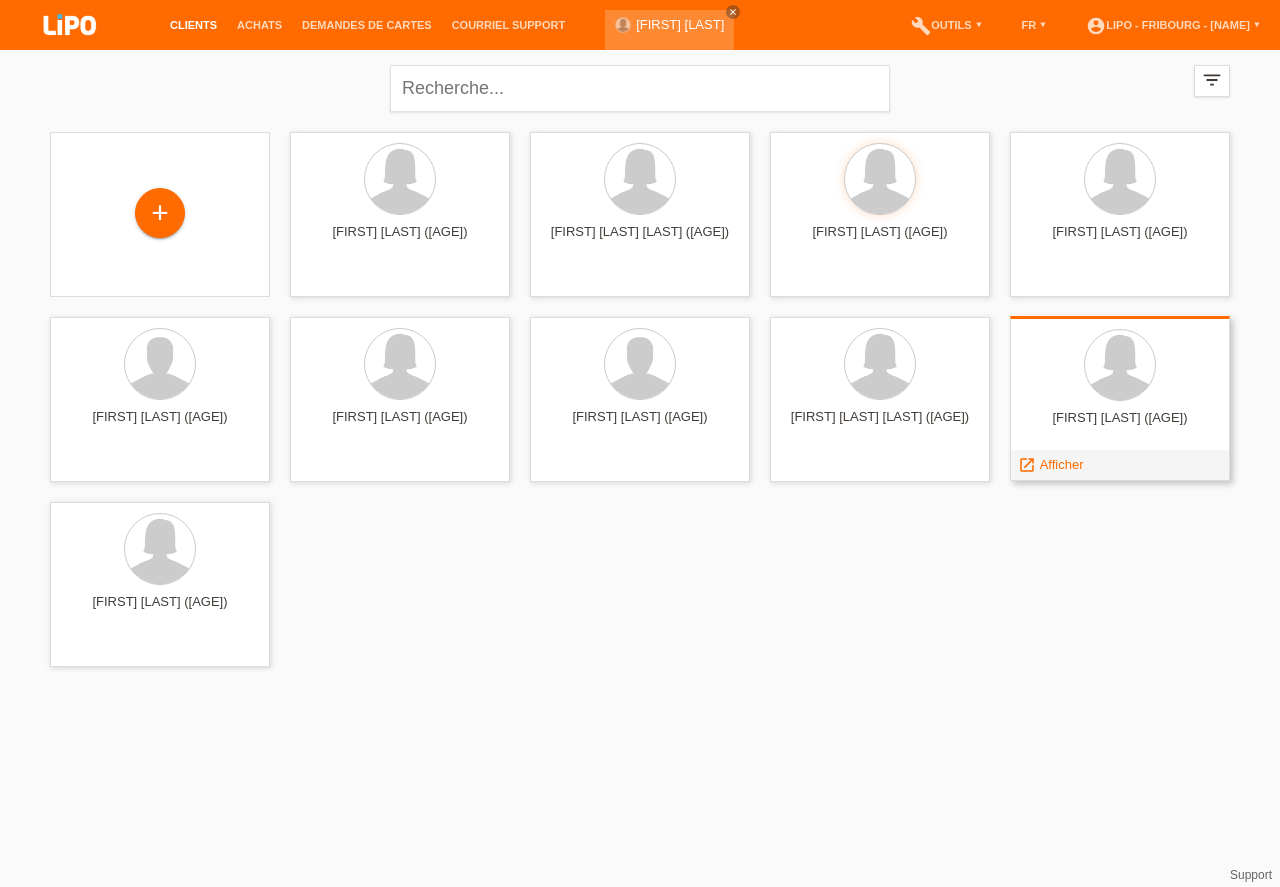 click on "[FIRST] [LAST] ([AGE])" at bounding box center (1120, 426) 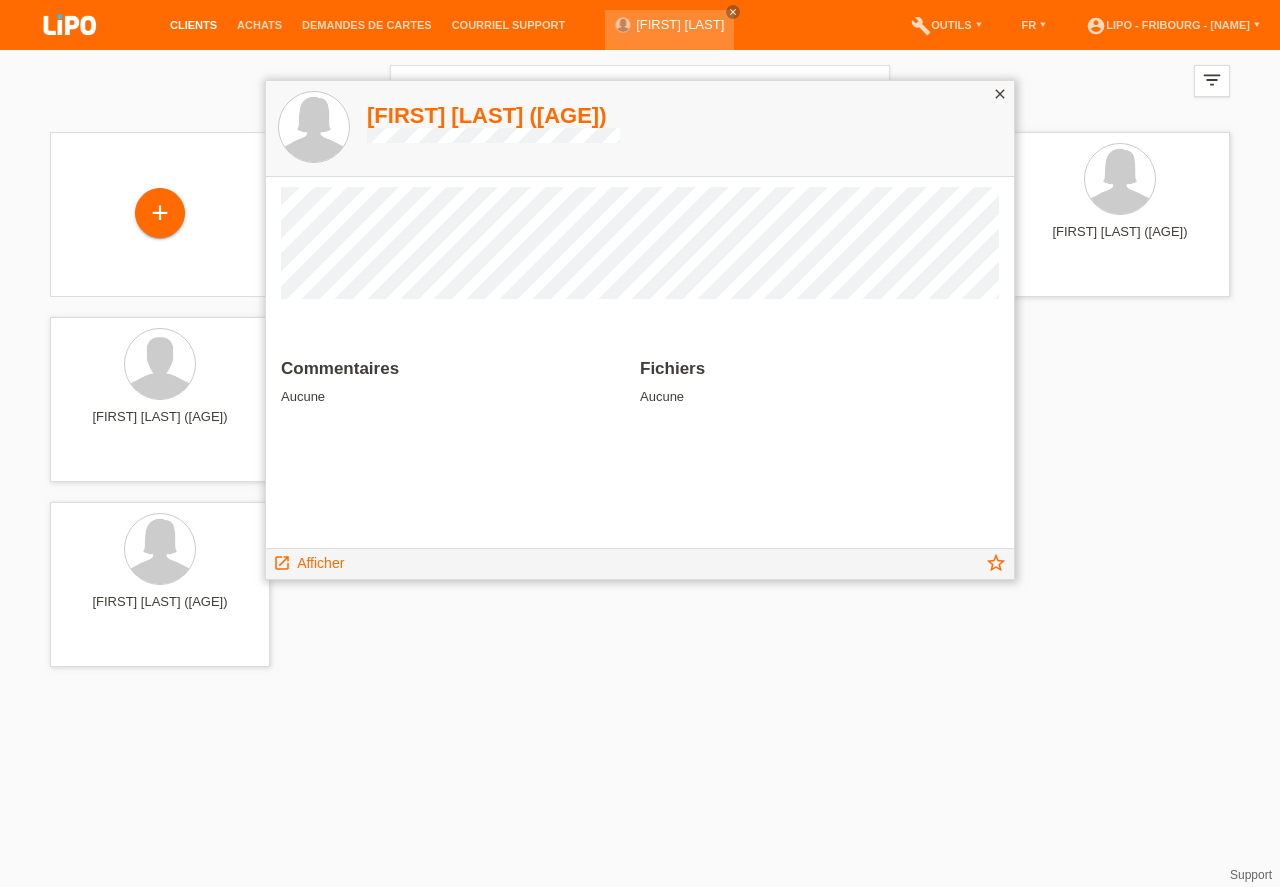 click on "close" at bounding box center [1000, 94] 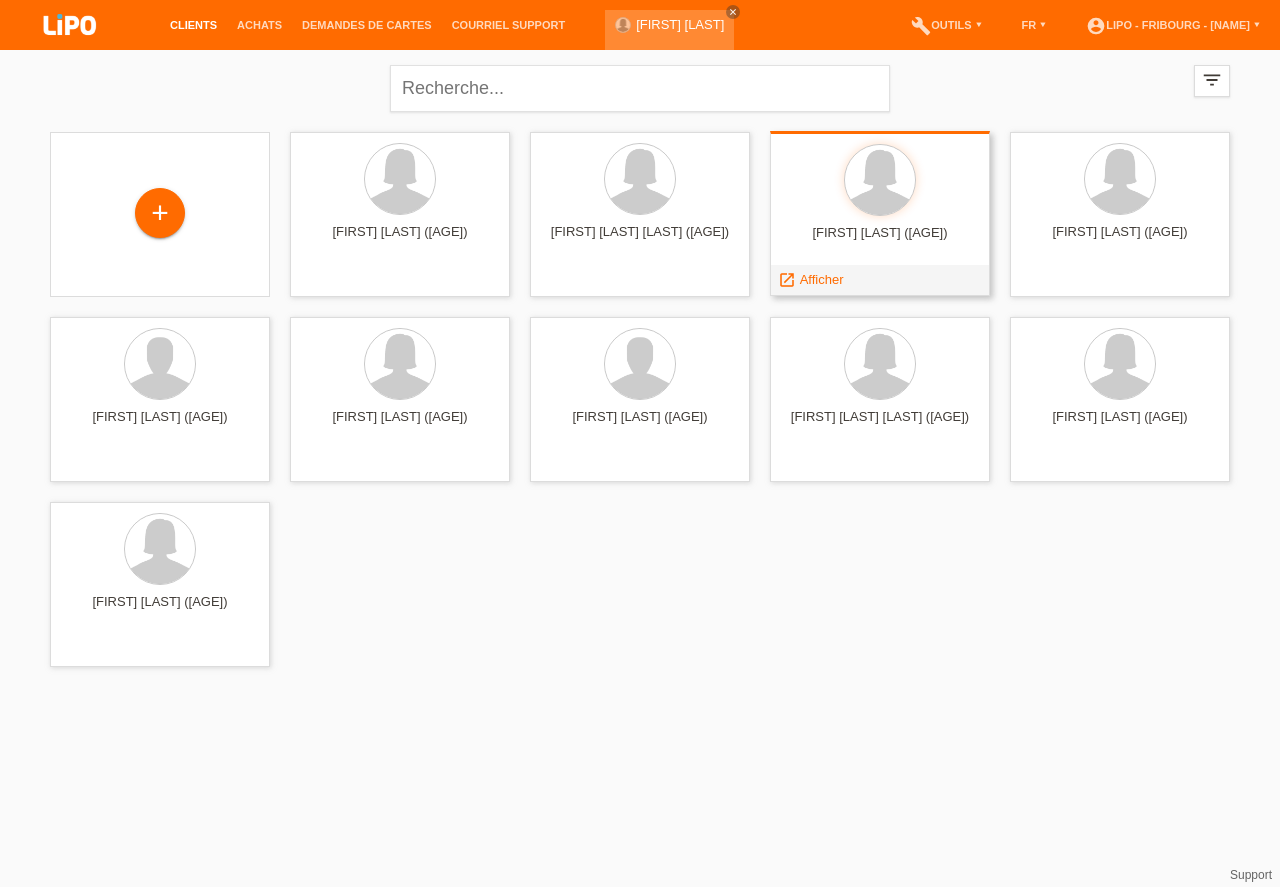click on "[FIRST] [LAST] ([AGE])" at bounding box center [880, 241] 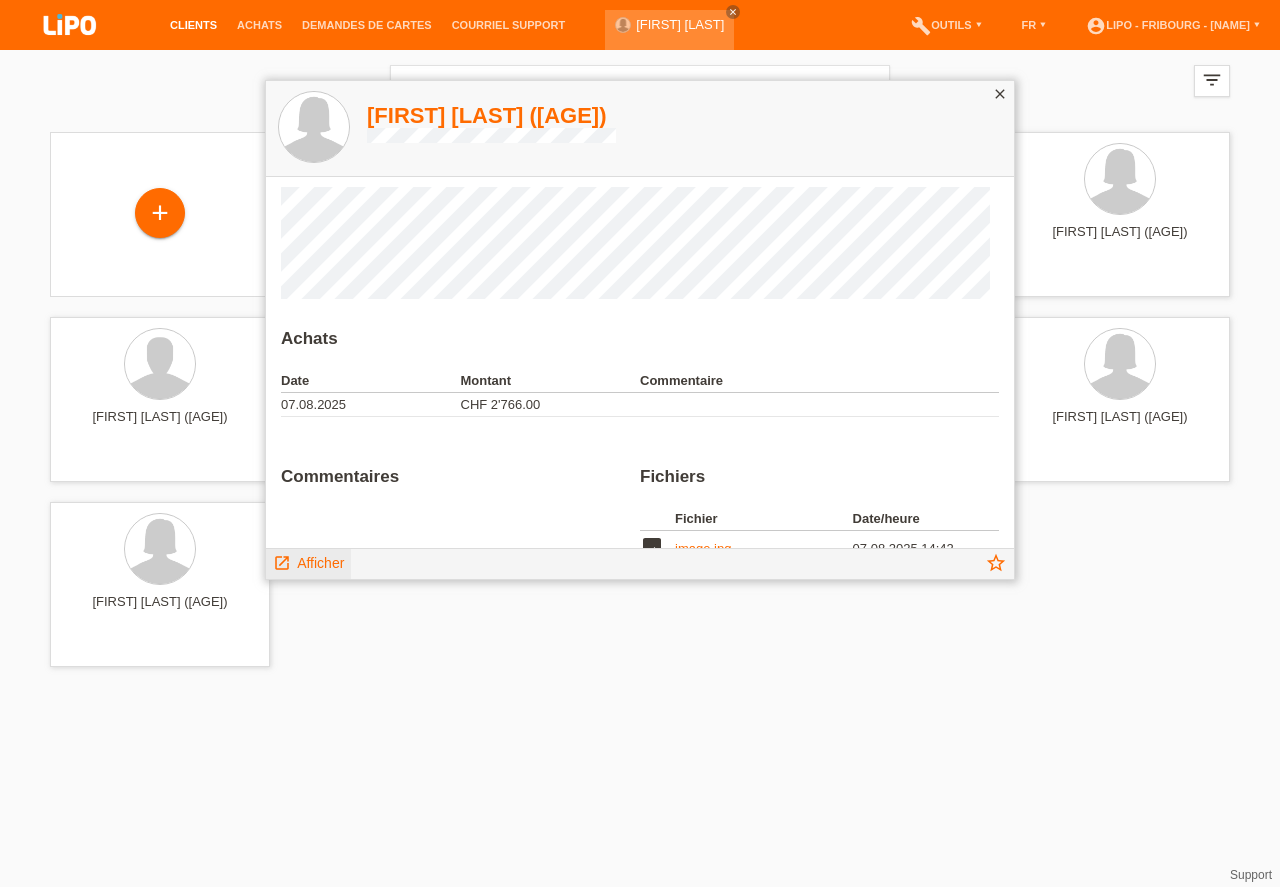 scroll, scrollTop: 147, scrollLeft: 0, axis: vertical 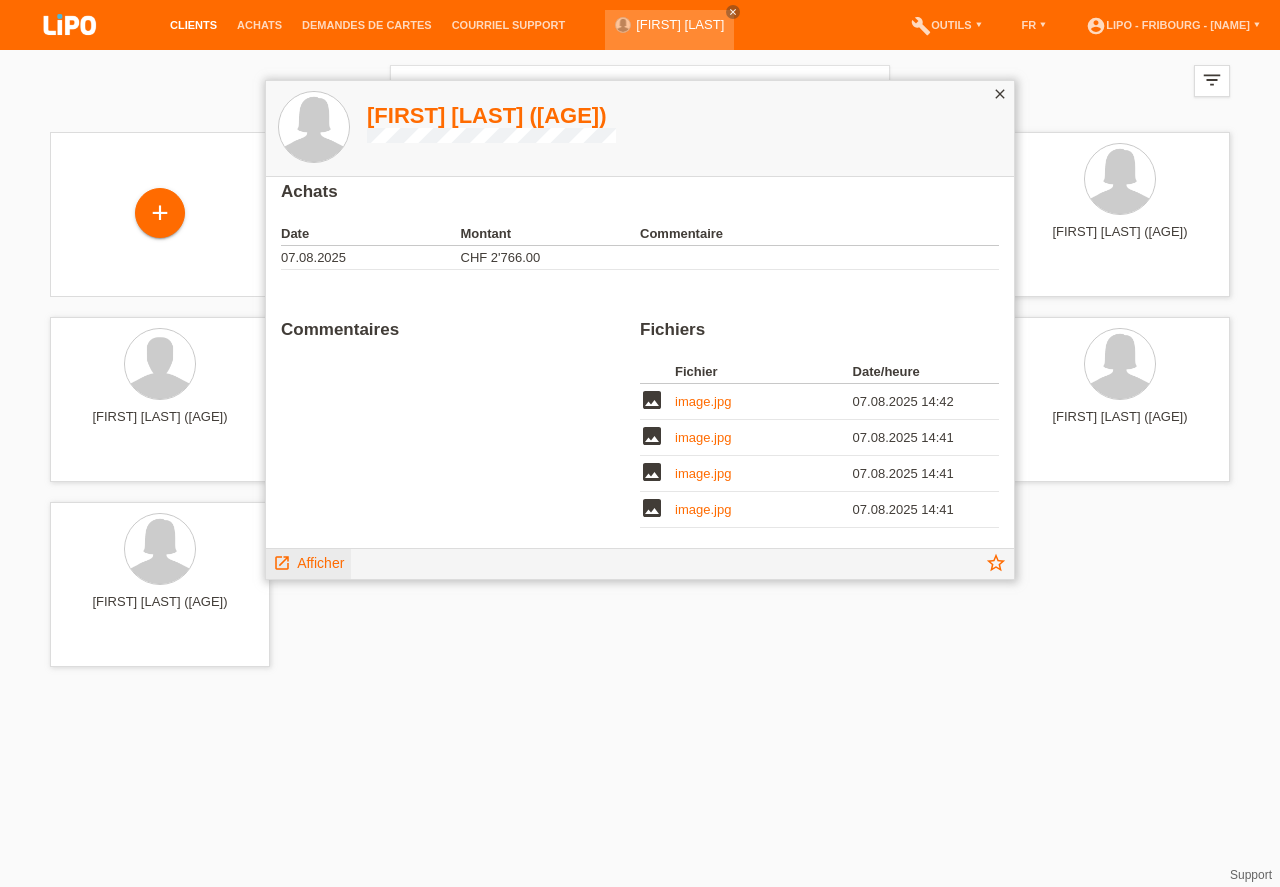 click on "Afficher" at bounding box center [320, 563] 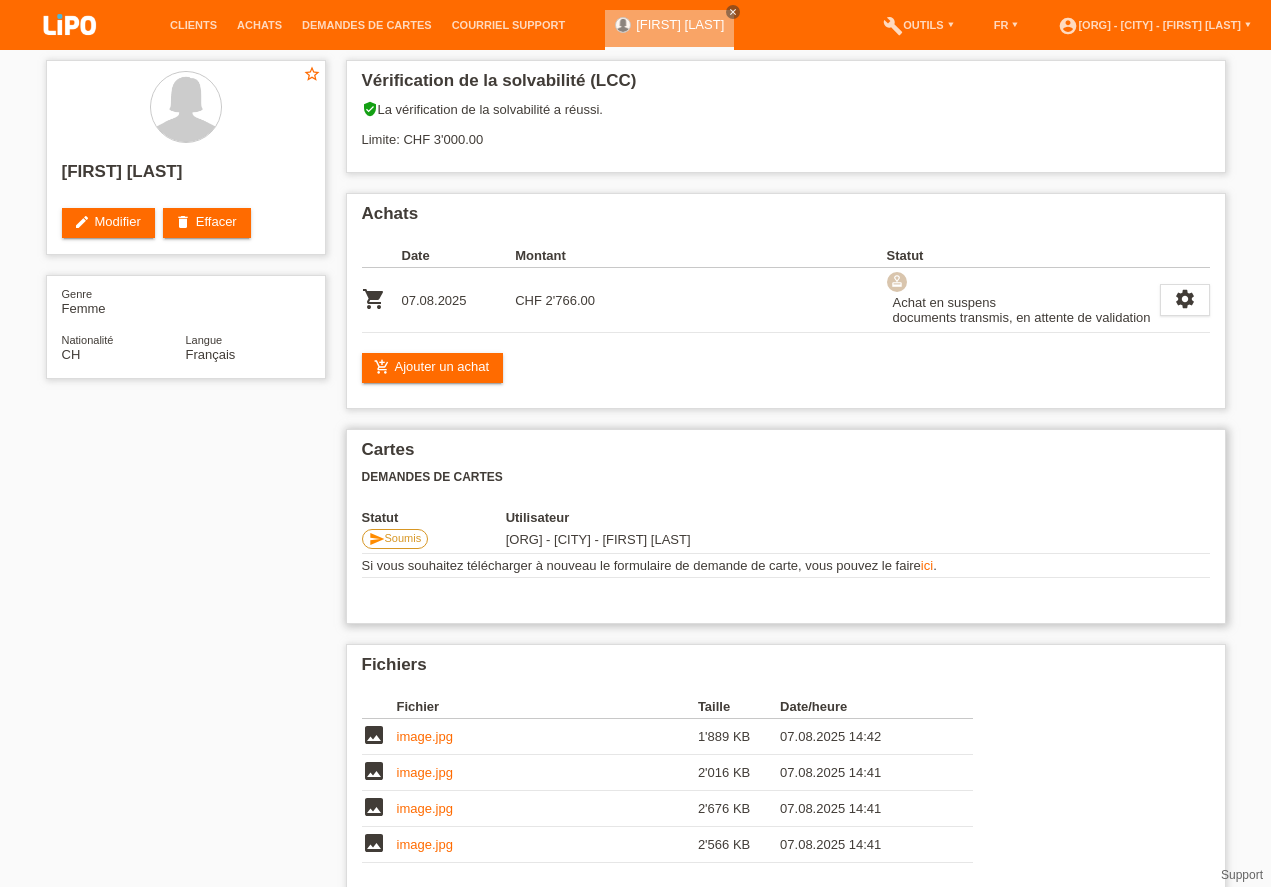 scroll, scrollTop: 0, scrollLeft: 0, axis: both 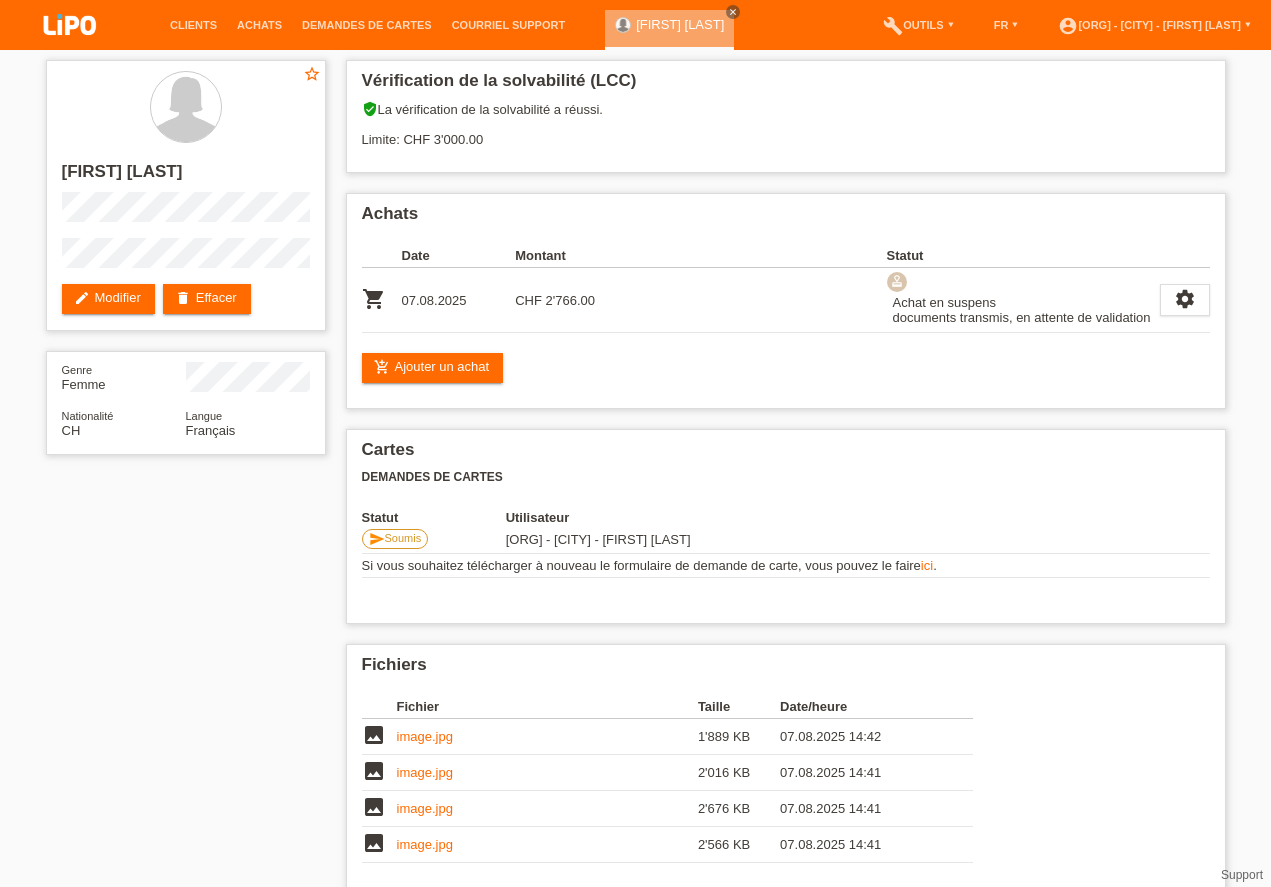 click on "Achats" at bounding box center [259, 25] 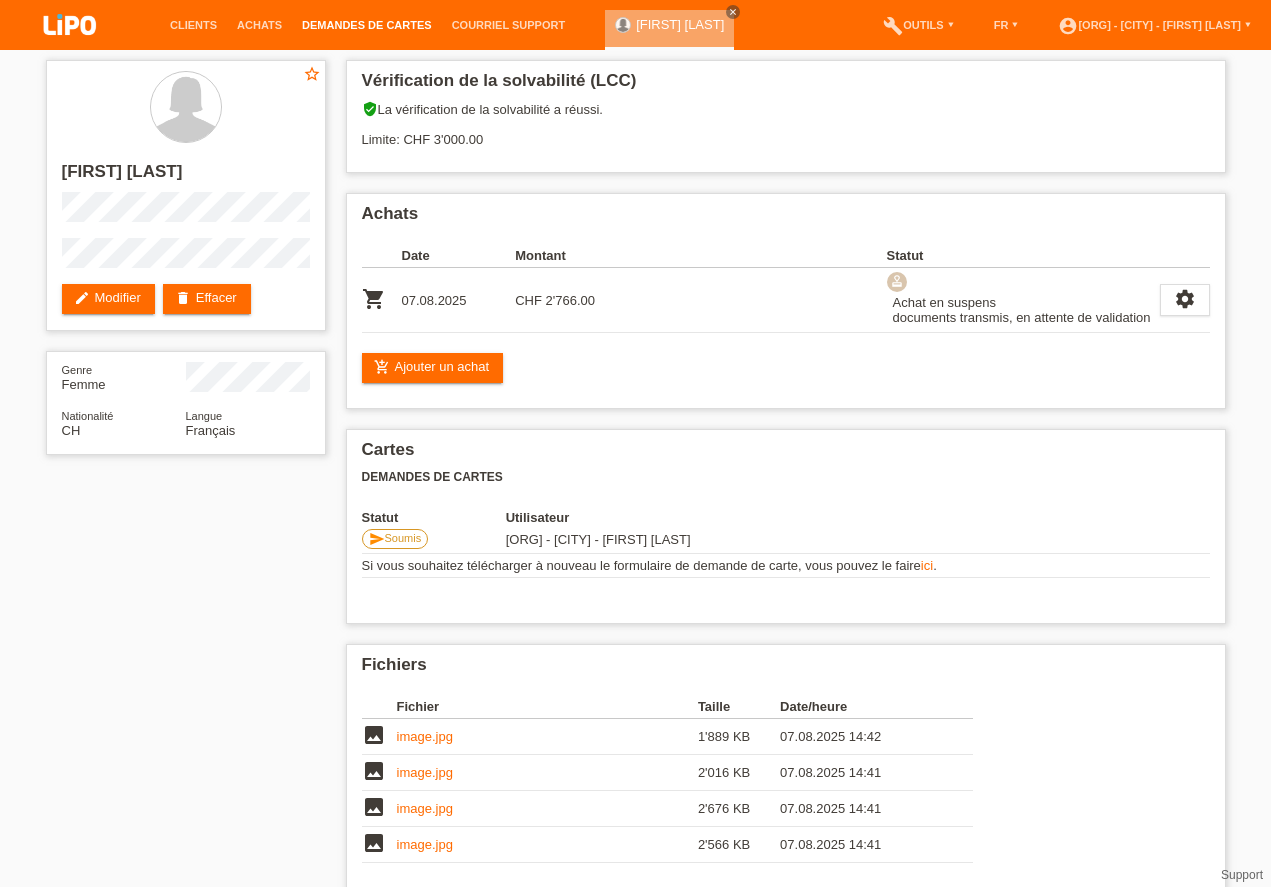 click on "Demandes de cartes" at bounding box center [367, 25] 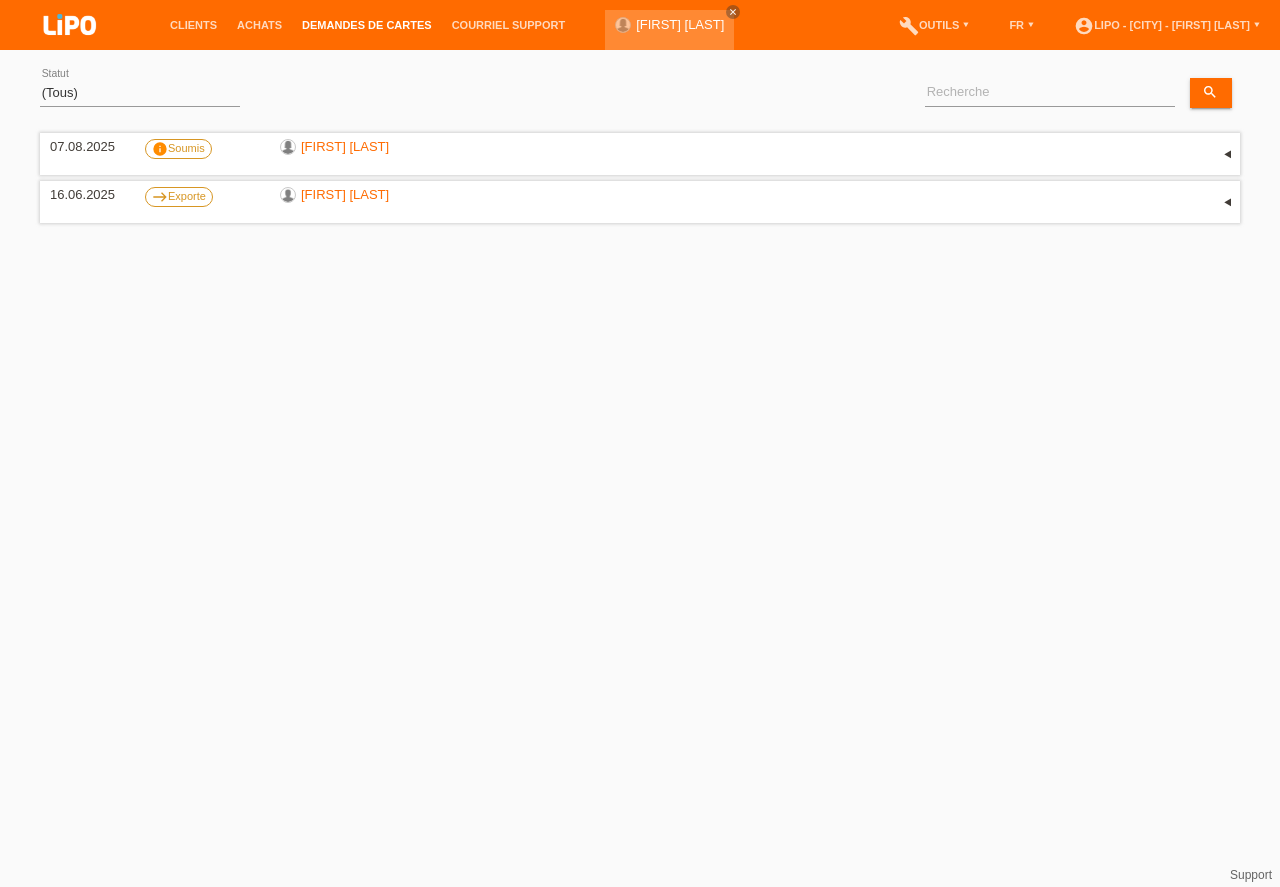 scroll, scrollTop: 0, scrollLeft: 0, axis: both 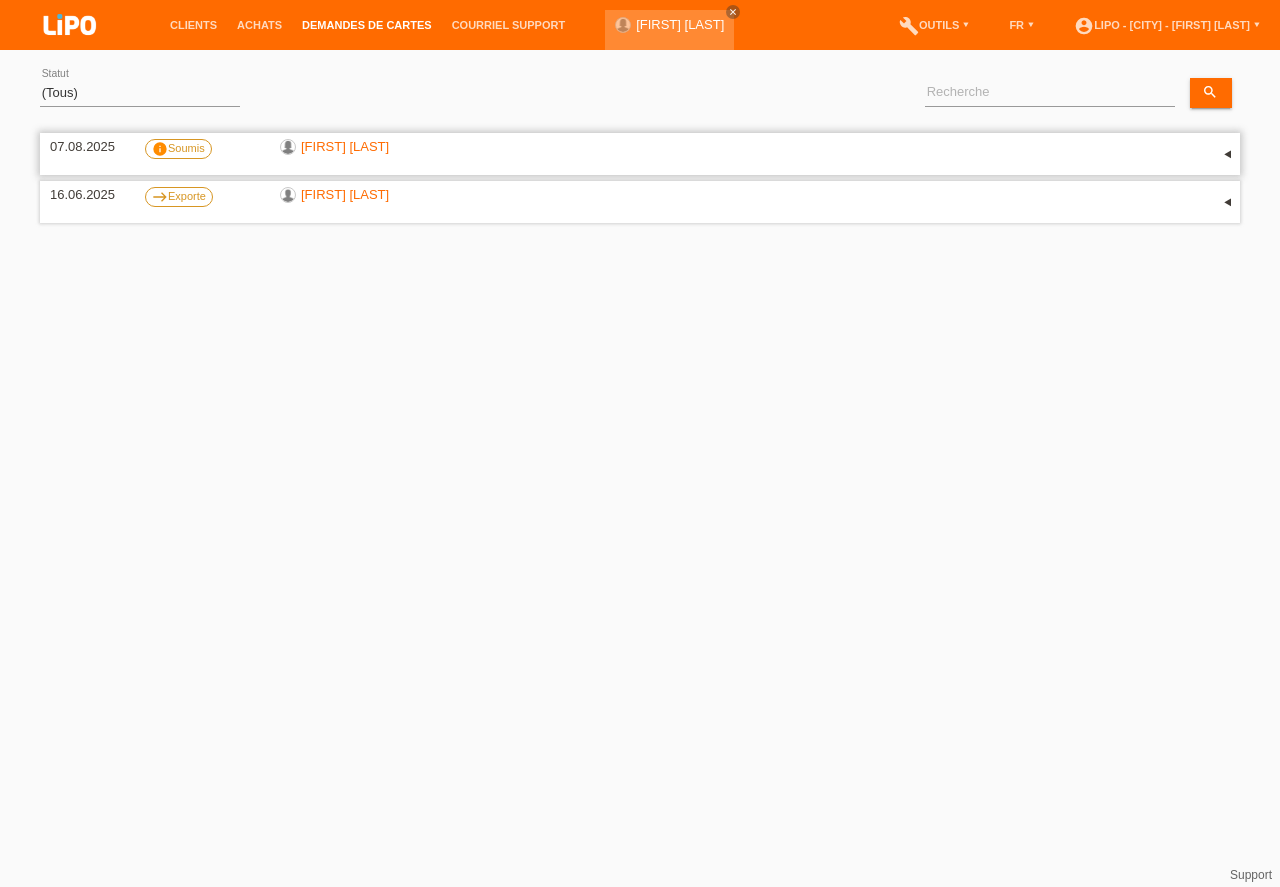 click on "▾" at bounding box center (1225, 154) 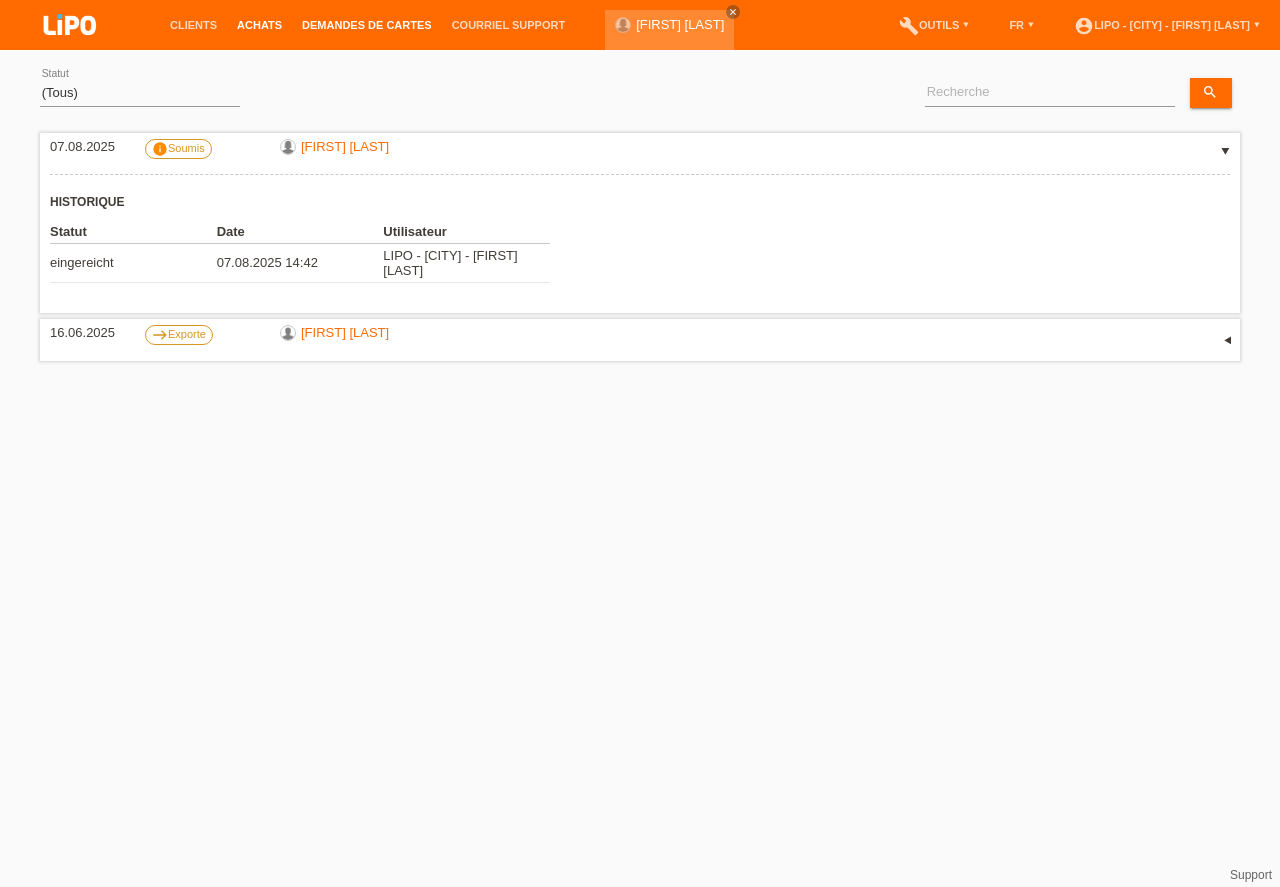 click on "Achats" at bounding box center (259, 25) 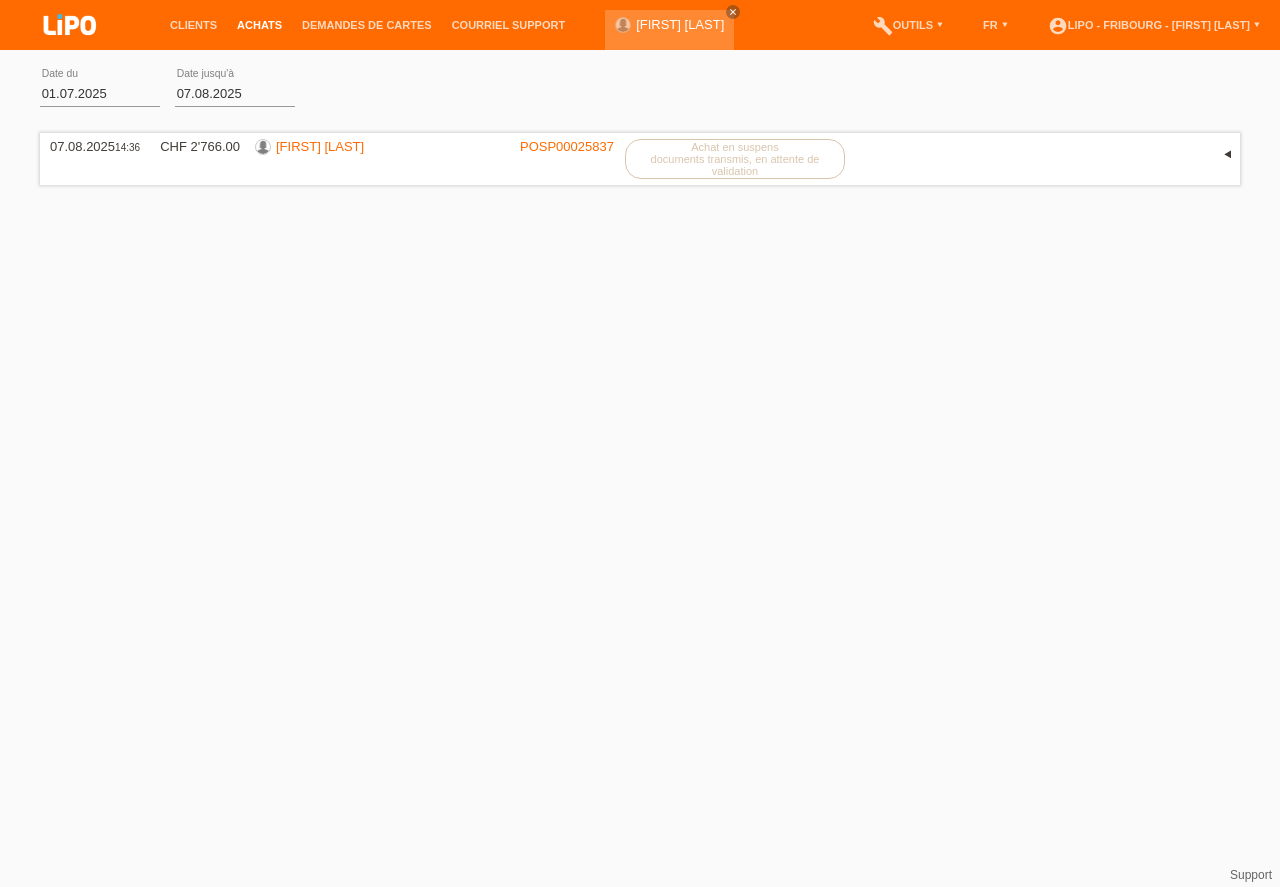 scroll, scrollTop: 0, scrollLeft: 0, axis: both 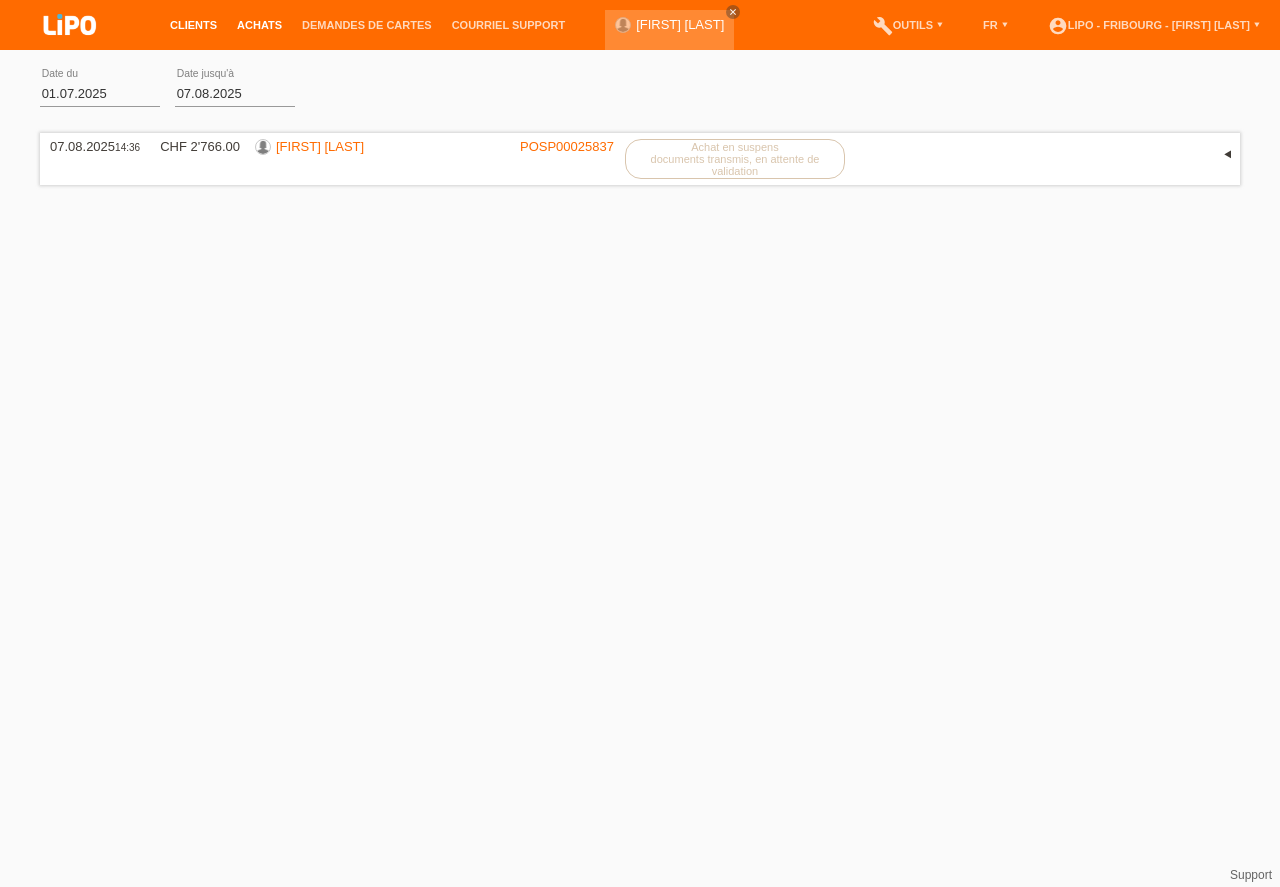 click on "Clients" at bounding box center (193, 25) 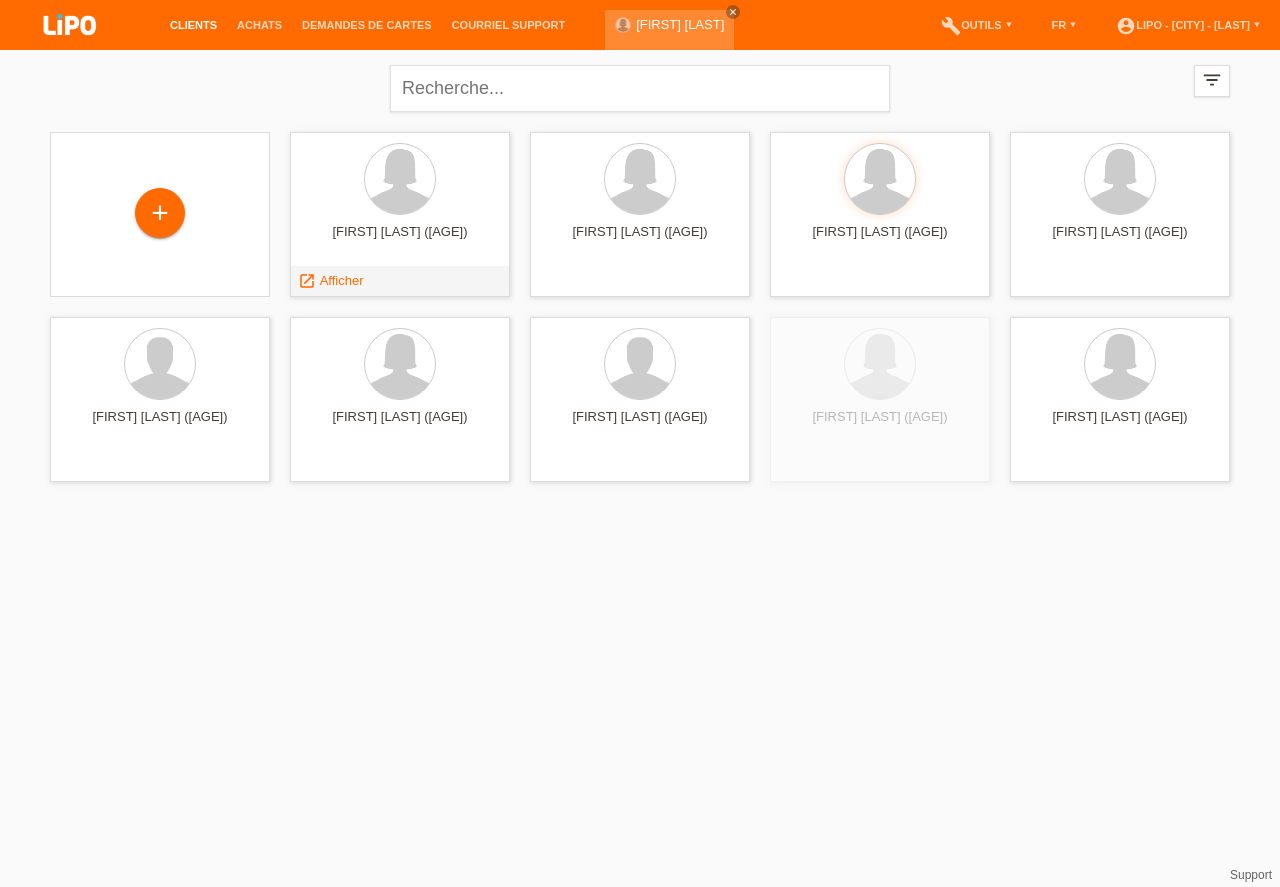 scroll, scrollTop: 0, scrollLeft: 0, axis: both 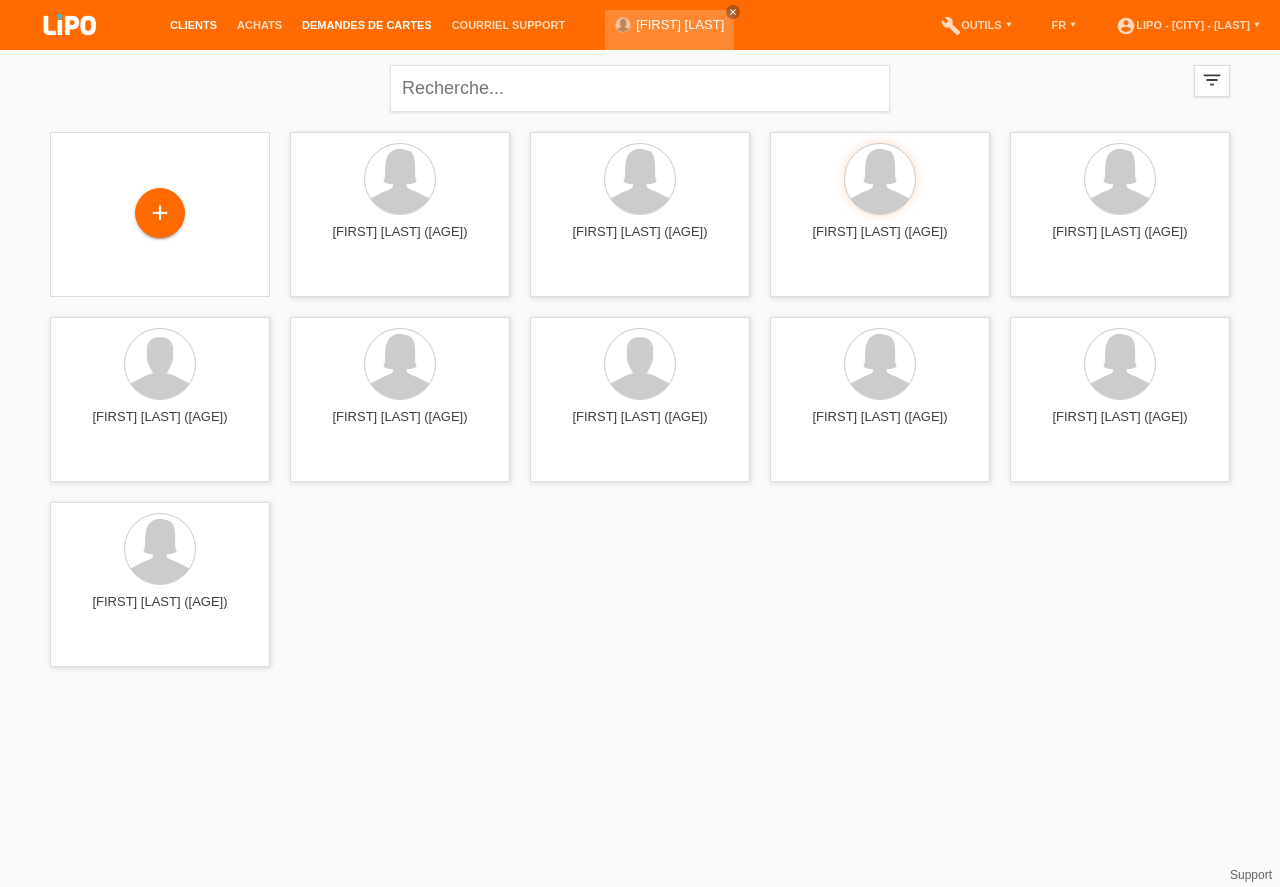 click on "Demandes de cartes" at bounding box center [367, 25] 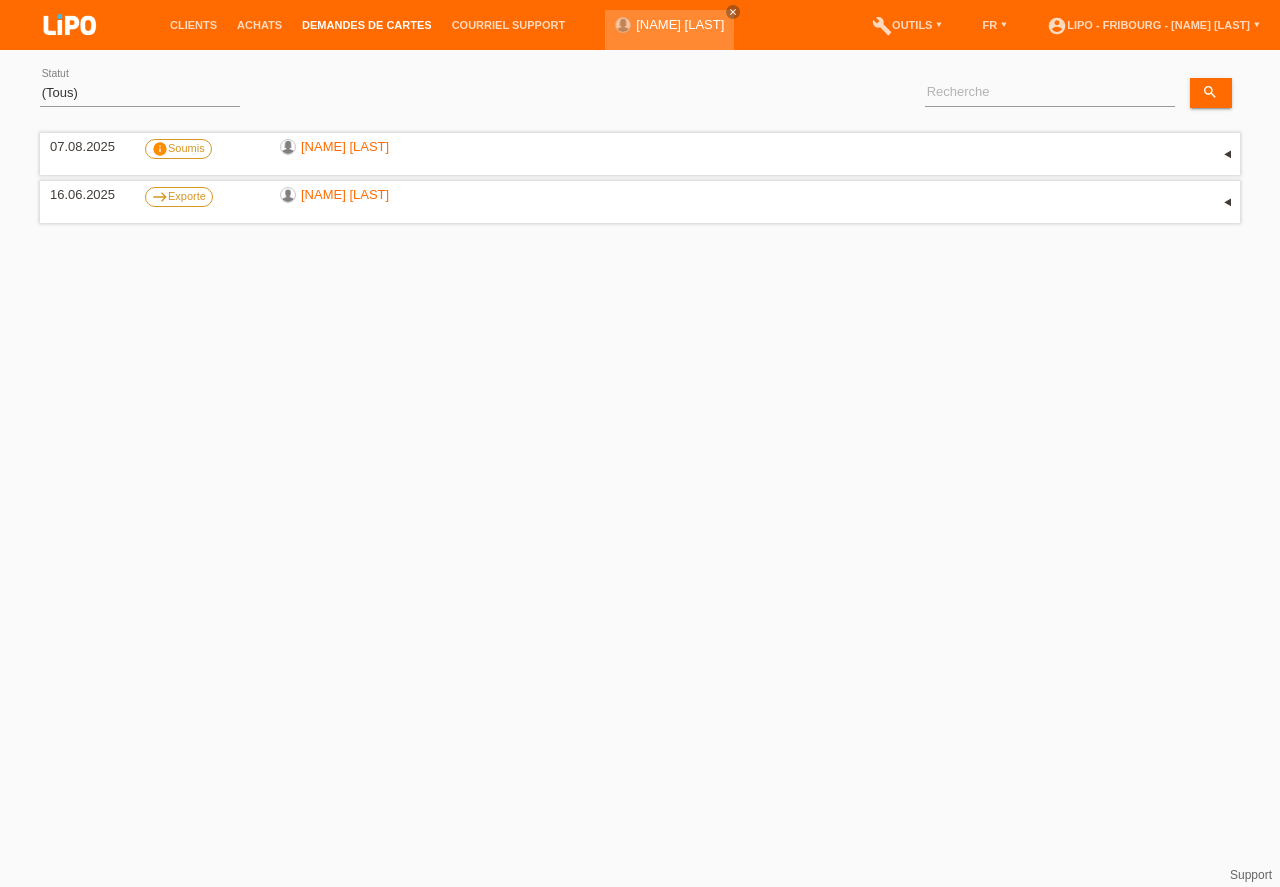 scroll, scrollTop: 0, scrollLeft: 0, axis: both 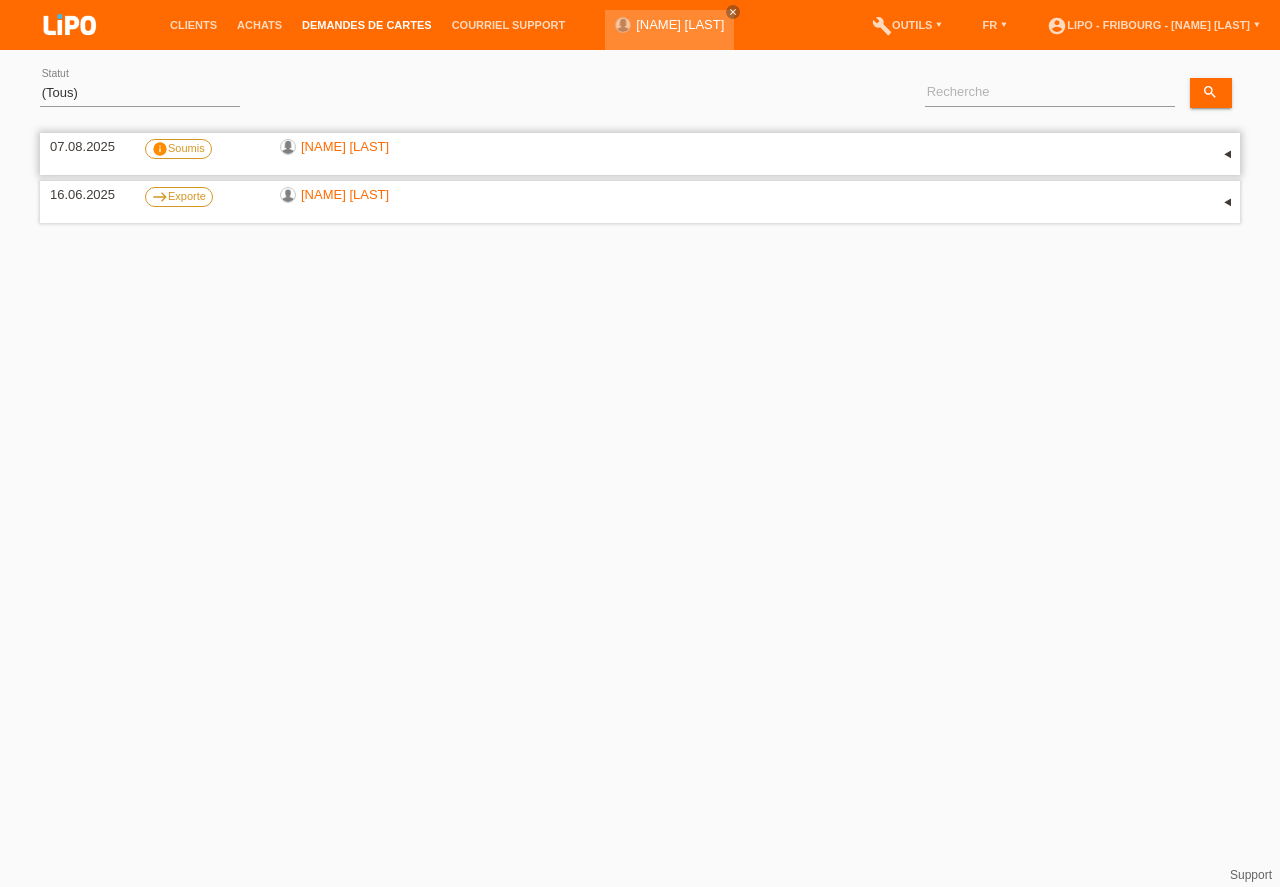 click on "▾" at bounding box center (1225, 154) 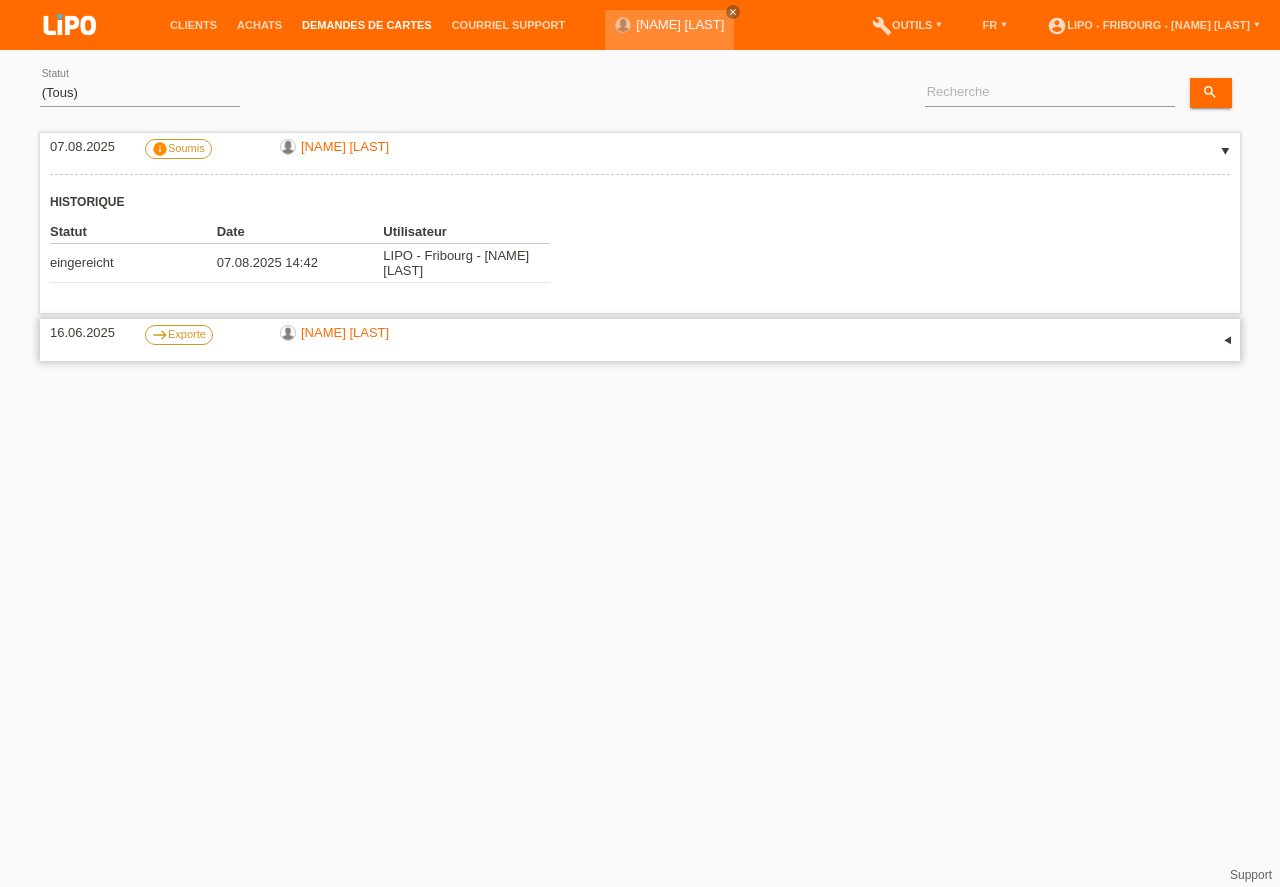 click on "▾" at bounding box center (1225, 340) 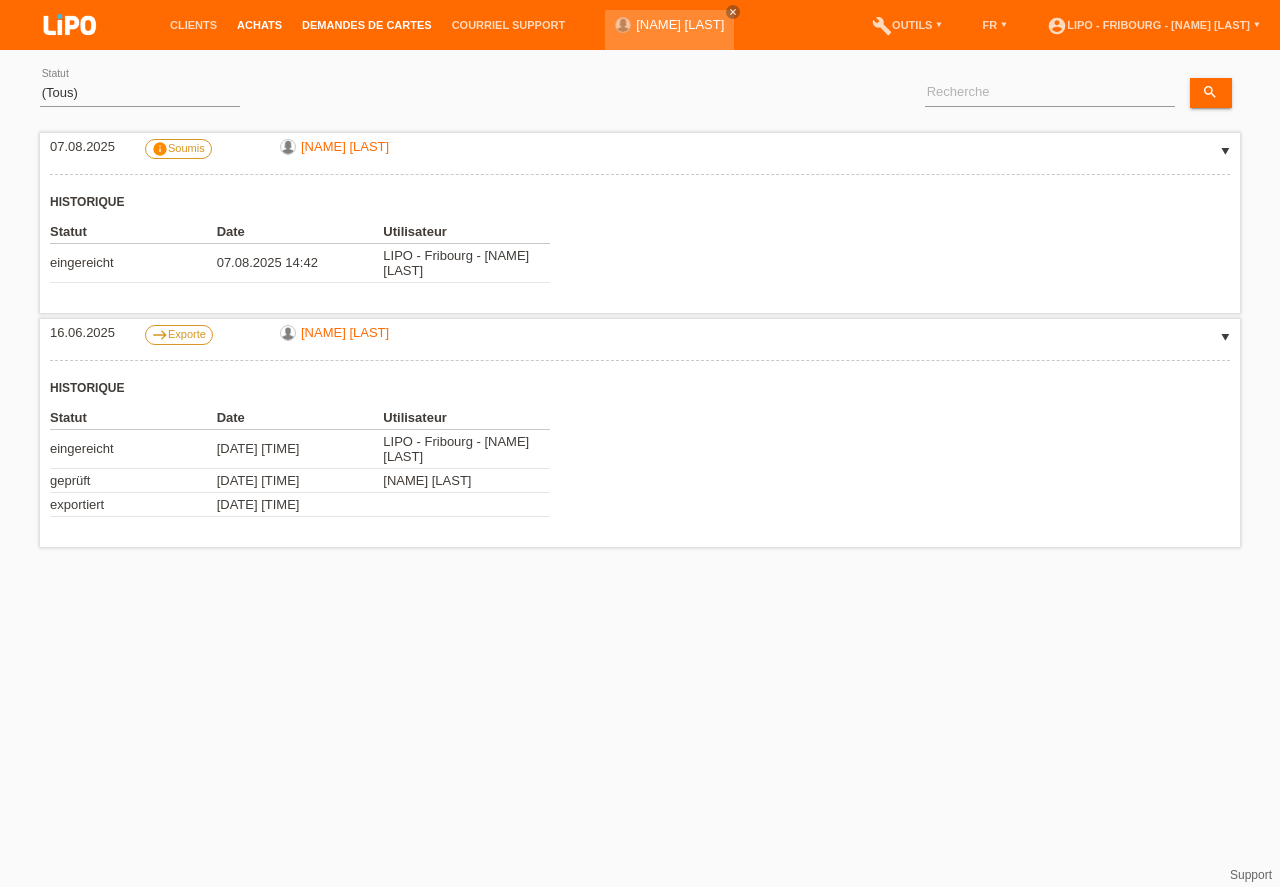 click on "Achats" at bounding box center (259, 25) 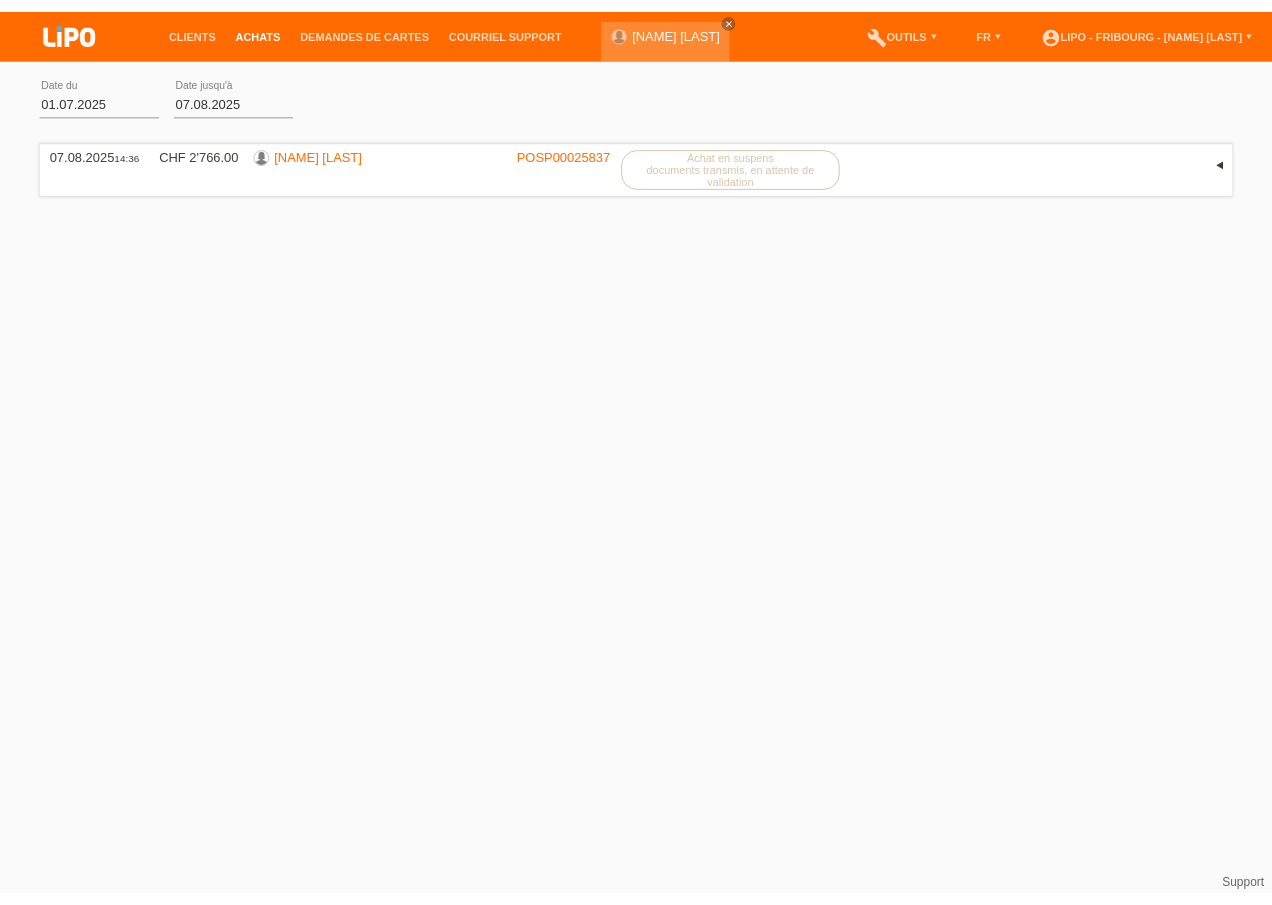 scroll, scrollTop: 0, scrollLeft: 0, axis: both 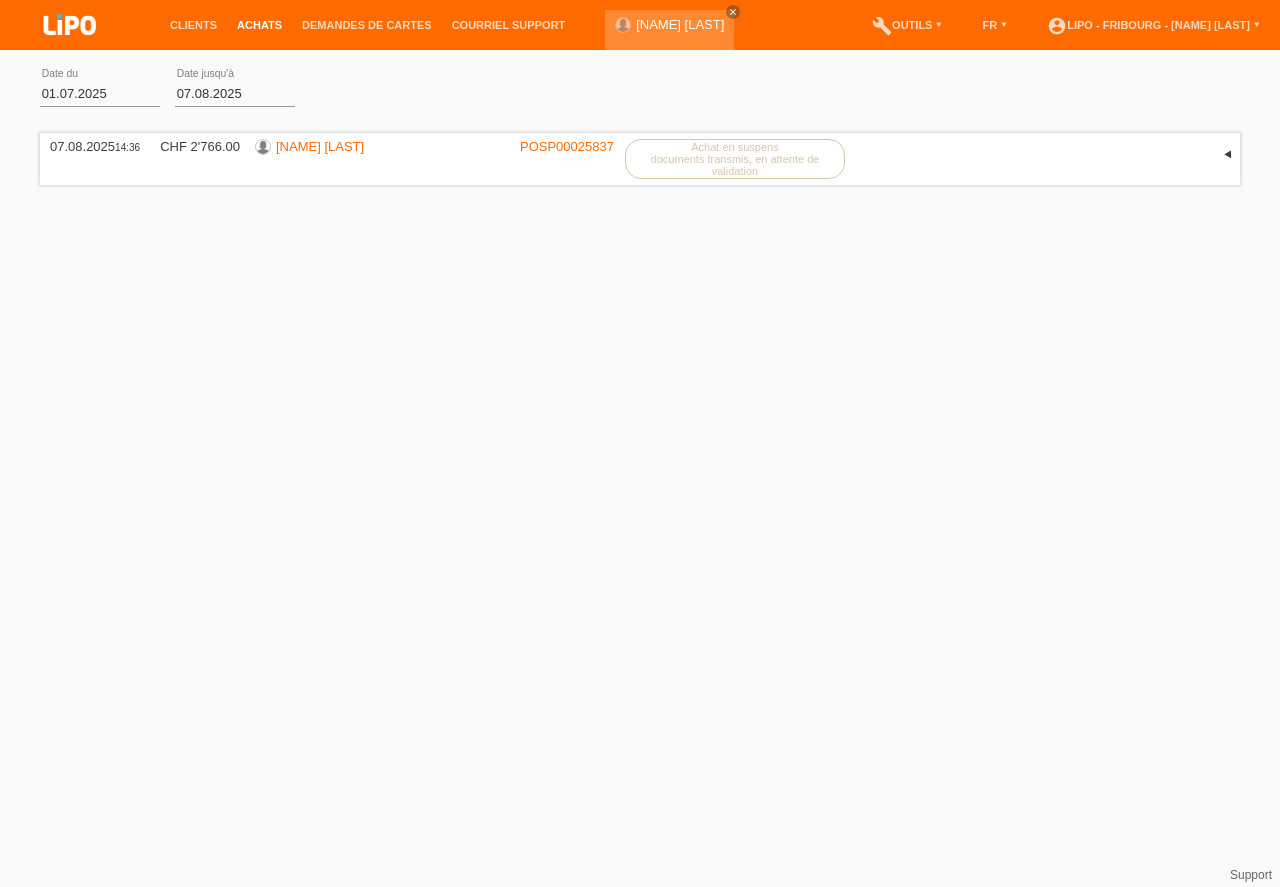 click on "Clients" at bounding box center (193, 25) 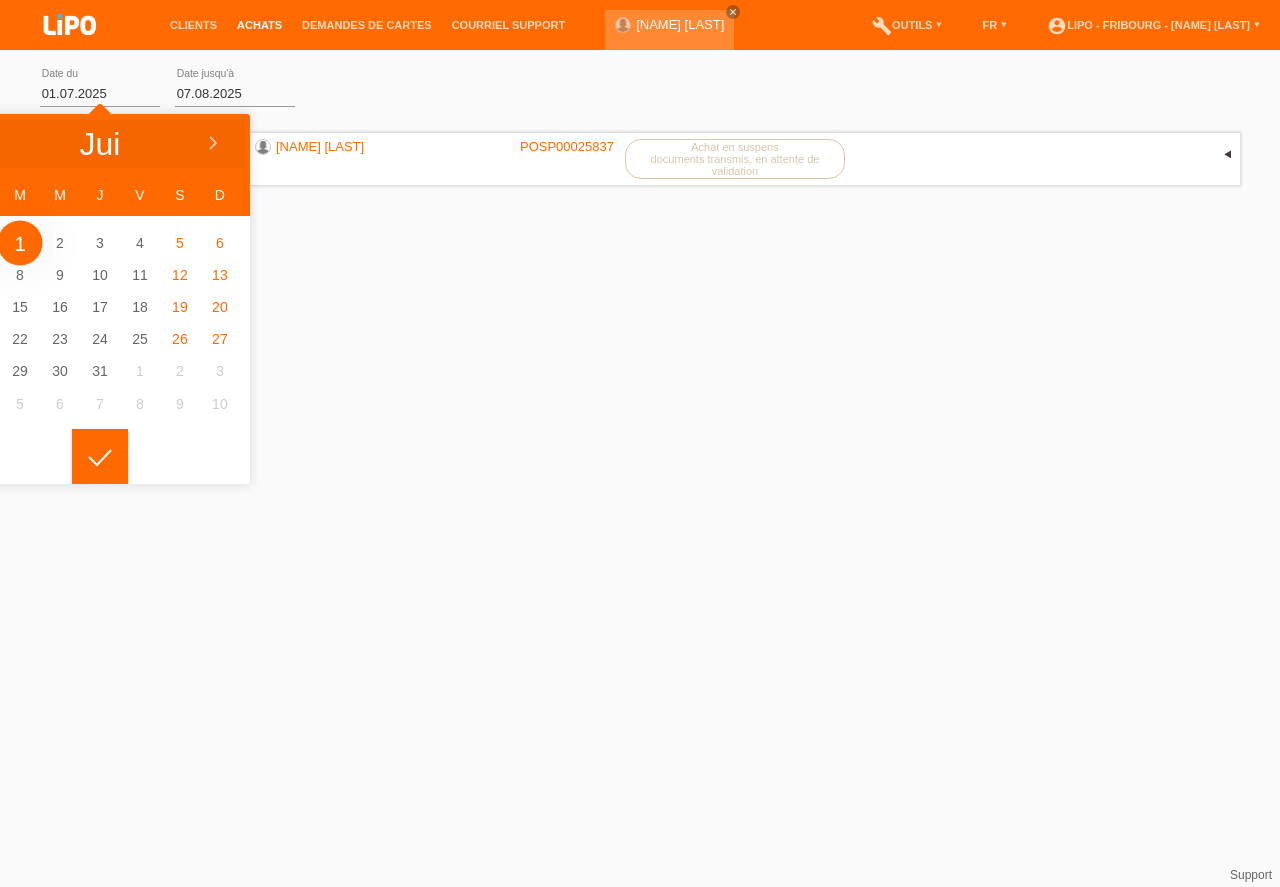 click at bounding box center [-13, 144] 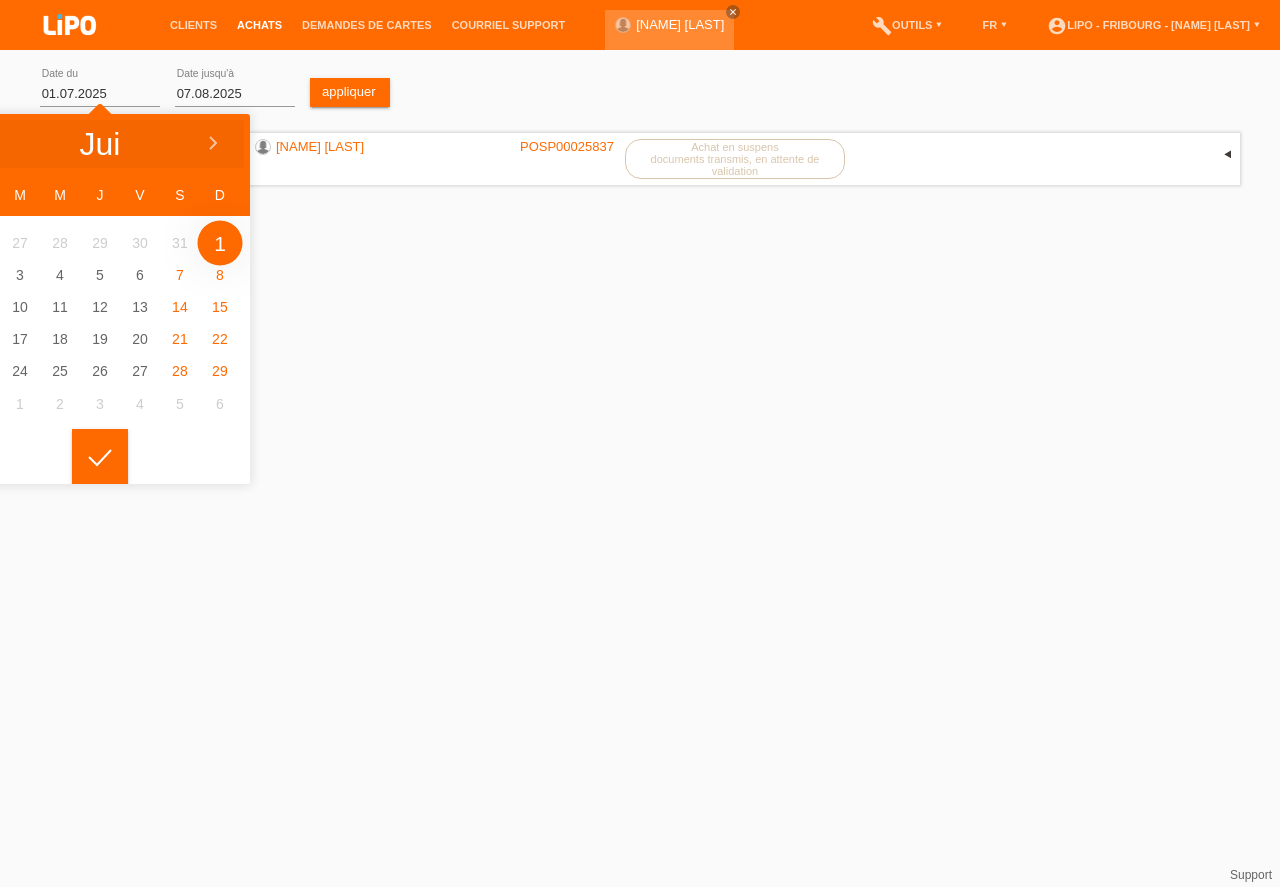 type on "01.06.2025" 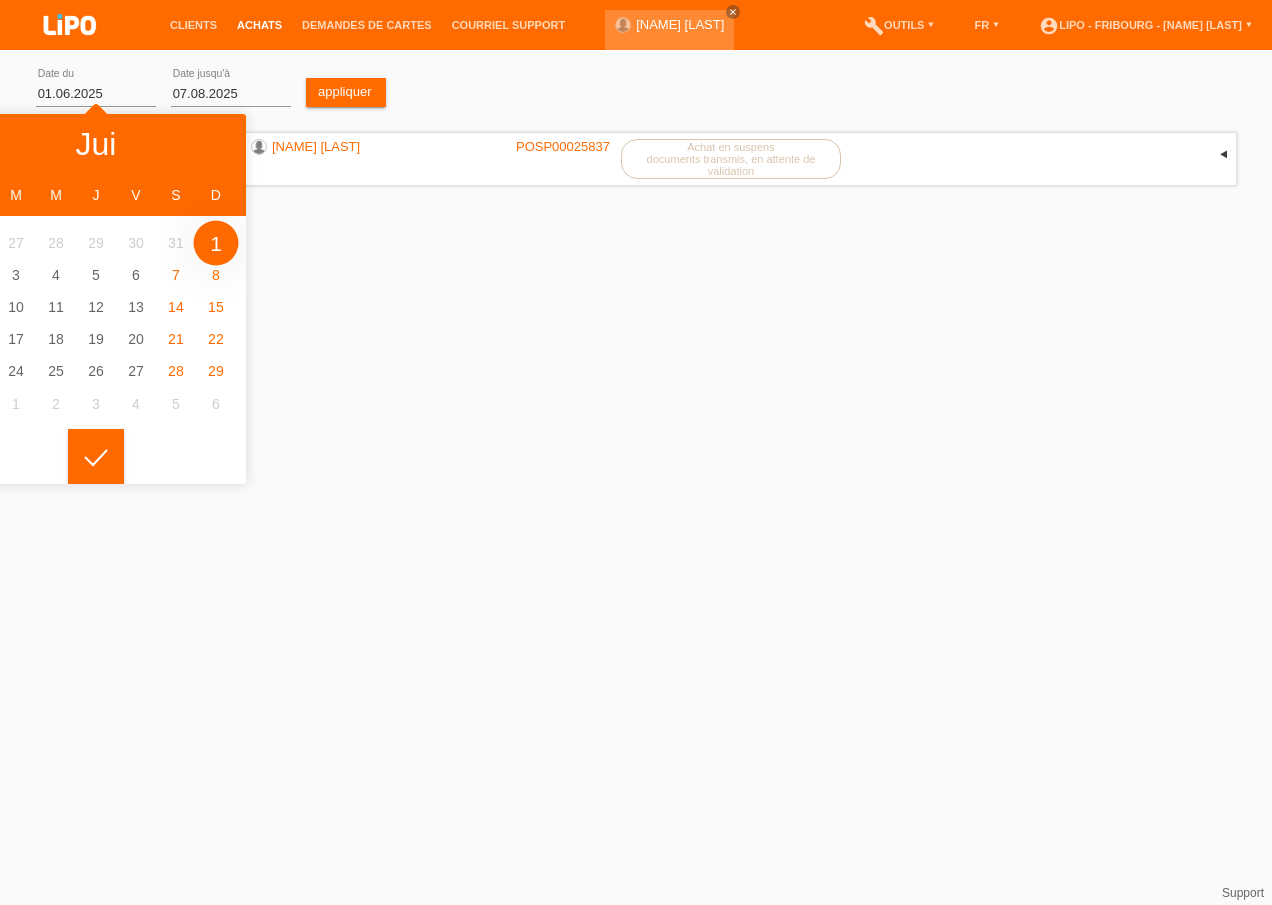 click at bounding box center (16, 242) 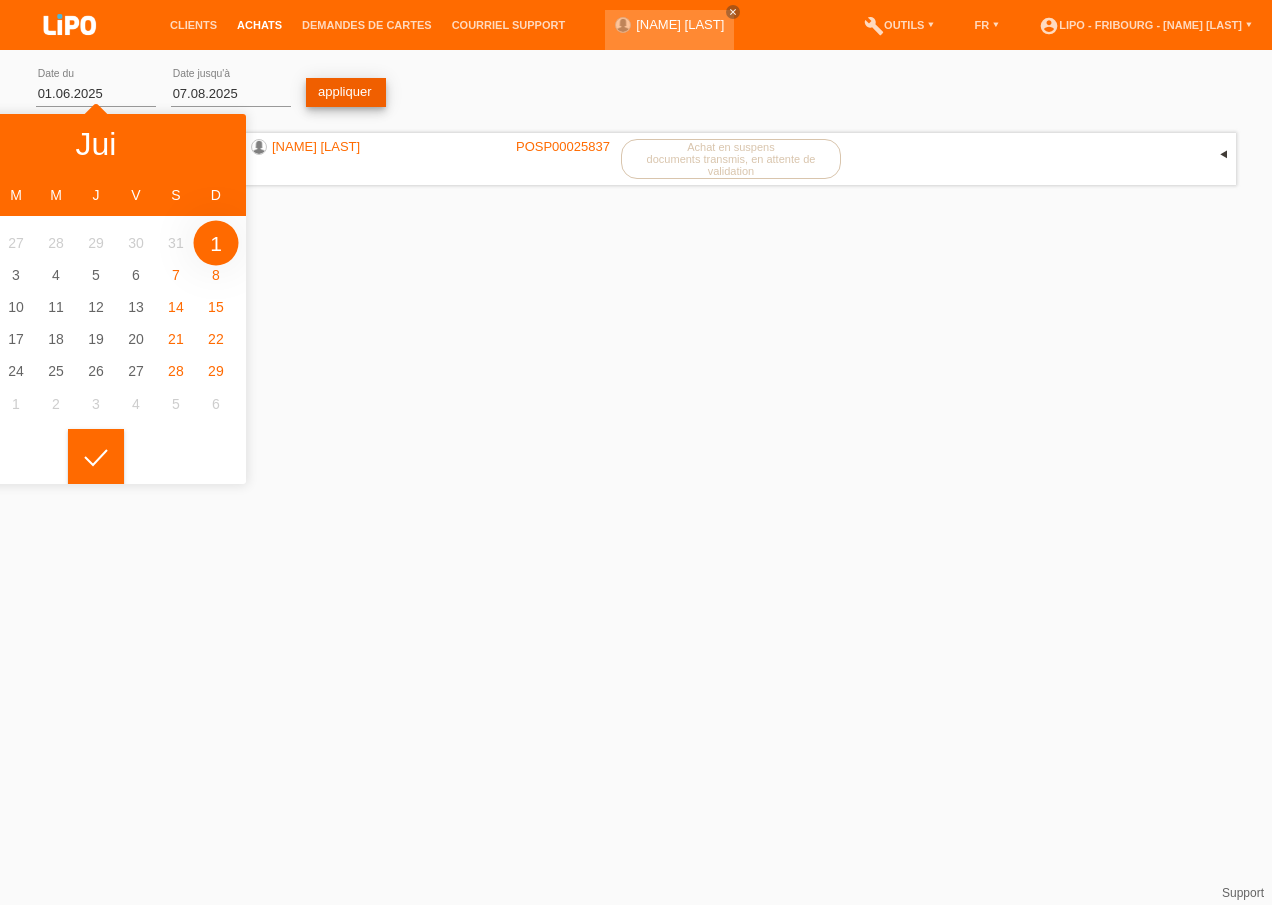click on "appliquer" at bounding box center [346, 92] 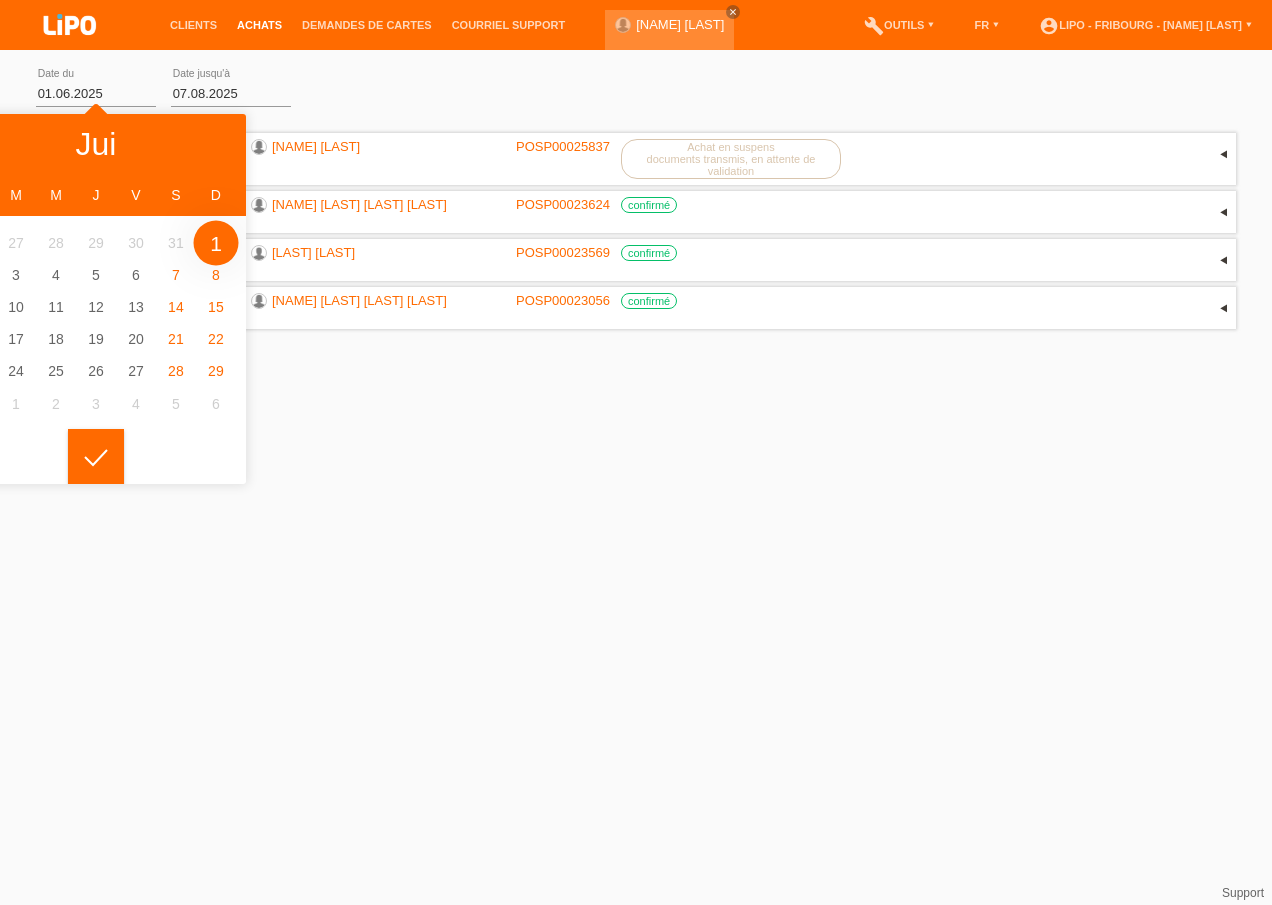 click on "Clients
Achats
Demandes de cartes
Courriel Support
PAULINE GBILIMOU" at bounding box center [636, 167] 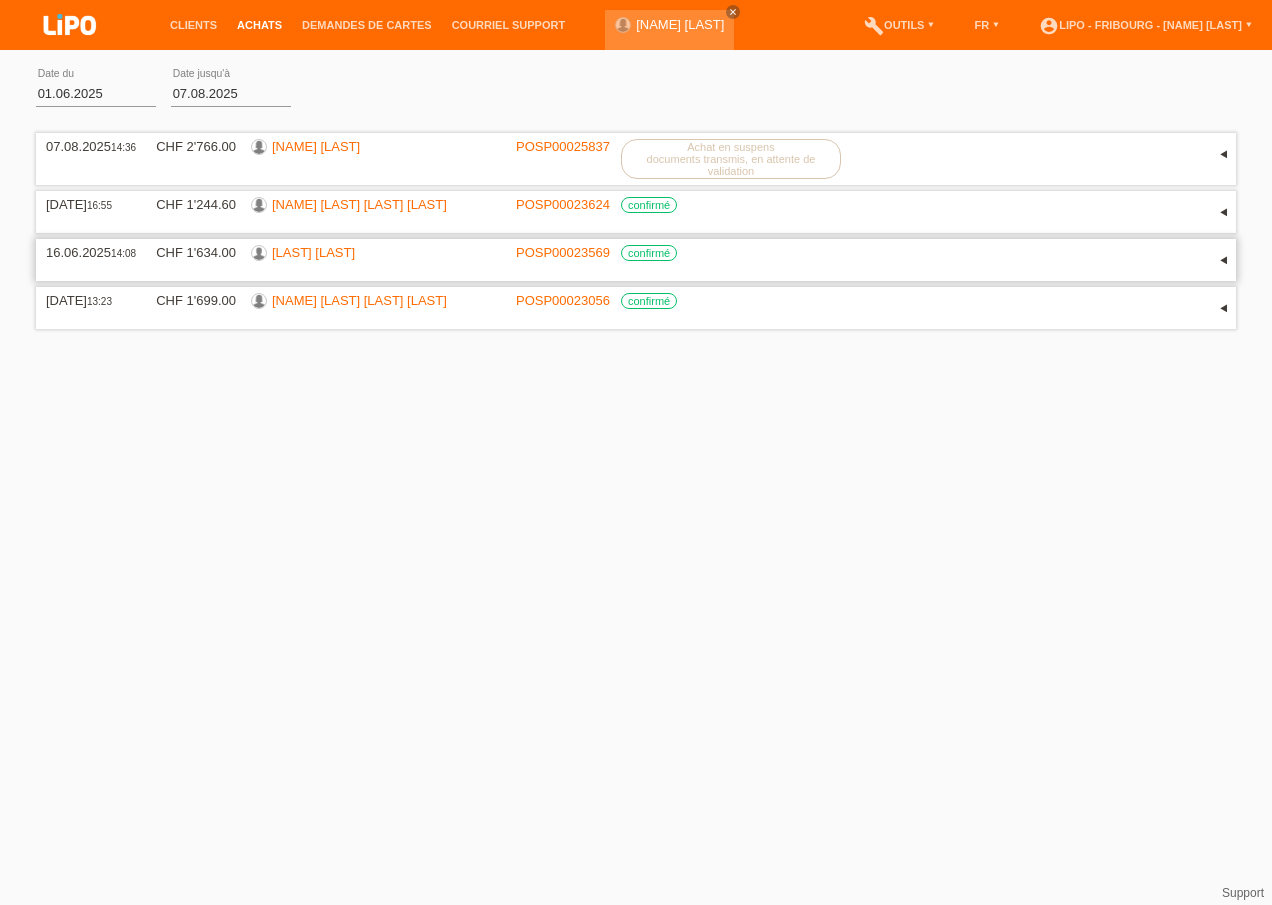 click on "[FIRST] [LAST]" at bounding box center (313, 252) 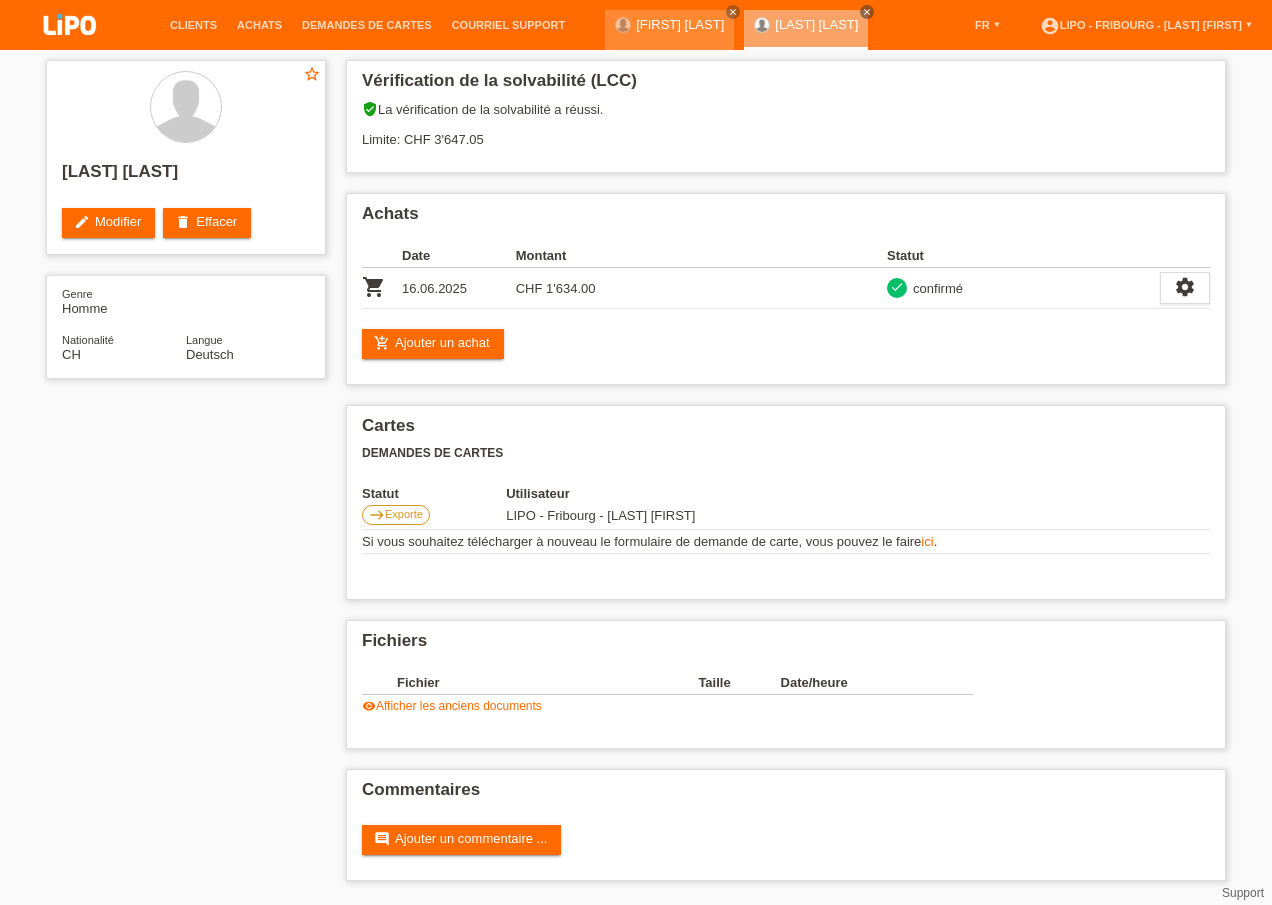 scroll, scrollTop: 0, scrollLeft: 0, axis: both 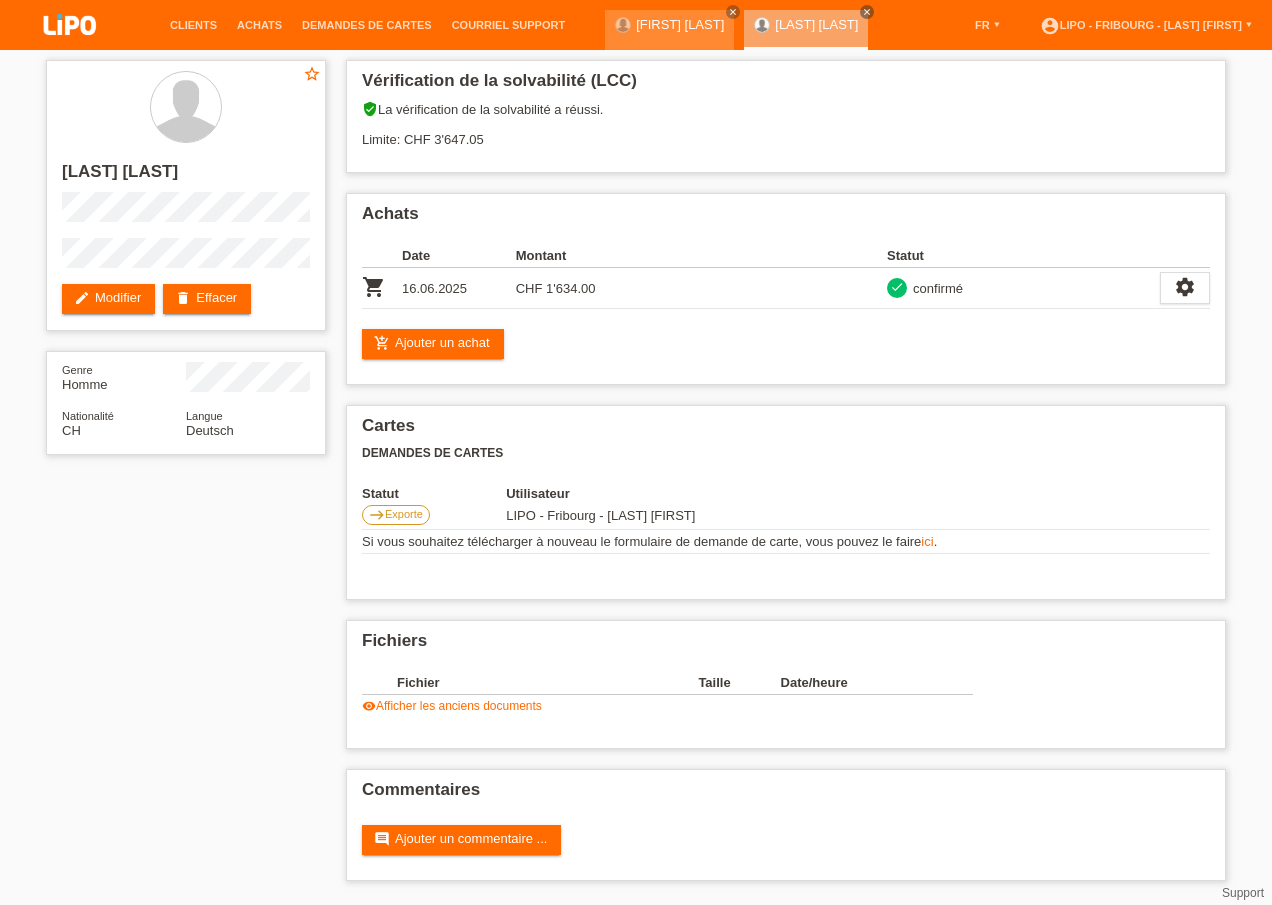 click on "[FIRST] [LAST]
close
[LAST] [LAST]
close" at bounding box center [741, 25] 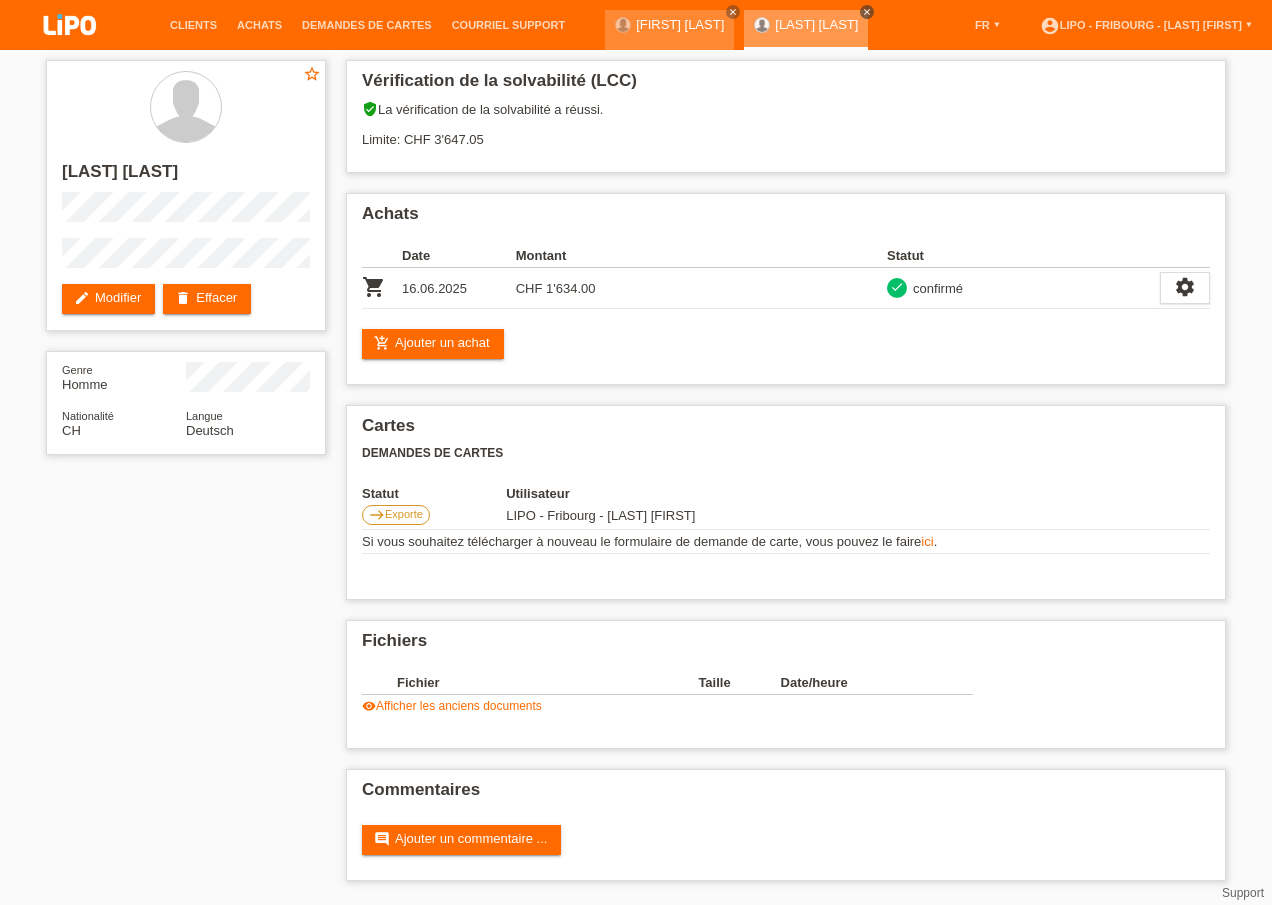 click on "close" at bounding box center (867, 12) 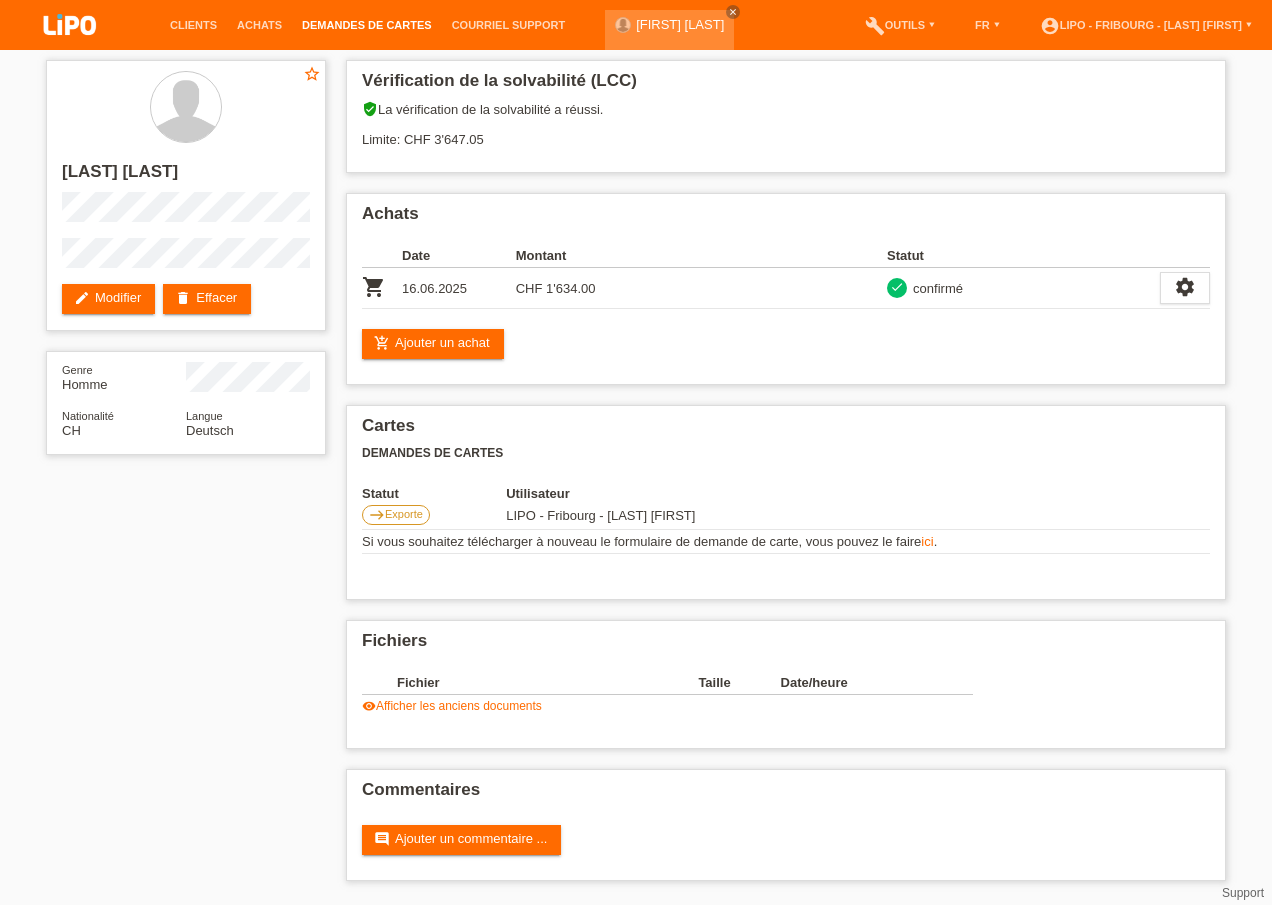 click on "Demandes de cartes" at bounding box center [367, 25] 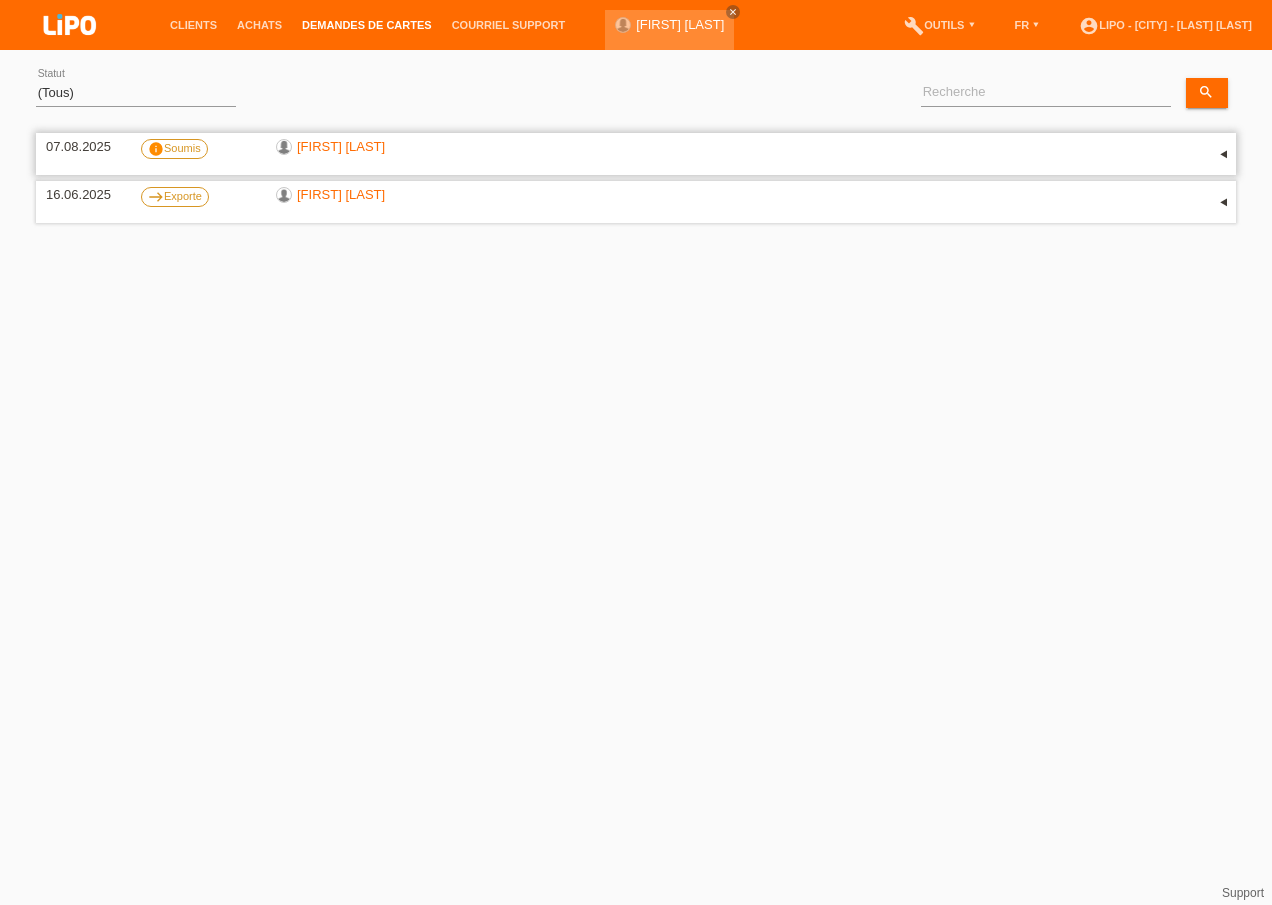 scroll, scrollTop: 0, scrollLeft: 0, axis: both 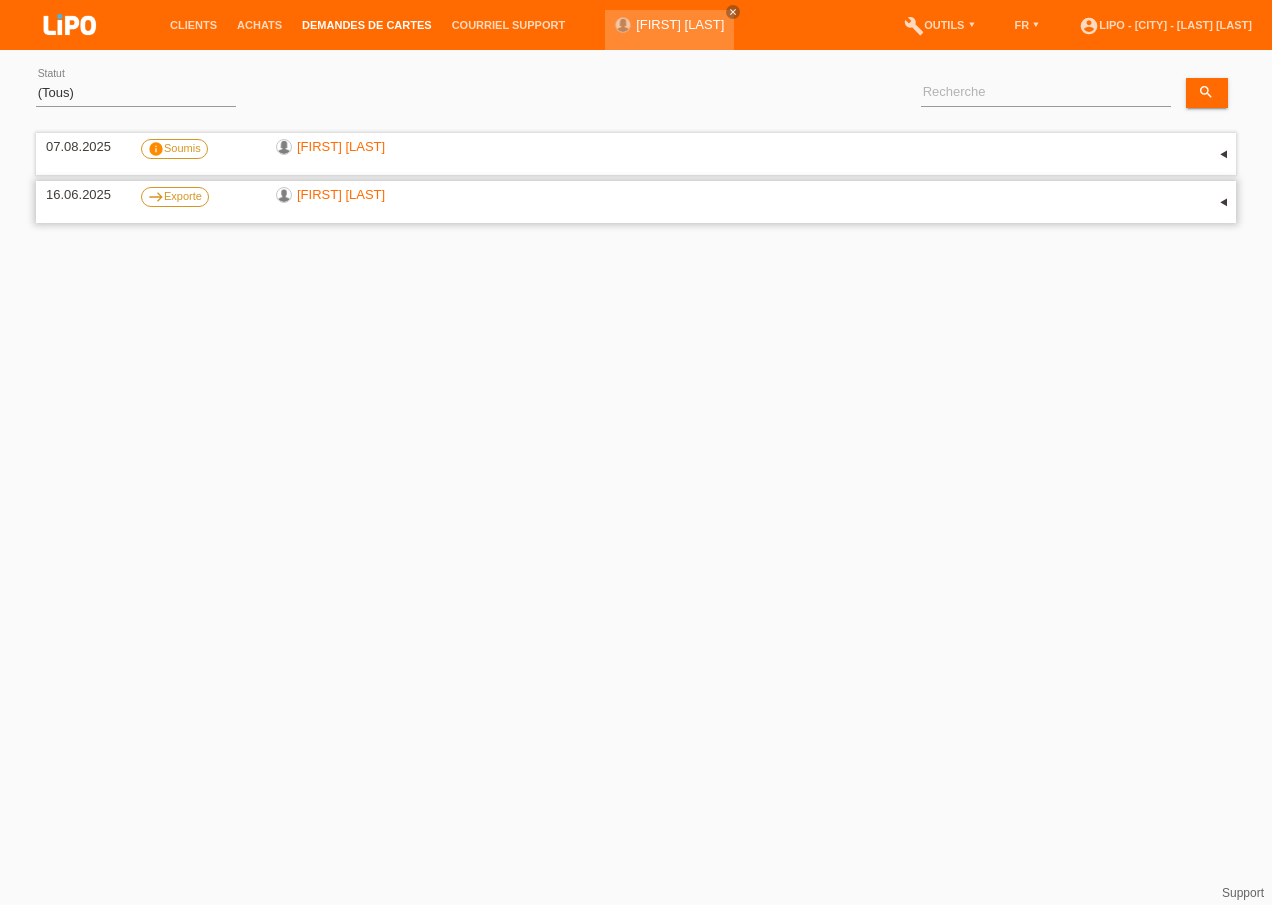 click on "[FIRST] [LAST]" at bounding box center (341, 194) 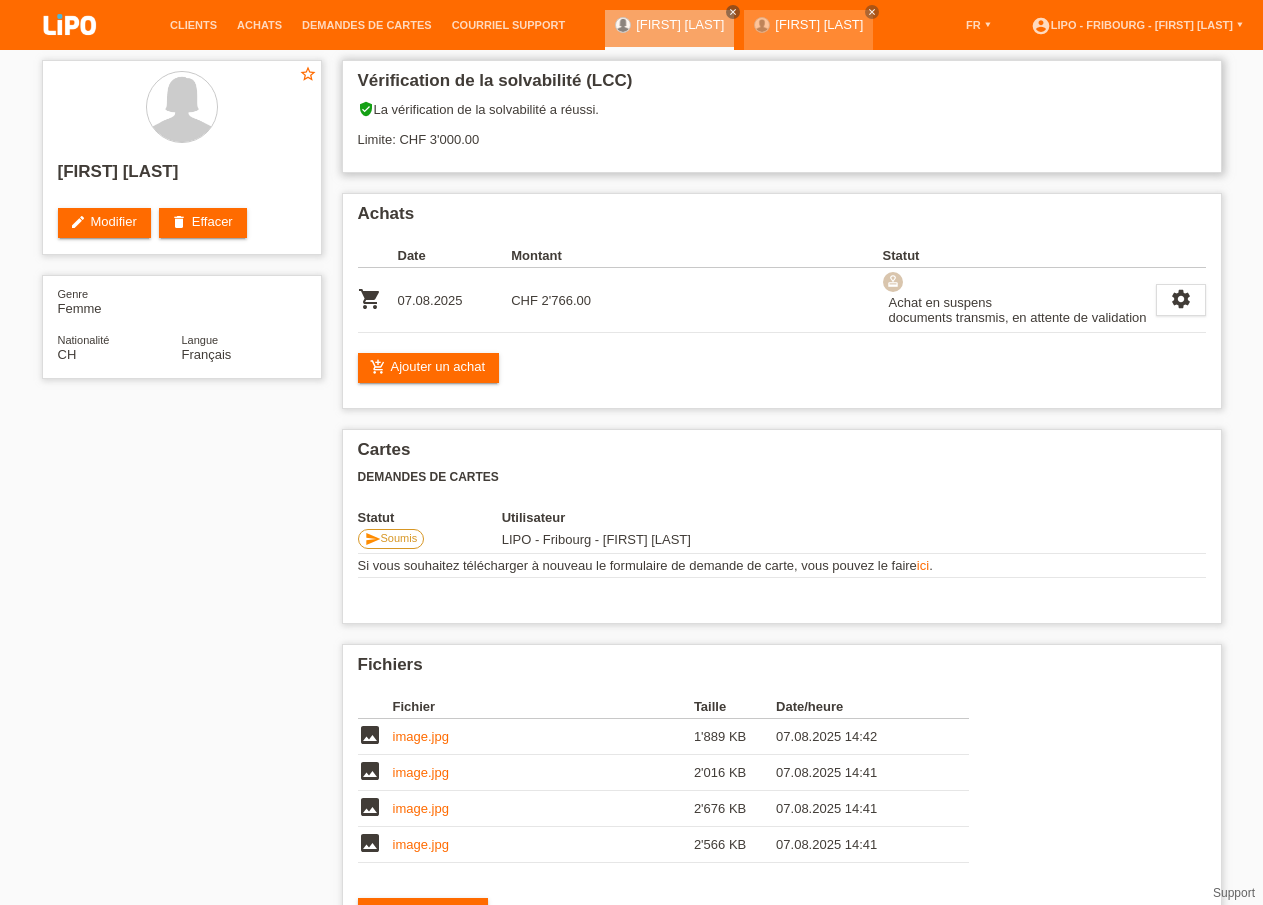 scroll, scrollTop: 0, scrollLeft: 0, axis: both 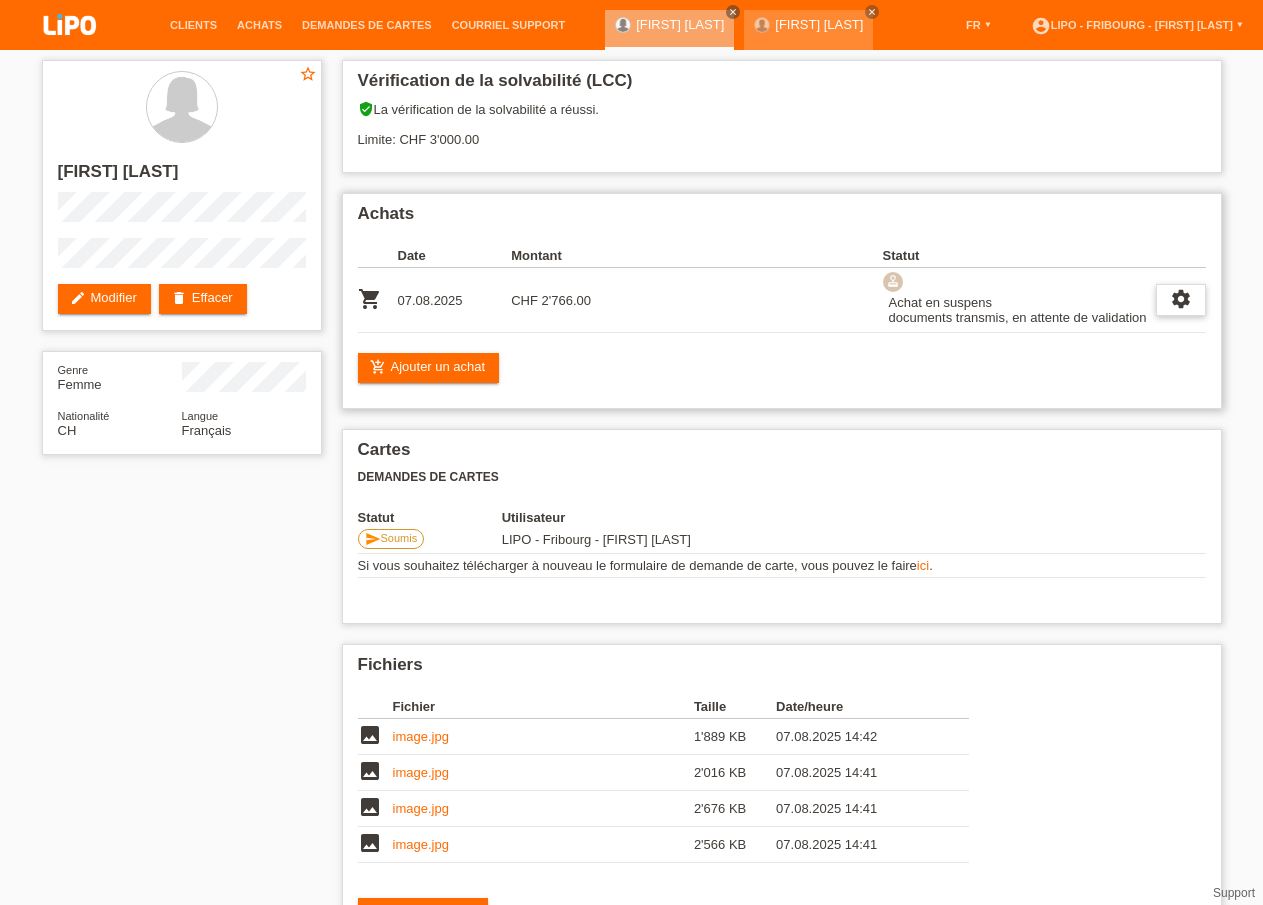 click on "settings" at bounding box center [1181, 300] 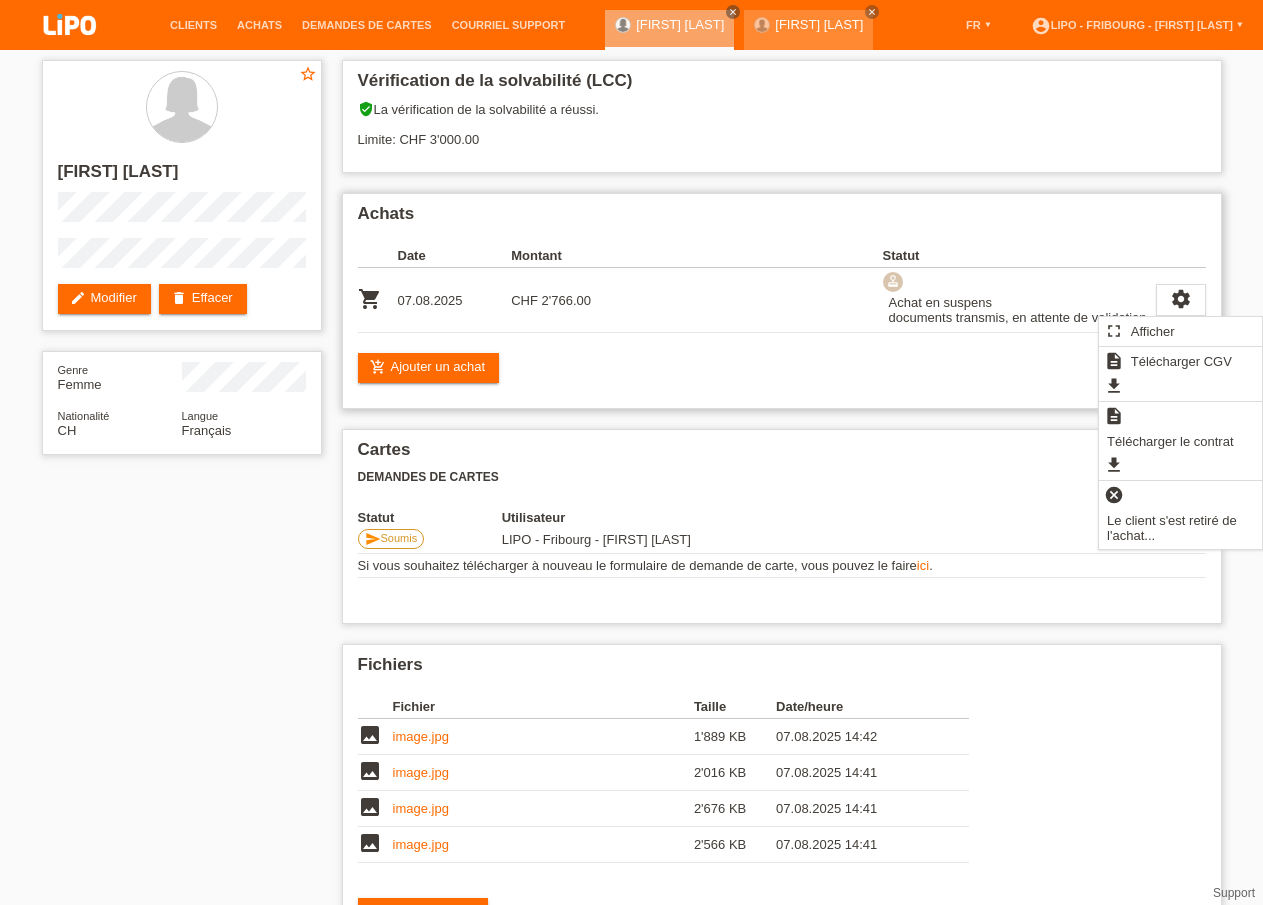 click on "add_shopping_cart  Ajouter un achat" at bounding box center (782, 368) 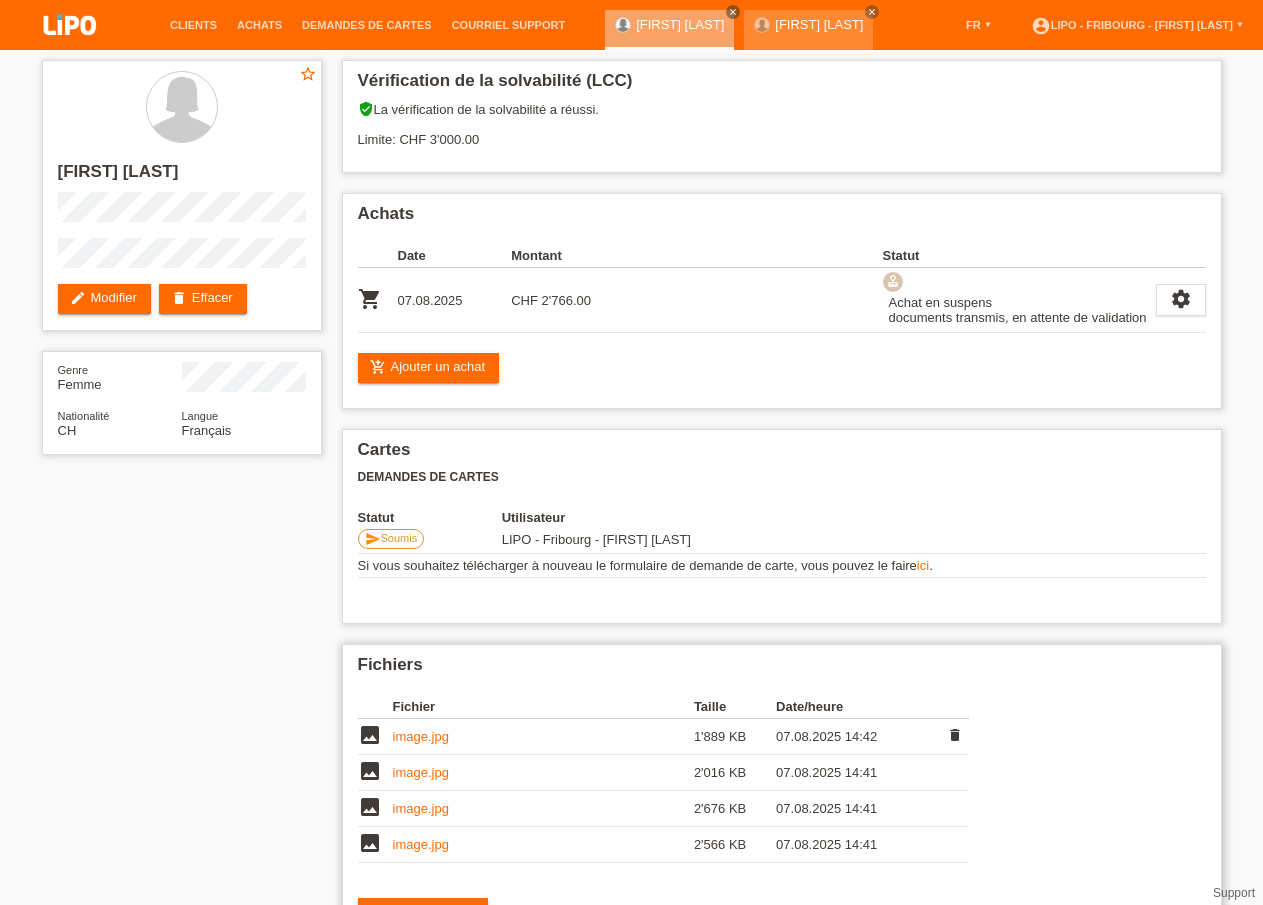 click on "image.jpg" at bounding box center [421, 736] 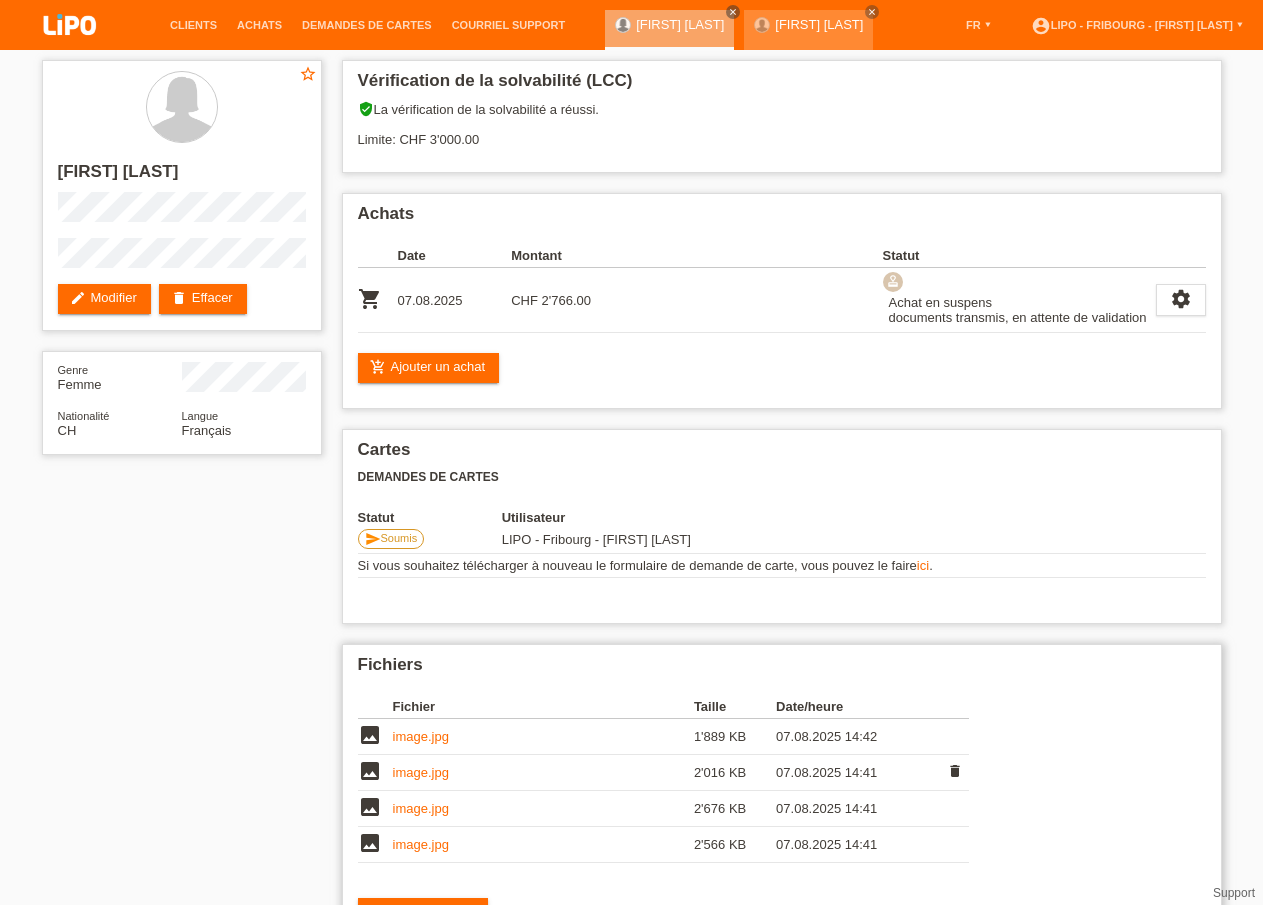 click on "image.jpg" at bounding box center [421, 772] 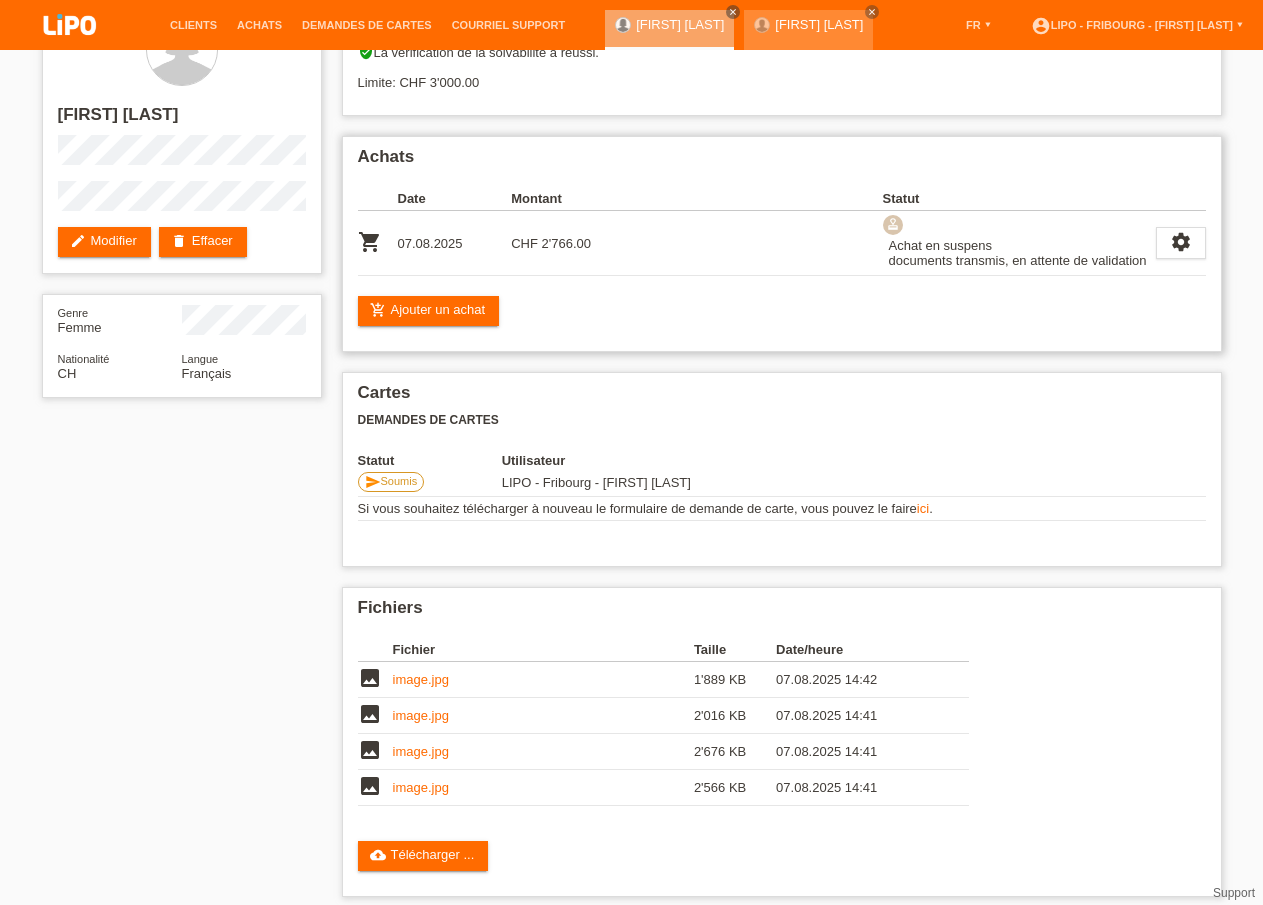 scroll, scrollTop: 201, scrollLeft: 0, axis: vertical 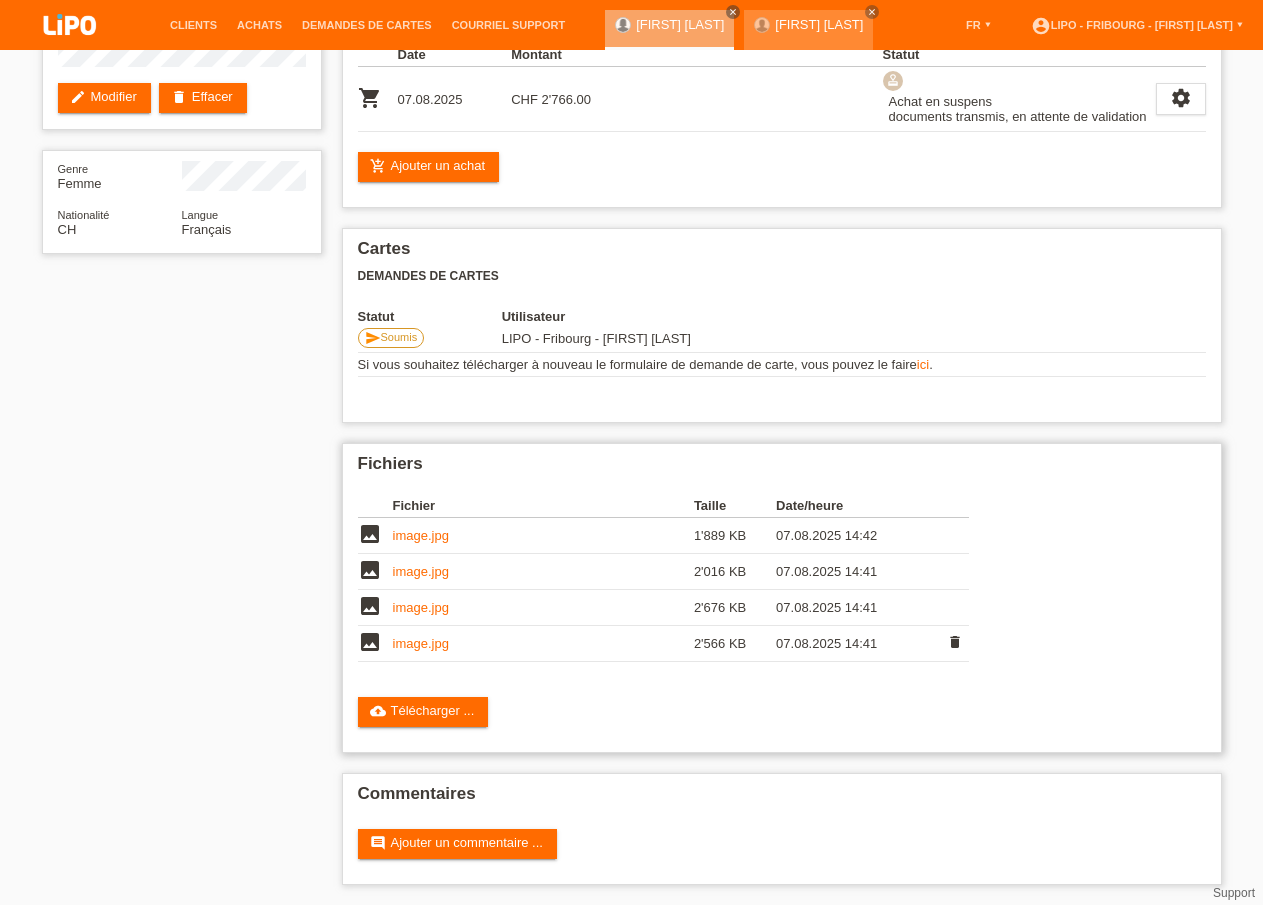click on "image.jpg" at bounding box center (421, 643) 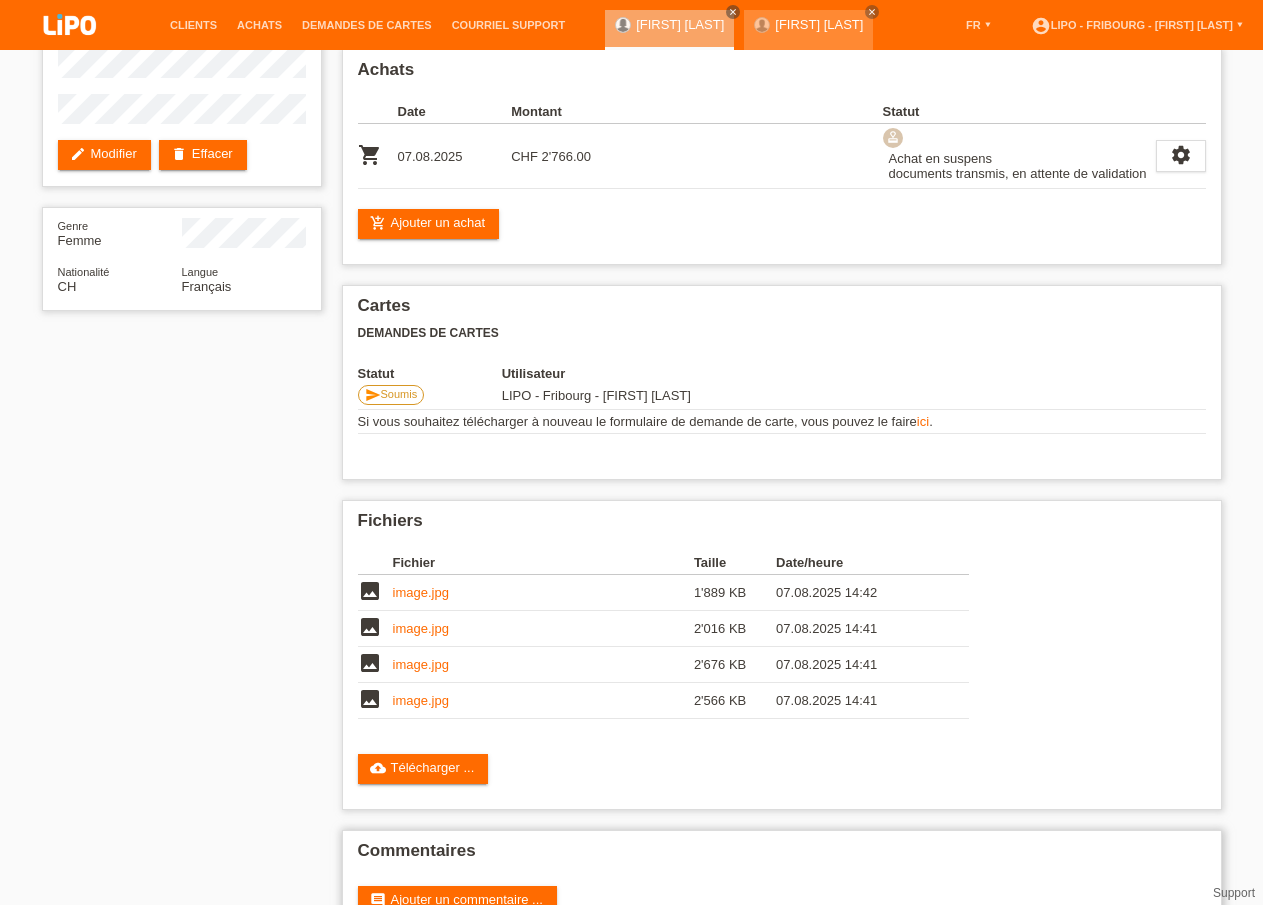 scroll, scrollTop: 0, scrollLeft: 0, axis: both 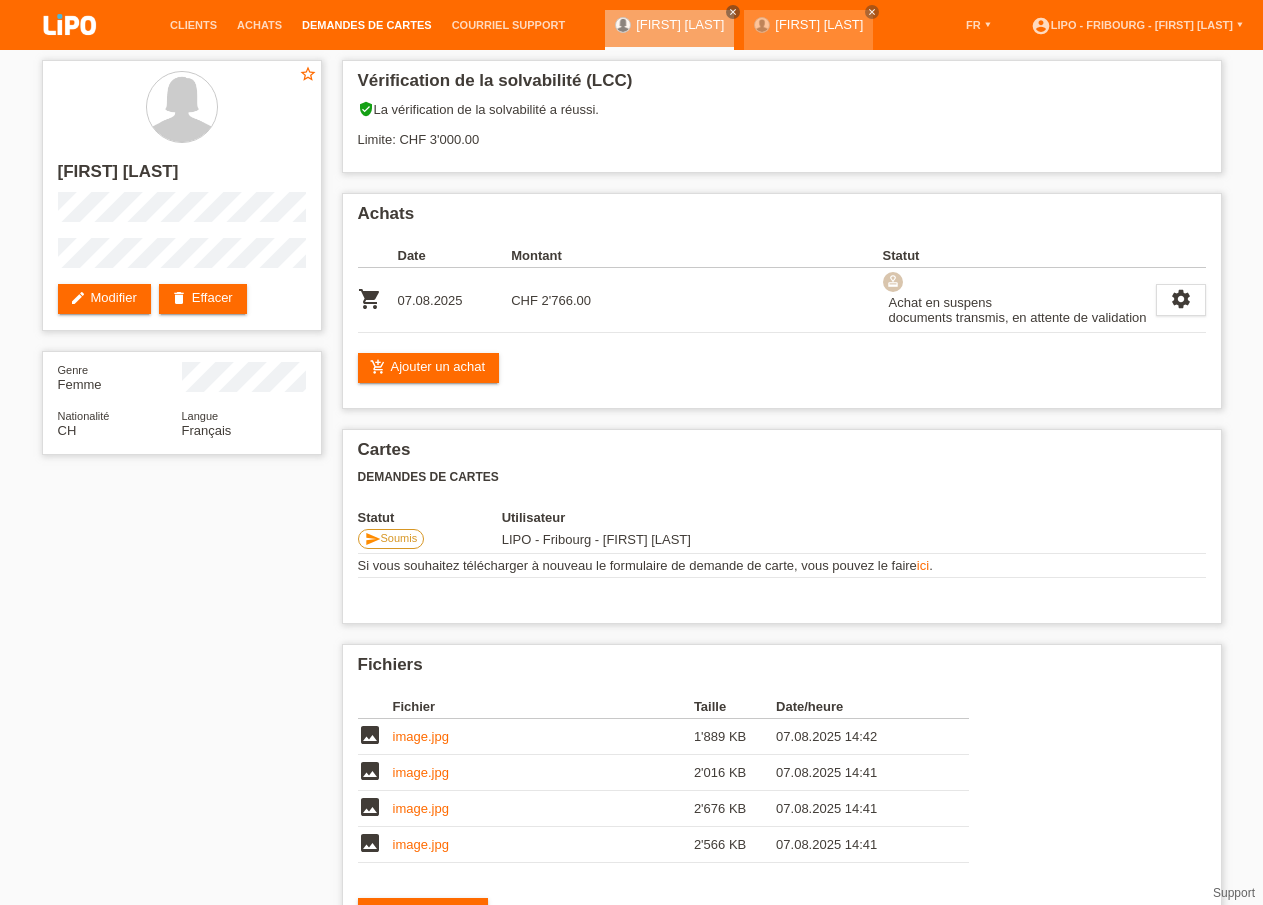 click on "Demandes de cartes" at bounding box center (367, 25) 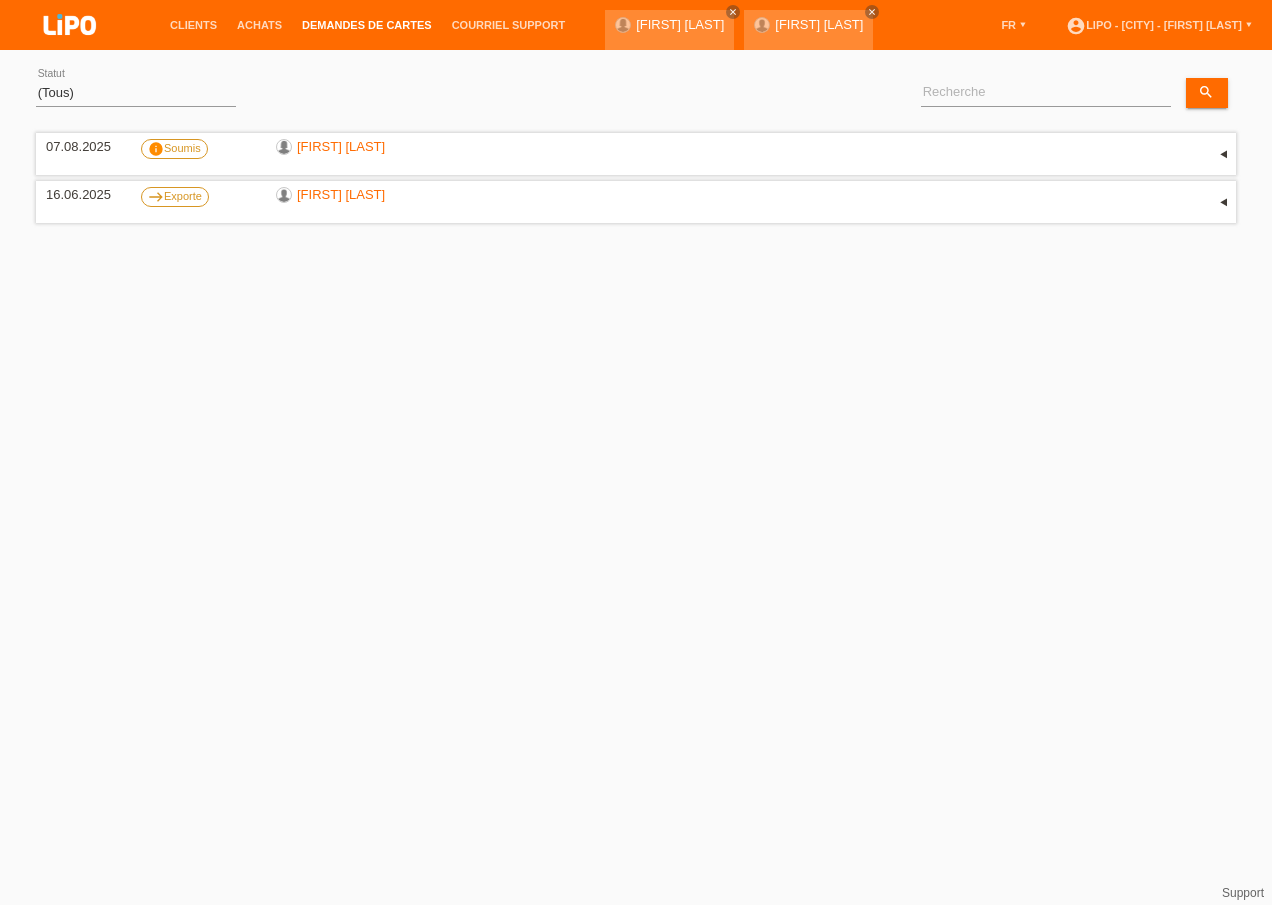 scroll, scrollTop: 0, scrollLeft: 0, axis: both 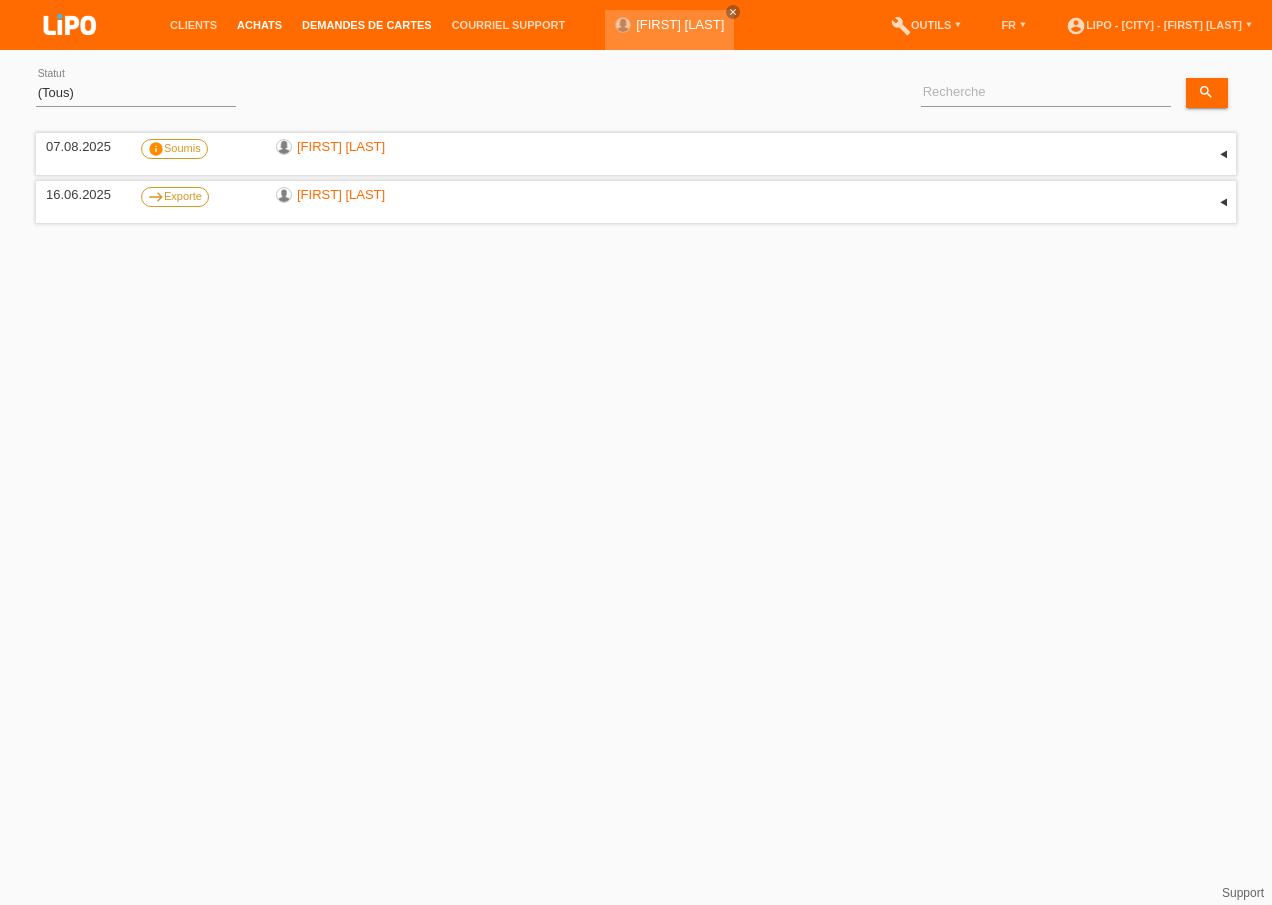 click on "Achats" at bounding box center [259, 25] 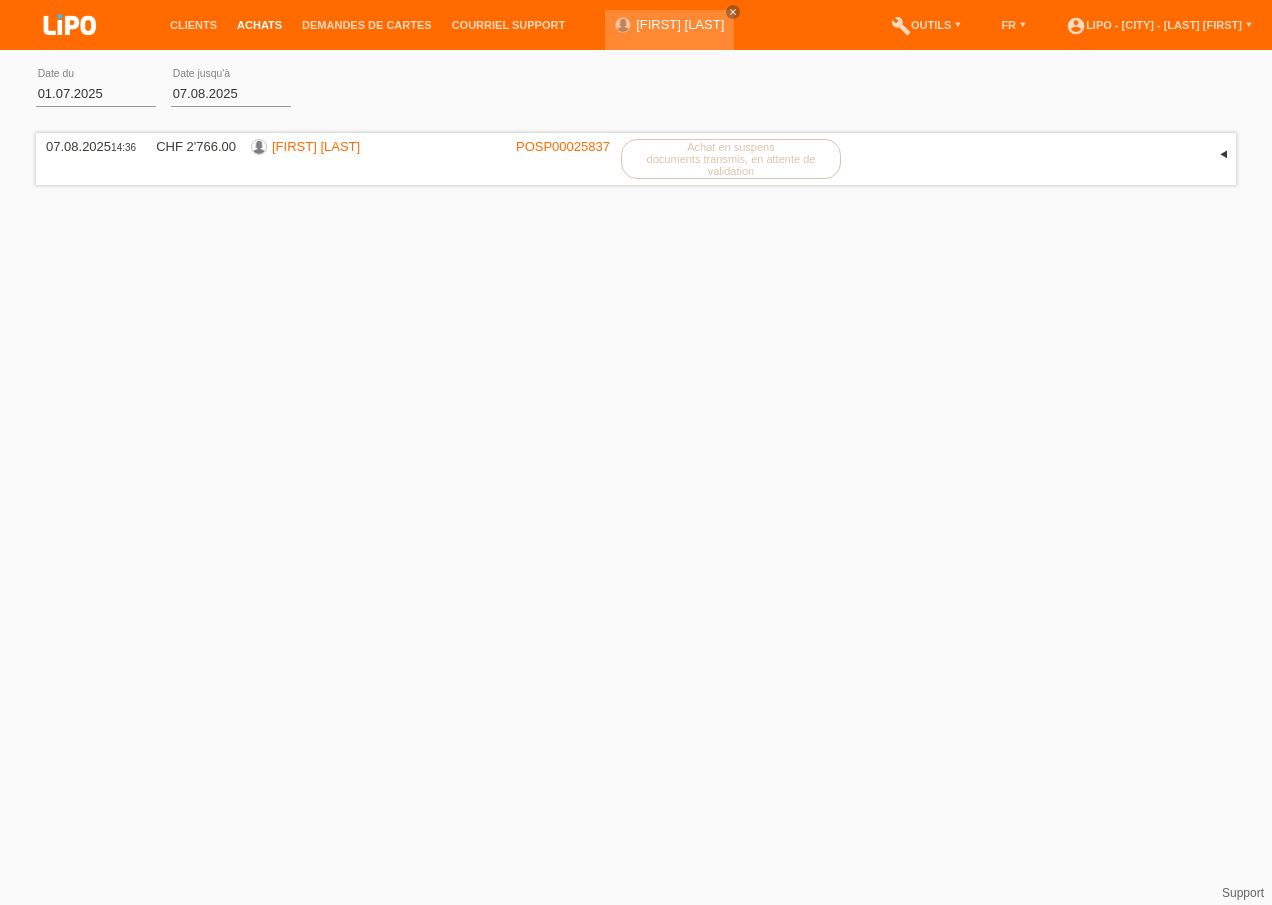 scroll, scrollTop: 0, scrollLeft: 0, axis: both 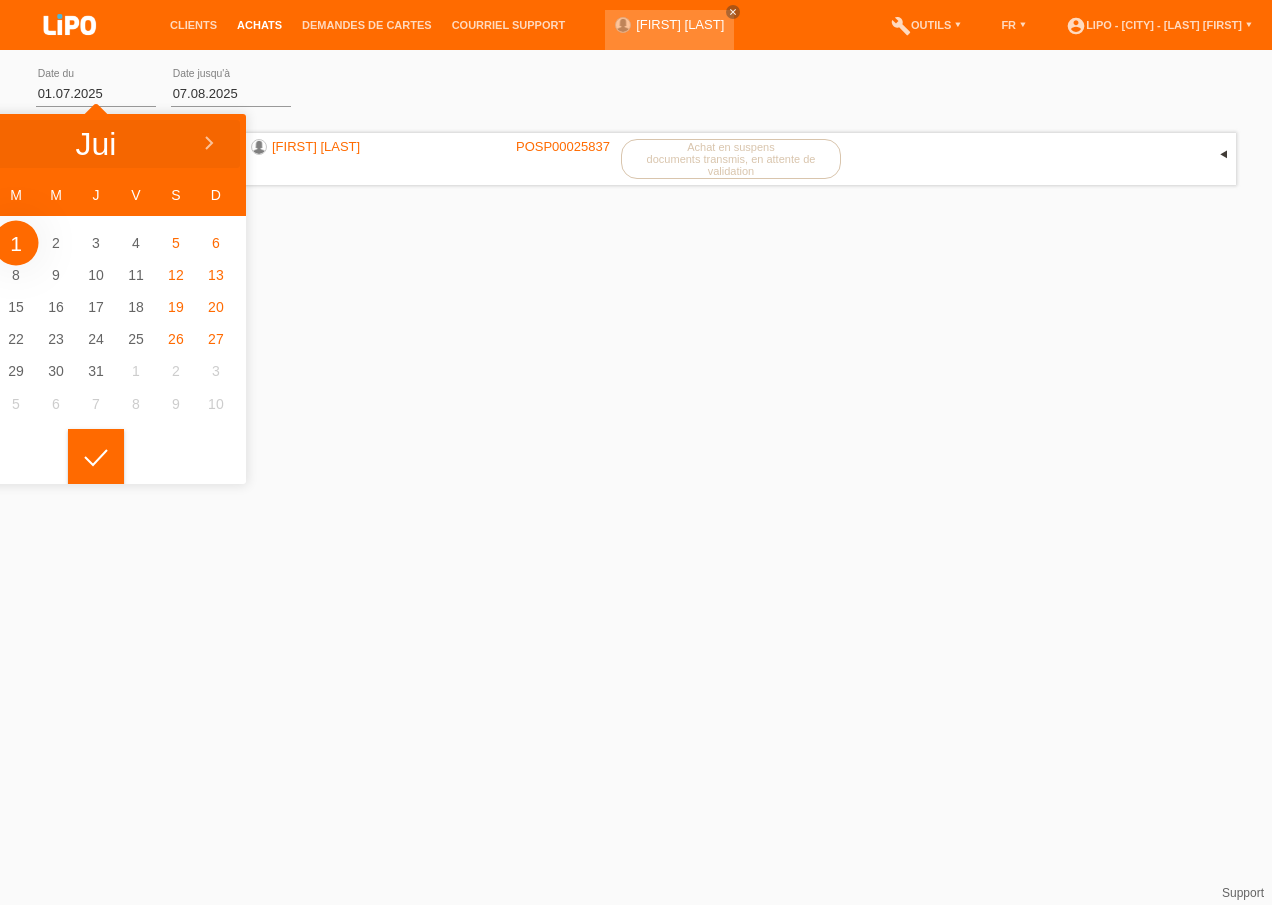 click at bounding box center [-17, 144] 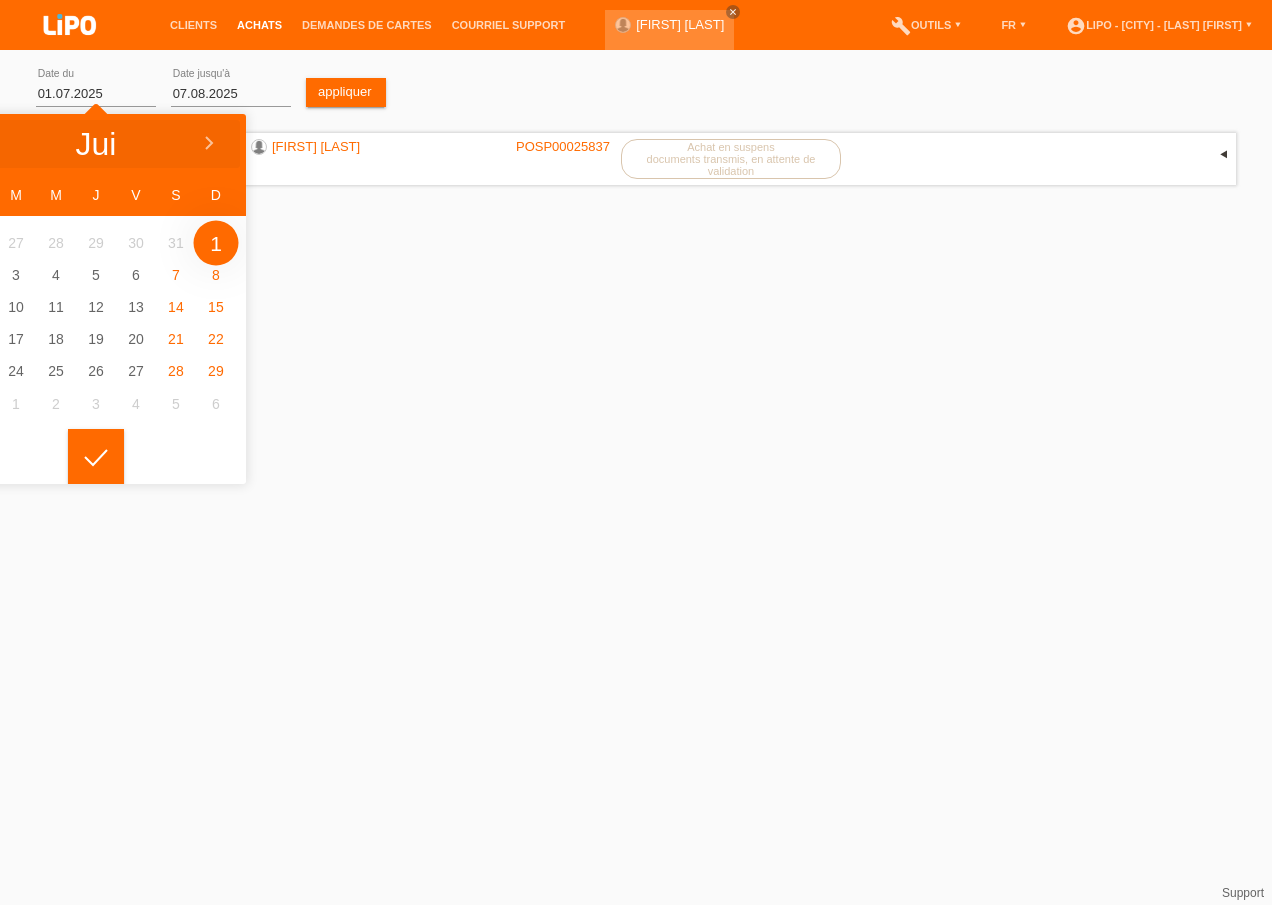type on "01.06.2025" 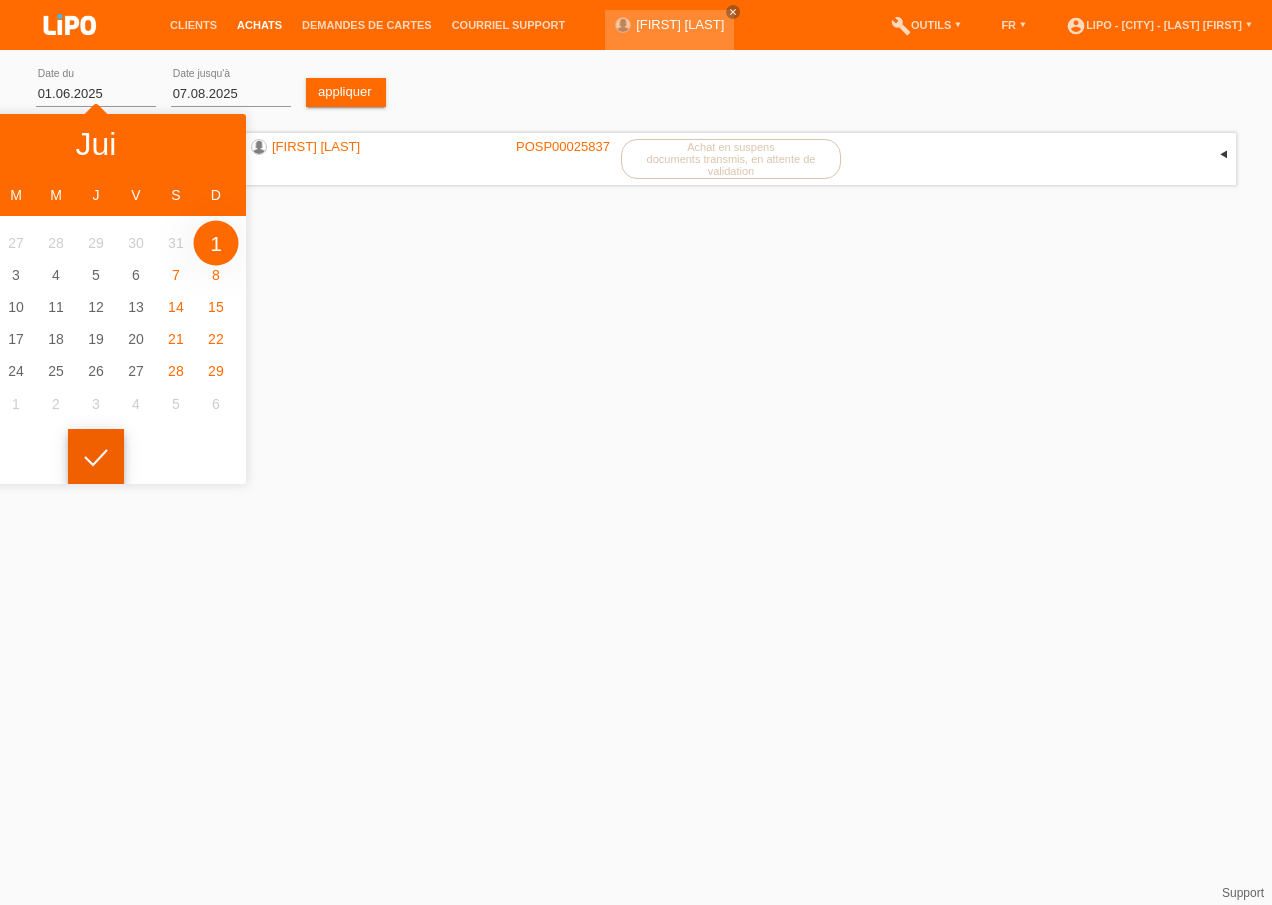 click at bounding box center [96, 457] 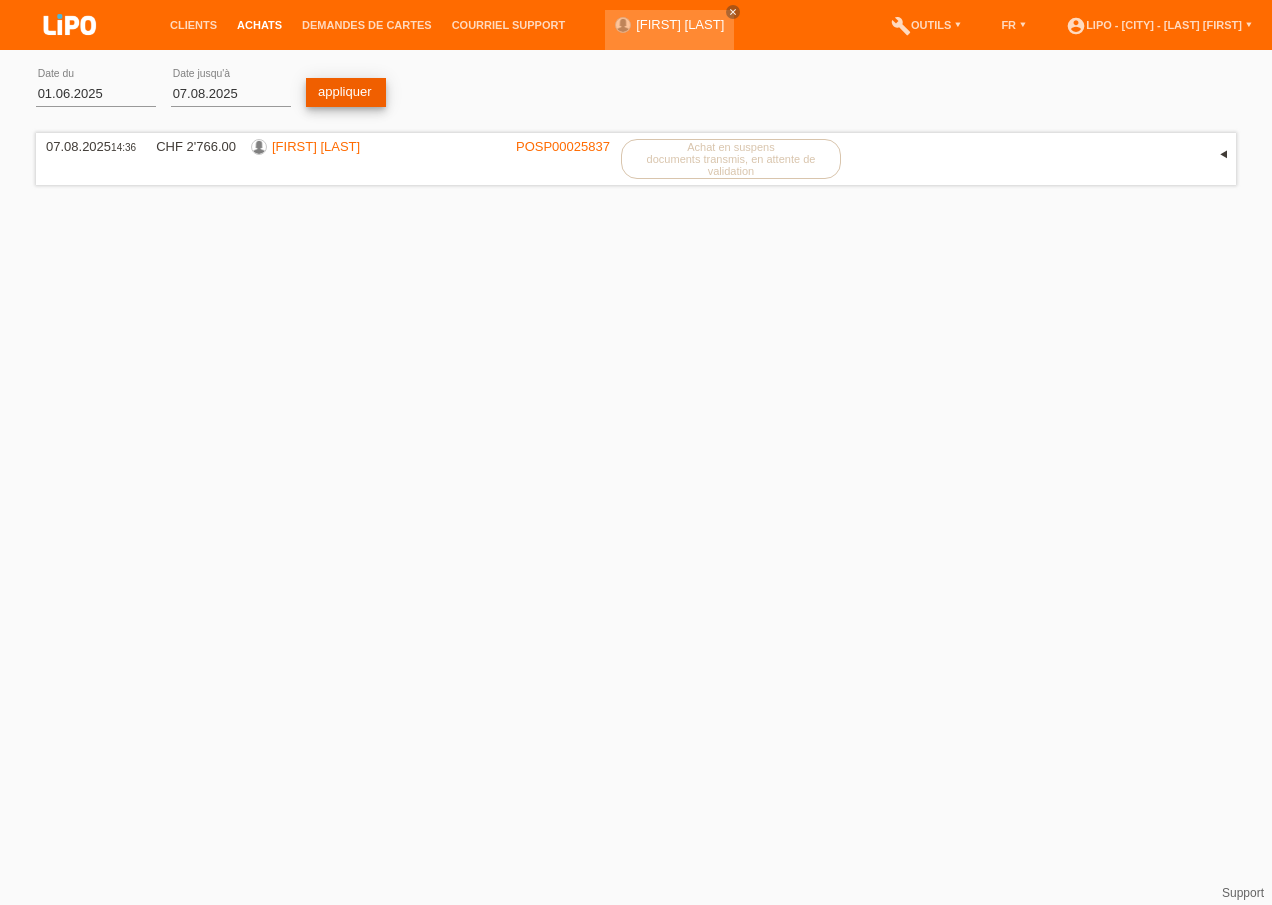 click on "appliquer" at bounding box center [346, 92] 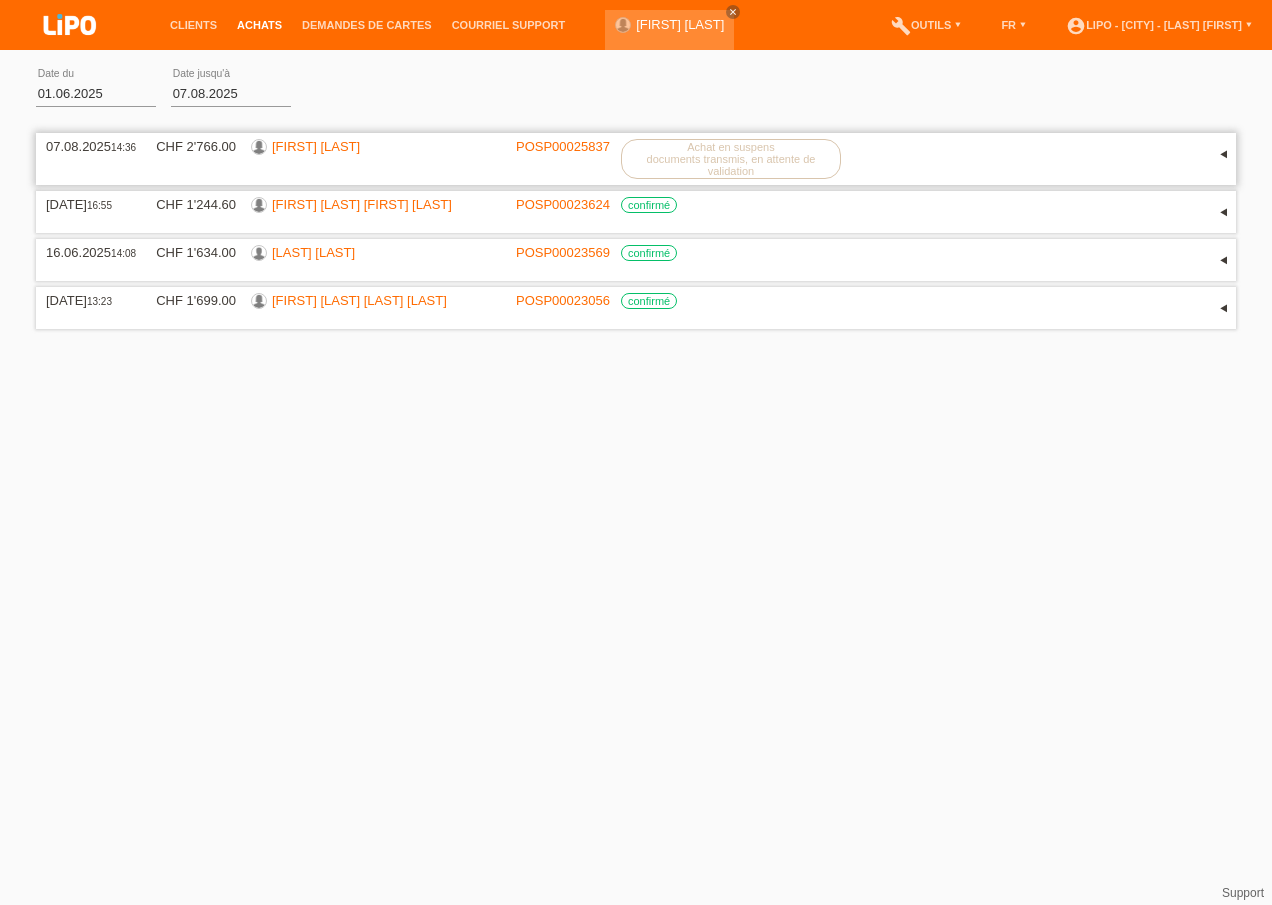 click on "▾" at bounding box center [1221, 154] 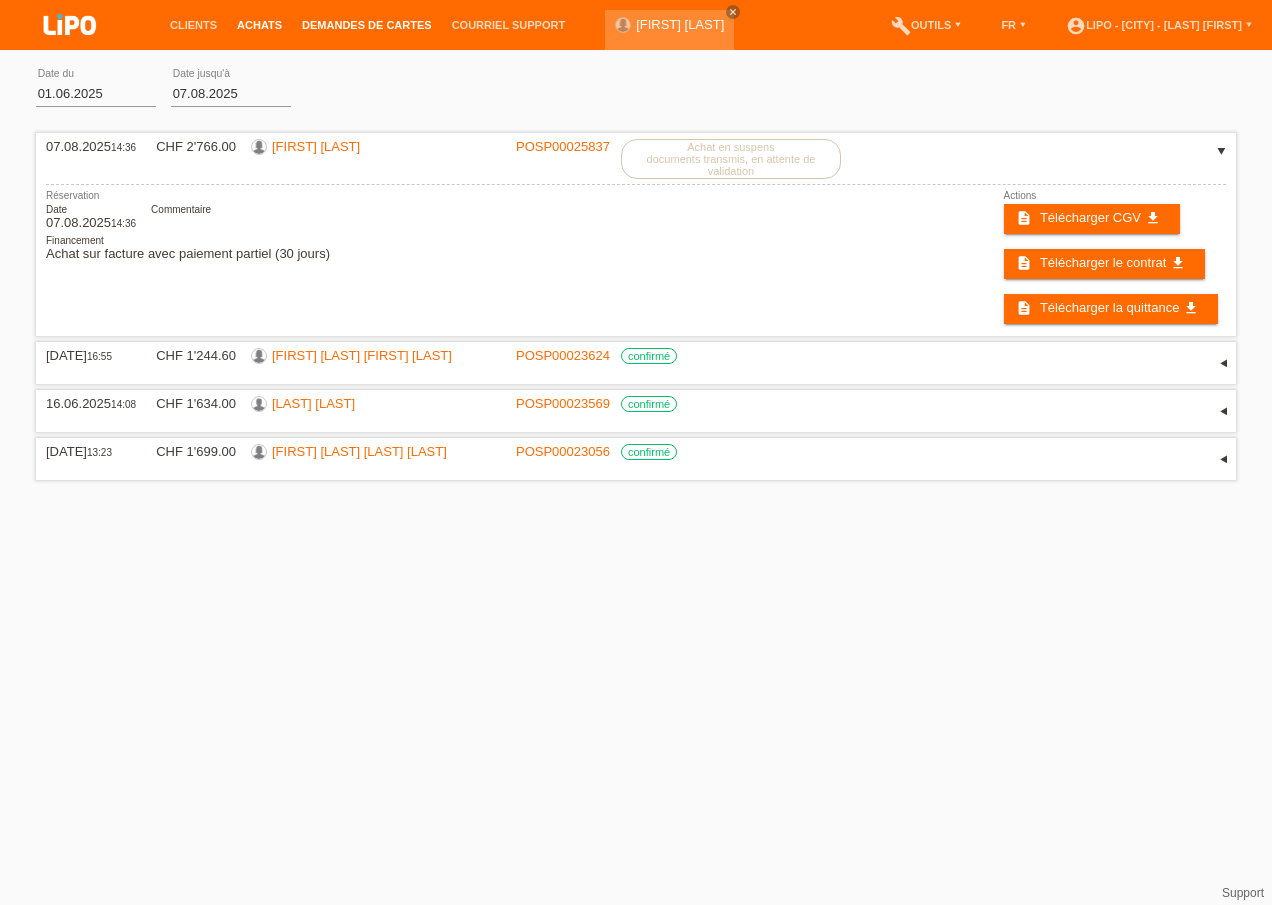 click on "Demandes de cartes" at bounding box center [367, 25] 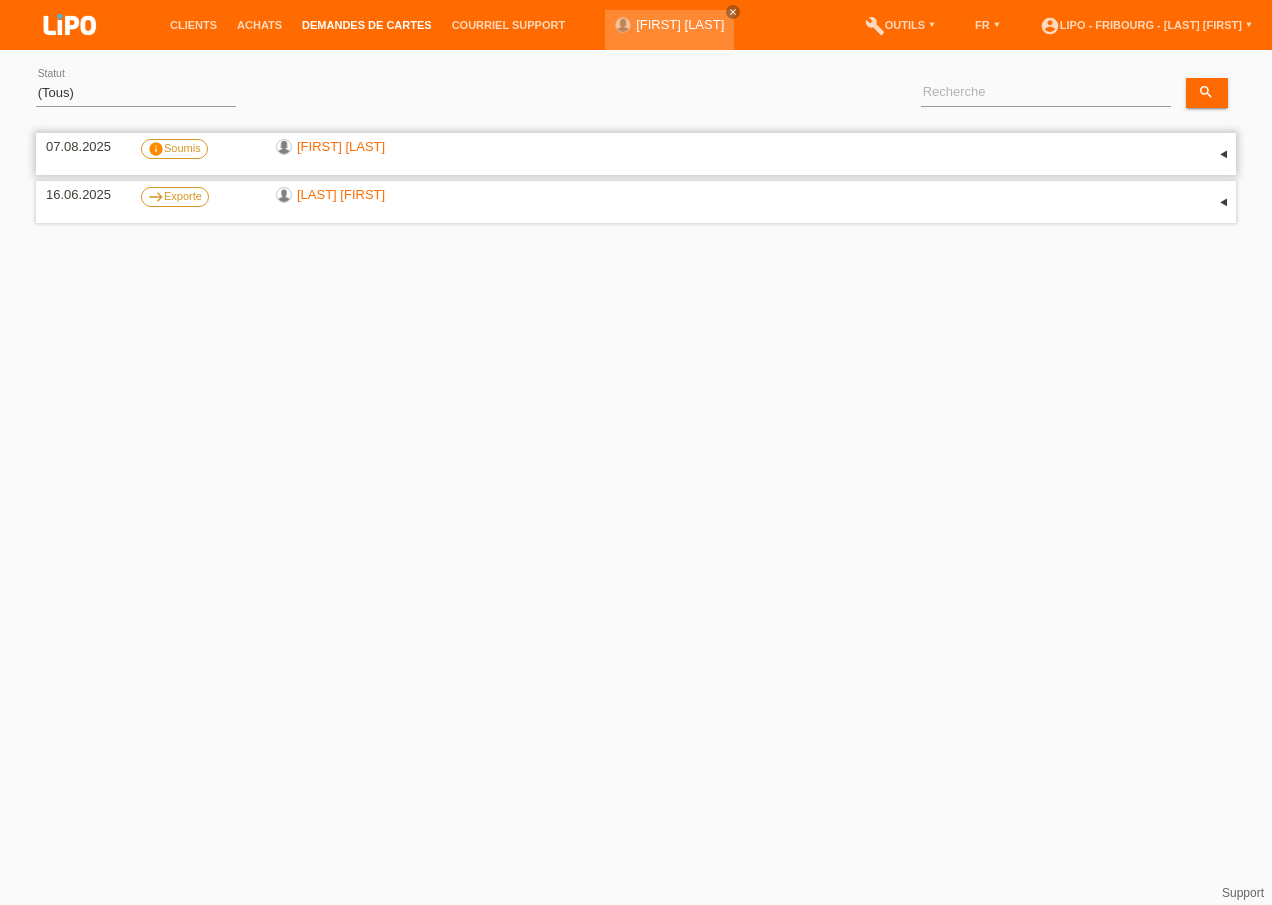 scroll, scrollTop: 0, scrollLeft: 0, axis: both 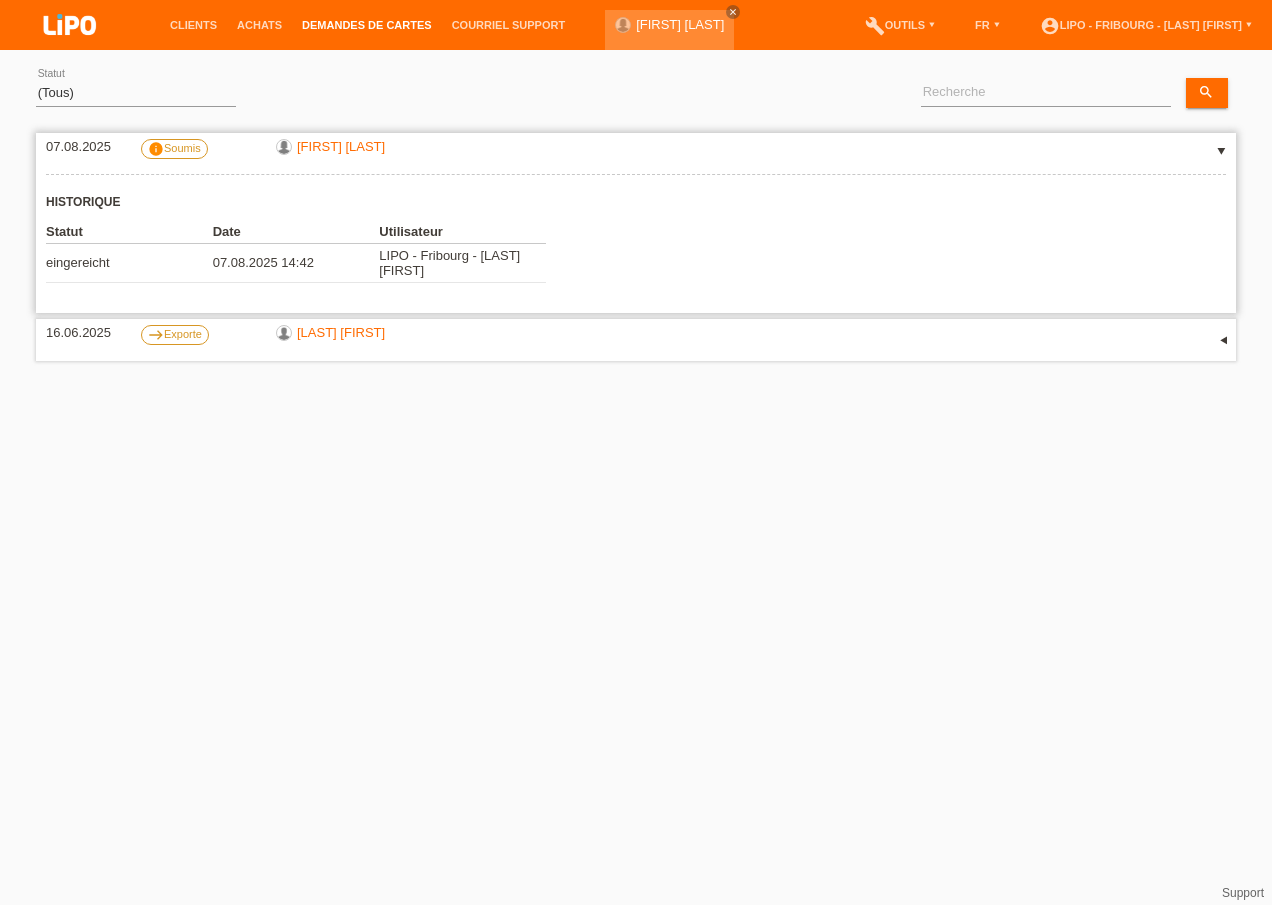 click on "Historique
Statut
Date
Utilisateur
eingereicht 07.08.2025 14:42" at bounding box center (636, 240) 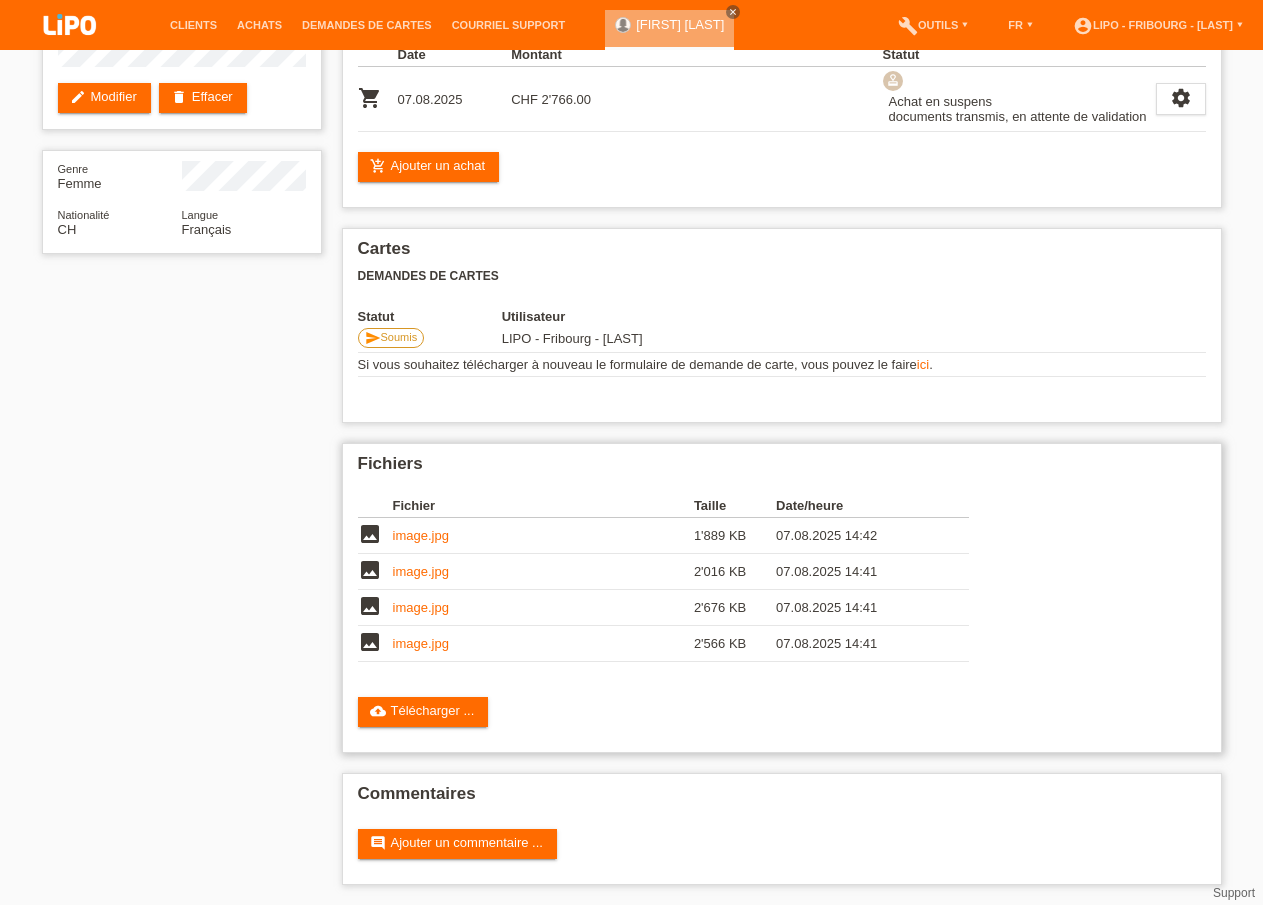 scroll, scrollTop: 0, scrollLeft: 0, axis: both 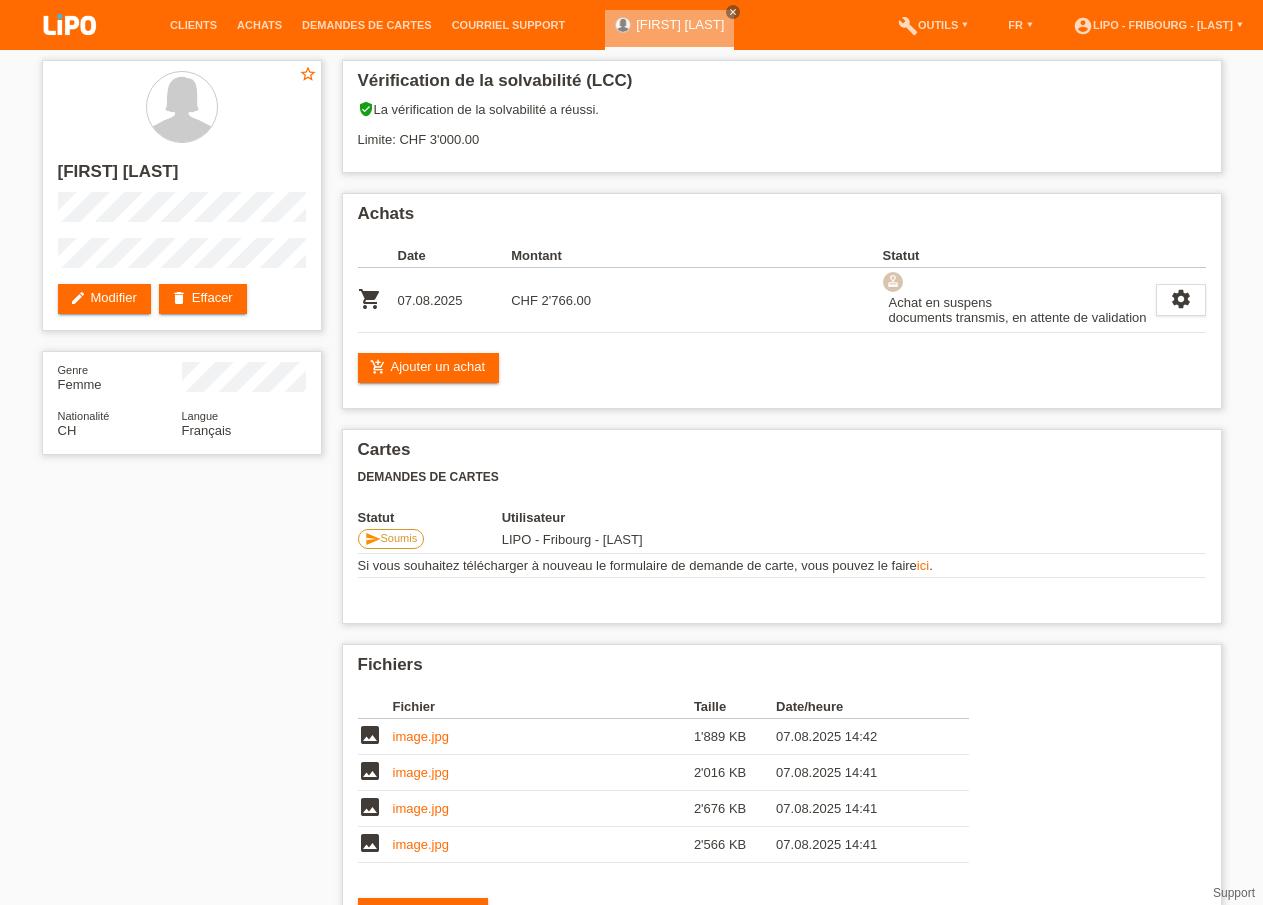 click on "Achats" at bounding box center (259, 25) 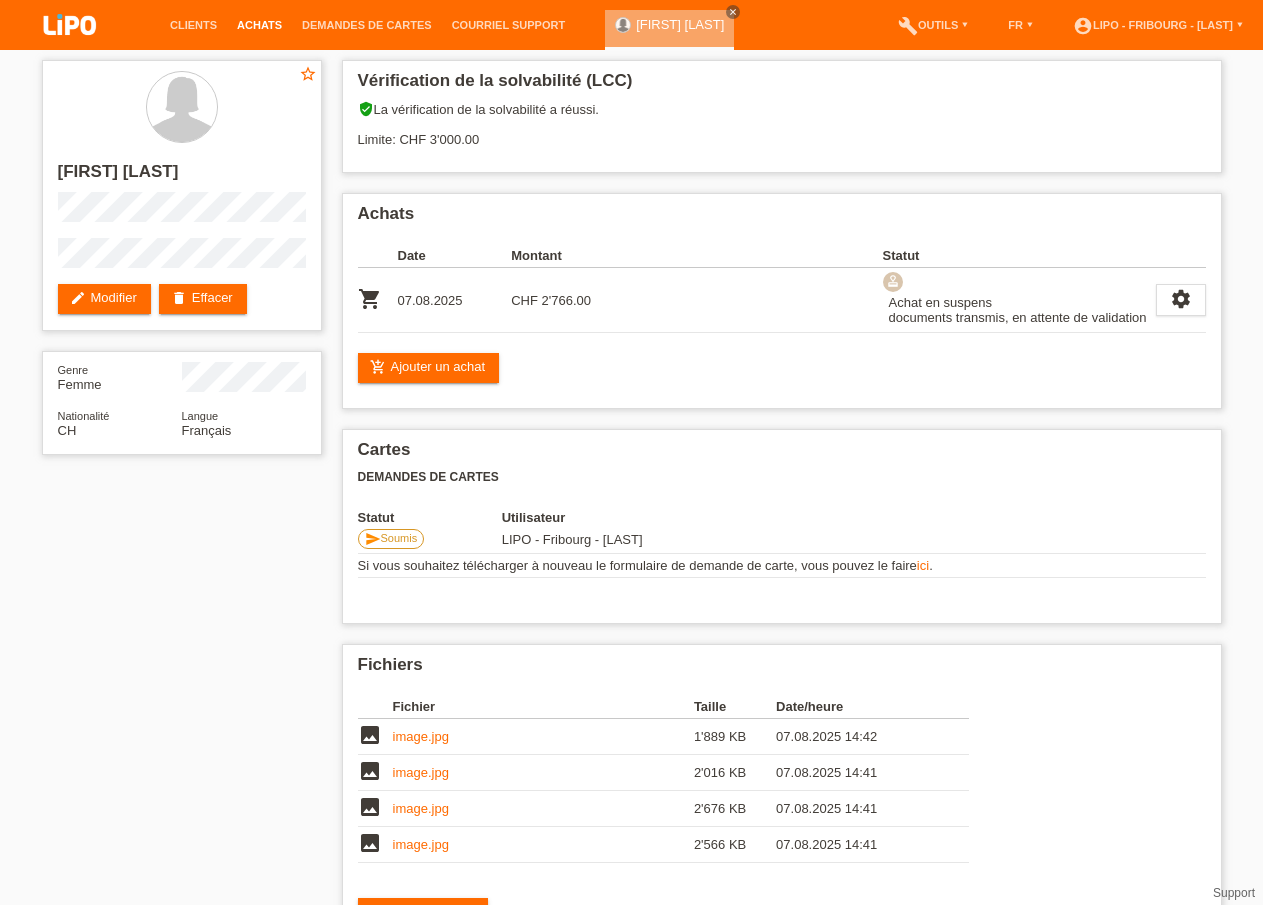 click on "Achats" at bounding box center (259, 25) 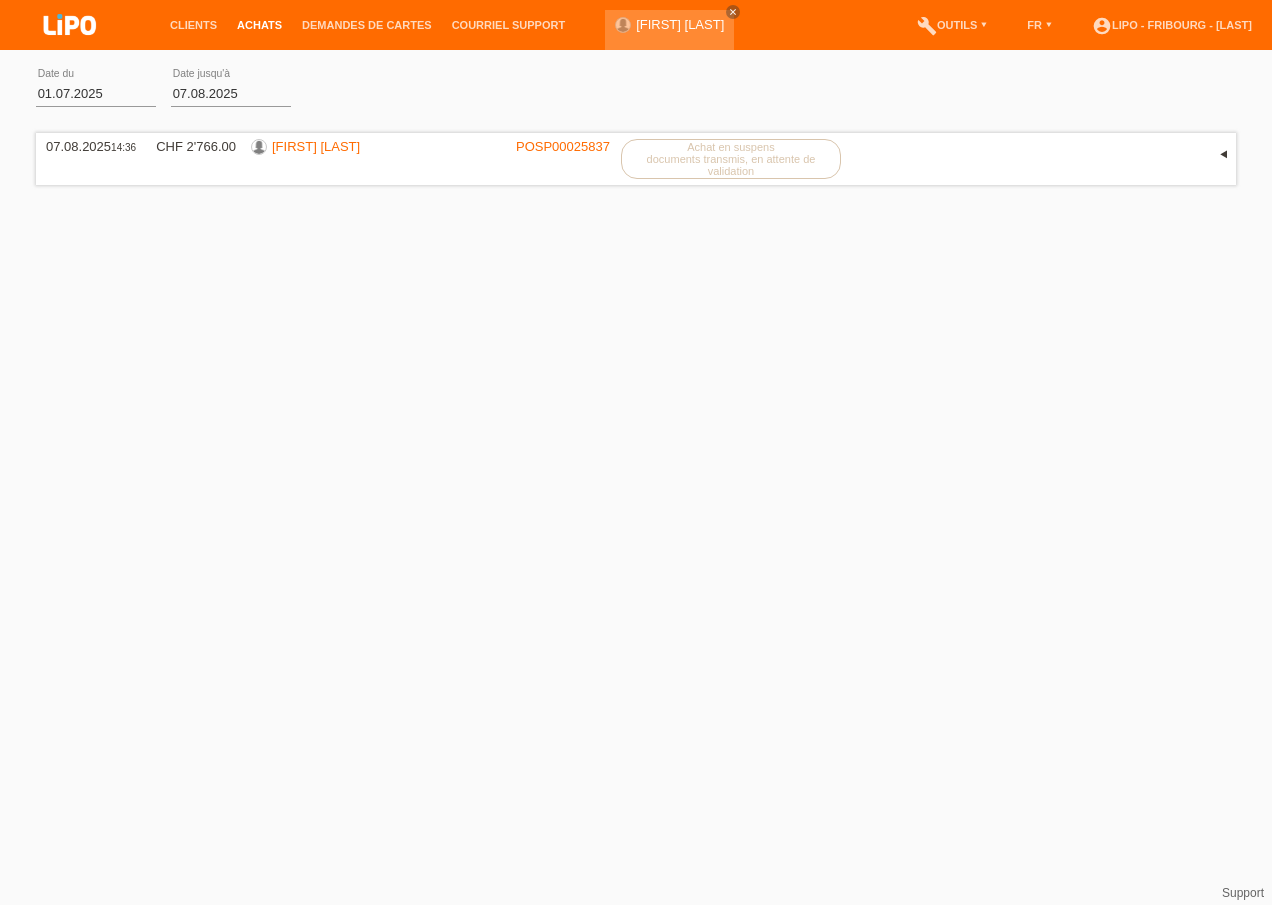 scroll, scrollTop: 0, scrollLeft: 0, axis: both 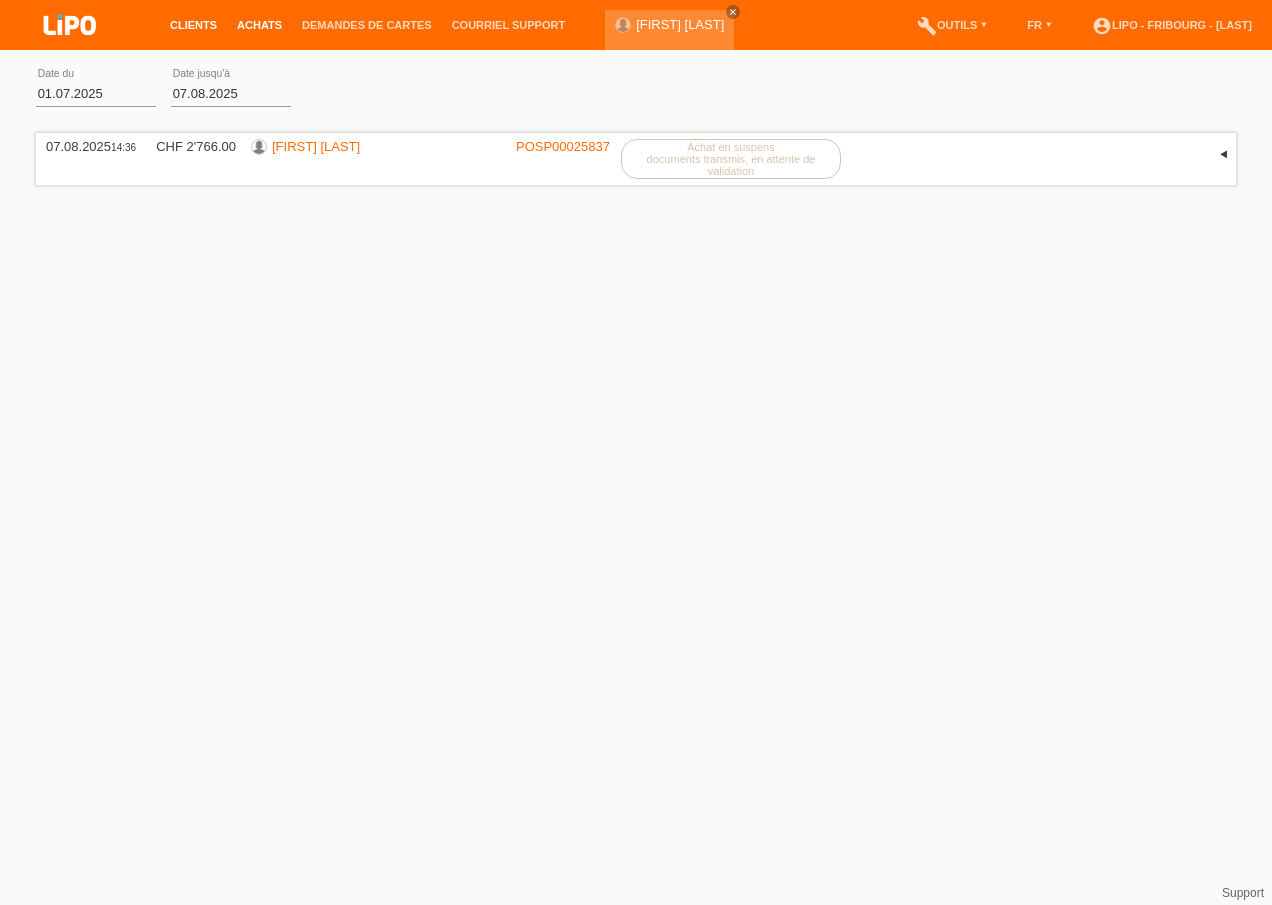 click on "Clients" at bounding box center (193, 25) 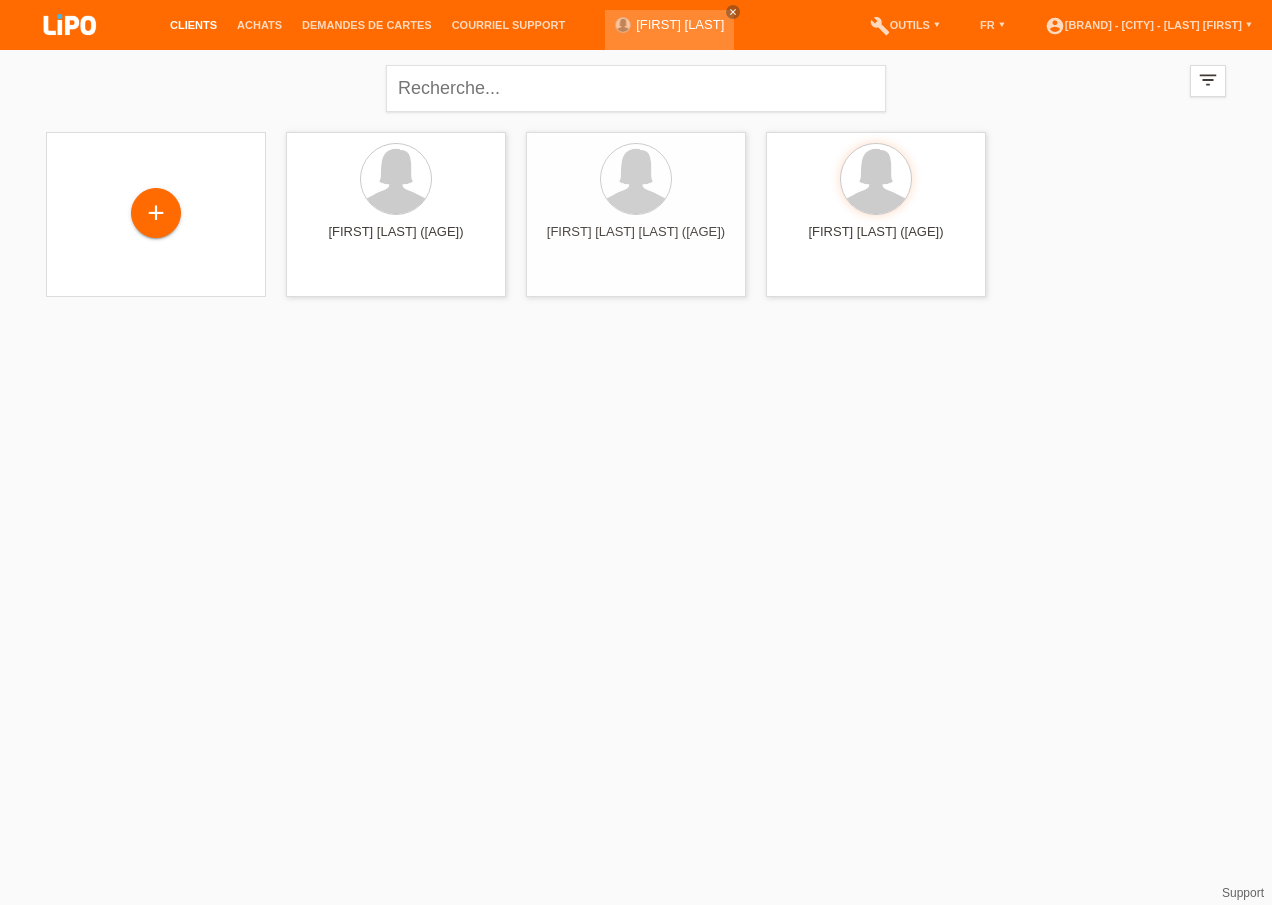 scroll, scrollTop: 0, scrollLeft: 0, axis: both 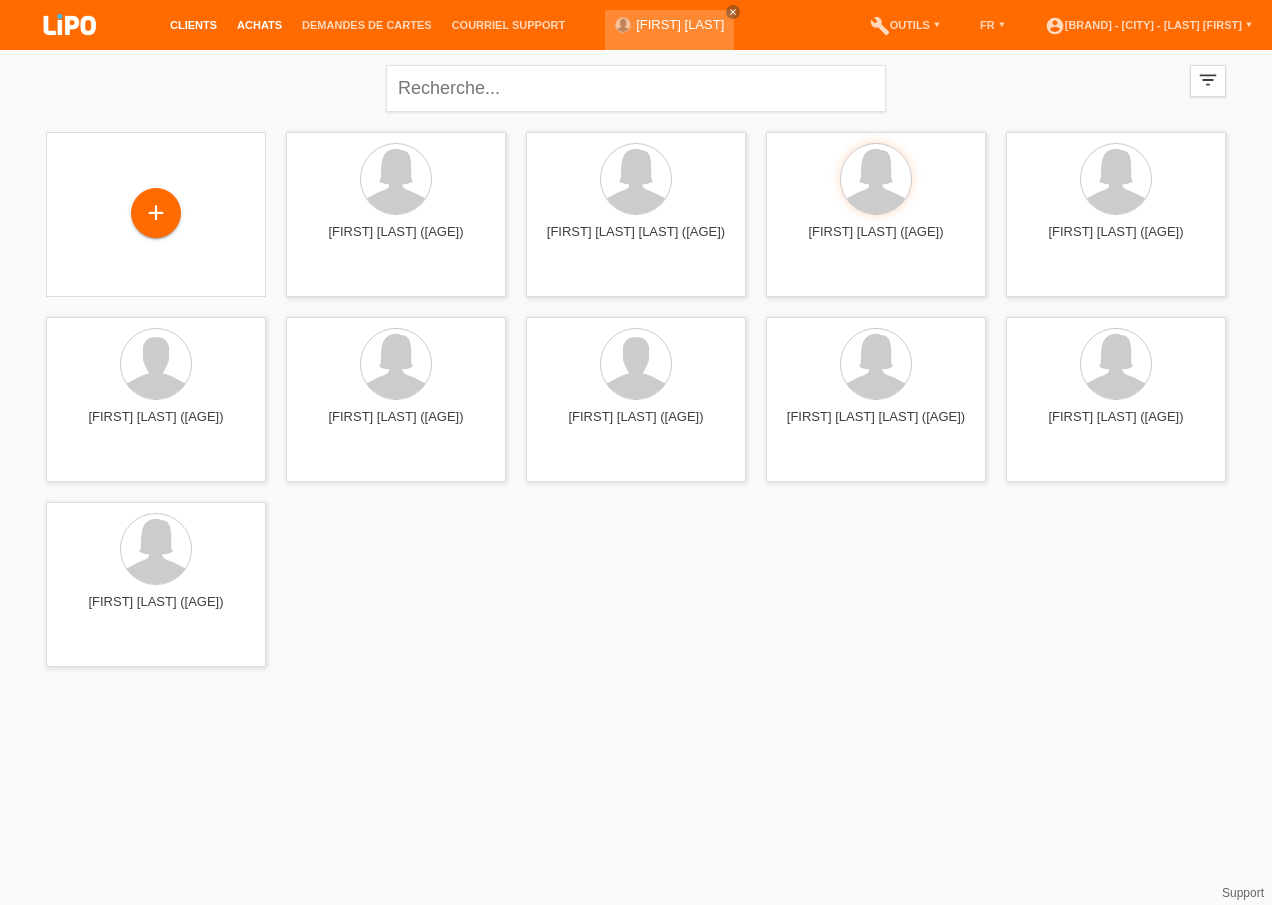click on "Achats" at bounding box center (259, 25) 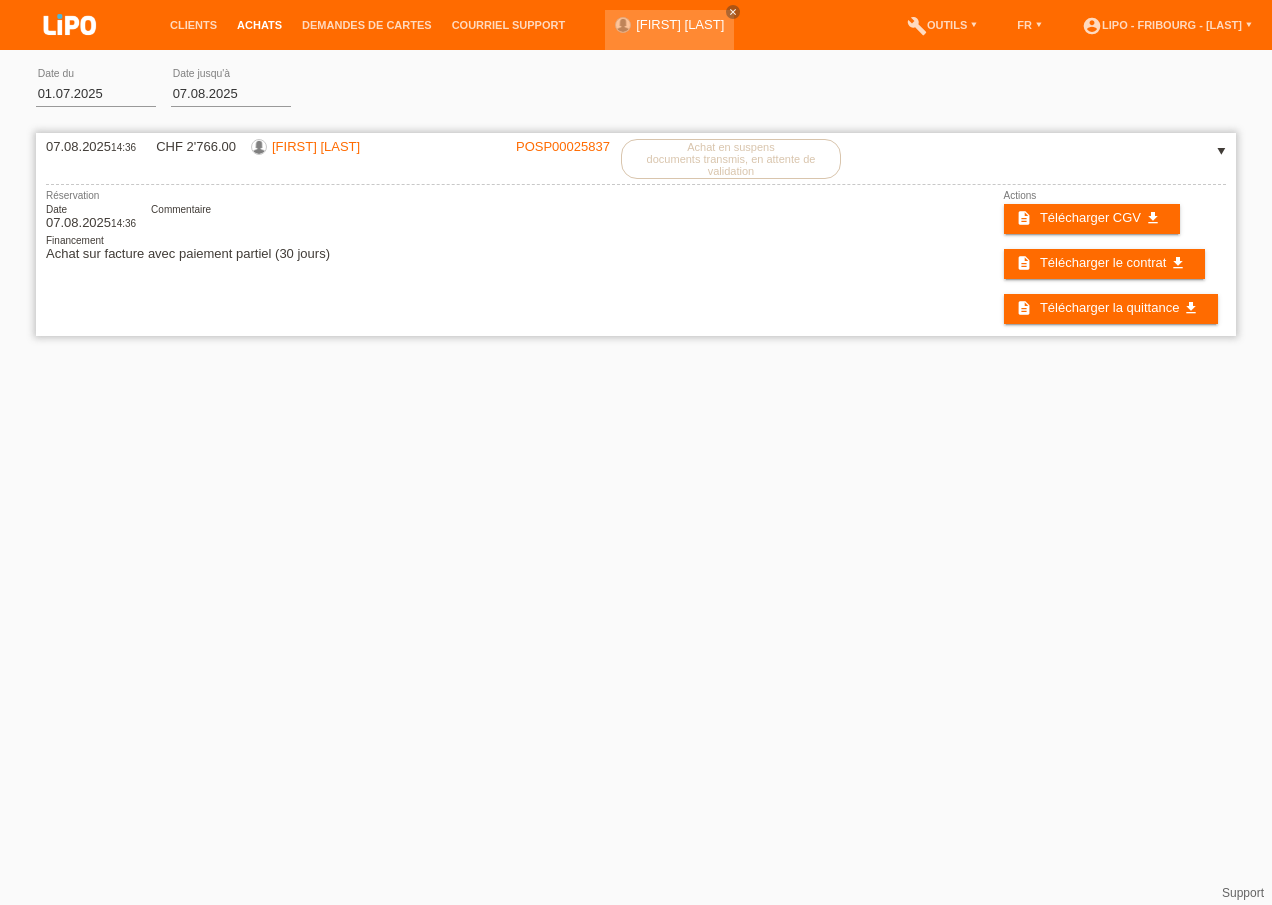 scroll, scrollTop: 0, scrollLeft: 0, axis: both 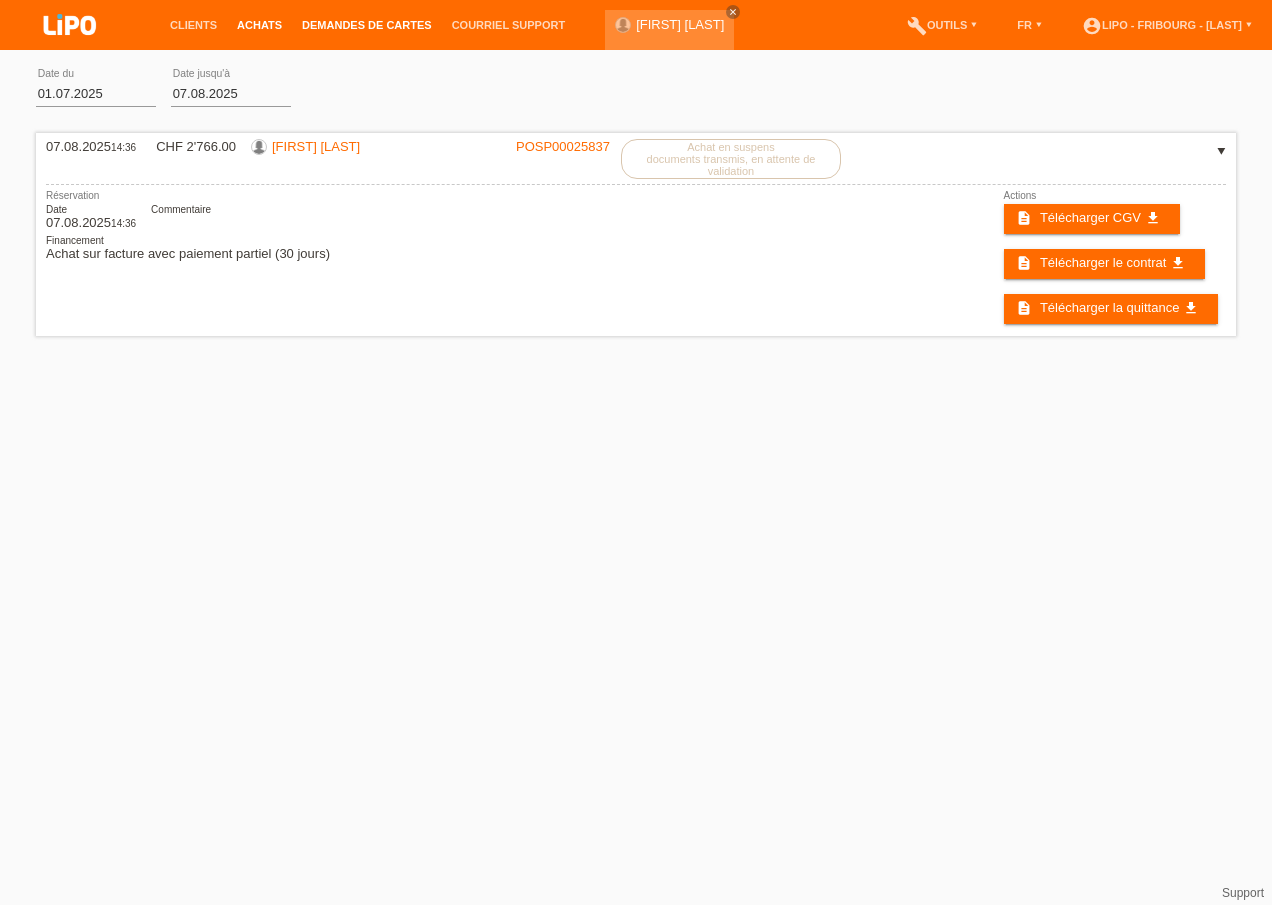 click on "Demandes de cartes" at bounding box center [367, 25] 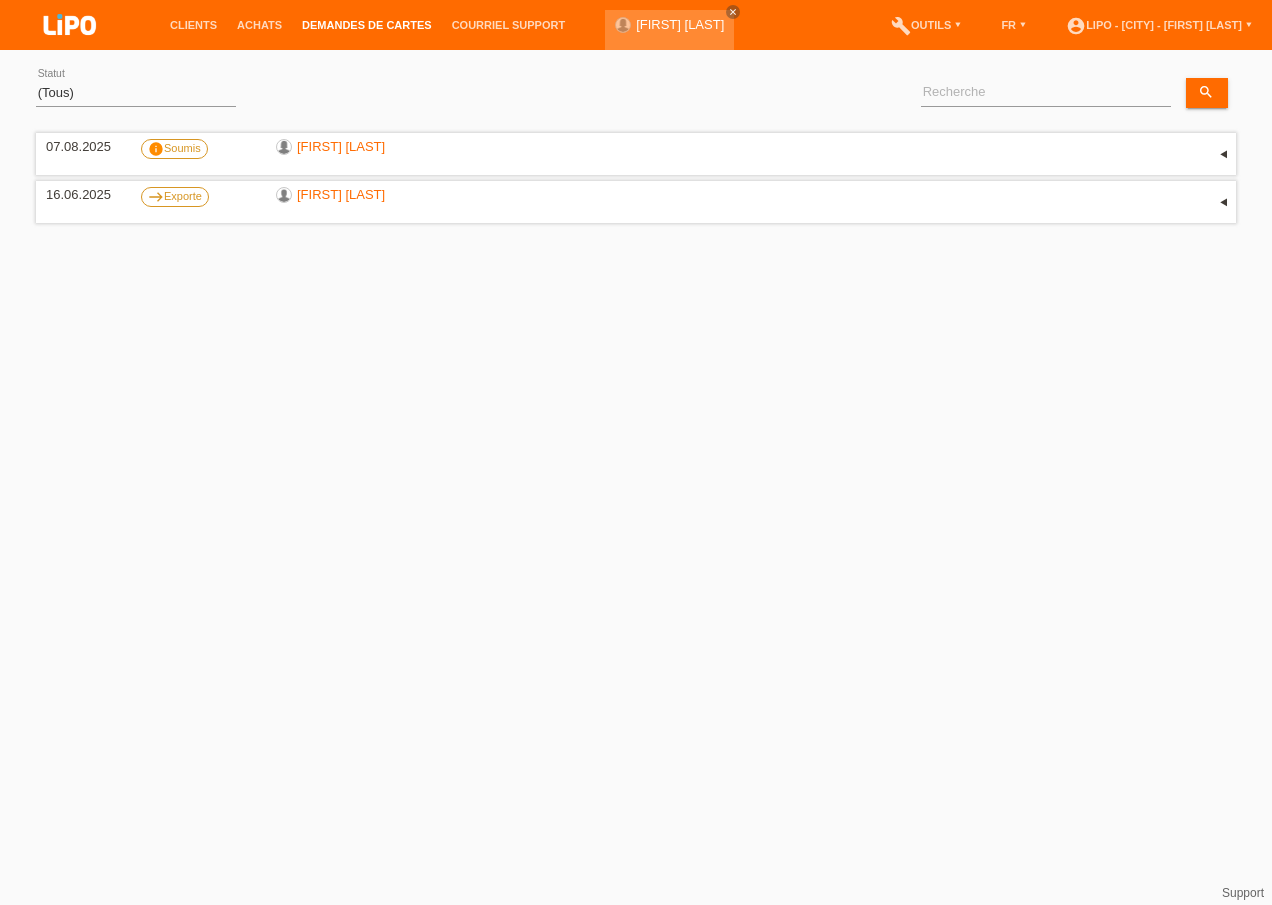 scroll, scrollTop: 0, scrollLeft: 0, axis: both 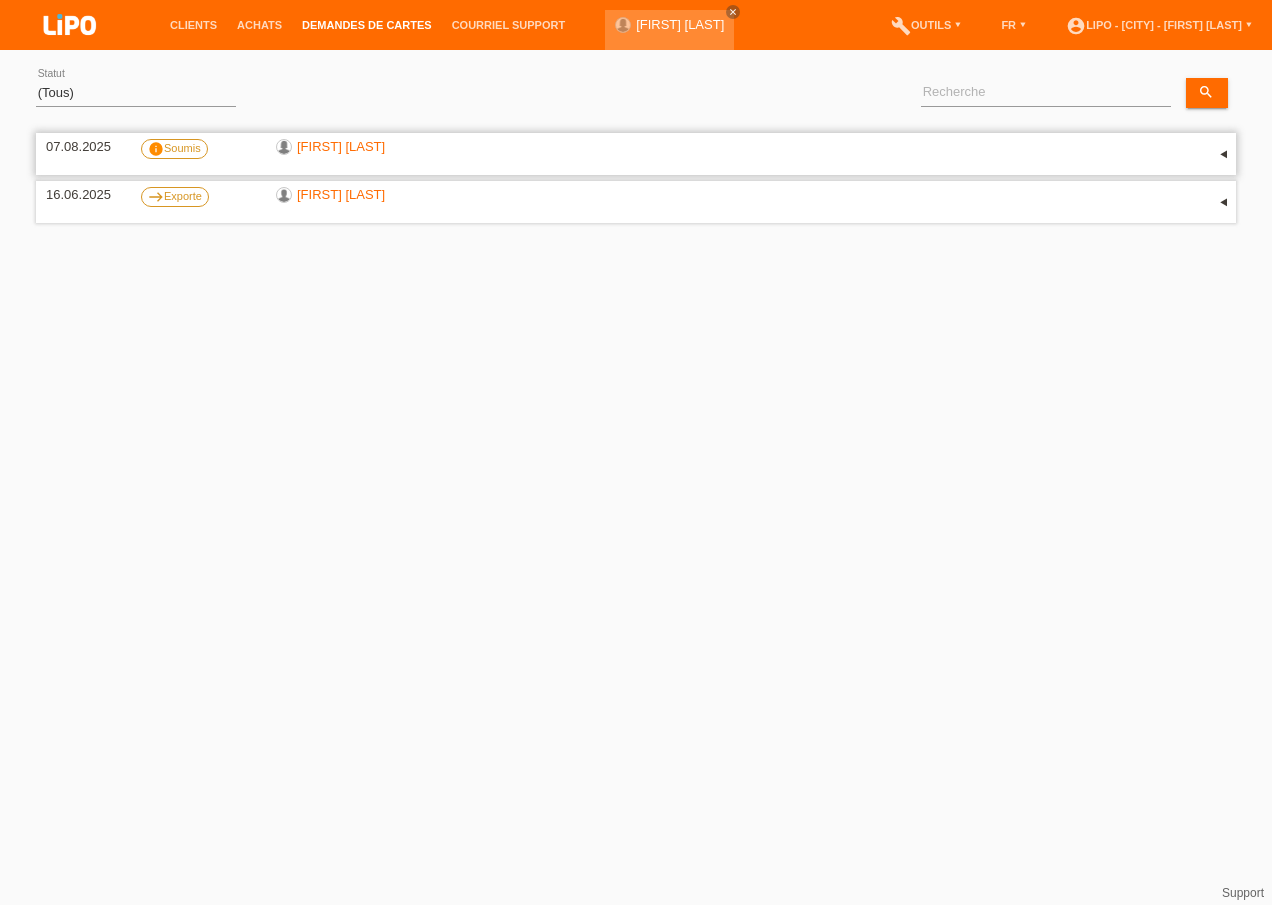 click on "▾" at bounding box center [1221, 154] 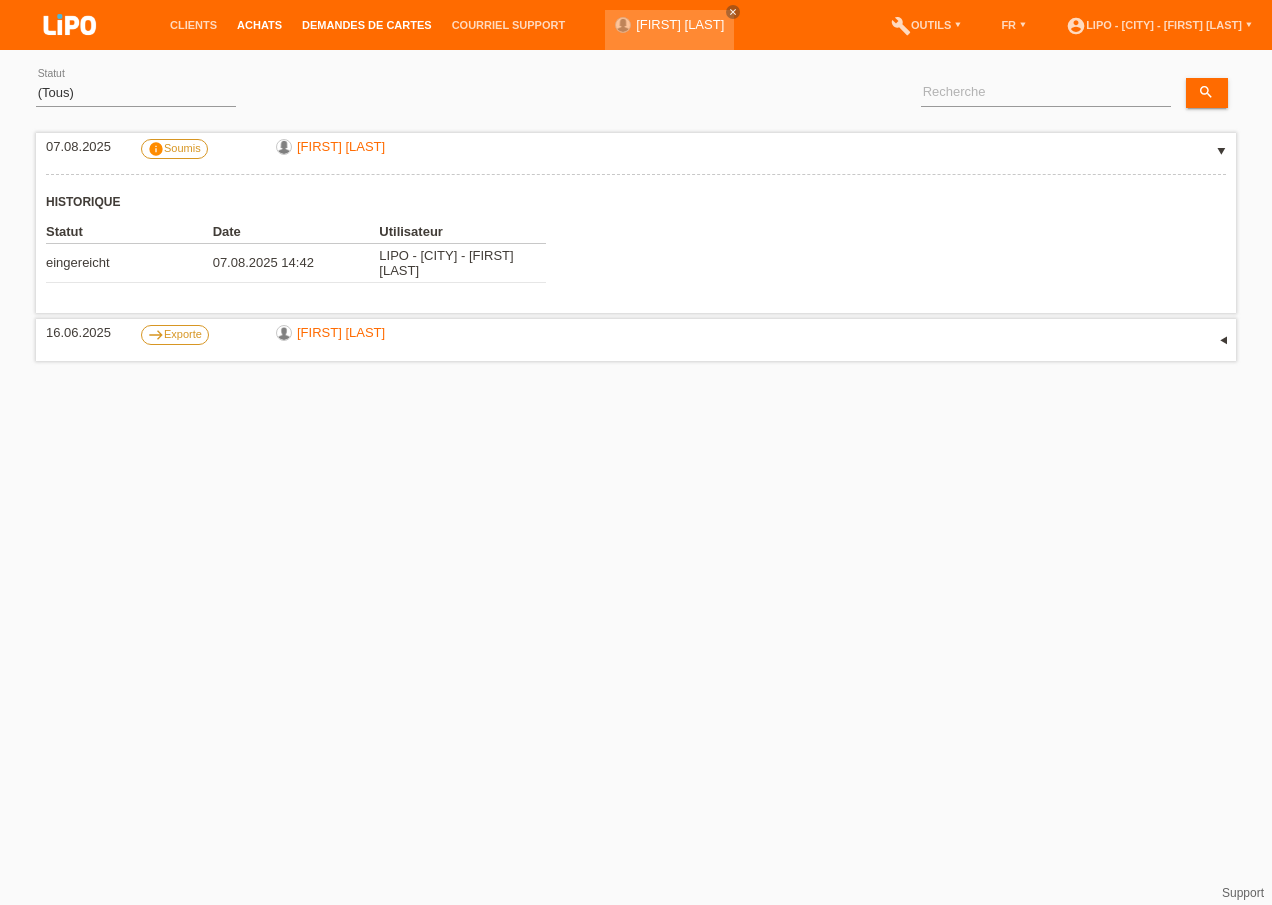 click on "Achats" at bounding box center [259, 25] 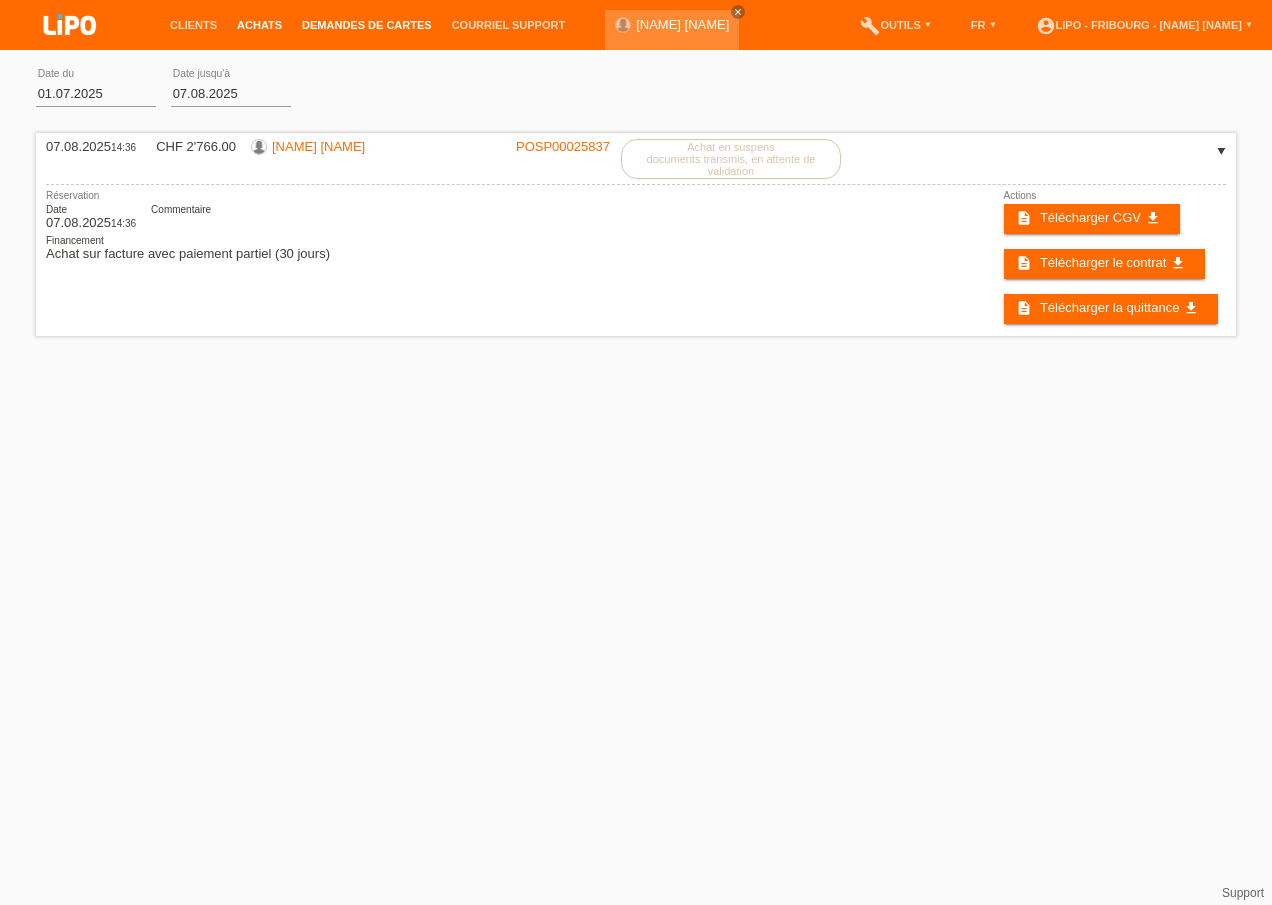 click on "Demandes de cartes" at bounding box center (367, 25) 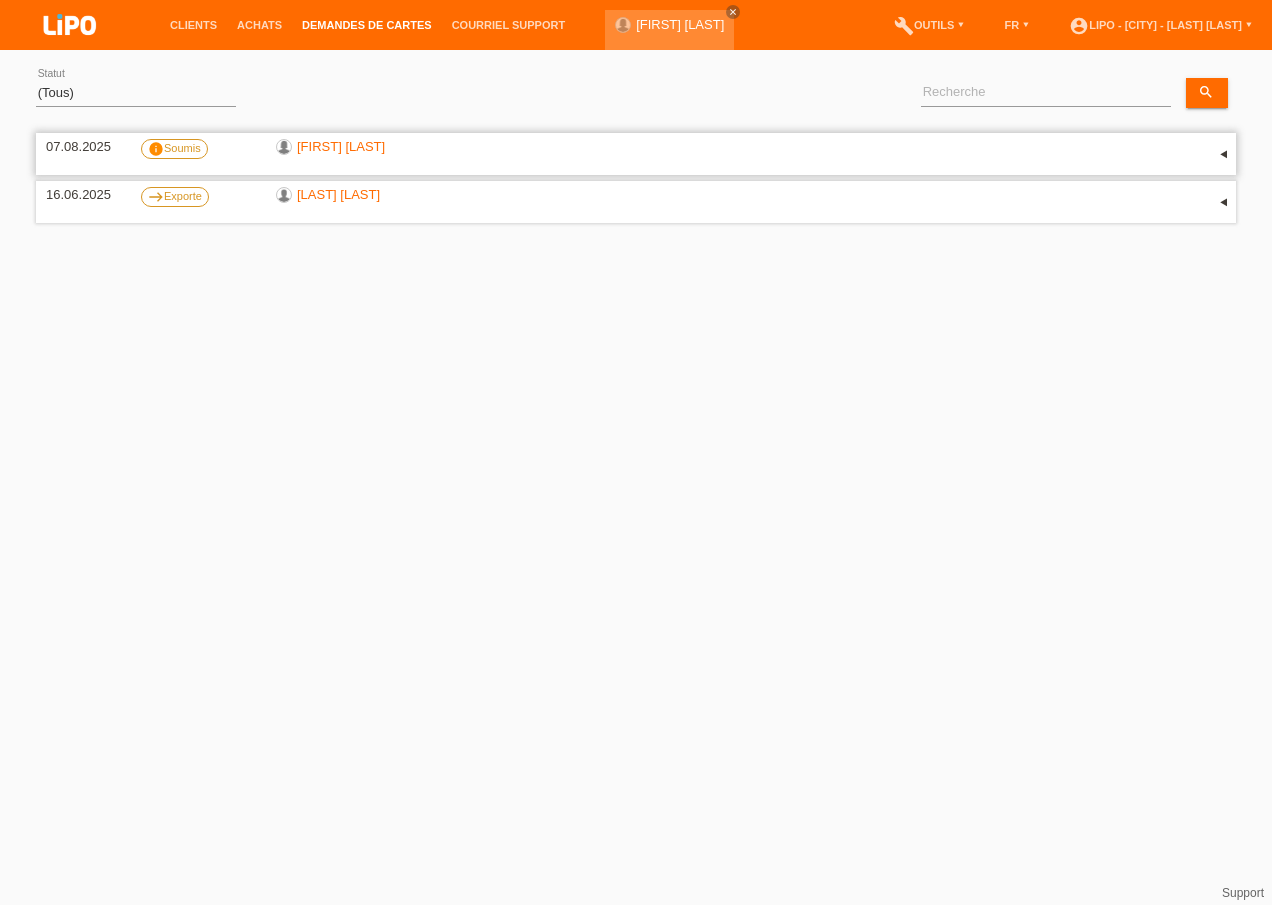 scroll, scrollTop: 0, scrollLeft: 0, axis: both 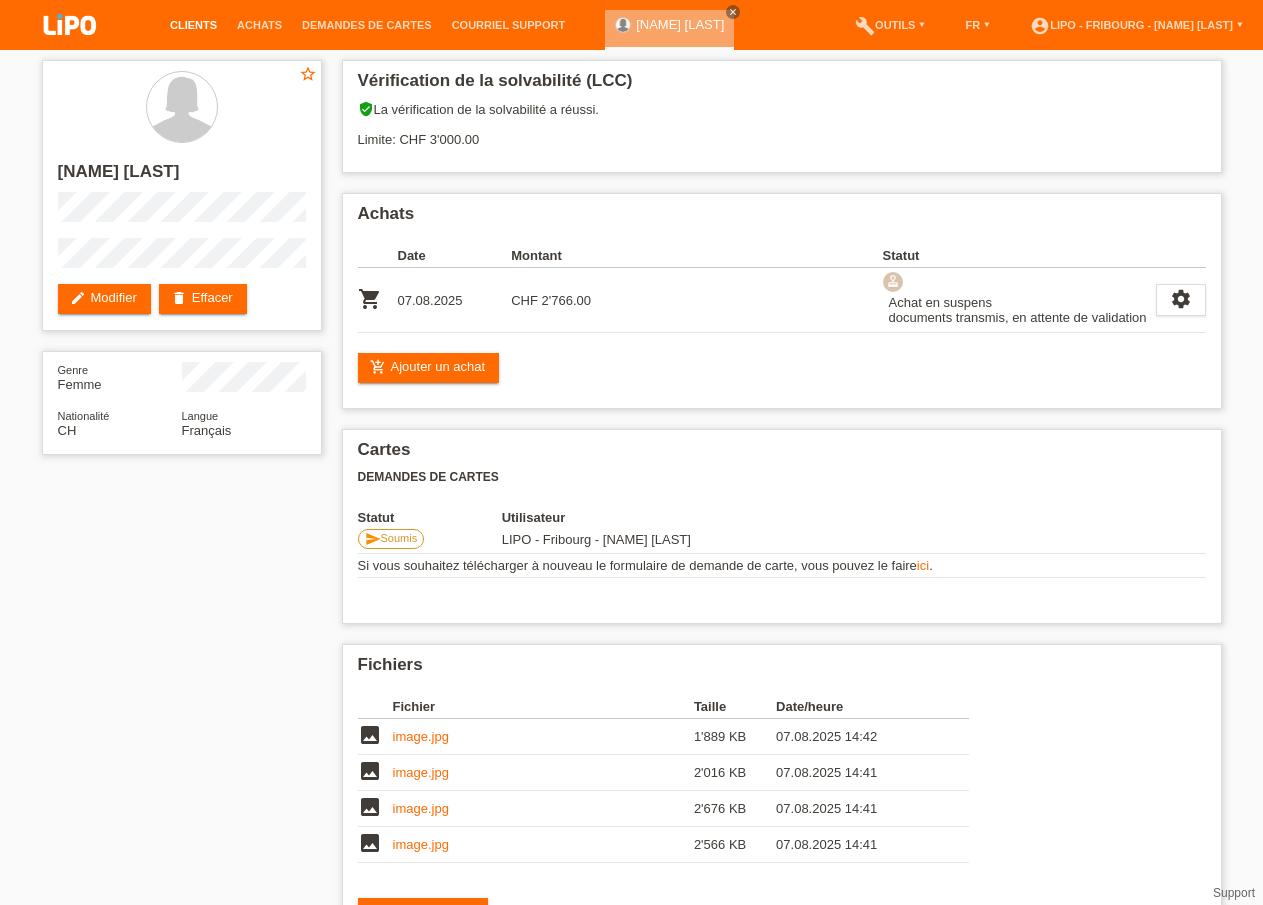 click on "Clients" at bounding box center [193, 25] 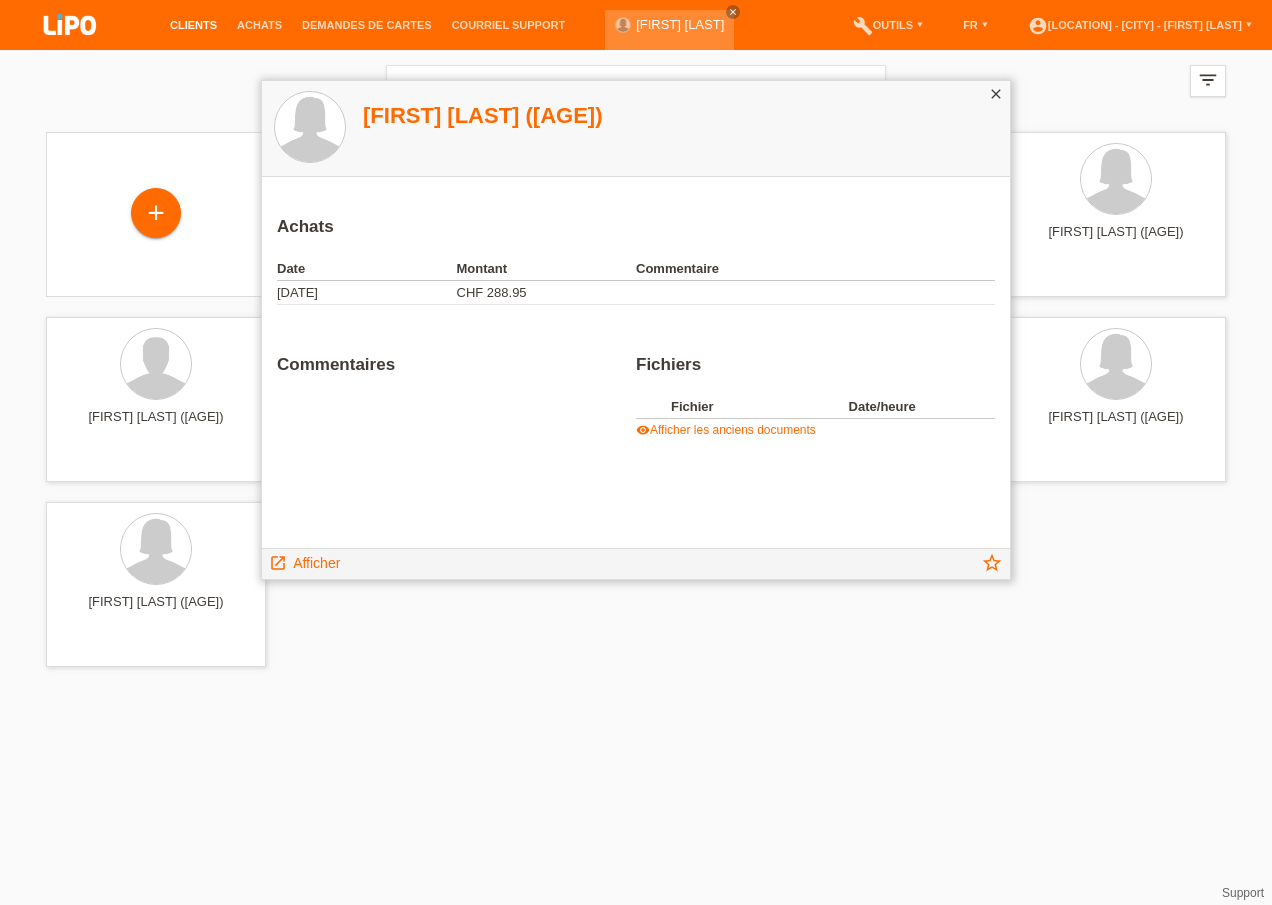 scroll, scrollTop: 0, scrollLeft: 0, axis: both 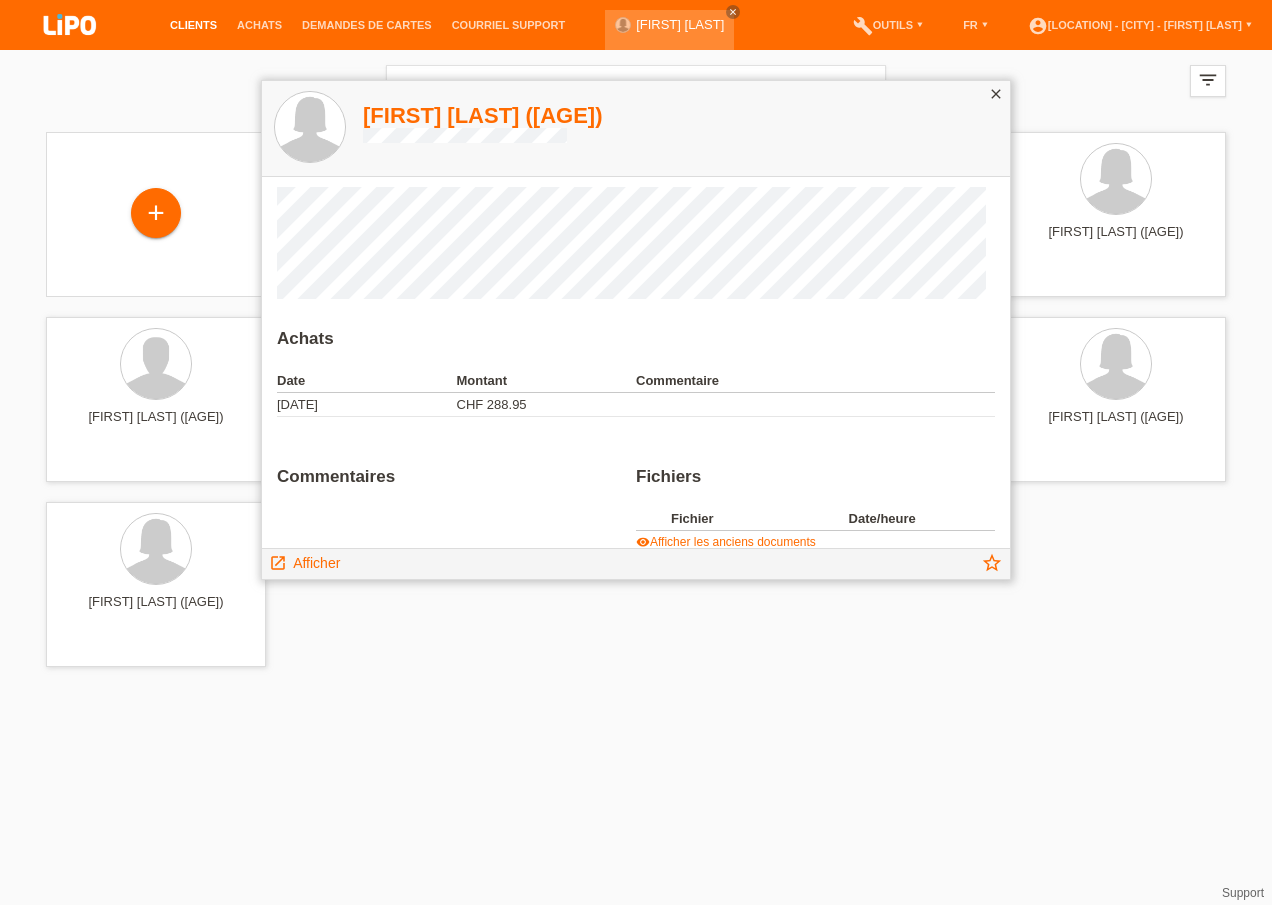 click on "dijaelma ducrey (41)" at bounding box center [483, 115] 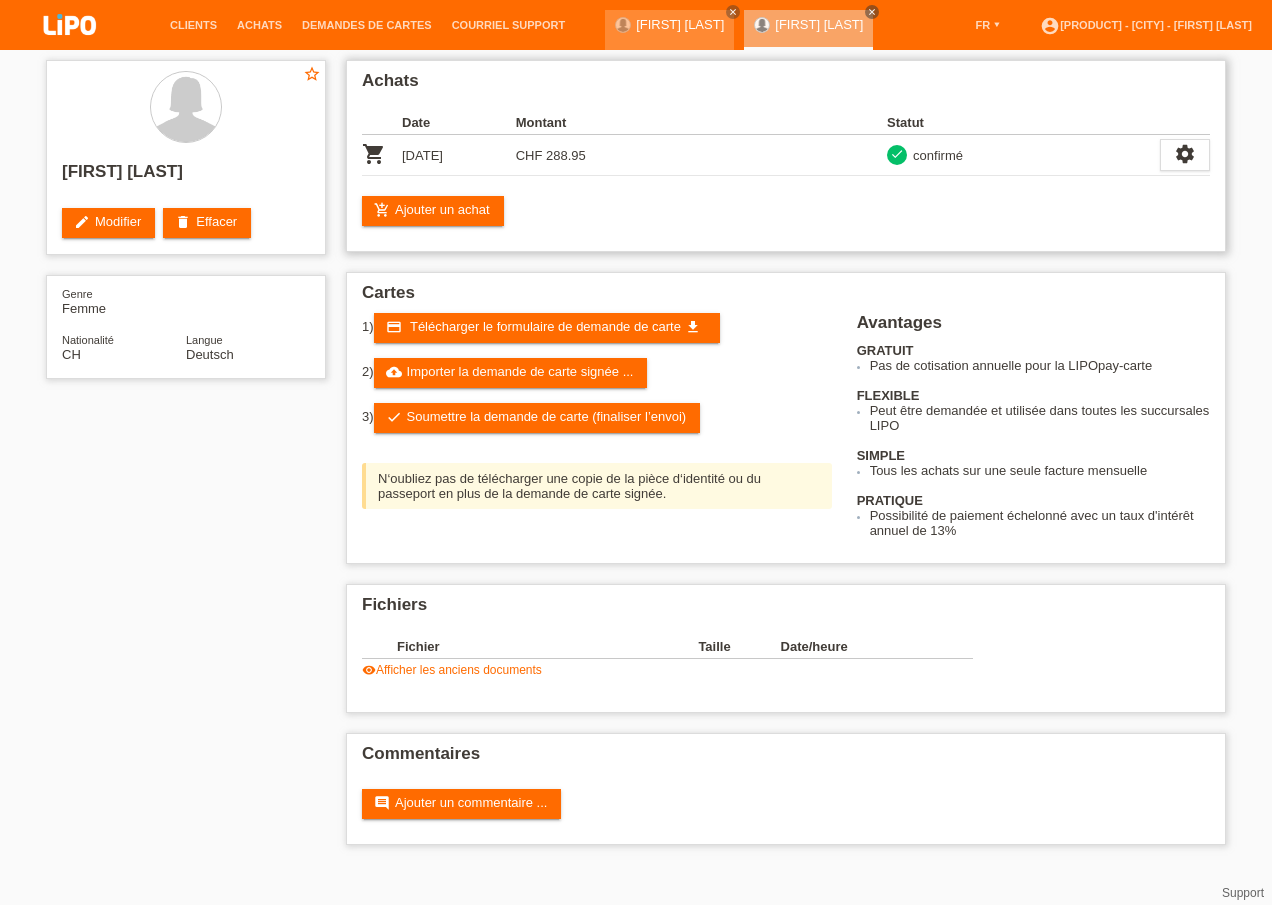 scroll, scrollTop: 0, scrollLeft: 0, axis: both 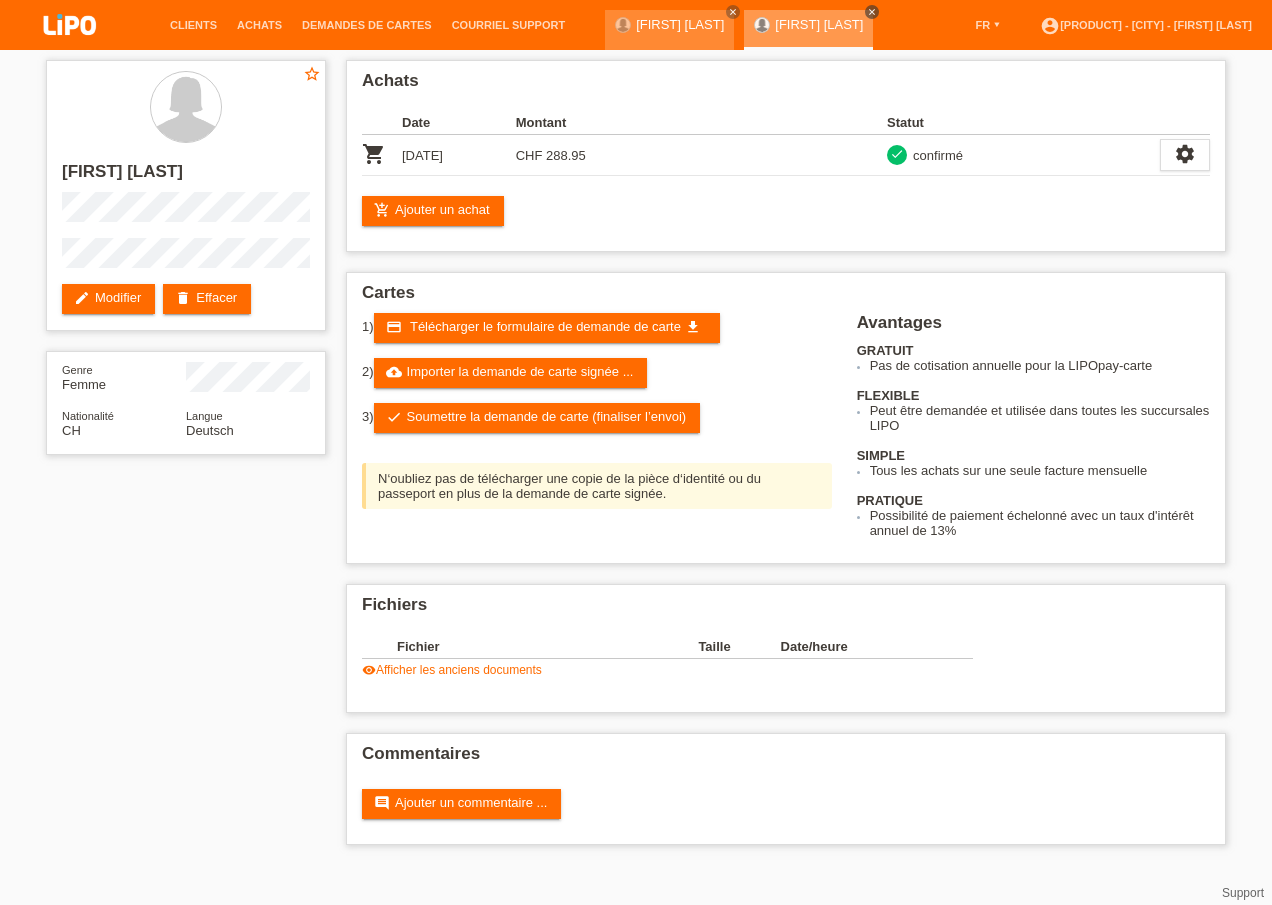 click on "close" at bounding box center (872, 12) 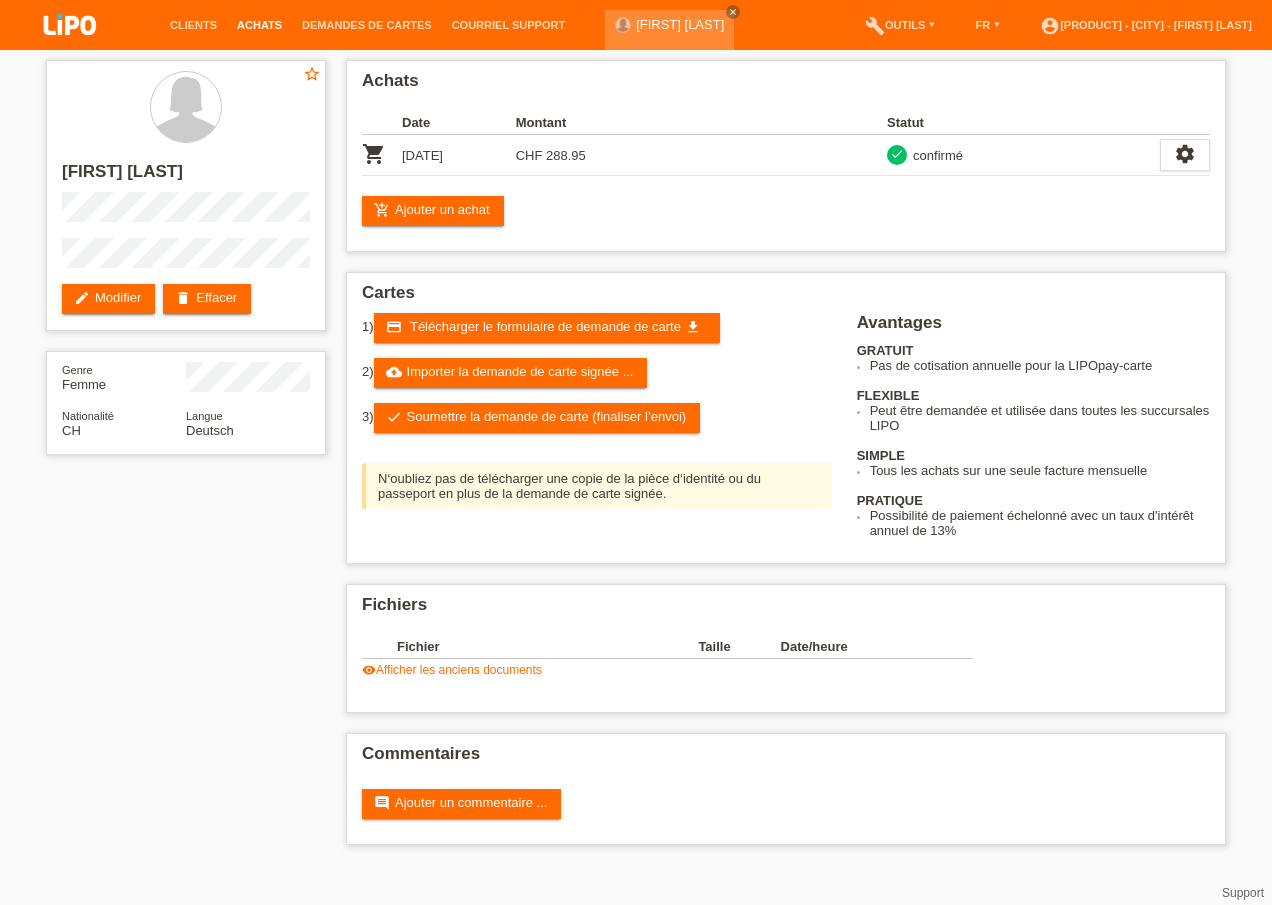 click on "Achats" at bounding box center (259, 25) 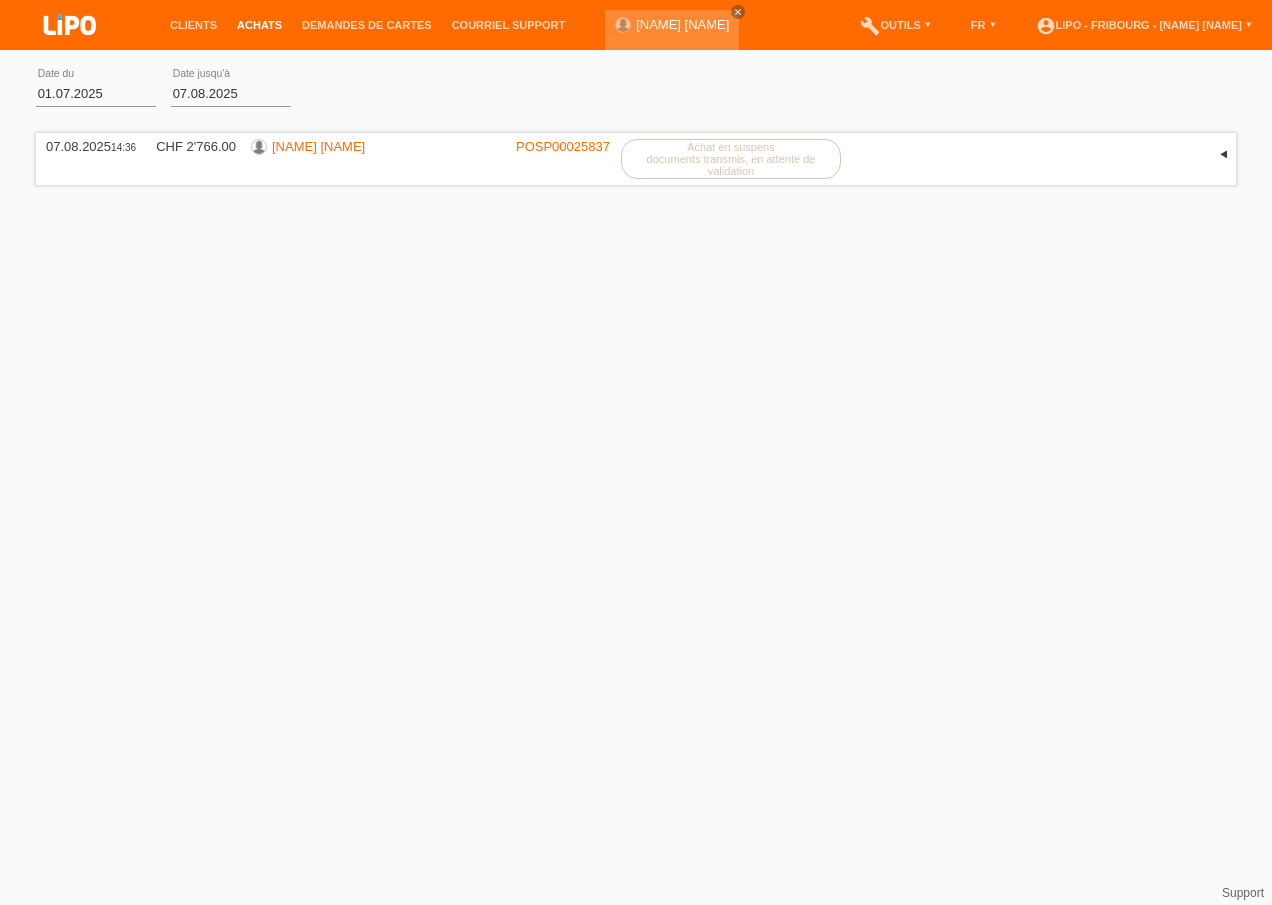 scroll, scrollTop: 0, scrollLeft: 0, axis: both 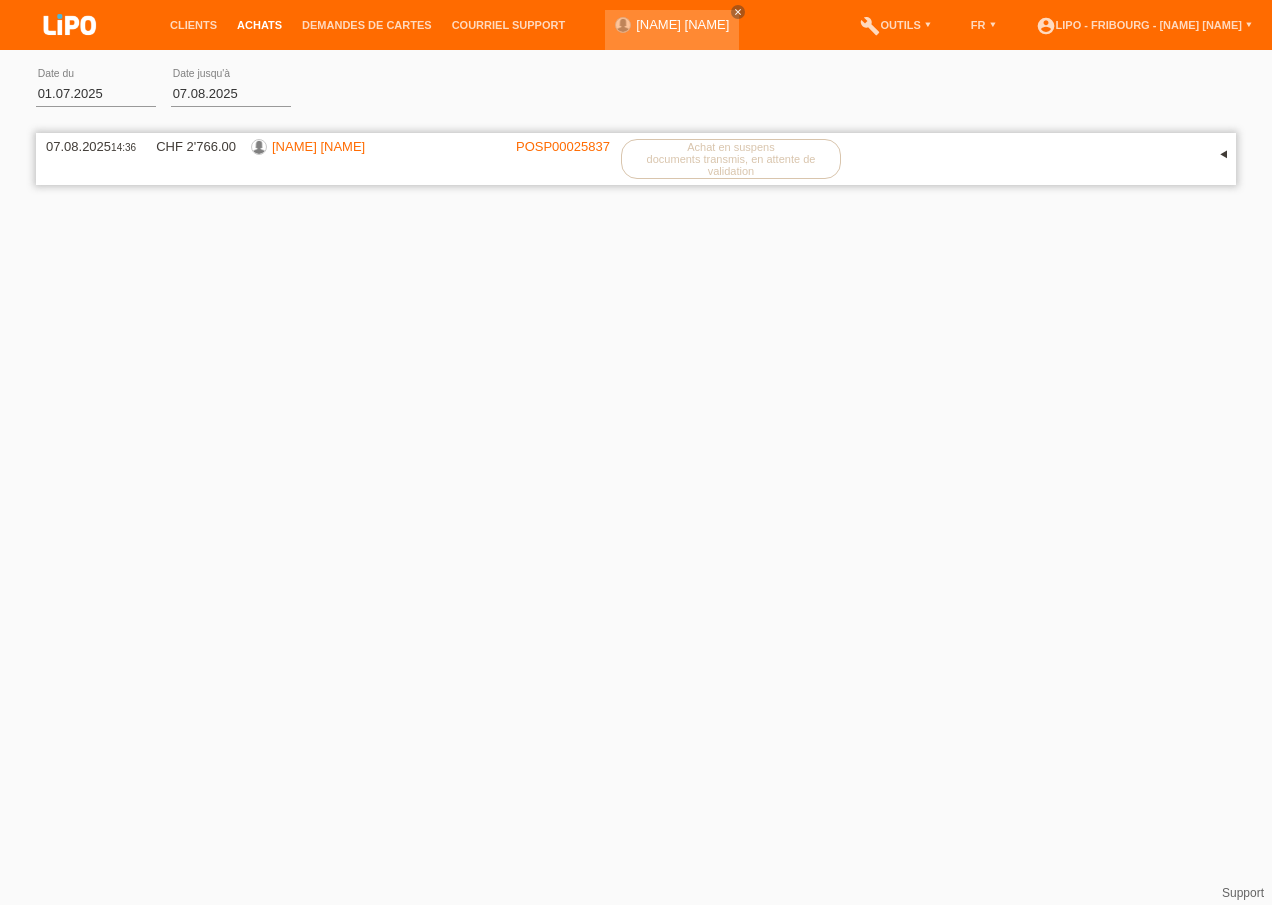 click on "07.08.2025                                                             14:36
CHF 2'766.00
[NAME] [NAME]
POSP00025837
Achat en suspens" at bounding box center [636, 159] 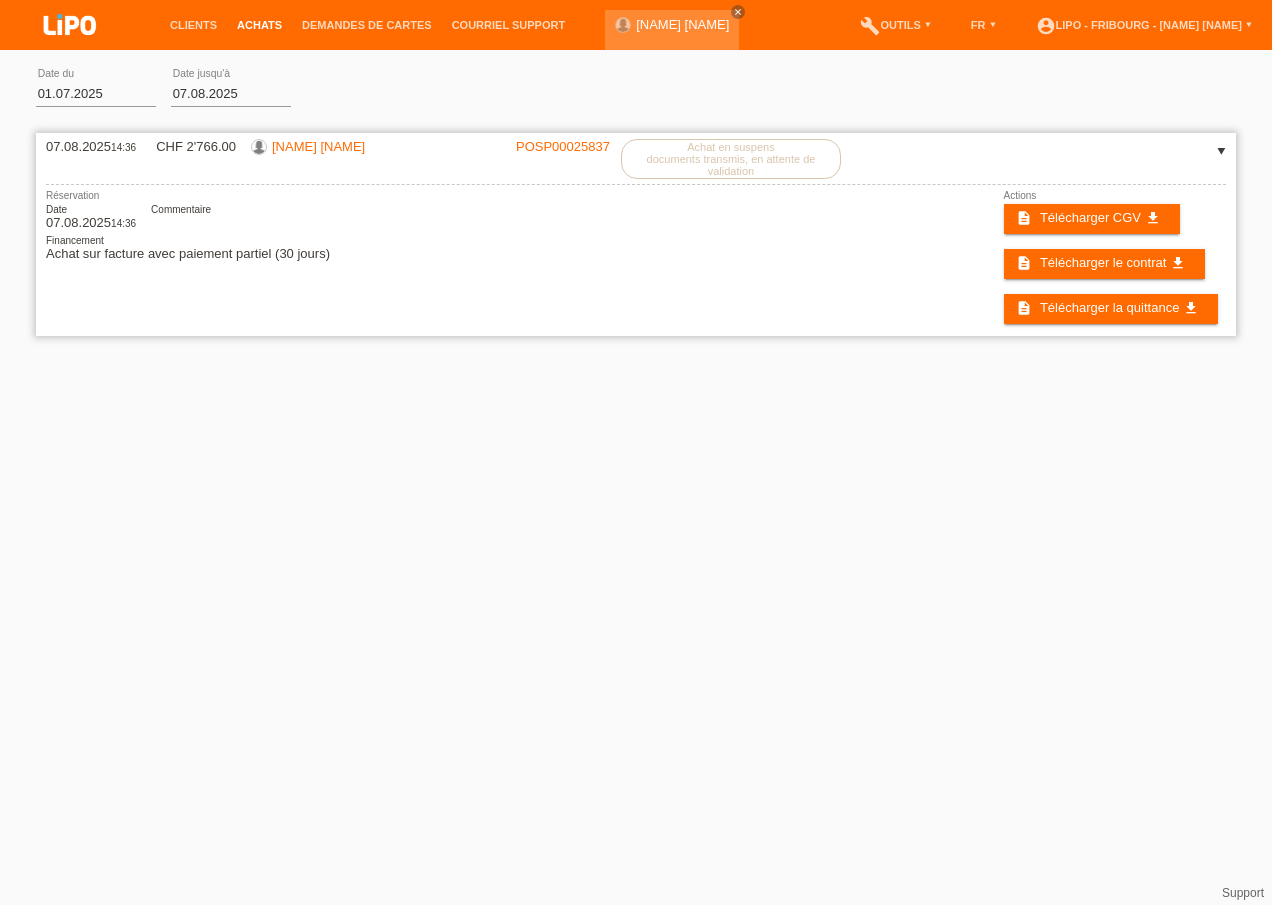 click on "[FIRST] [LAST]" at bounding box center [318, 146] 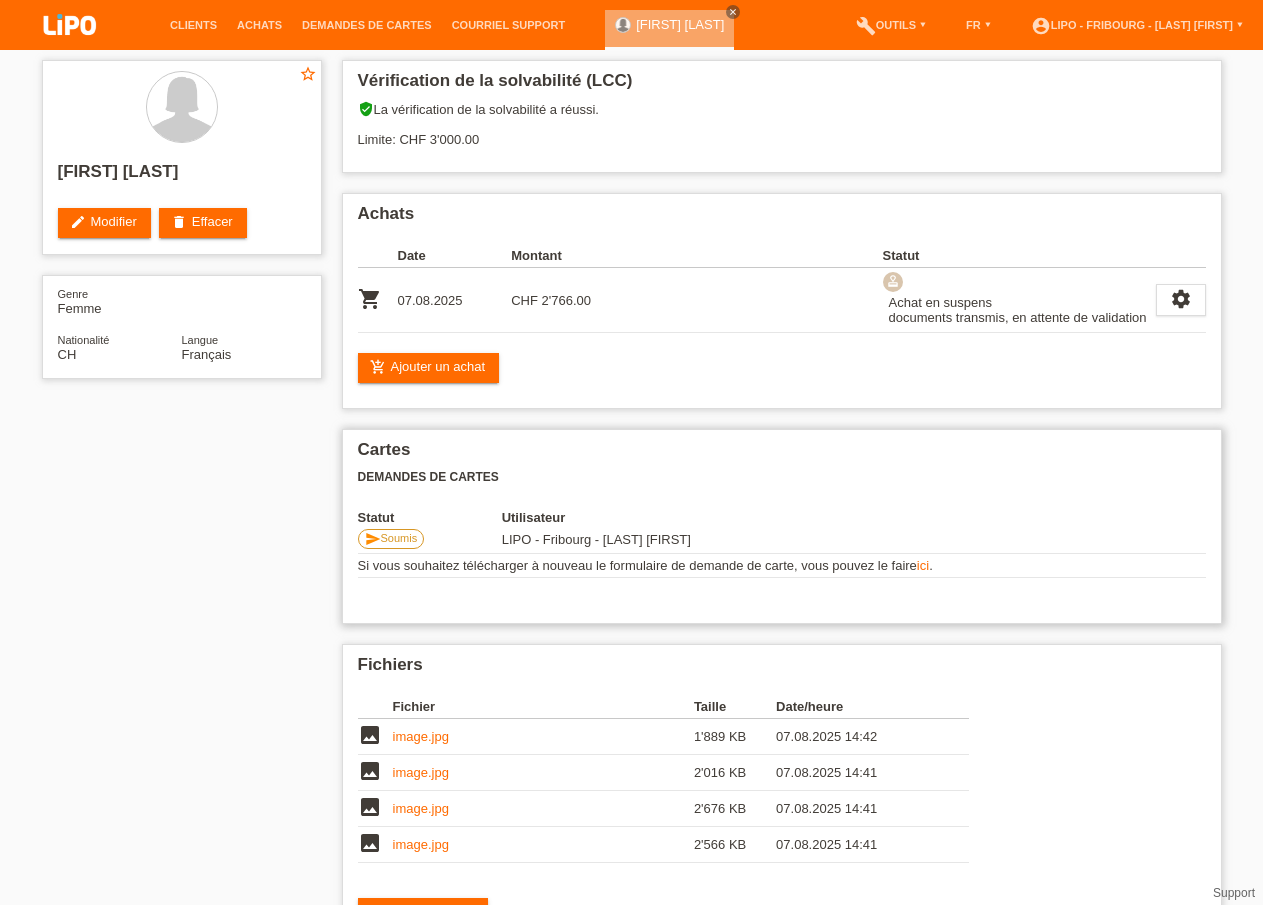 scroll, scrollTop: 201, scrollLeft: 0, axis: vertical 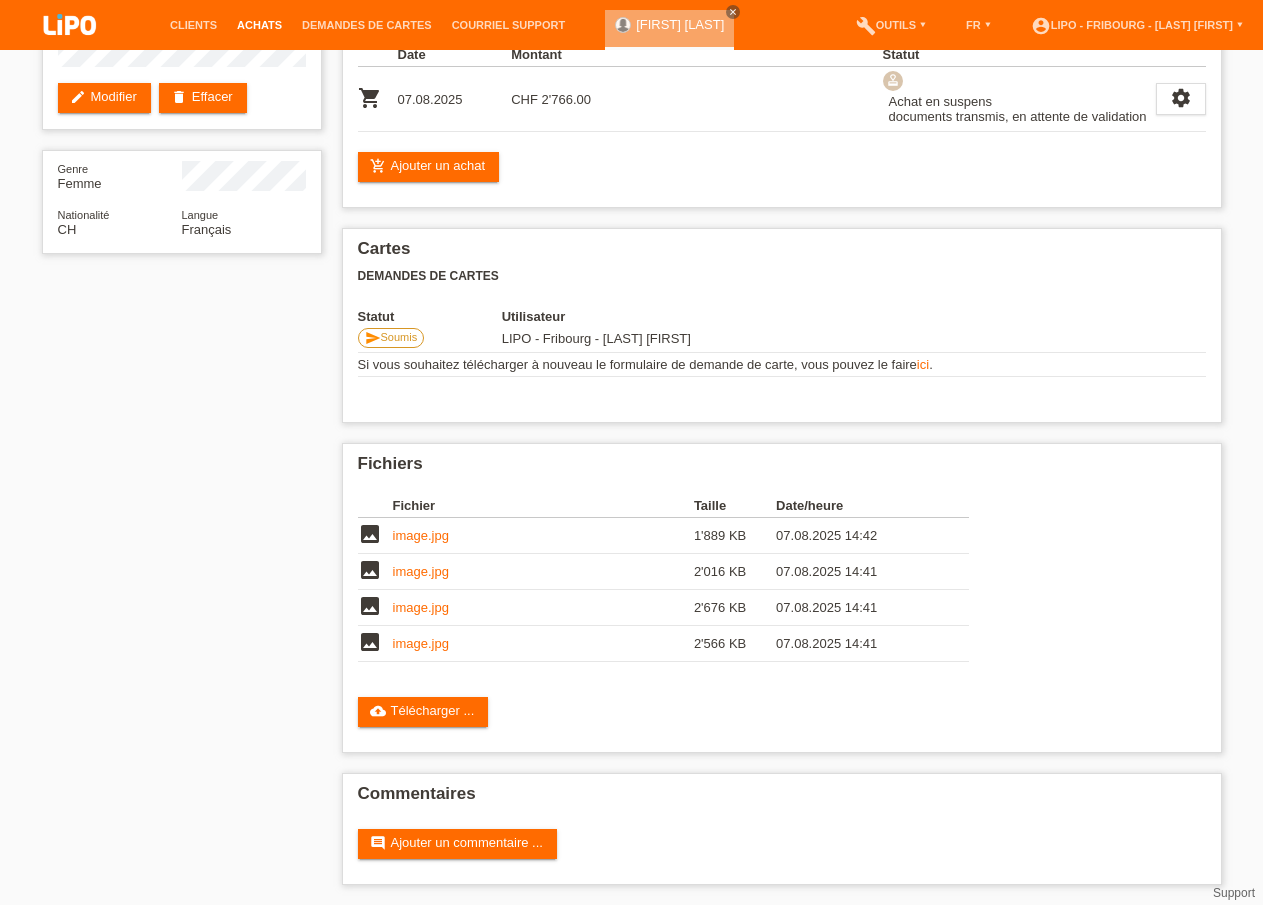 click on "Achats" at bounding box center (259, 25) 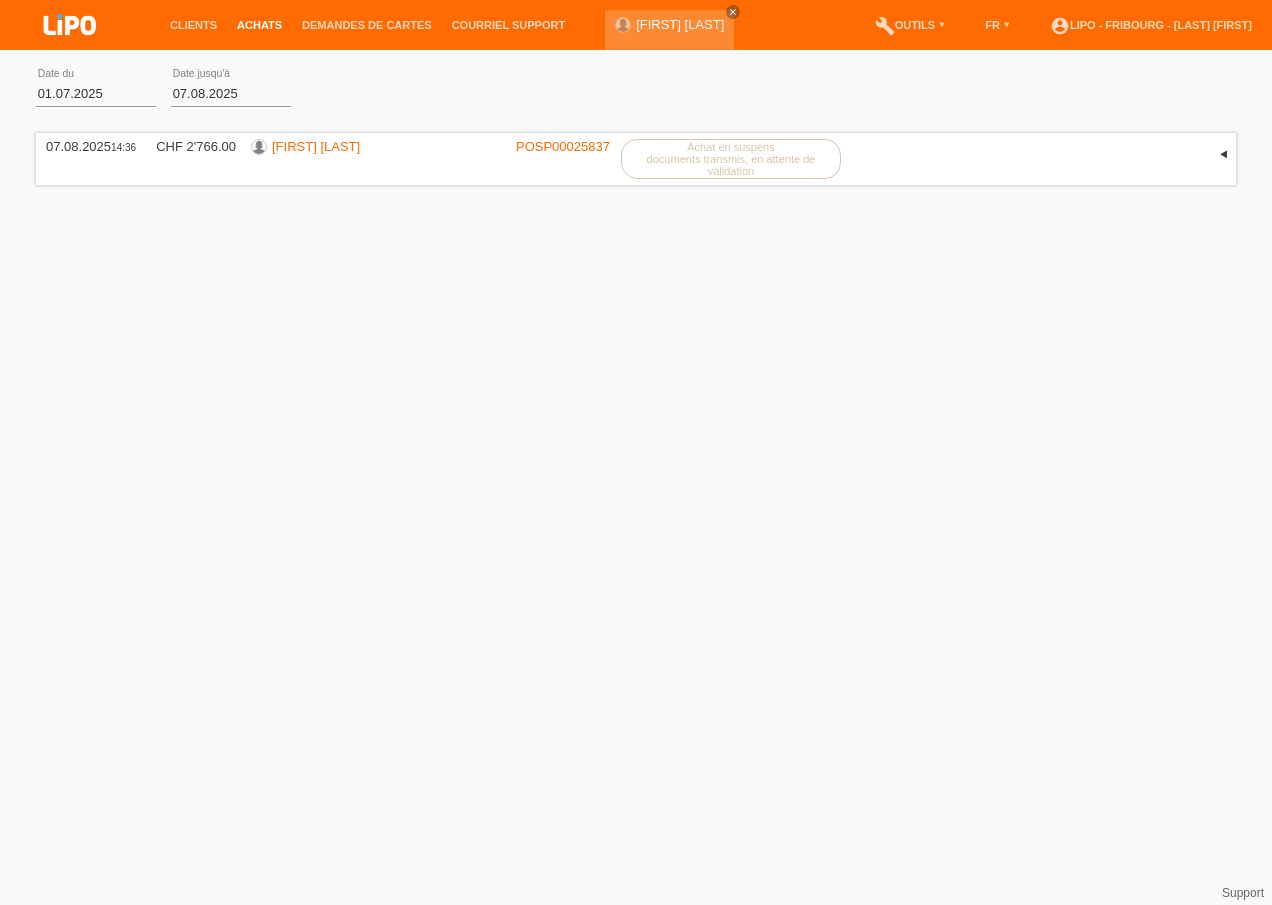 scroll, scrollTop: 0, scrollLeft: 0, axis: both 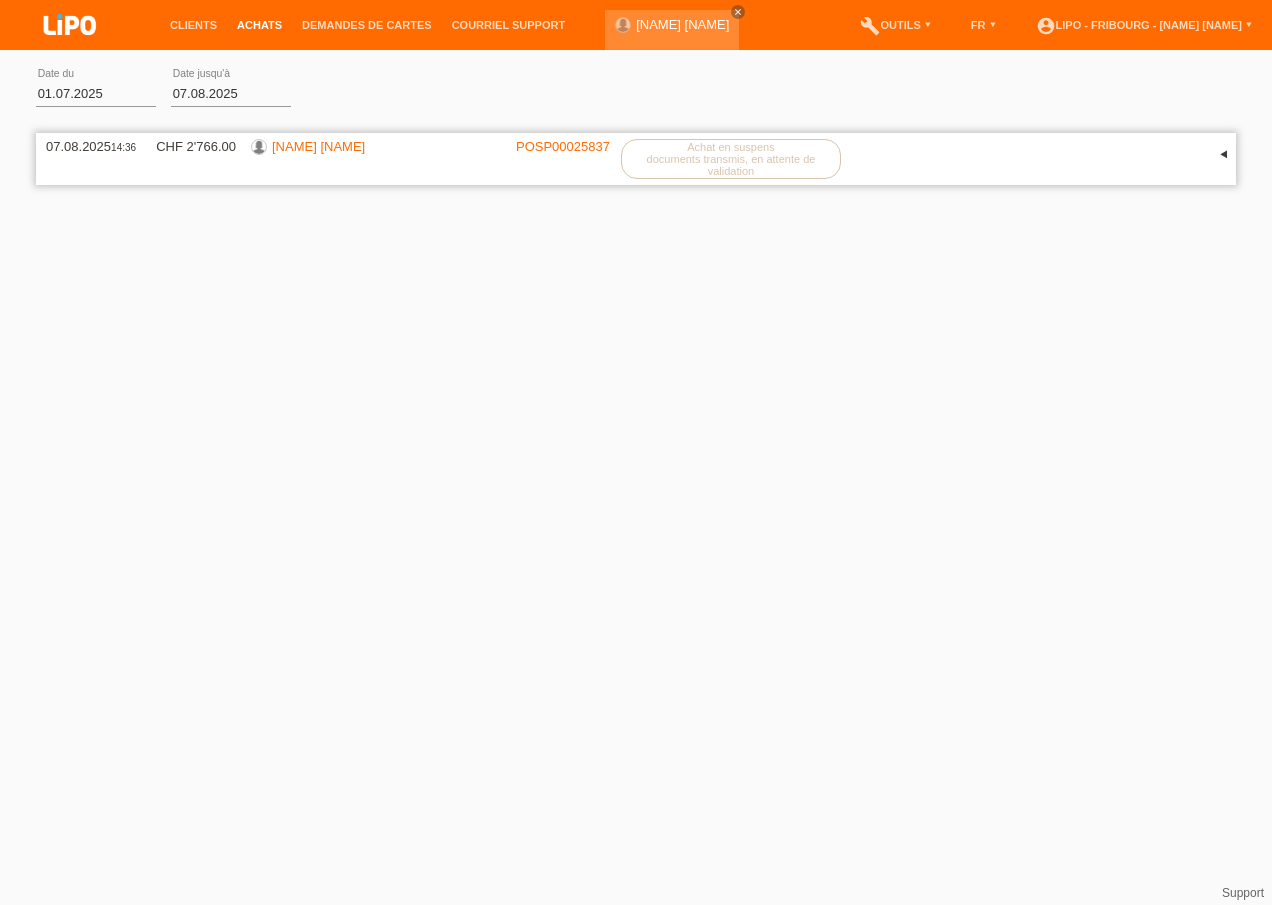 click on "▾" at bounding box center [1221, 154] 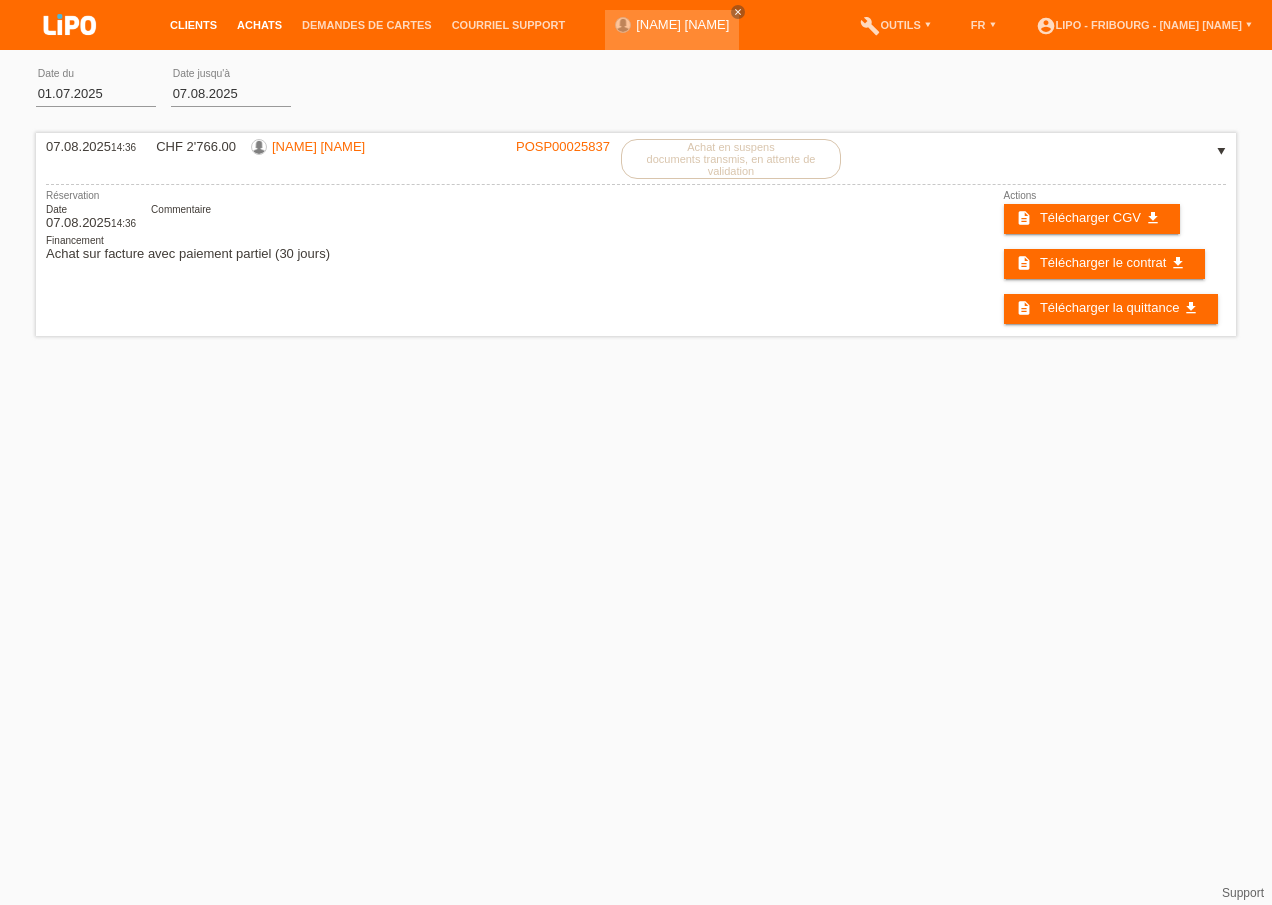 click on "Clients" at bounding box center (193, 25) 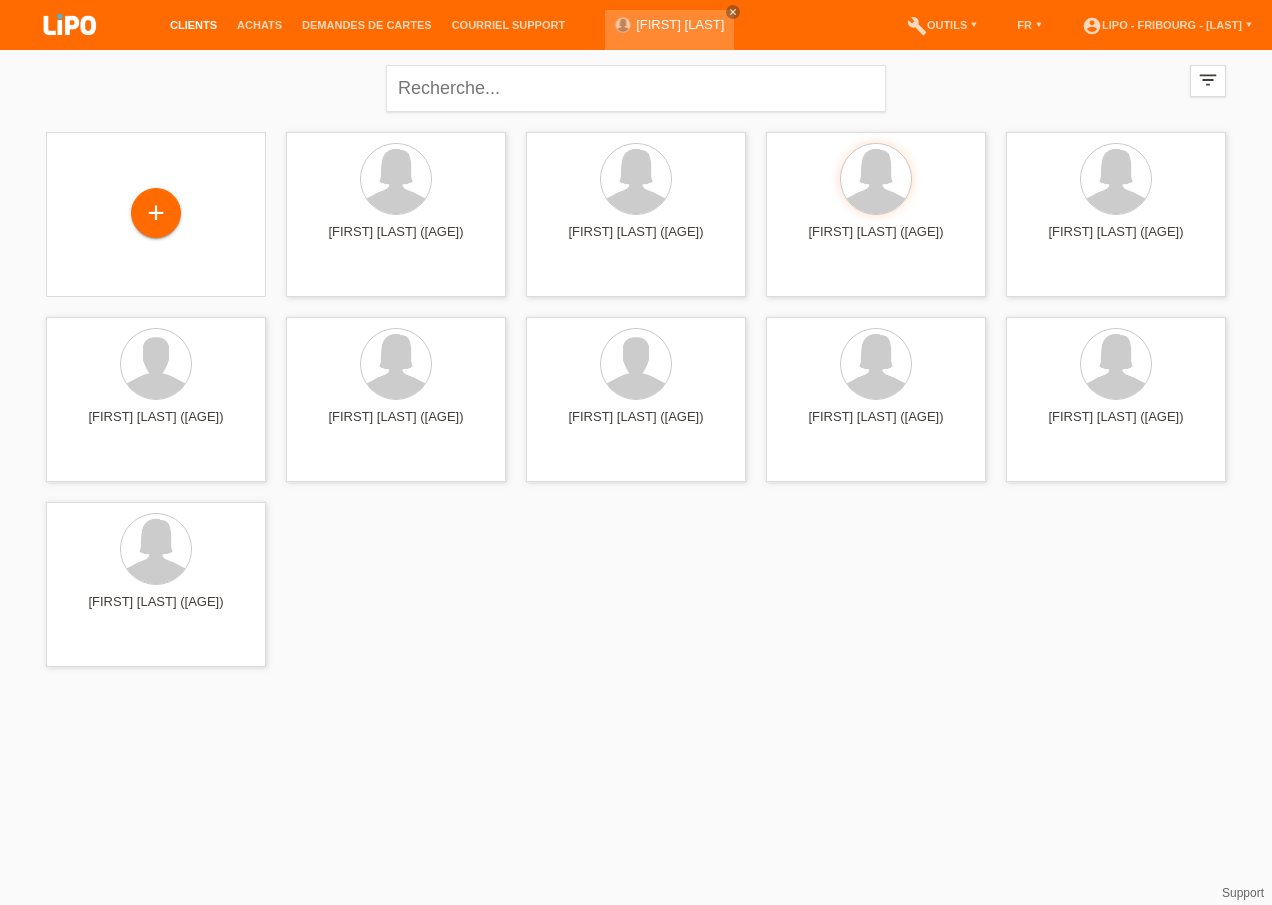 scroll, scrollTop: 0, scrollLeft: 0, axis: both 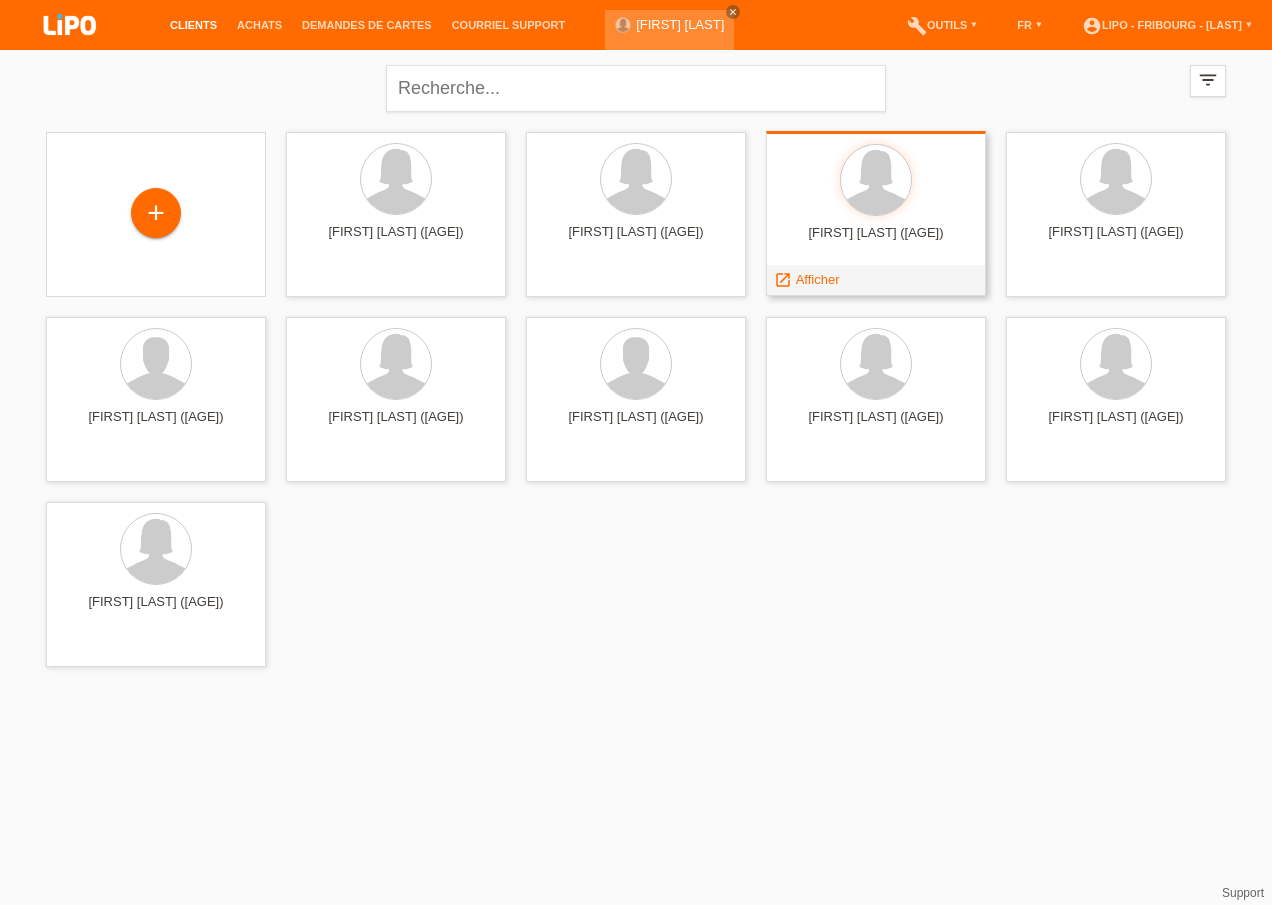 click at bounding box center (876, 181) 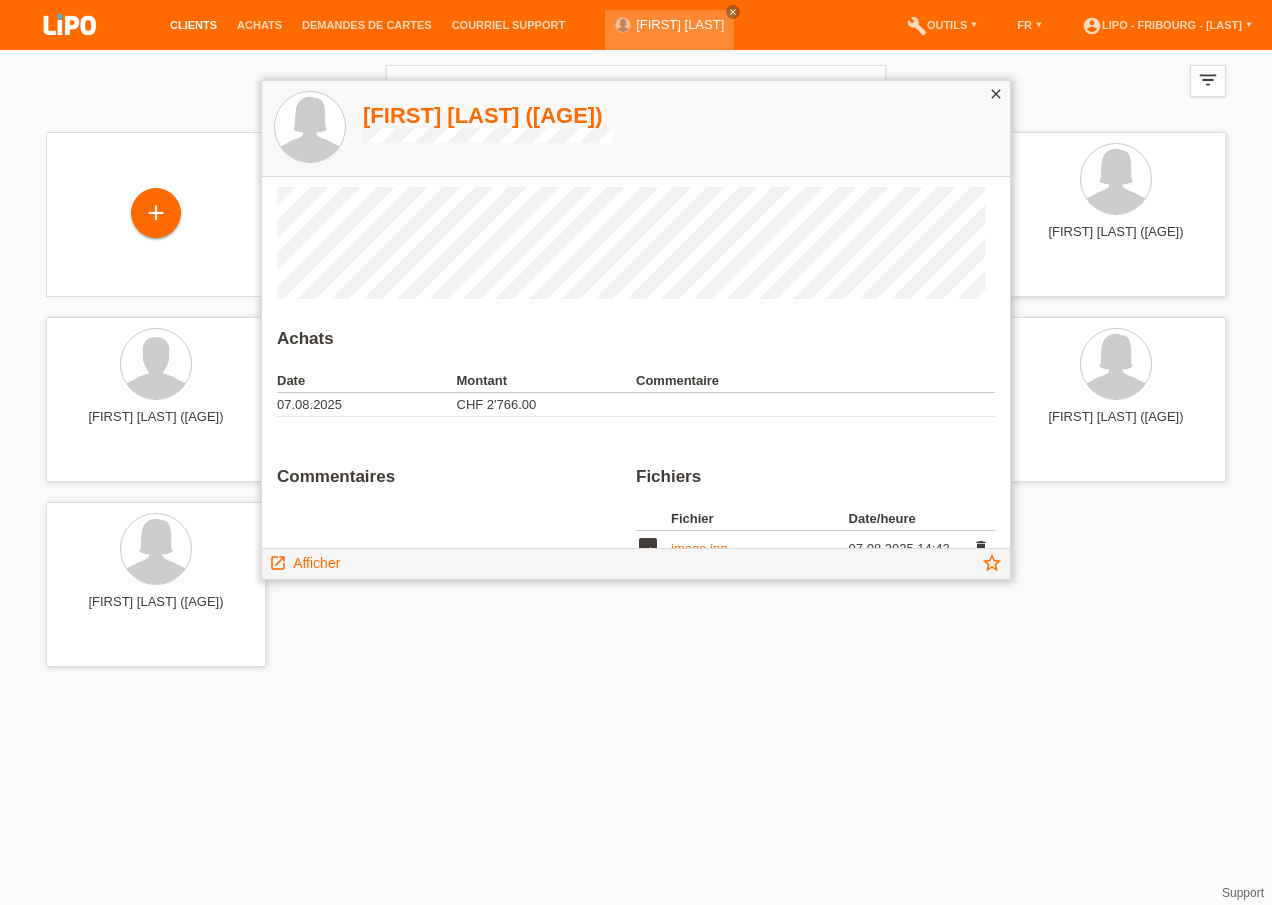 scroll, scrollTop: 147, scrollLeft: 0, axis: vertical 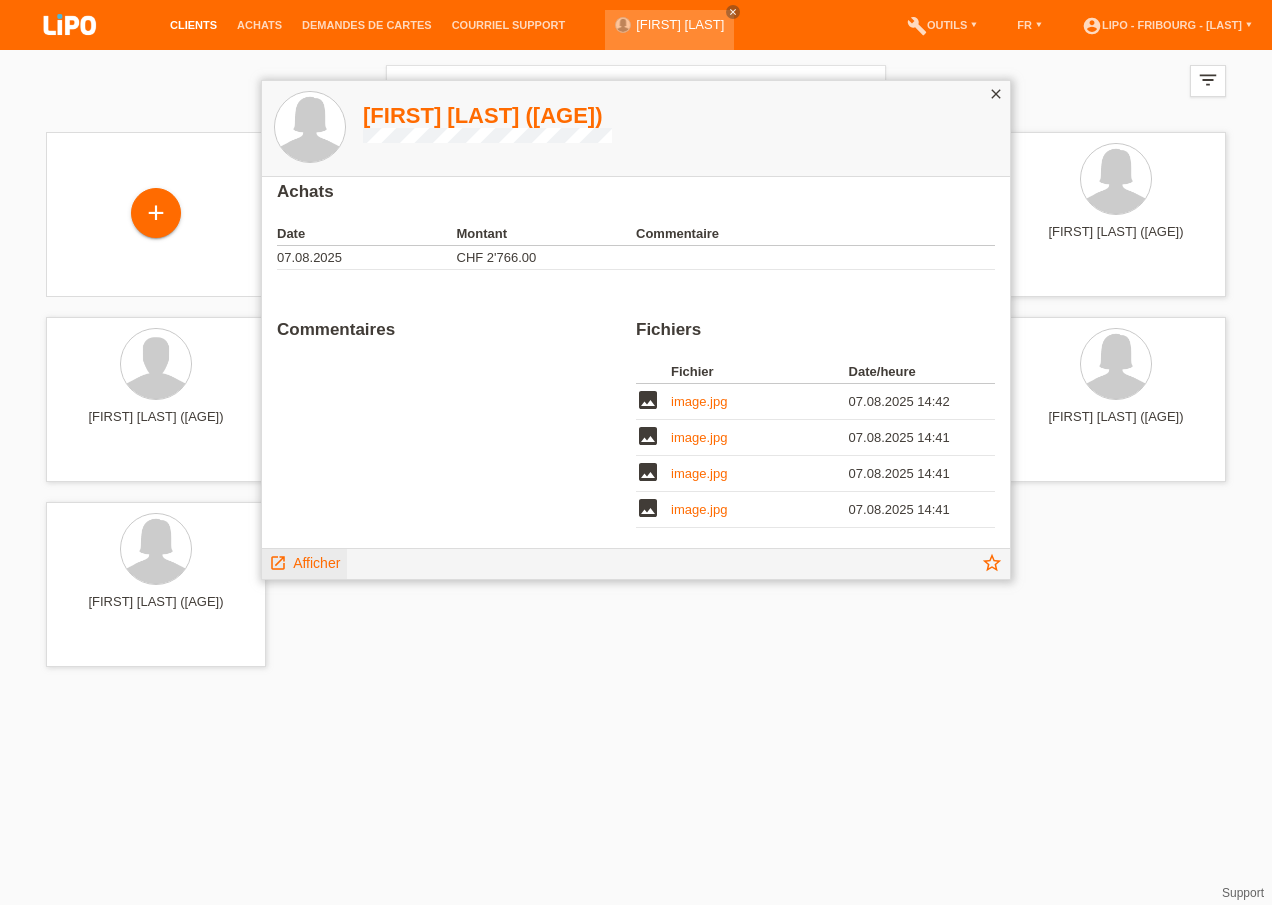 click on "launch   Afficher" at bounding box center [304, 561] 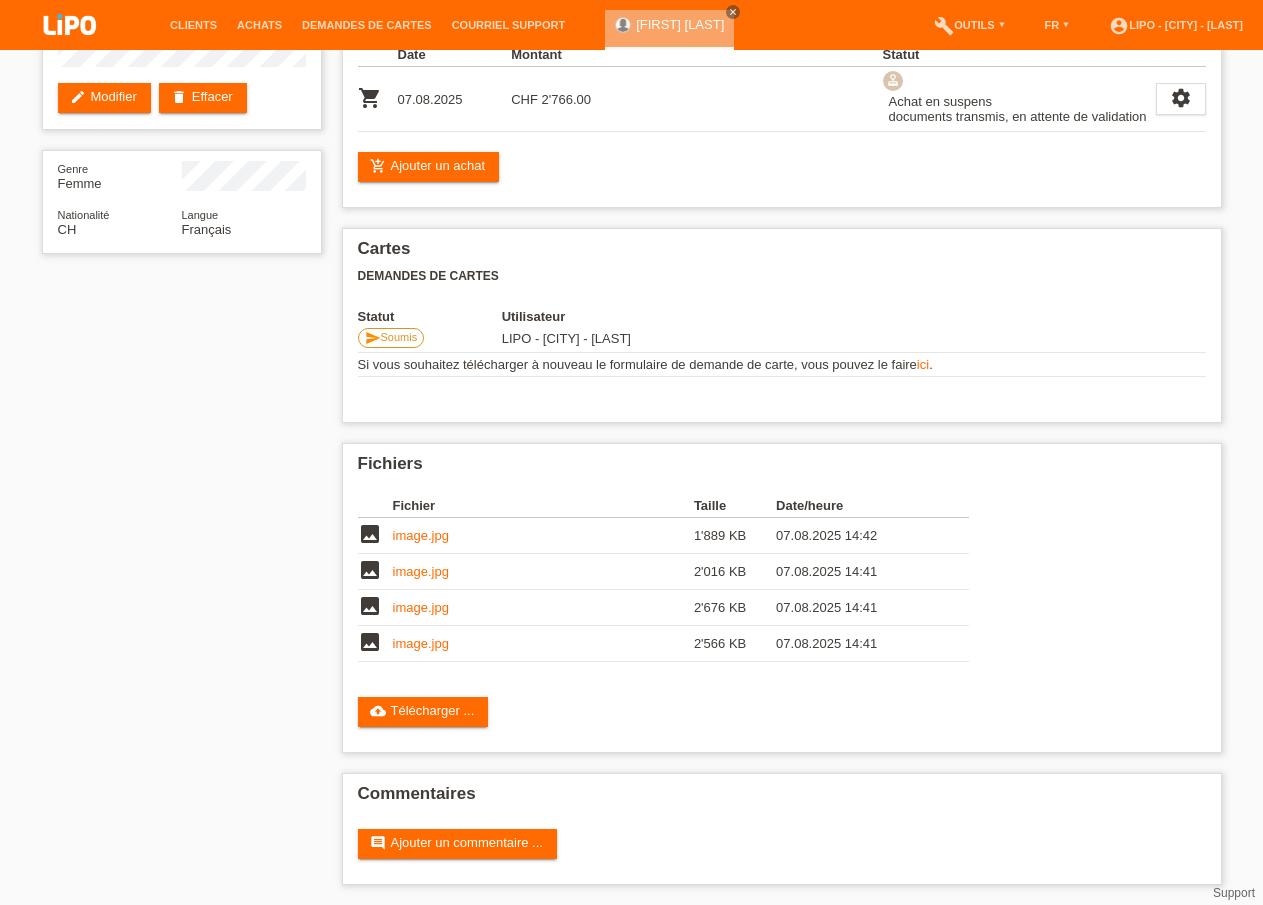 scroll, scrollTop: 0, scrollLeft: 0, axis: both 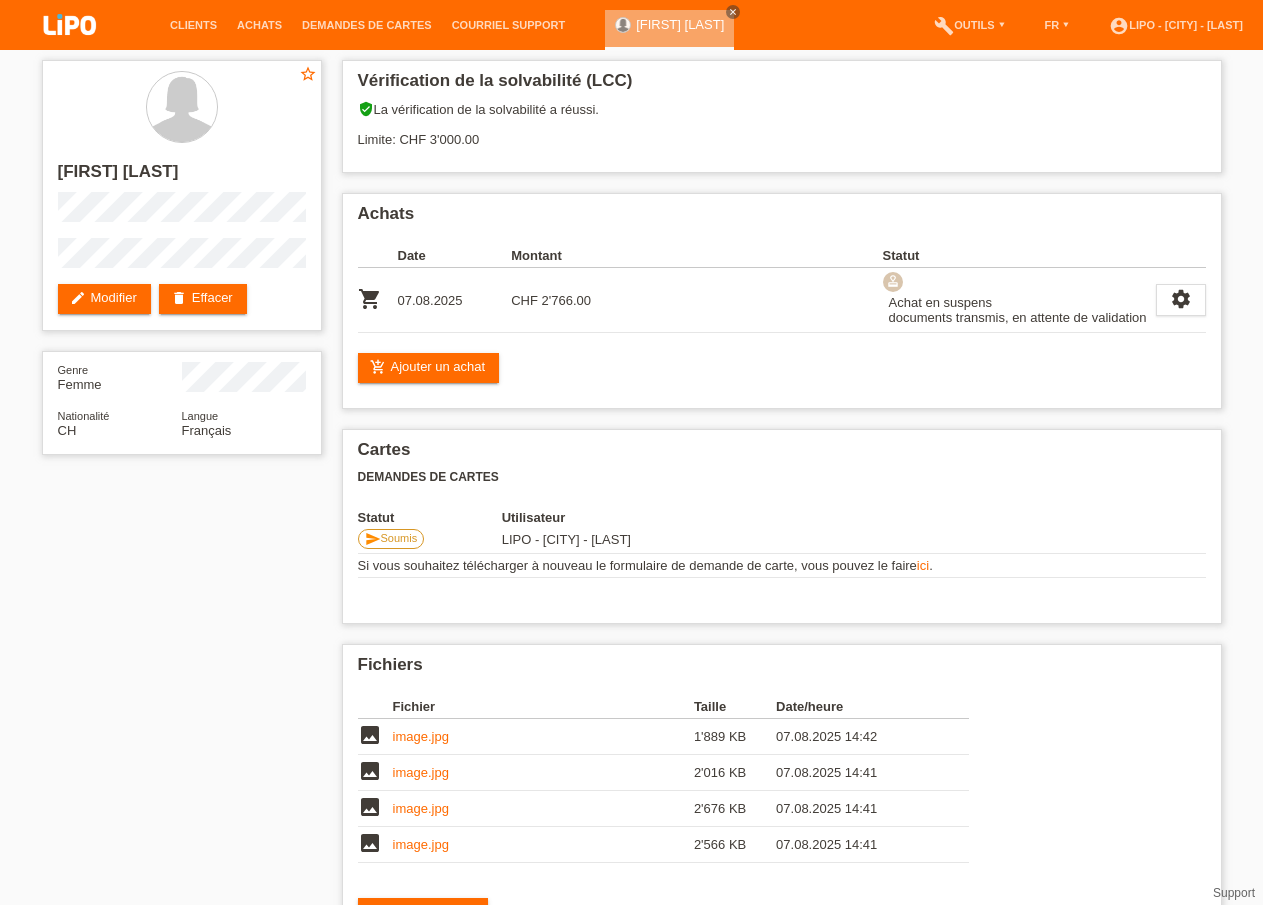 click on "Achats" at bounding box center [259, 25] 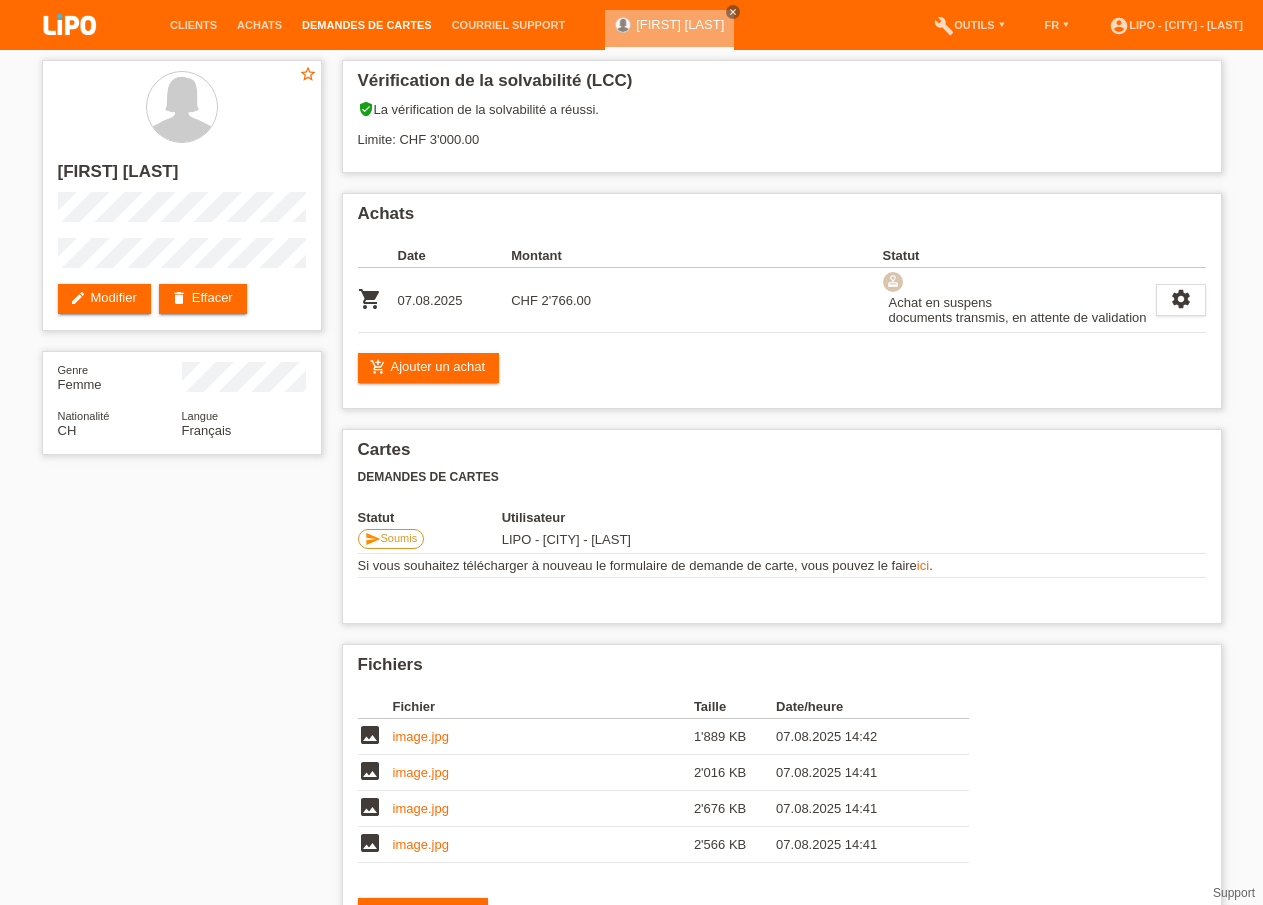 click on "Demandes de cartes" at bounding box center [367, 25] 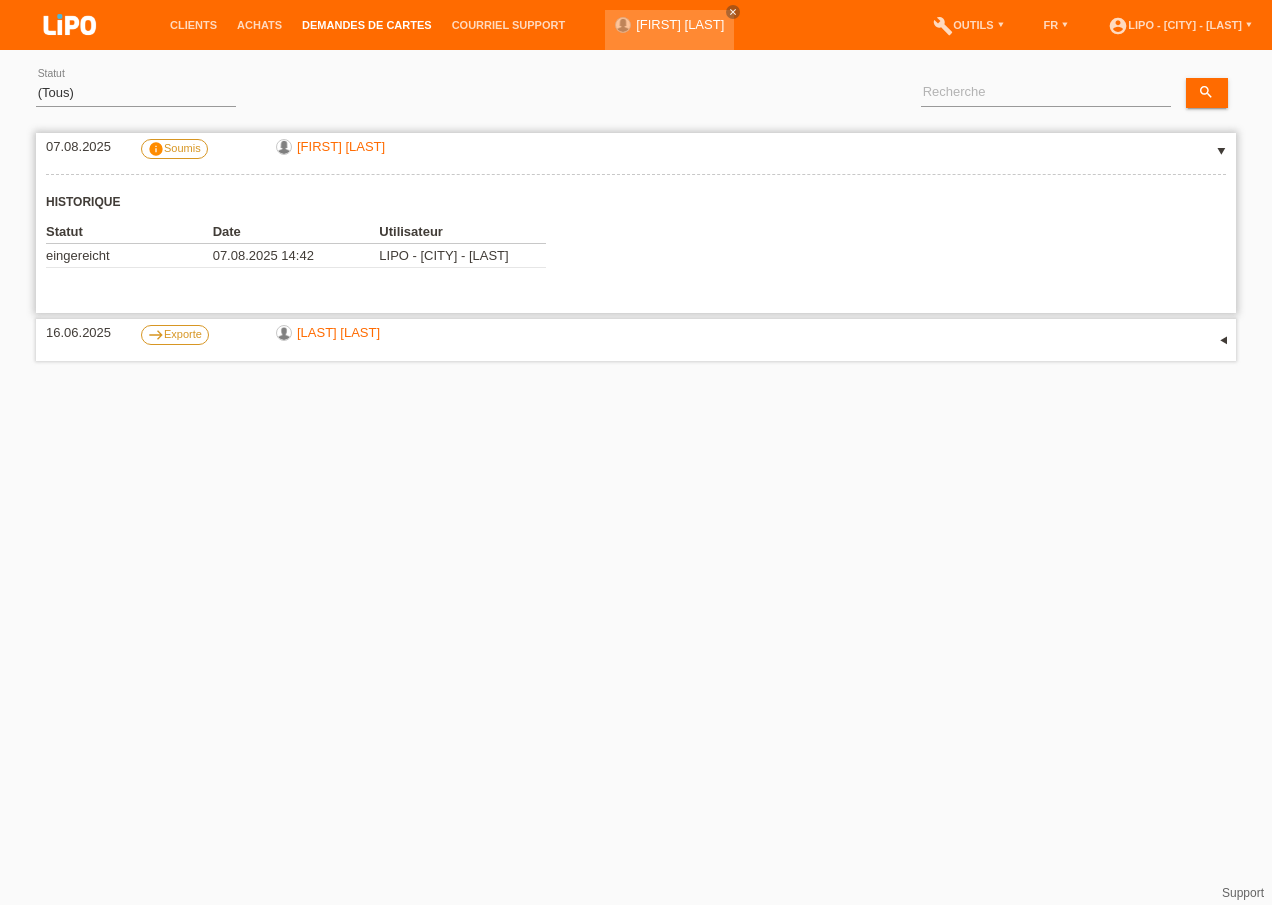 scroll, scrollTop: 0, scrollLeft: 0, axis: both 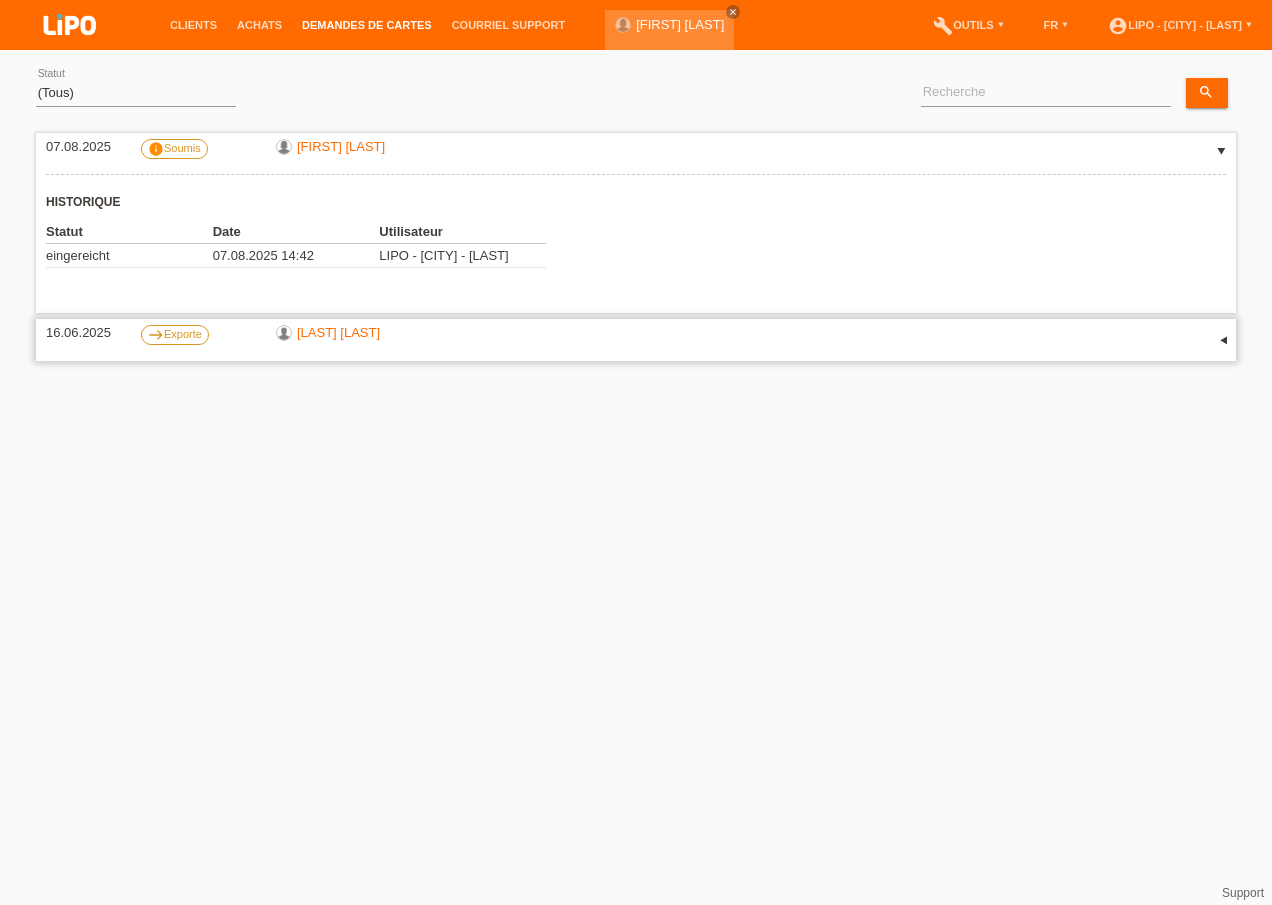 click on "16.06.2025
east  Exporte
sivabalasuntharam luxsagan
▾" at bounding box center [636, 340] 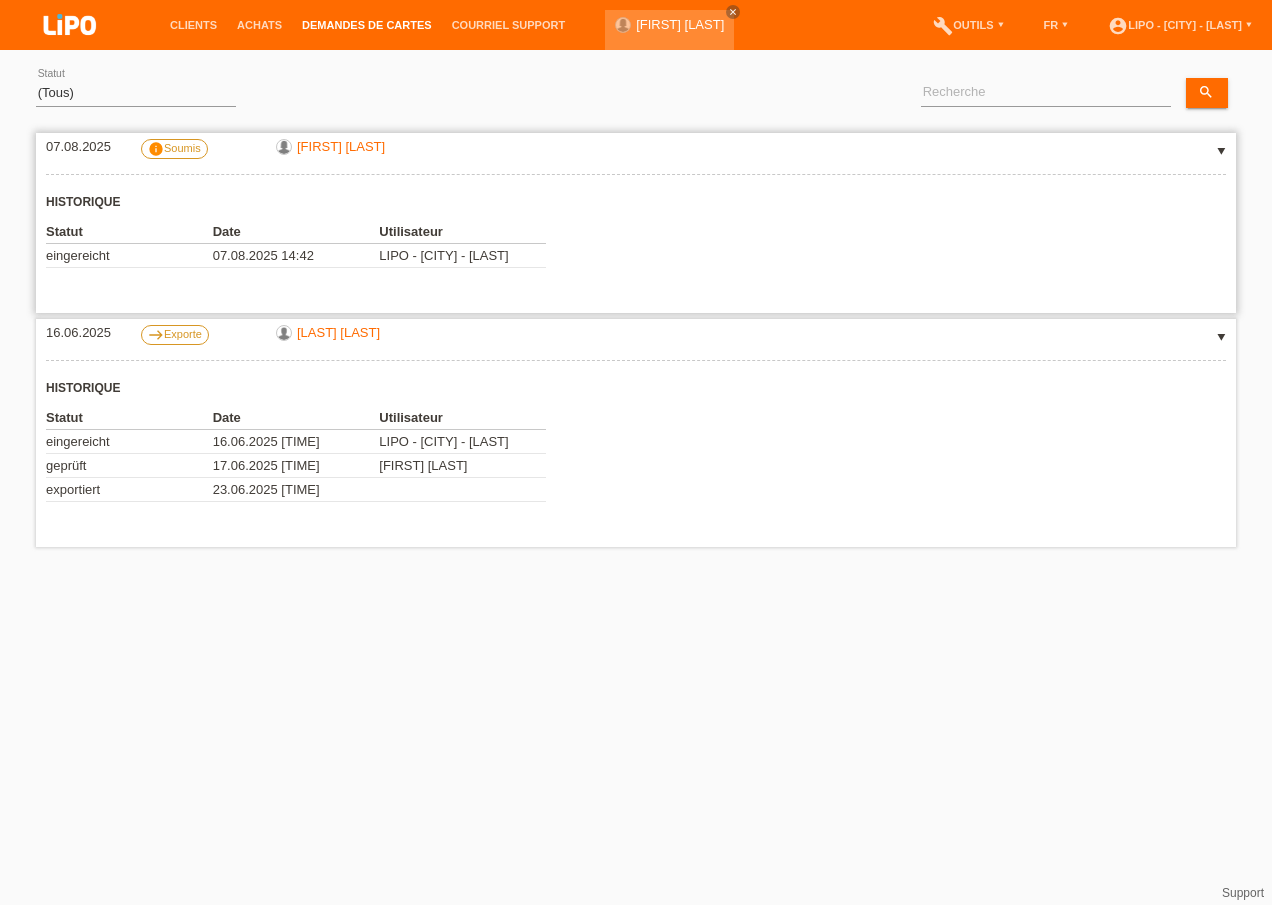 click on "▾" at bounding box center (1221, 154) 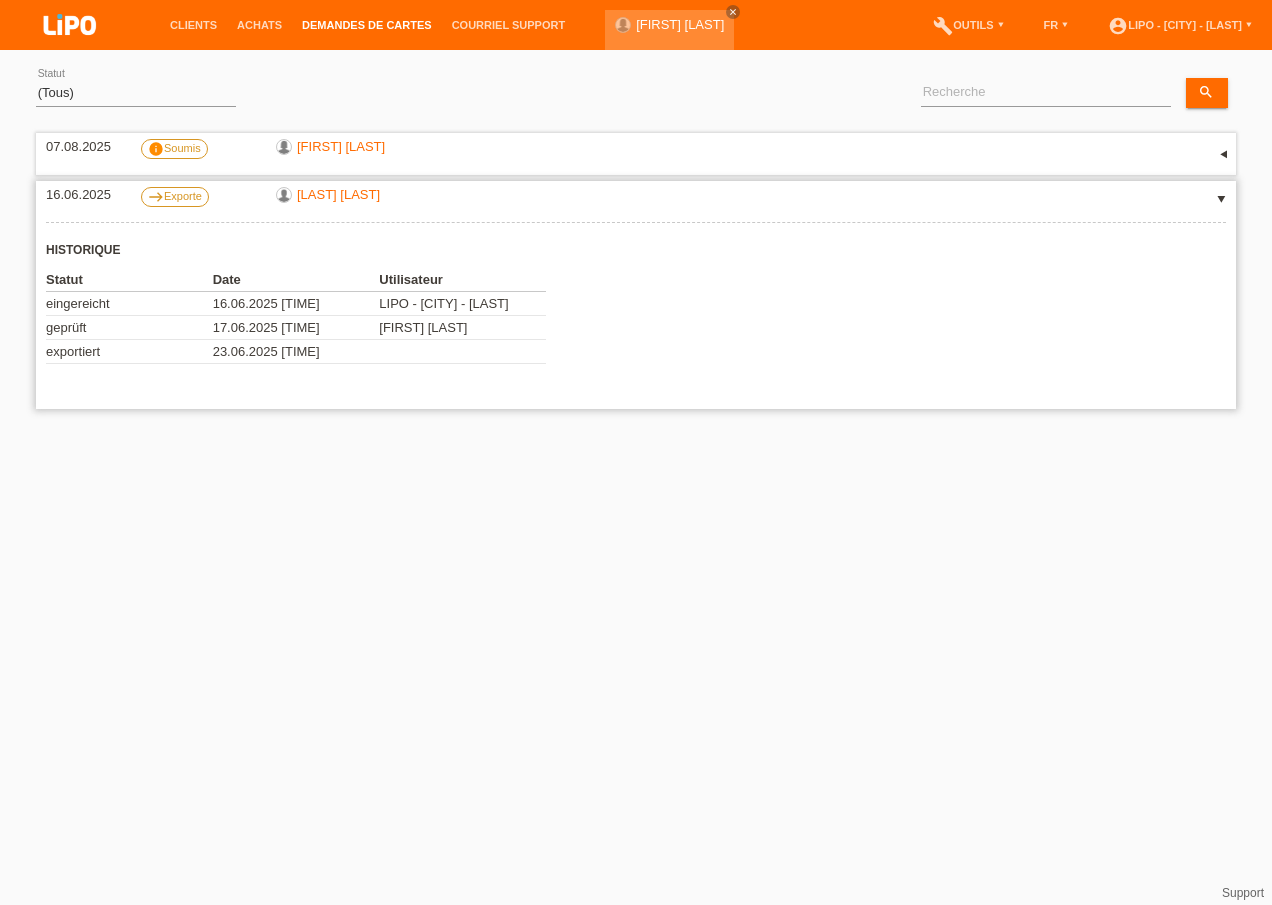 click on "16.06.2025
east  Exporte
sivabalasuntharam luxsagan
▾" at bounding box center (636, 202) 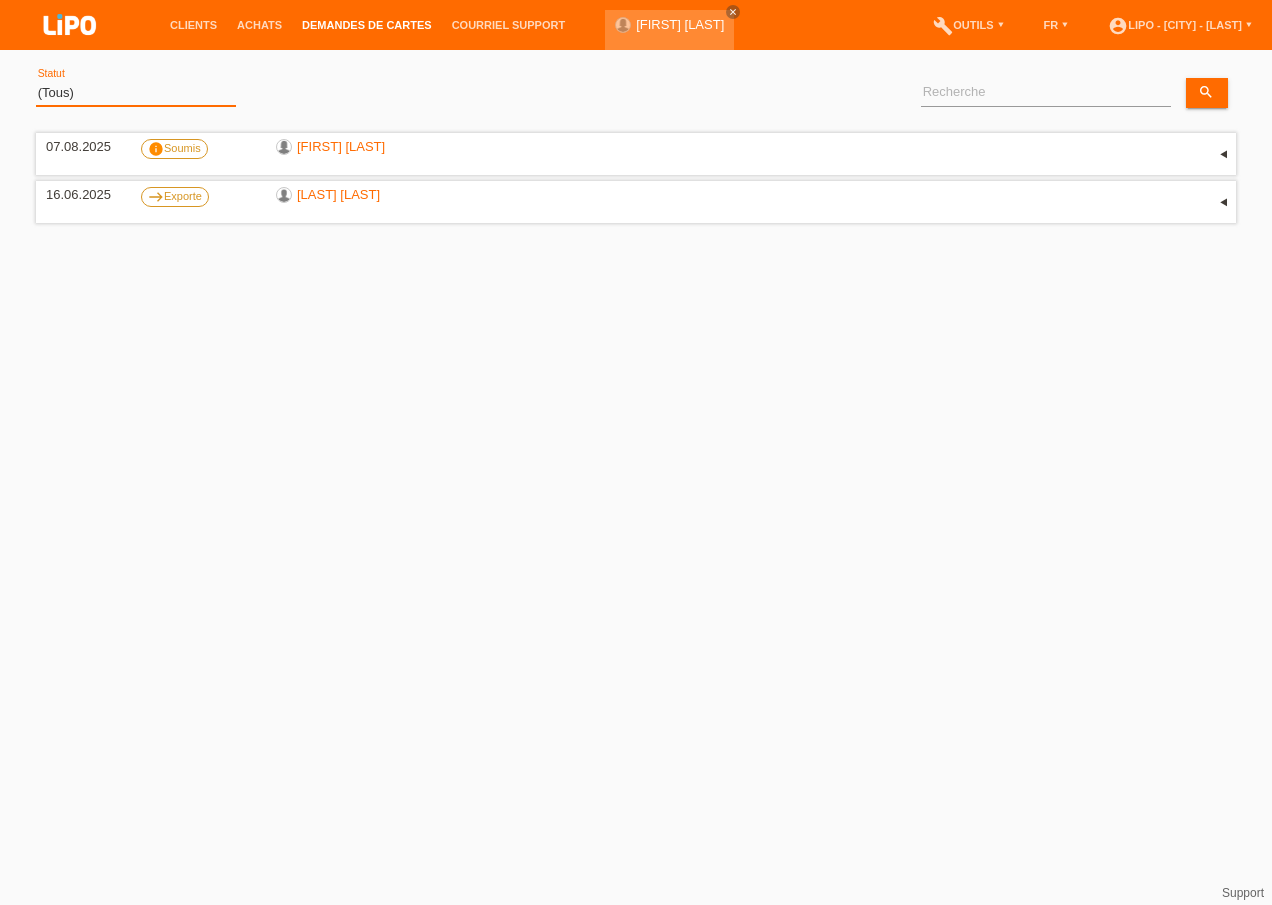 click on "(Tous)
Soumis
Transmis
Rejeté
Contrôlé
Exporte
Refus
Finalisé
Archiver" at bounding box center (136, 93) 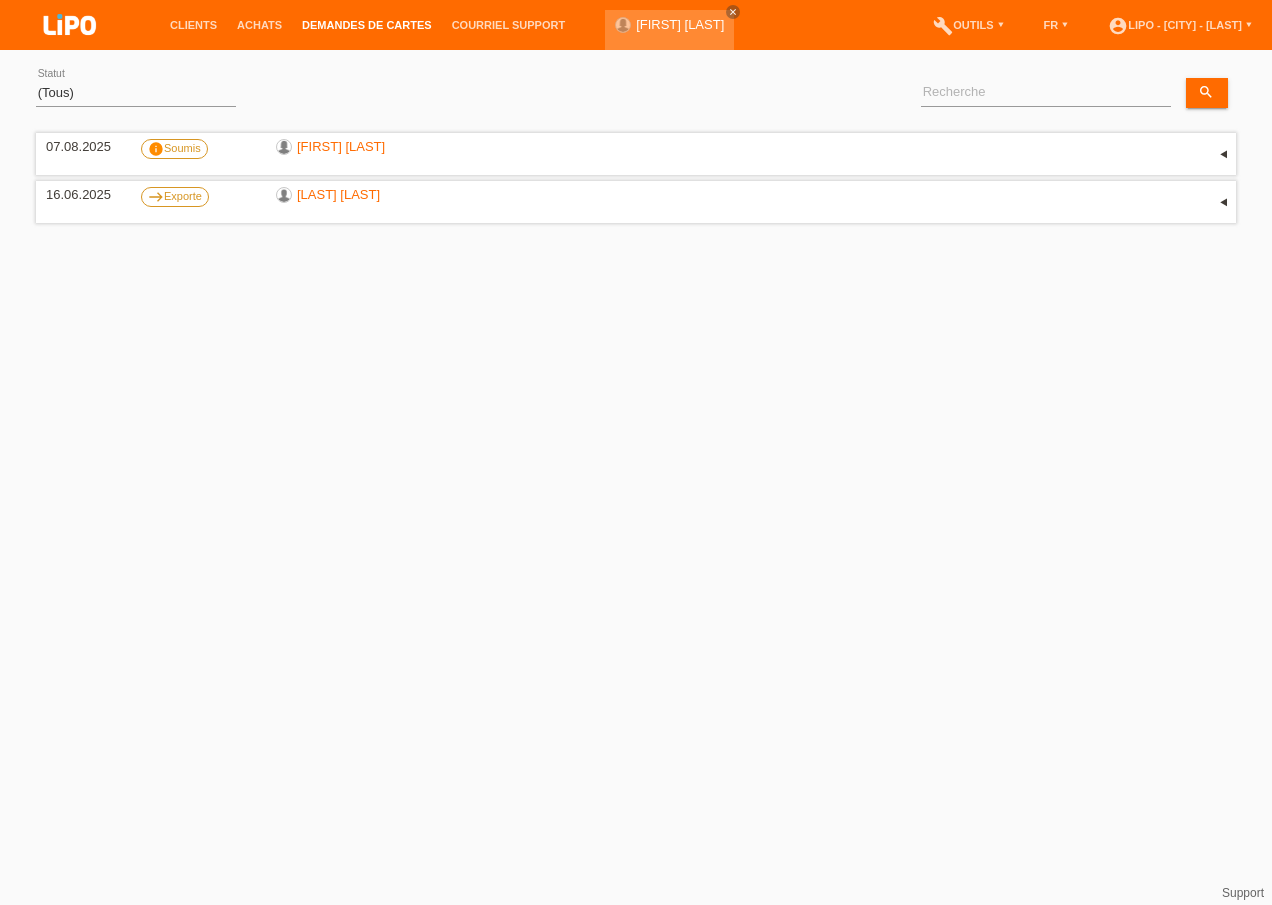 click on "Achats" at bounding box center (259, 25) 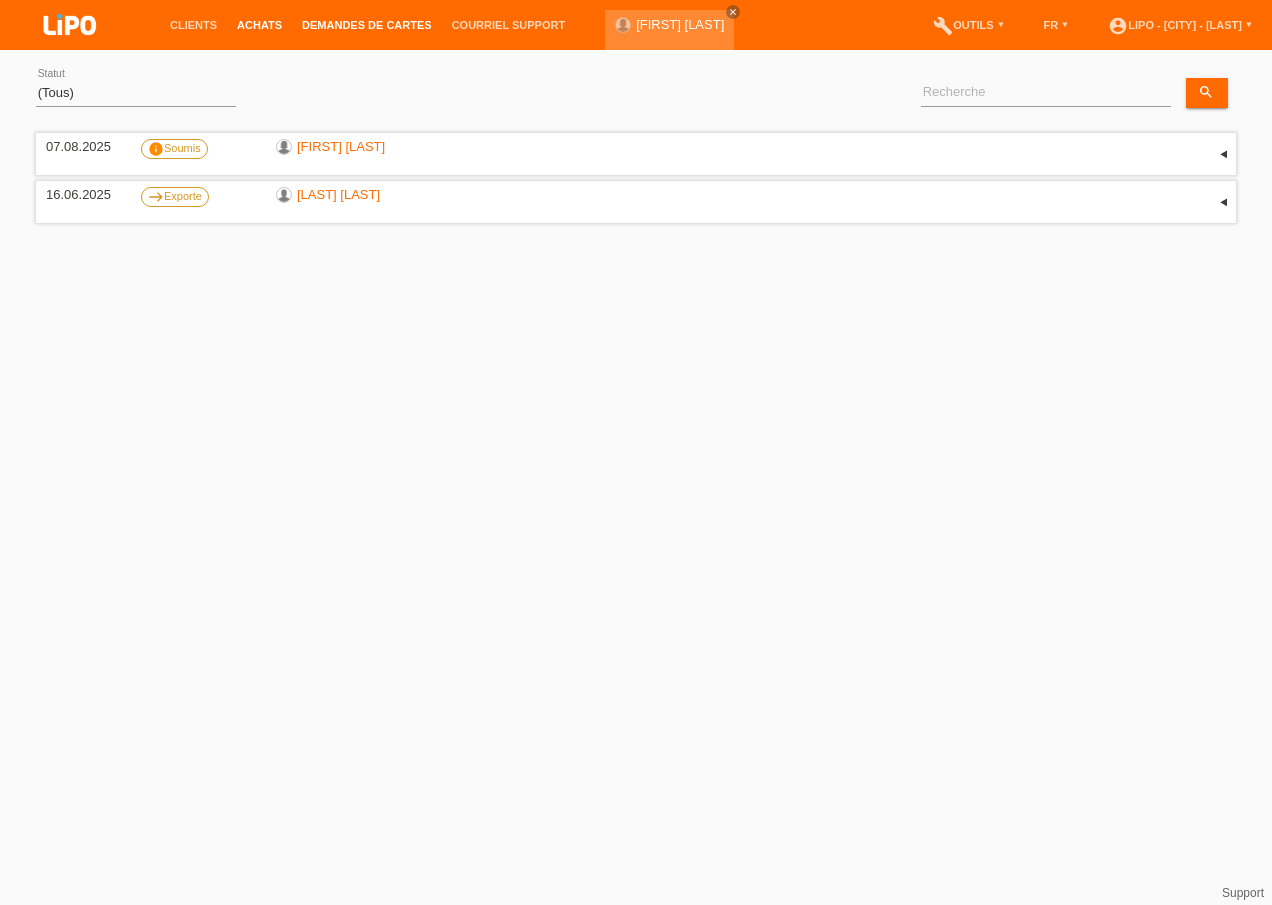click on "Achats" at bounding box center (259, 25) 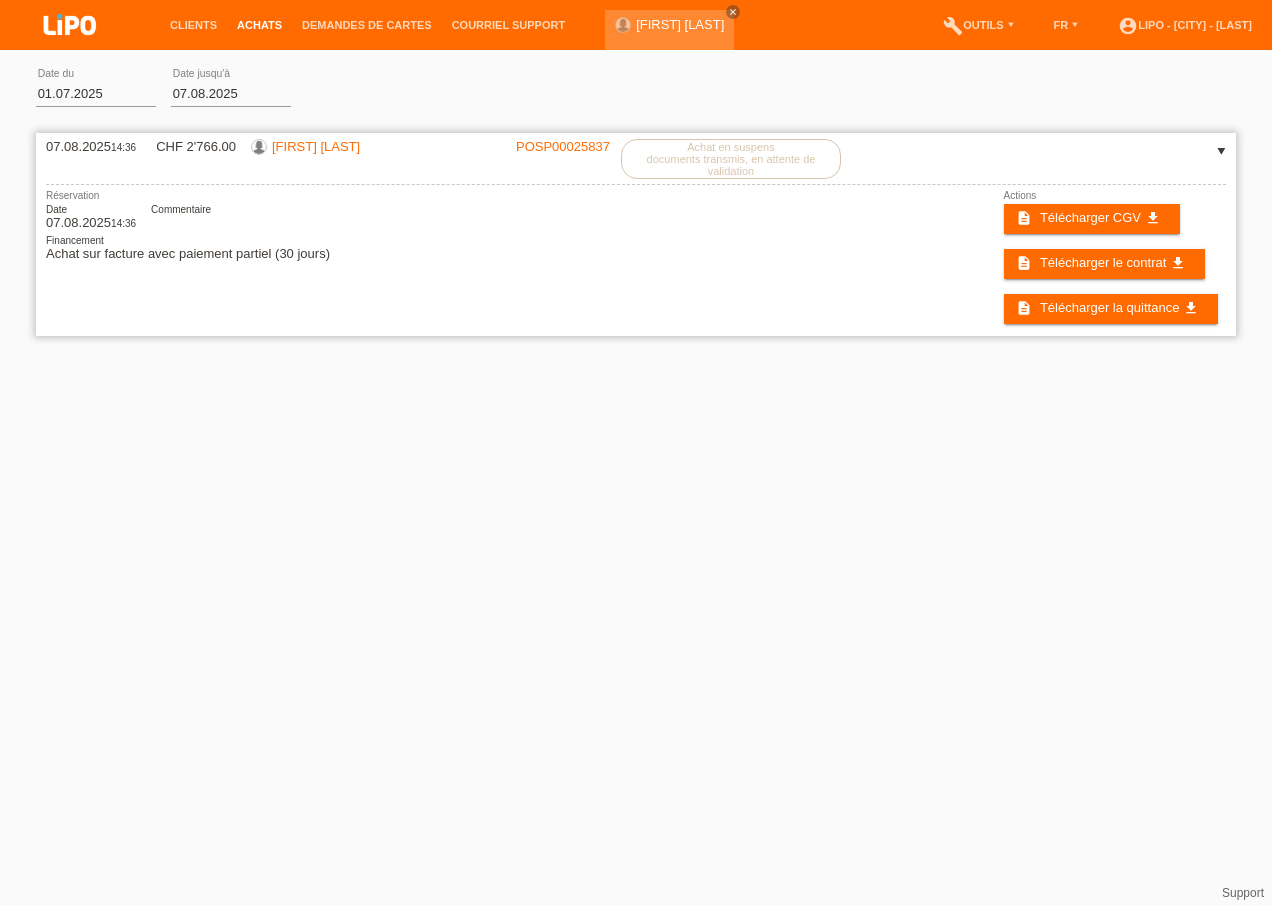 scroll, scrollTop: 0, scrollLeft: 0, axis: both 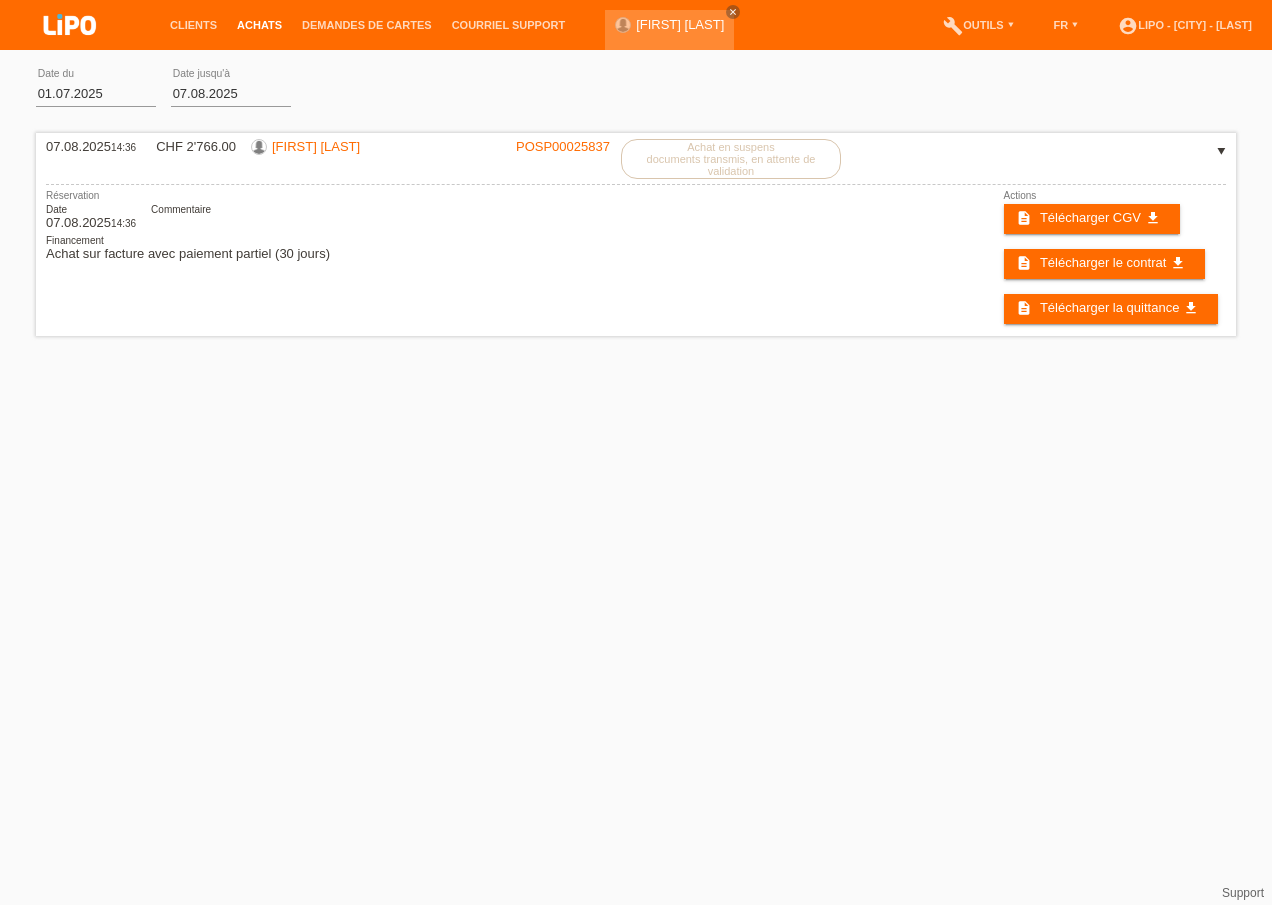 click on "Clients
Achats
Demandes de cartes
Courriel Support
[FIRST] [LAST]" at bounding box center (636, 171) 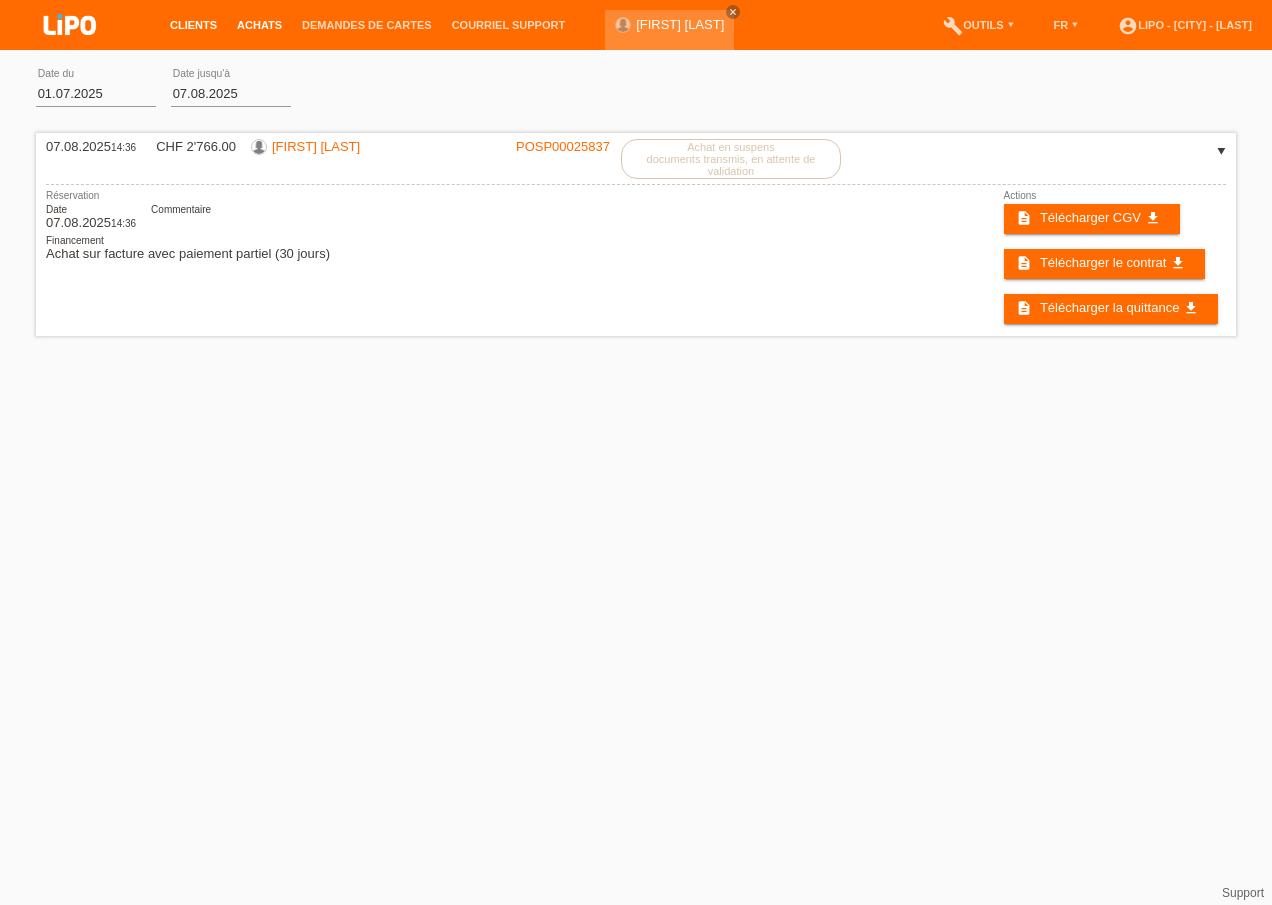 click on "Clients" at bounding box center [193, 25] 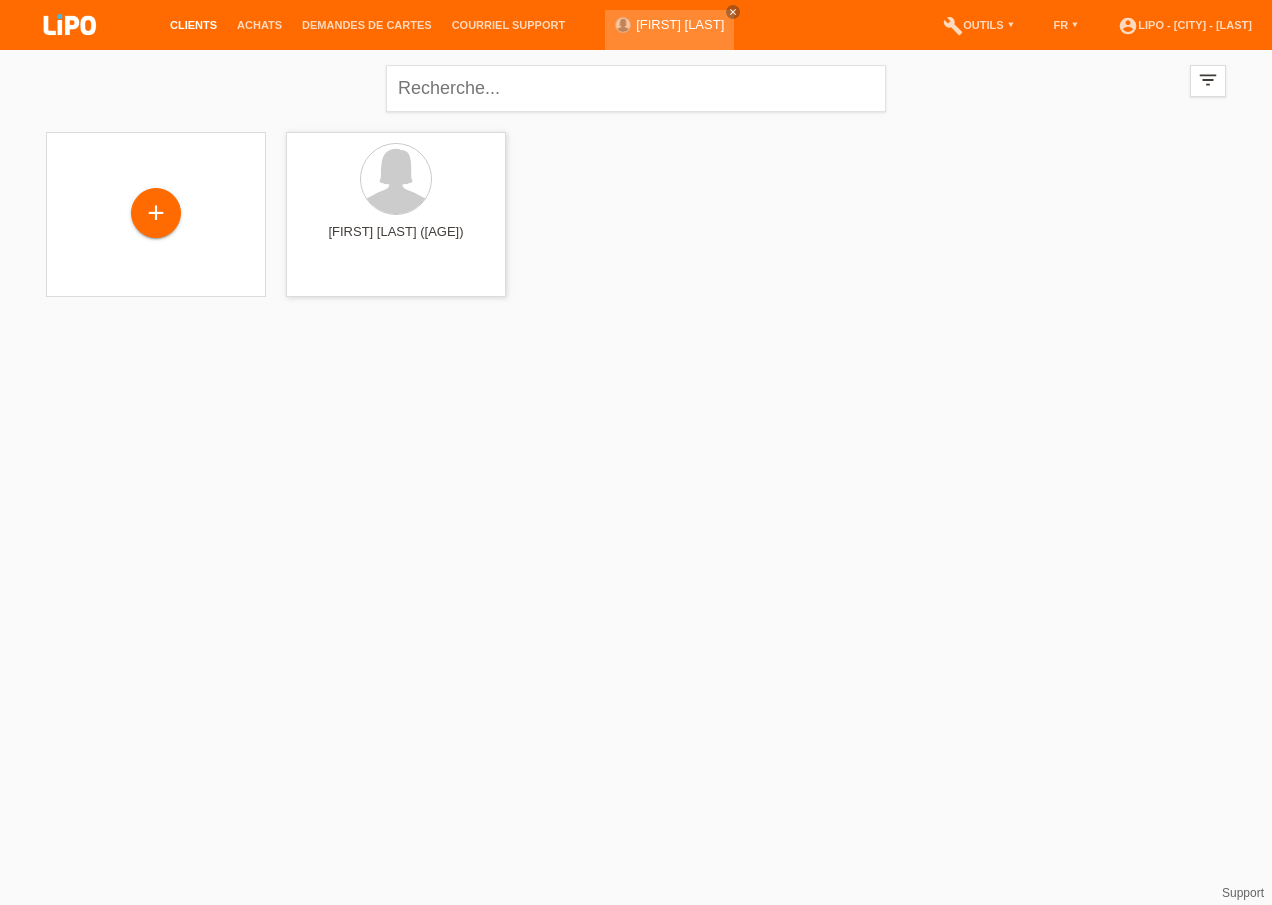scroll, scrollTop: 0, scrollLeft: 0, axis: both 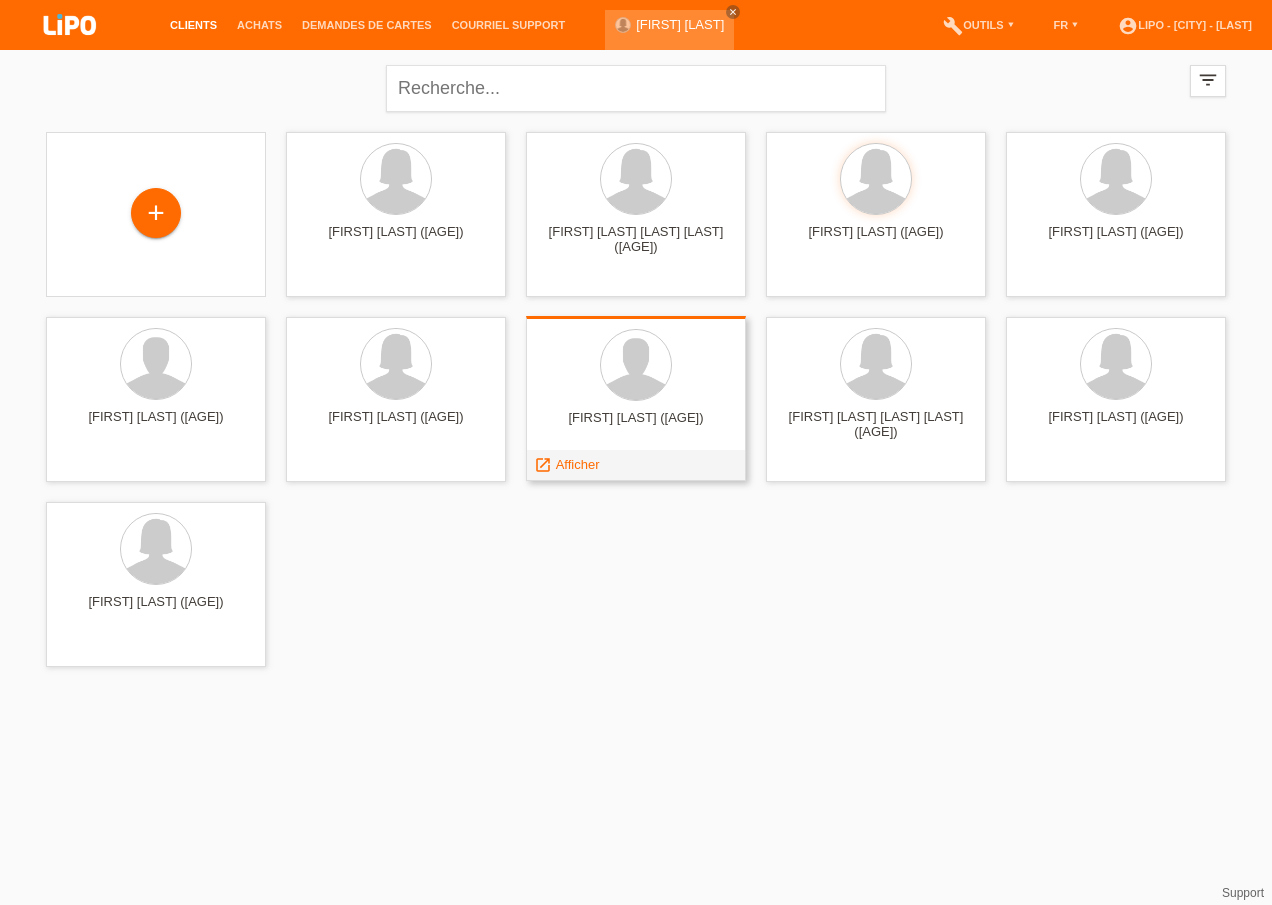 click at bounding box center (636, 366) 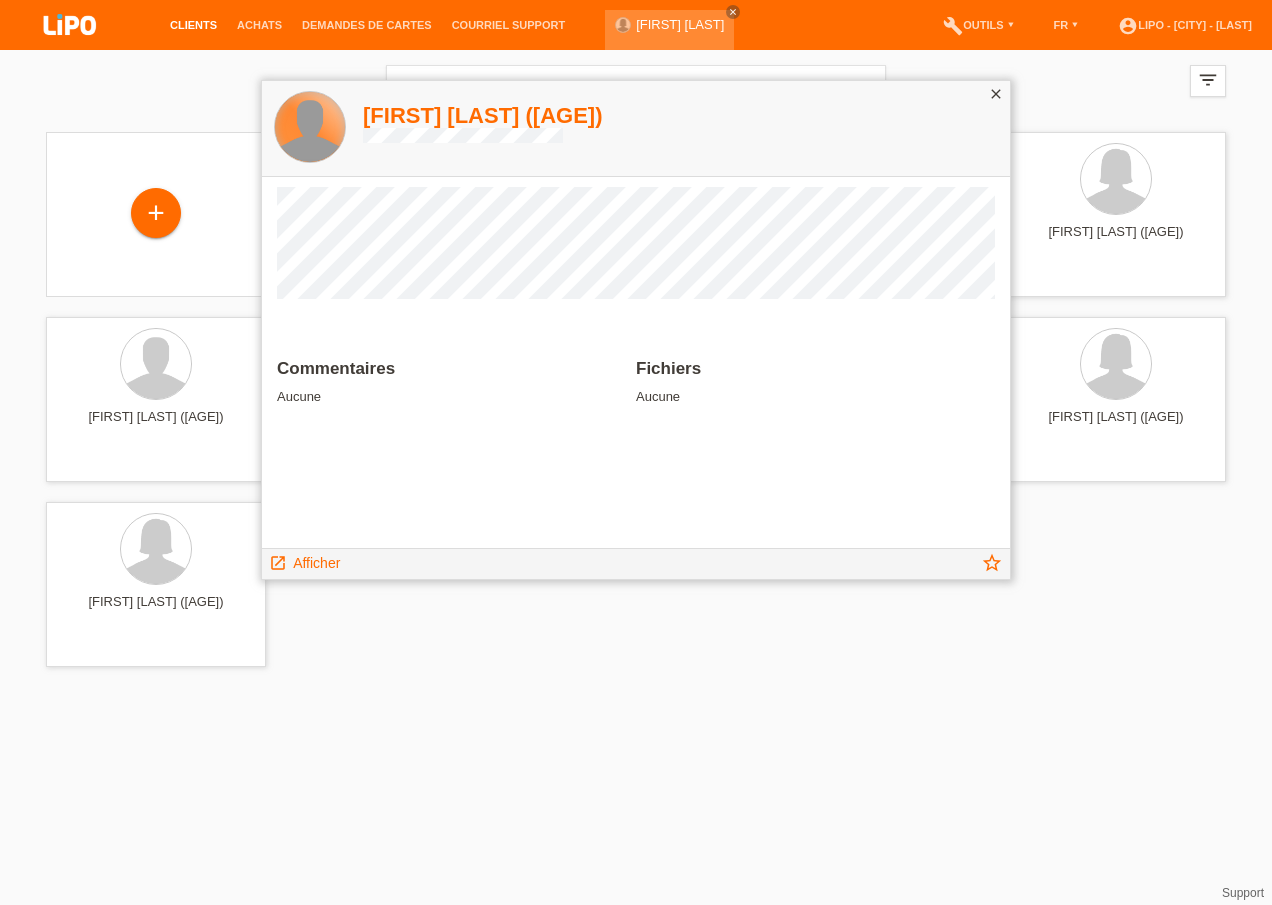 click at bounding box center [310, 127] 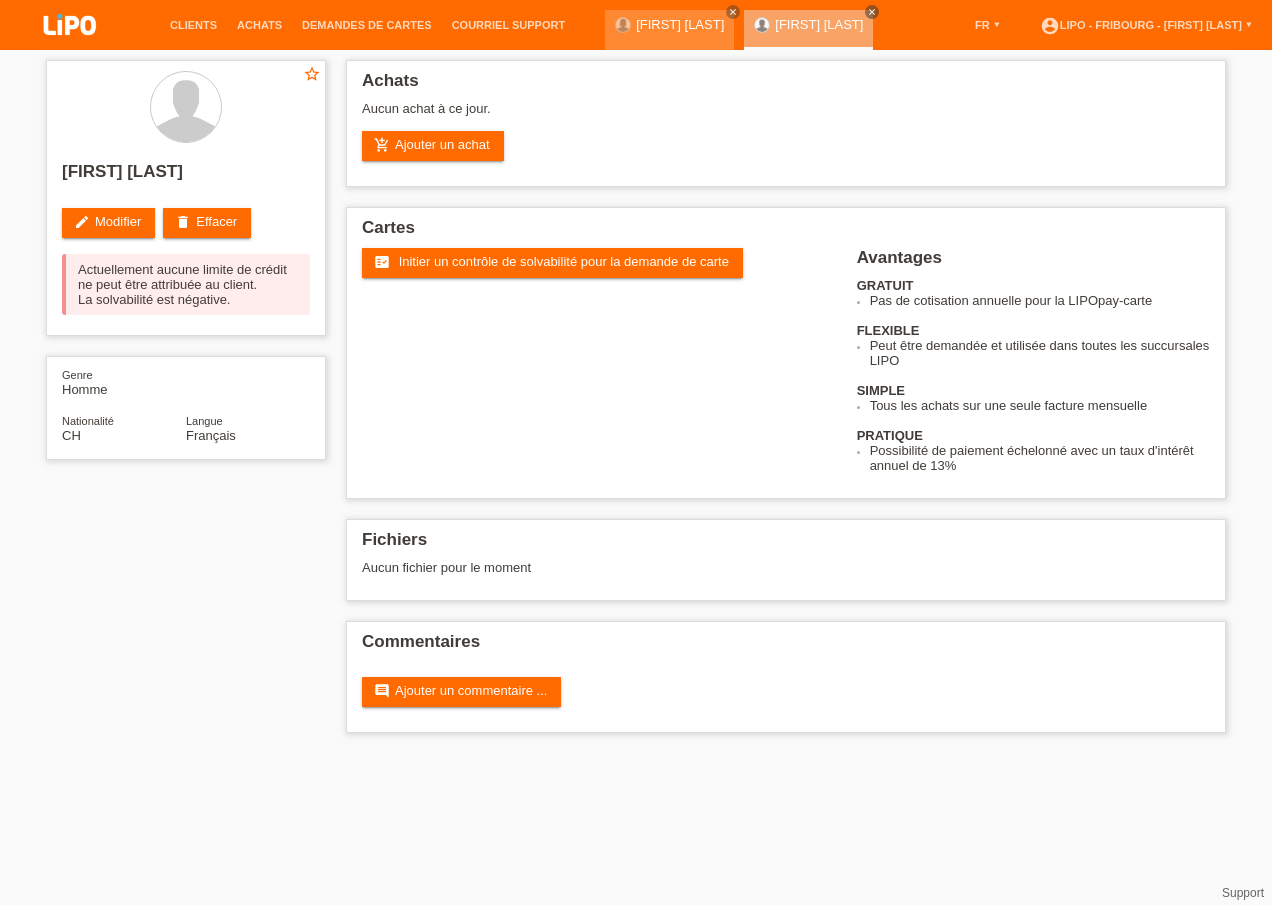 scroll, scrollTop: 0, scrollLeft: 0, axis: both 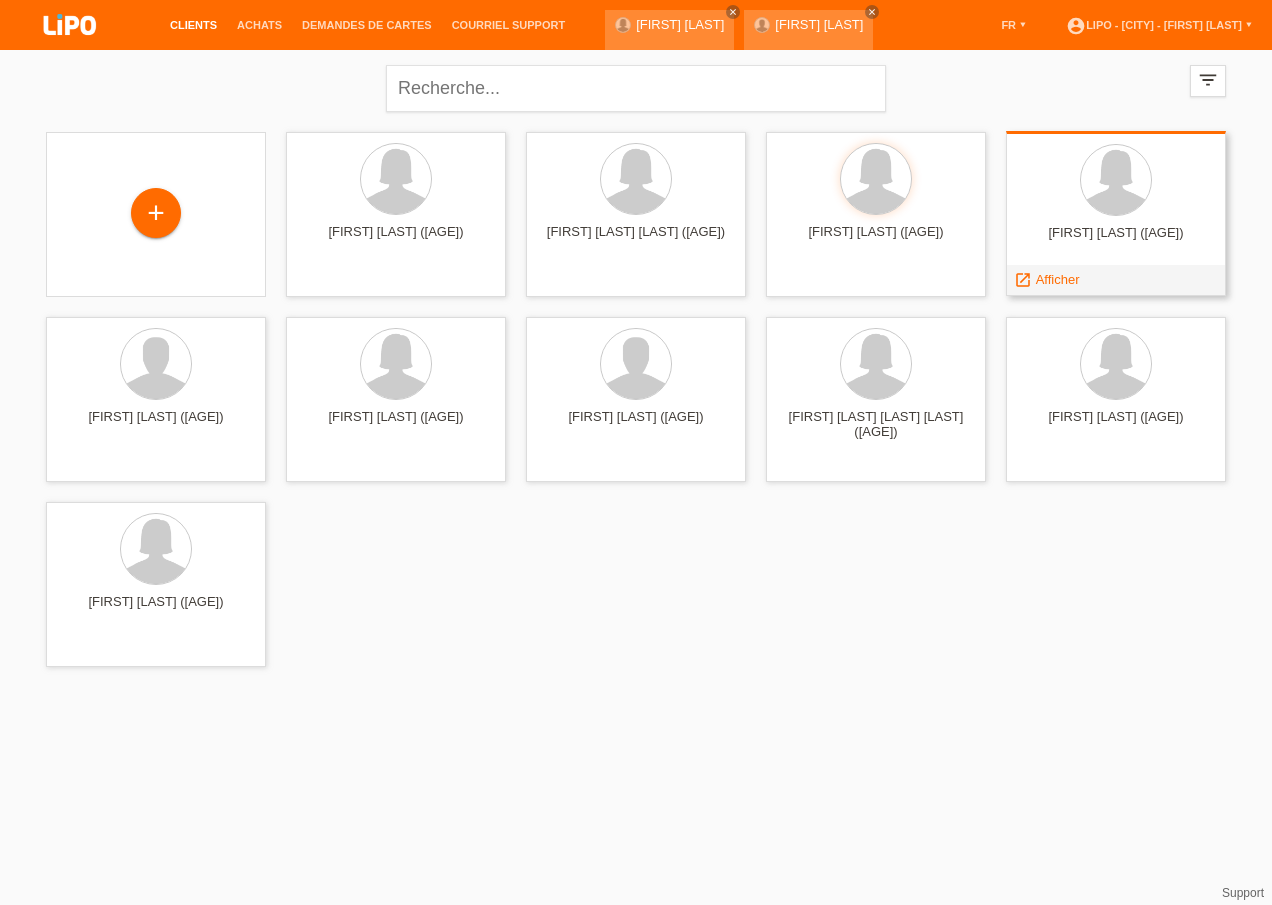click on "DANIELA GIACCARI (26)" at bounding box center (1116, 241) 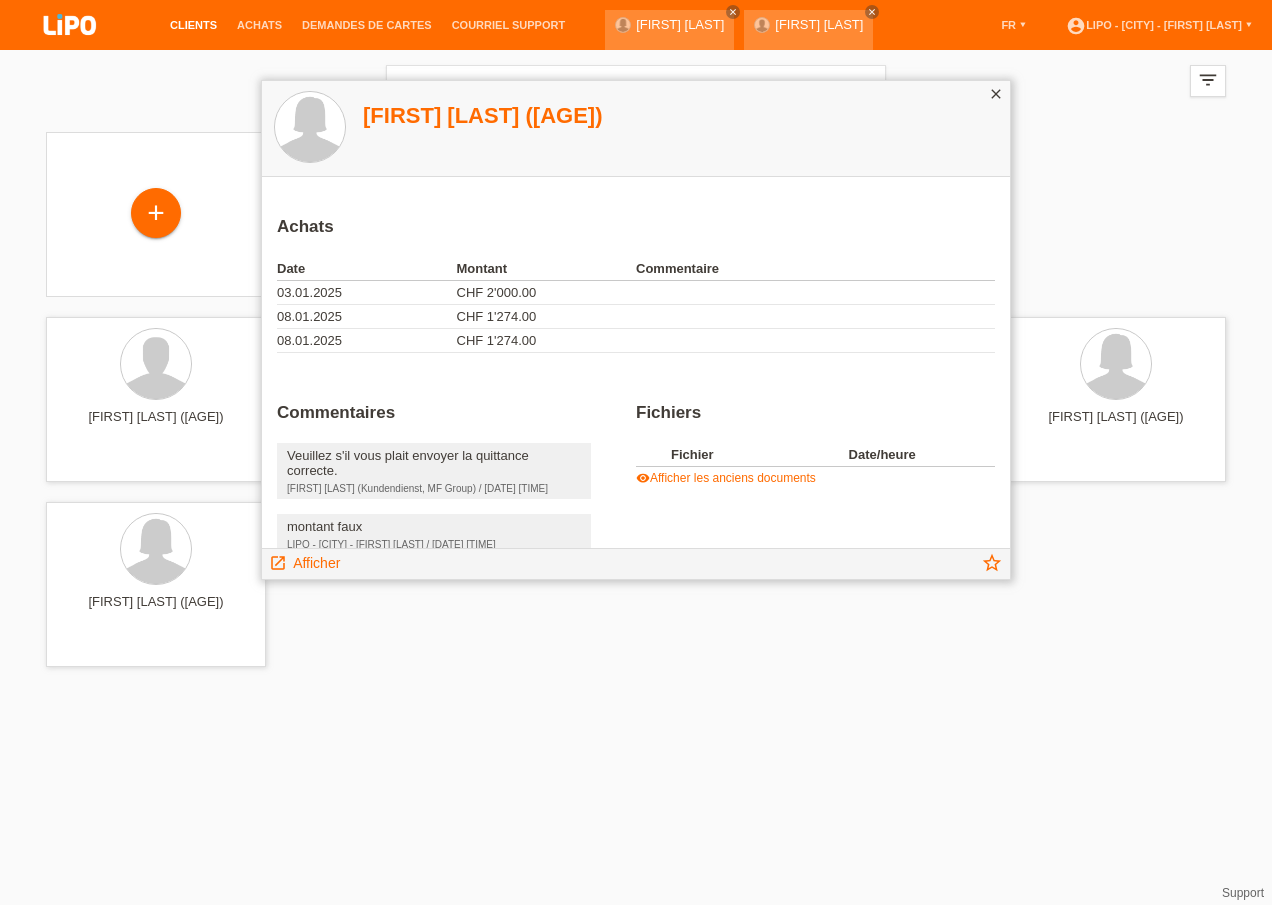 click on "[FIRST] [LAST] ([AGE])" at bounding box center [483, 115] 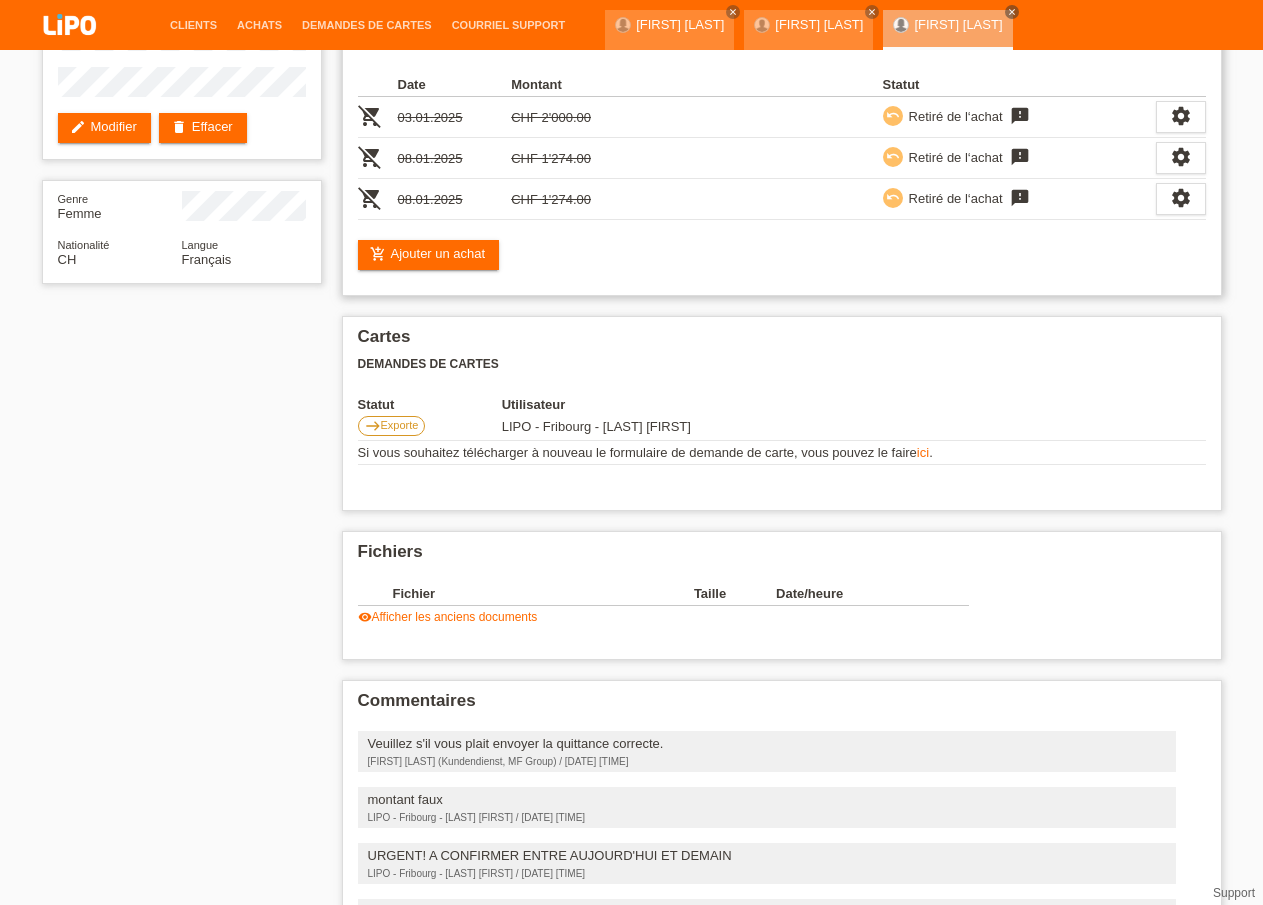 scroll, scrollTop: 0, scrollLeft: 0, axis: both 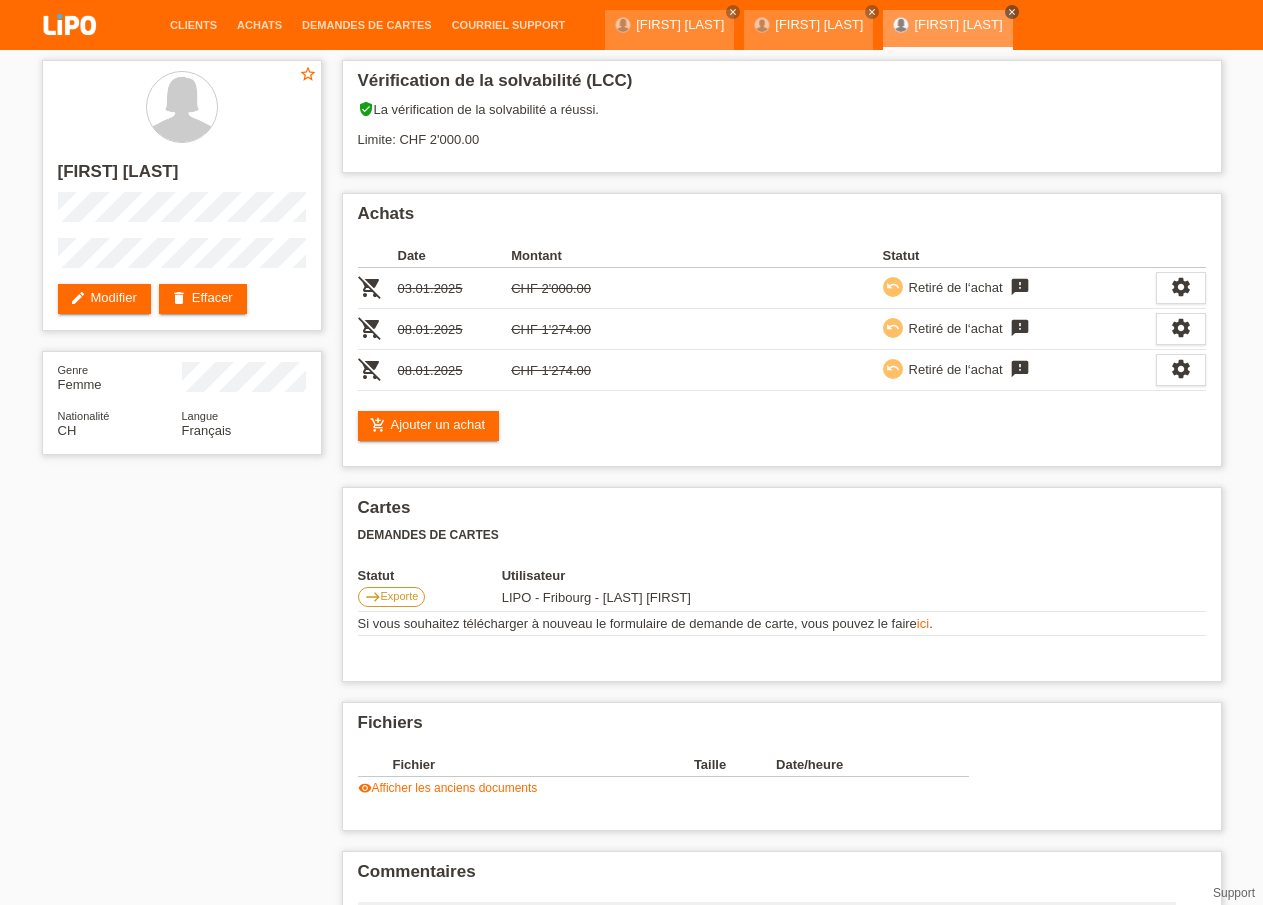click on "close" at bounding box center [1012, 12] 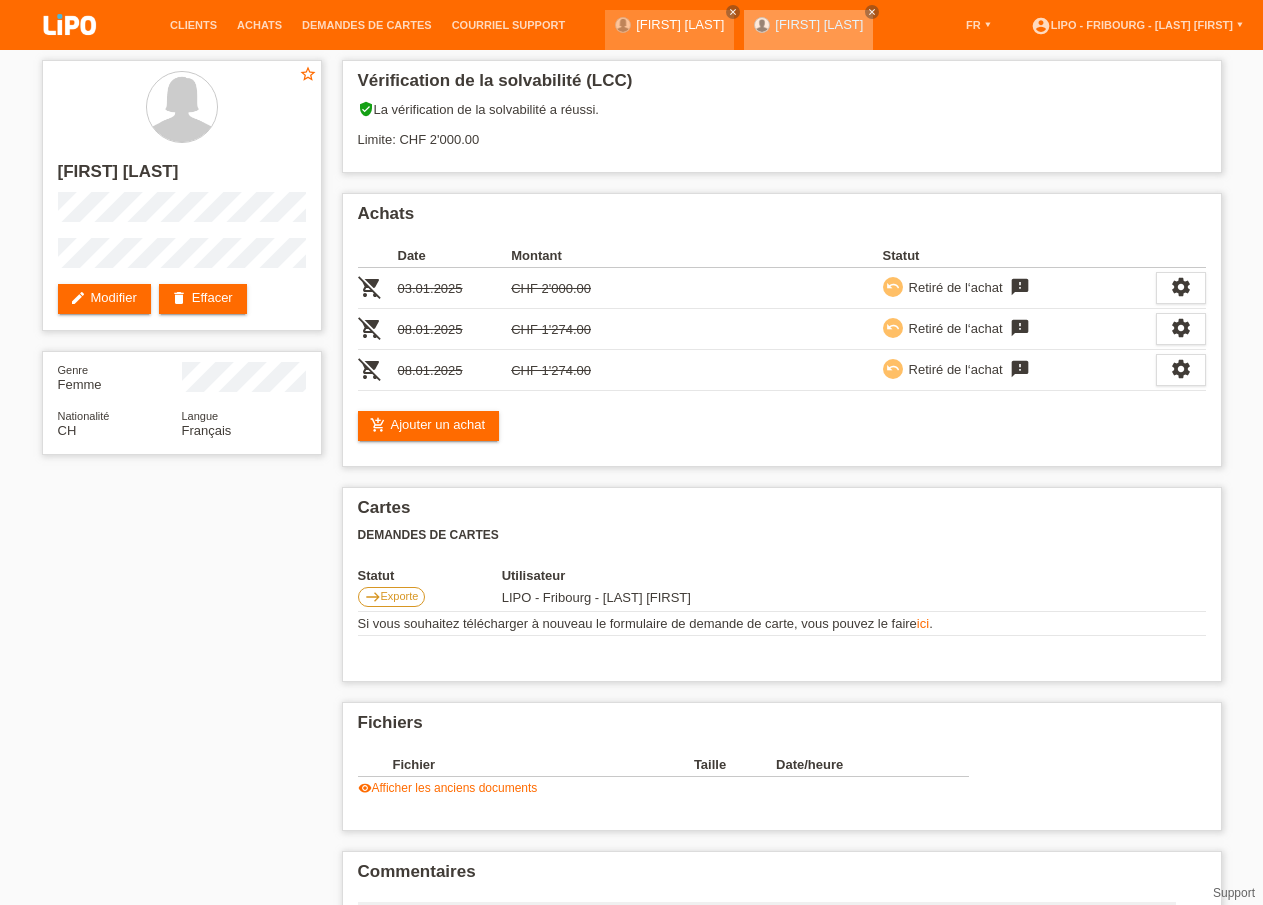 click on "[FIRST] [LAST]
close" at bounding box center (808, 30) 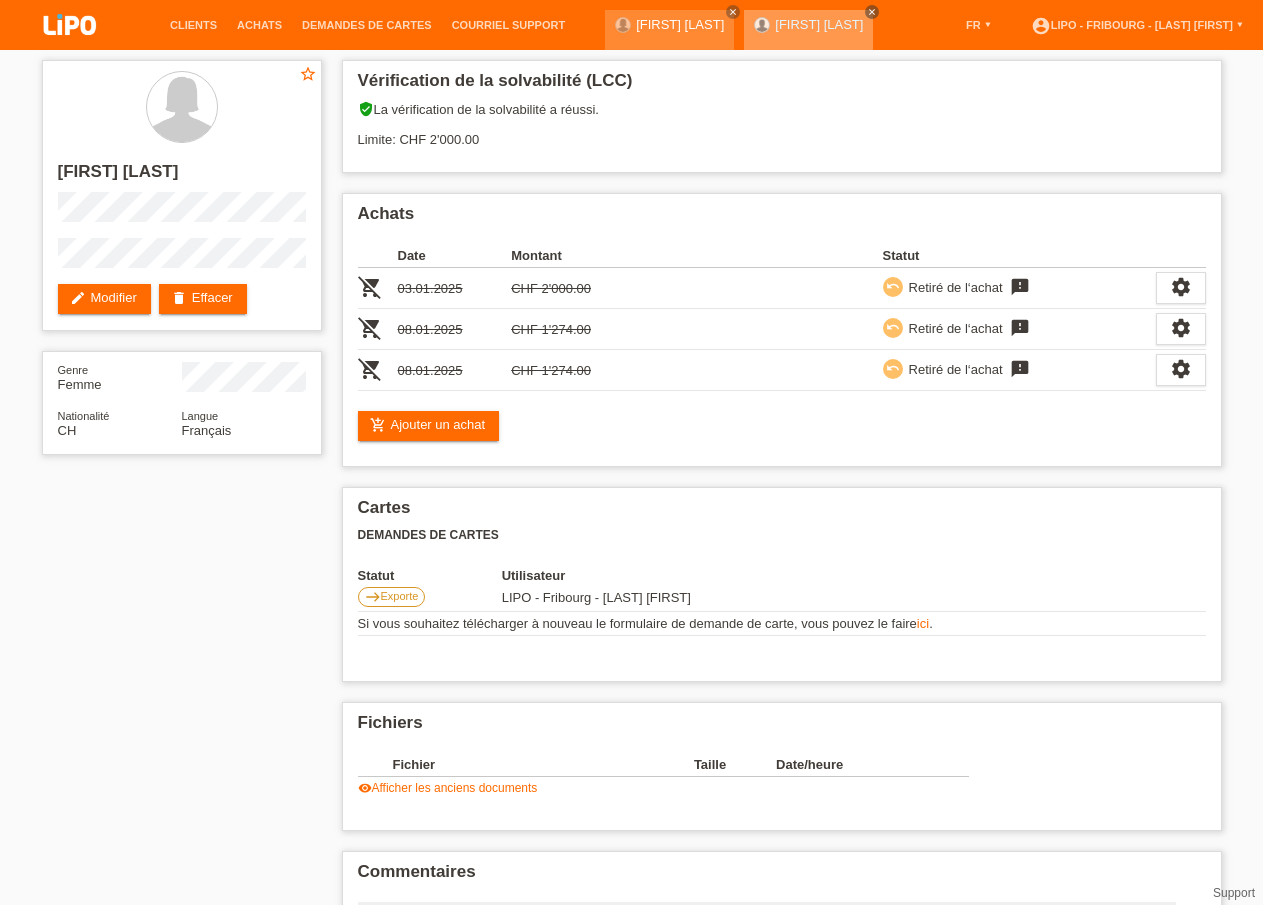 click on "close" at bounding box center (872, 12) 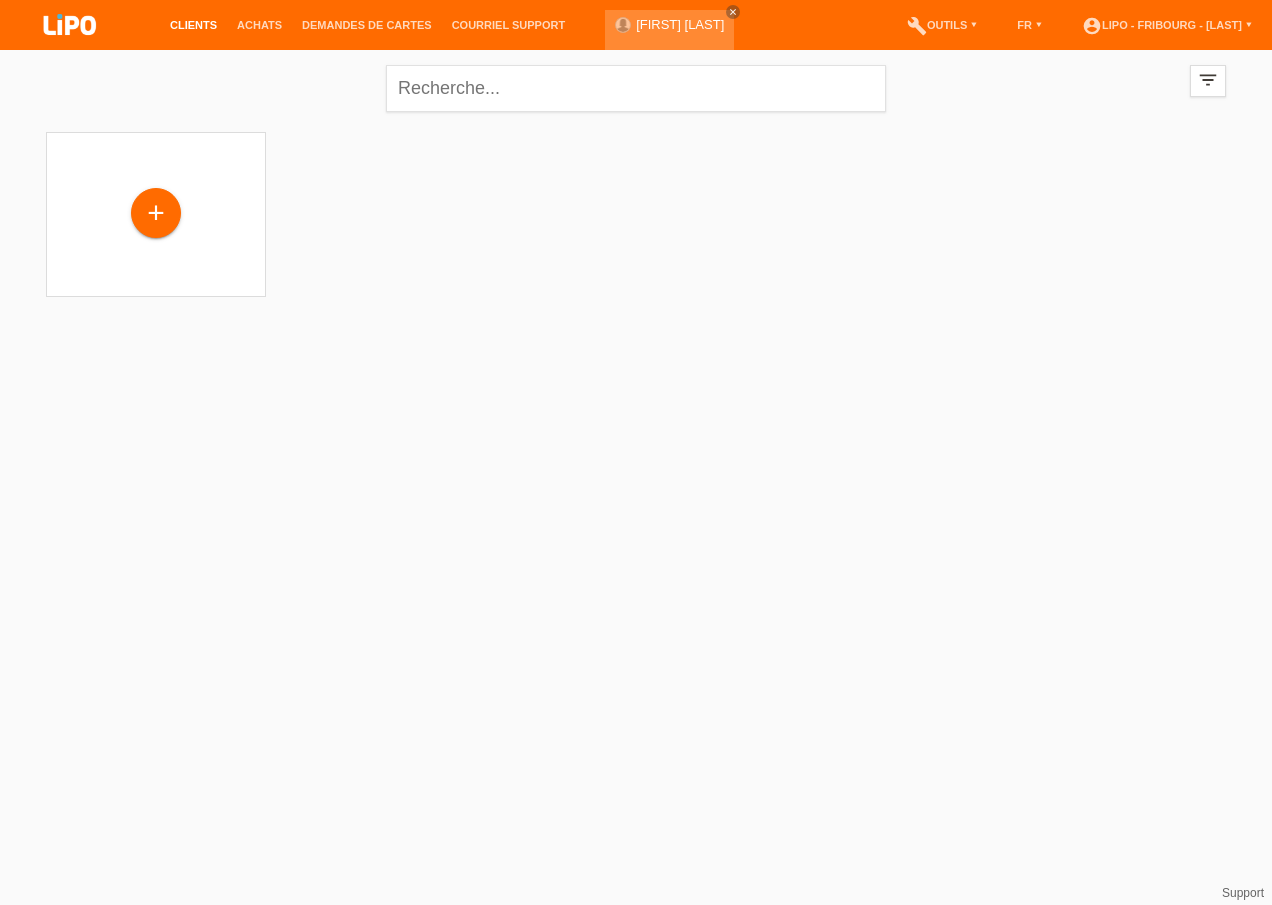scroll, scrollTop: 0, scrollLeft: 0, axis: both 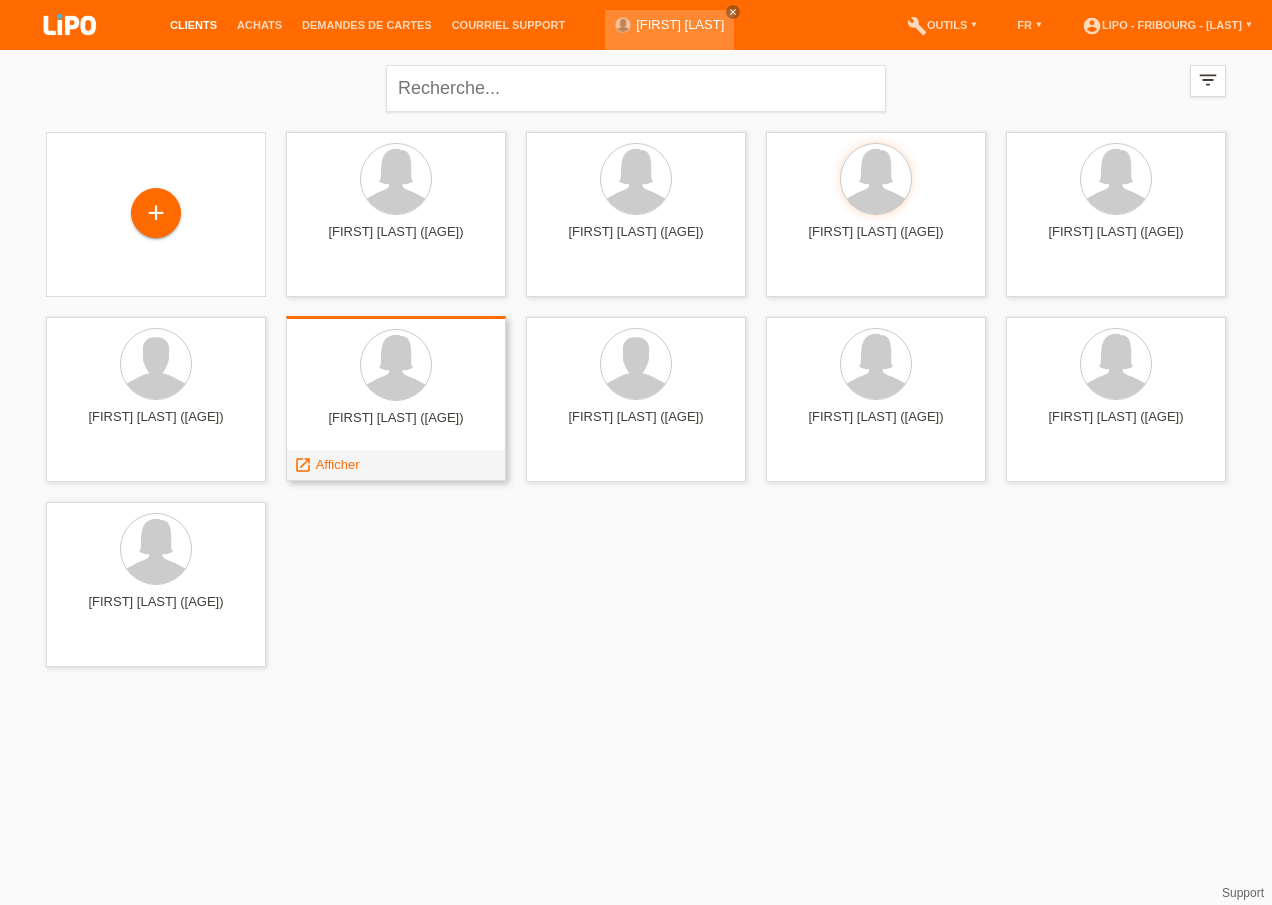 click on "[FIRST] [LAST] ([AGE])" at bounding box center (396, 398) 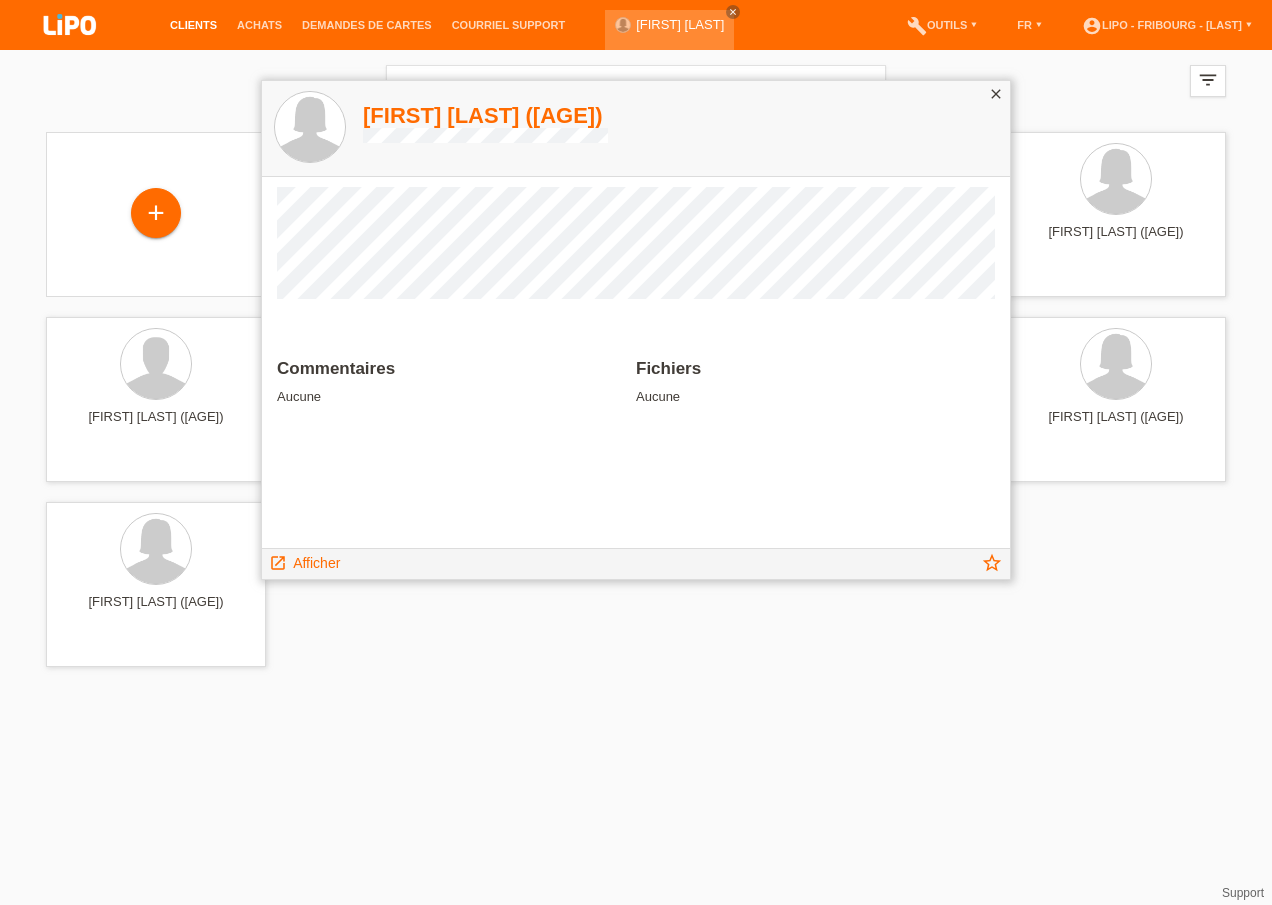 click on "[FIRST] [LAST] ([AGE])" at bounding box center (485, 115) 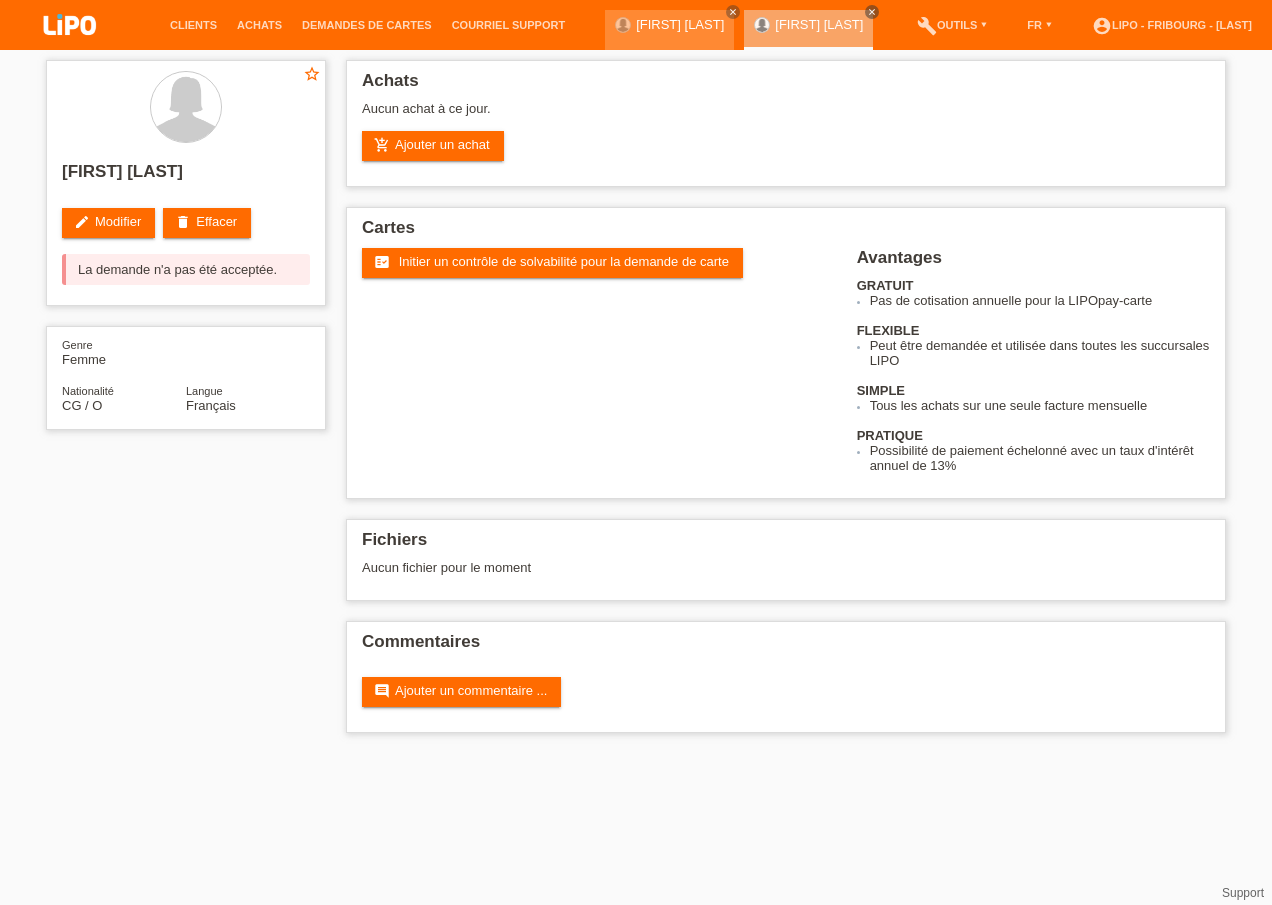 scroll, scrollTop: 0, scrollLeft: 0, axis: both 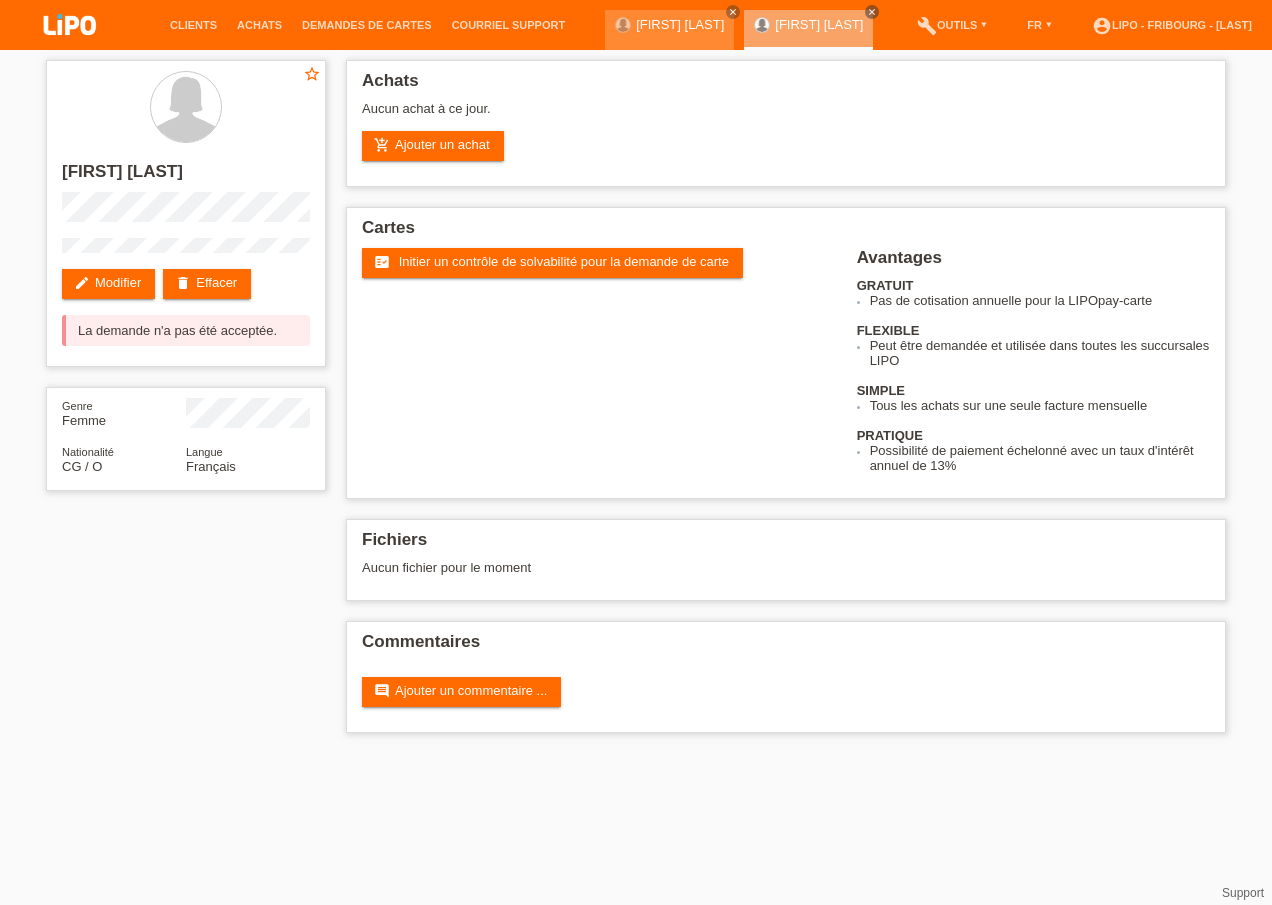 click on "[FIRST] [LAST]
close
[FIRST] [LAST]
close" at bounding box center [744, 25] 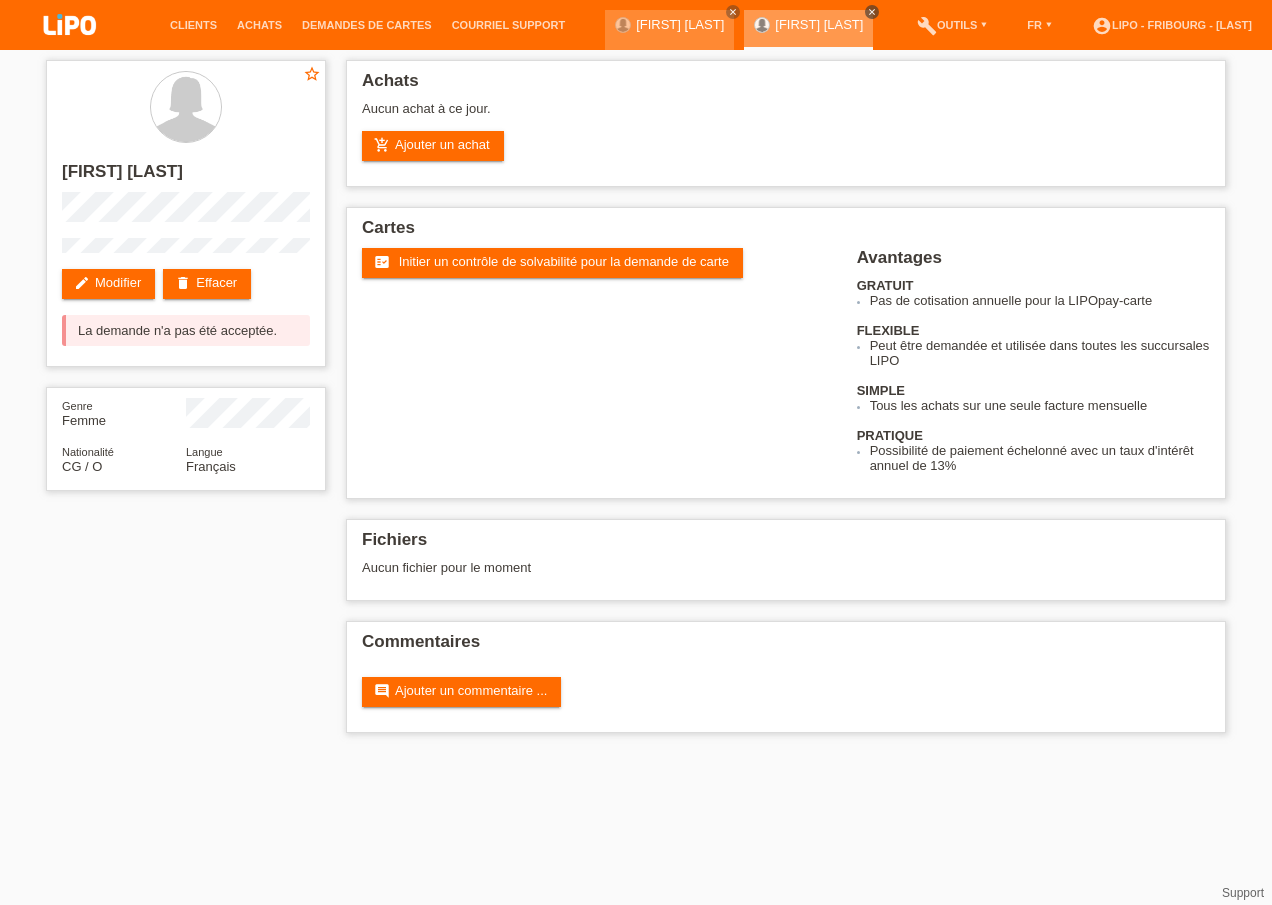 click on "close" at bounding box center [872, 12] 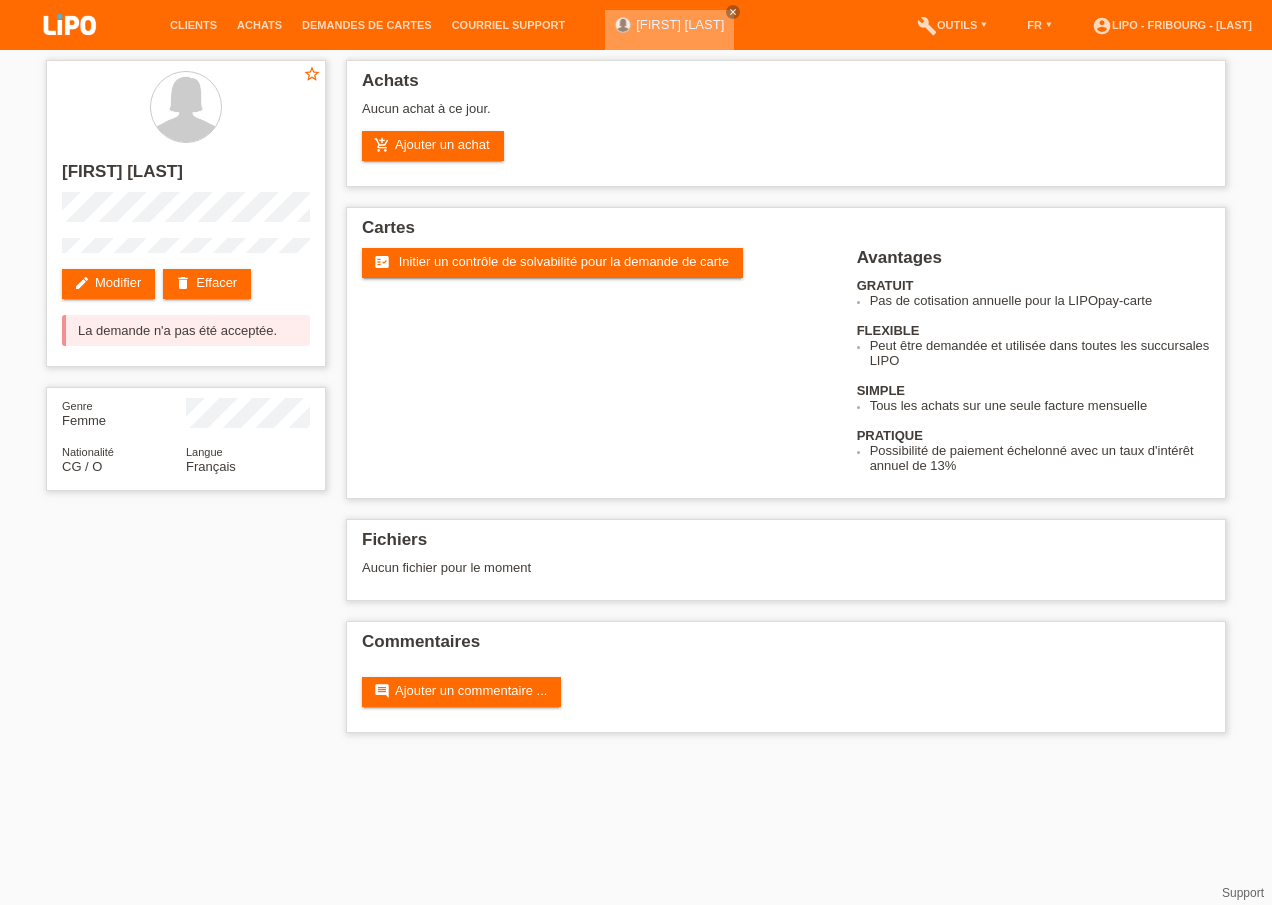 click on "PAULINE GBILIMOU
close" at bounding box center (669, 30) 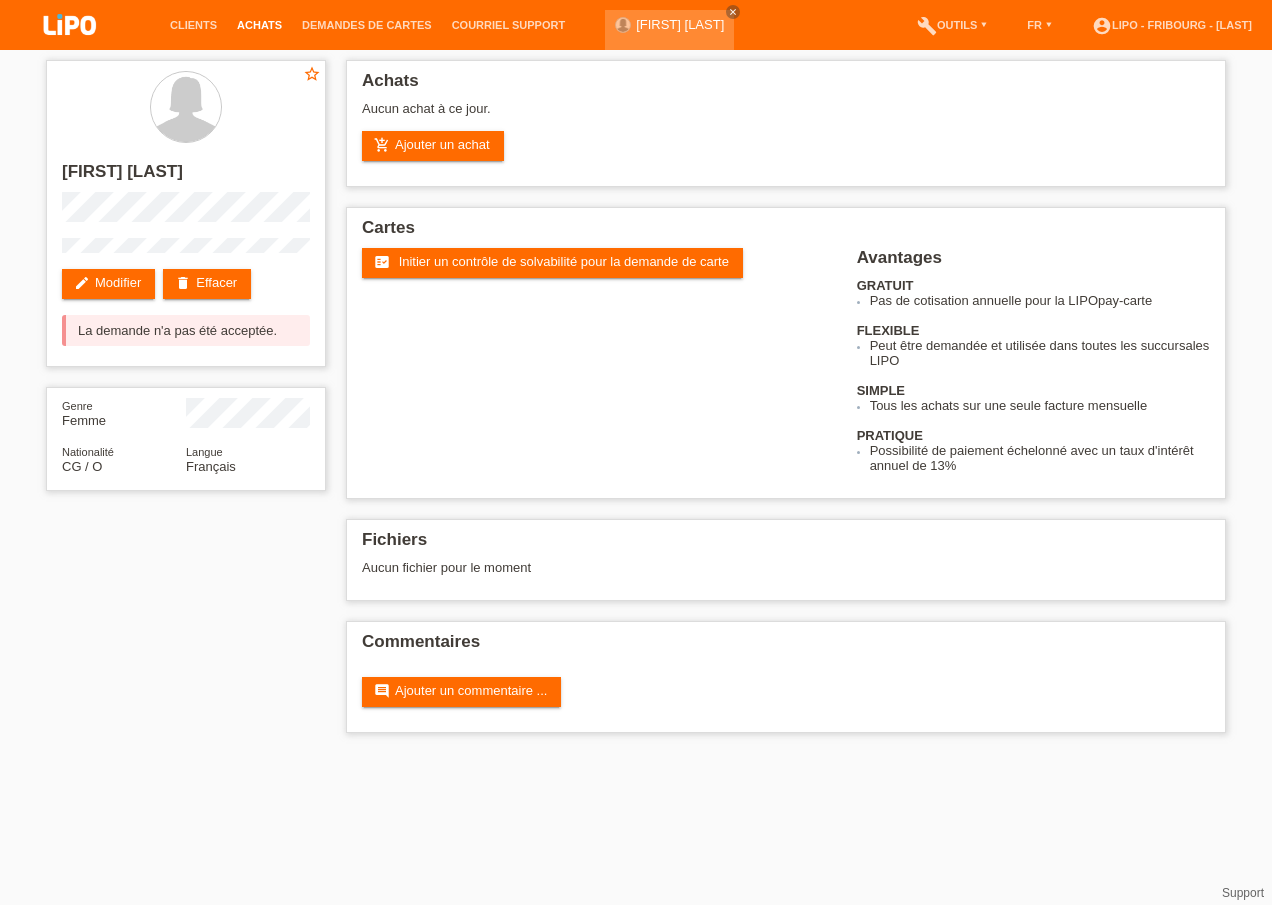 click on "Achats" at bounding box center (259, 25) 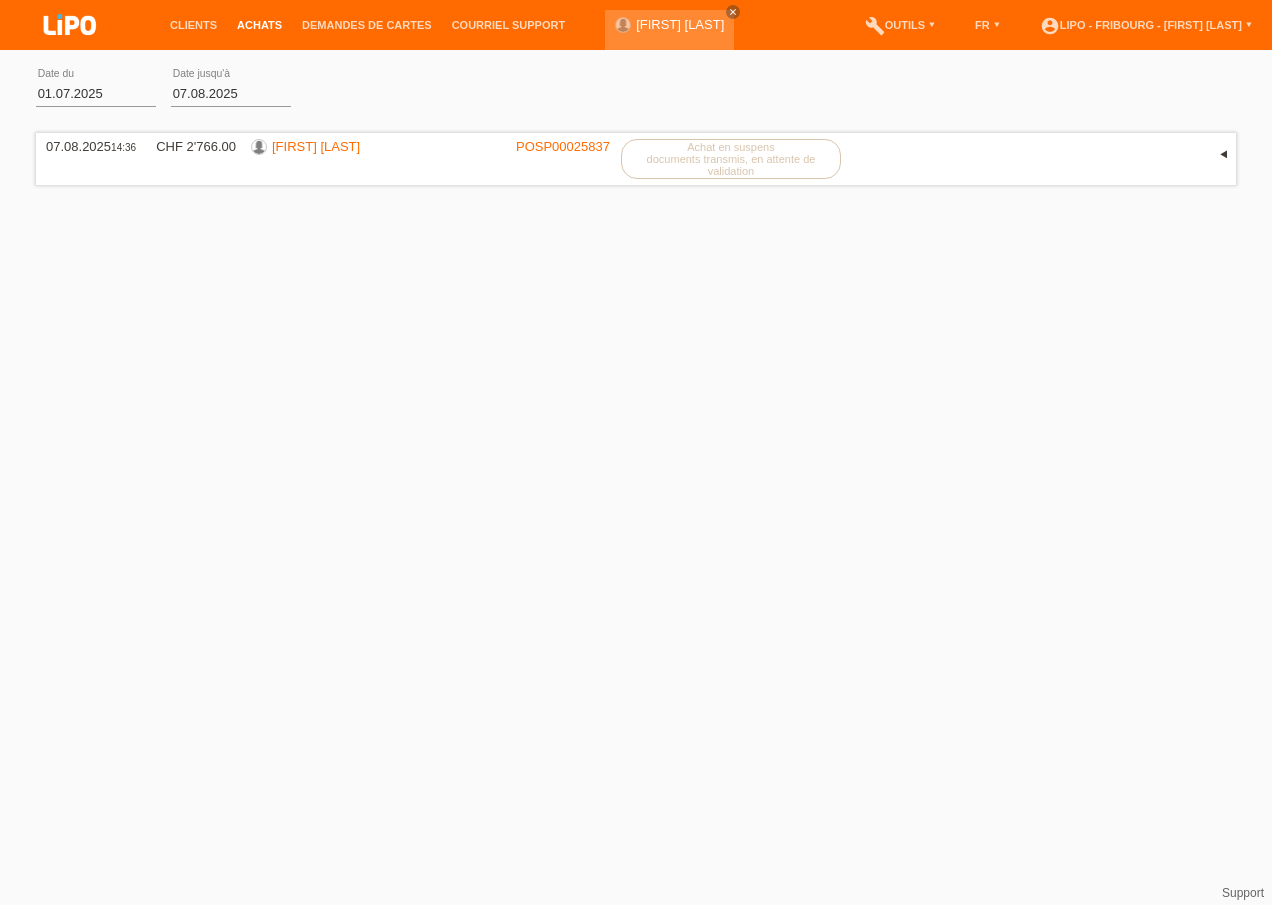 scroll, scrollTop: 0, scrollLeft: 0, axis: both 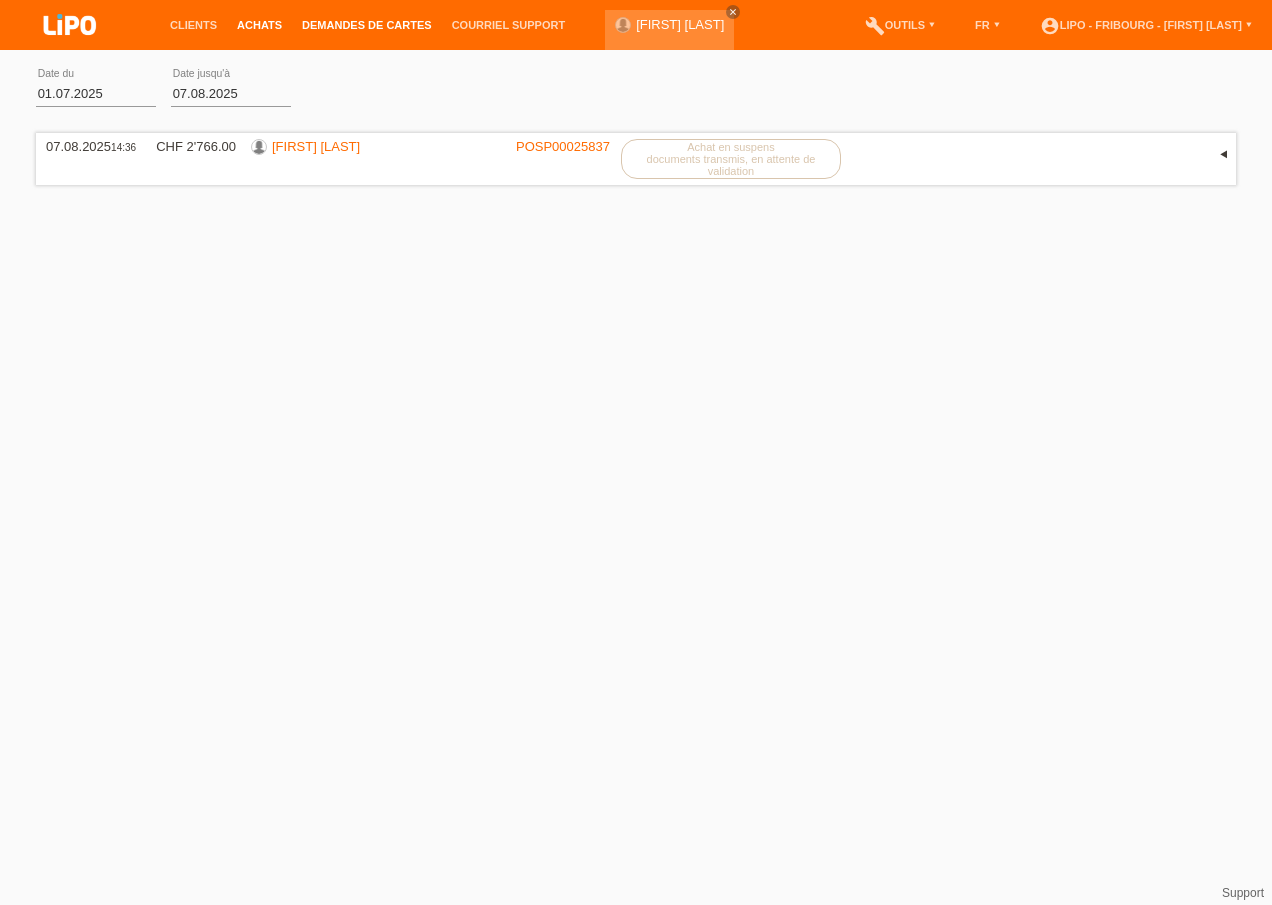 click on "Demandes de cartes" at bounding box center (367, 25) 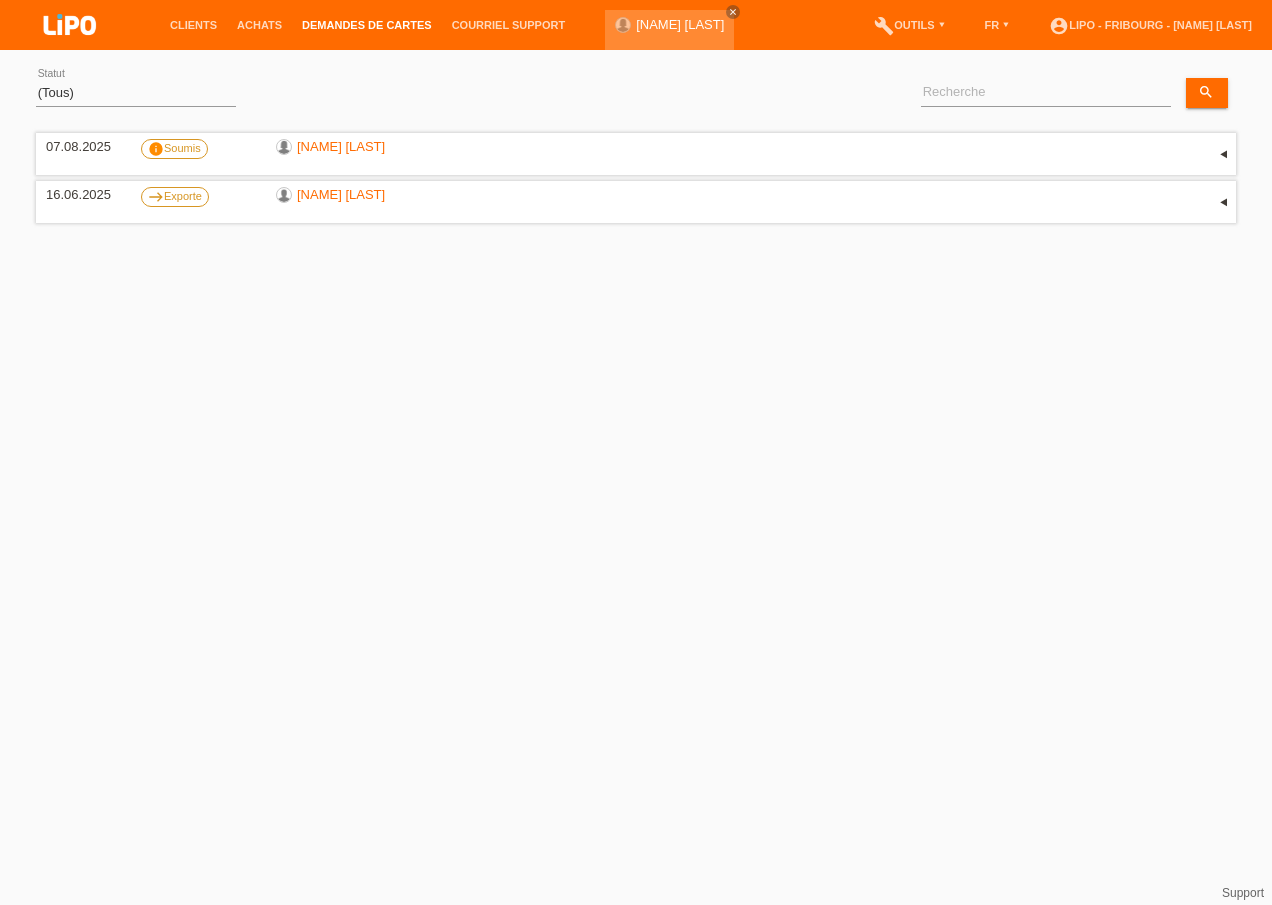scroll, scrollTop: 0, scrollLeft: 0, axis: both 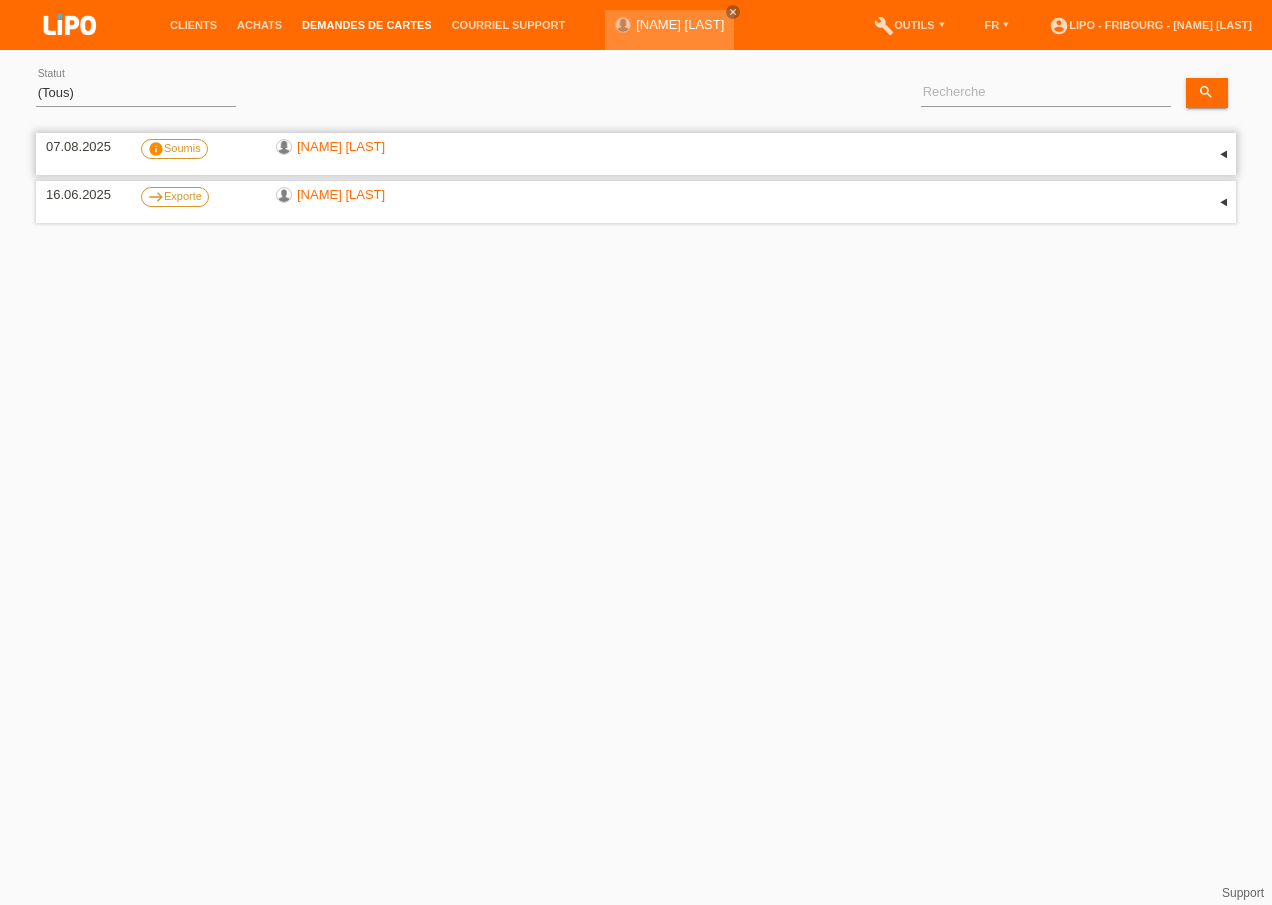 click on "▾" at bounding box center (1221, 154) 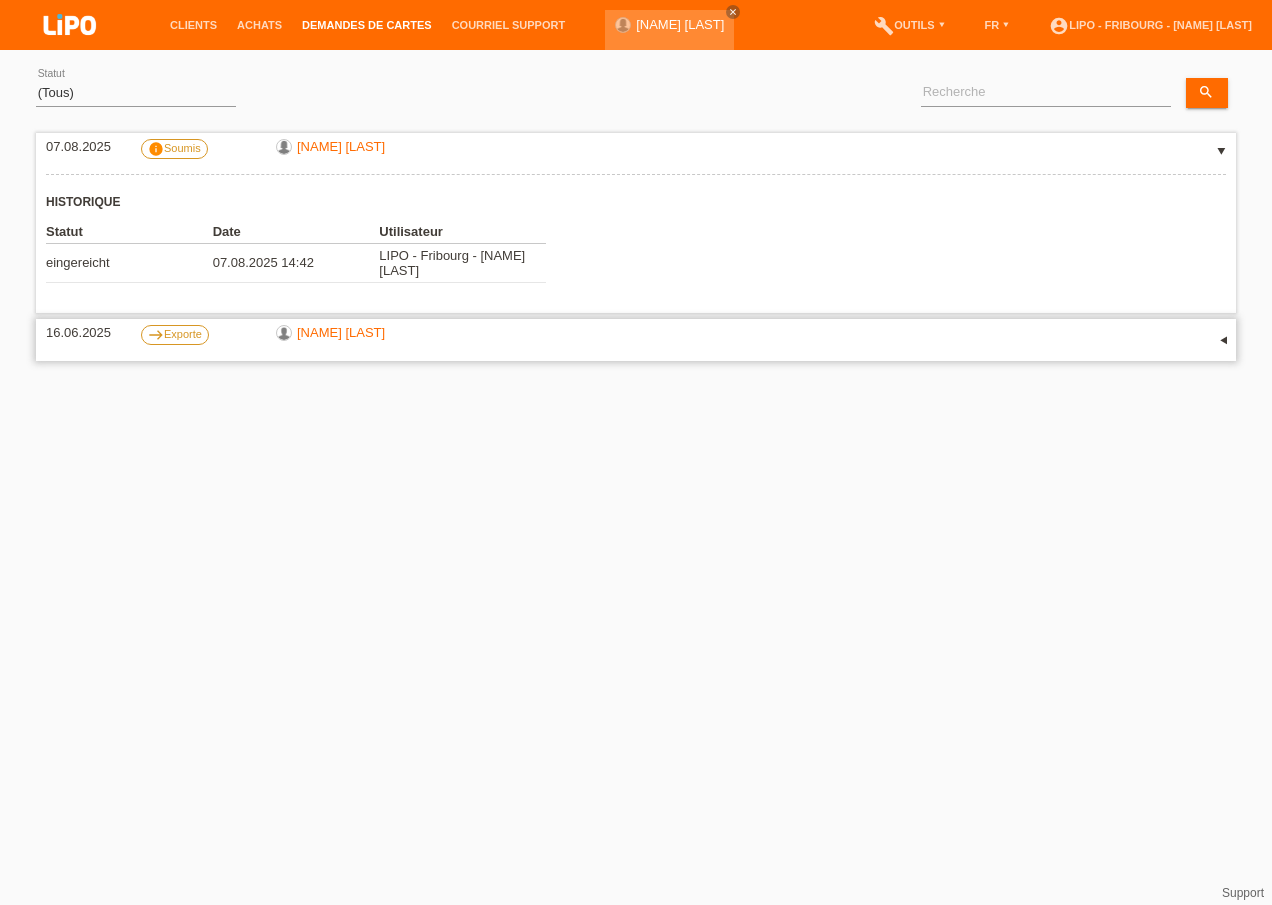 click on "▾" at bounding box center [1221, 340] 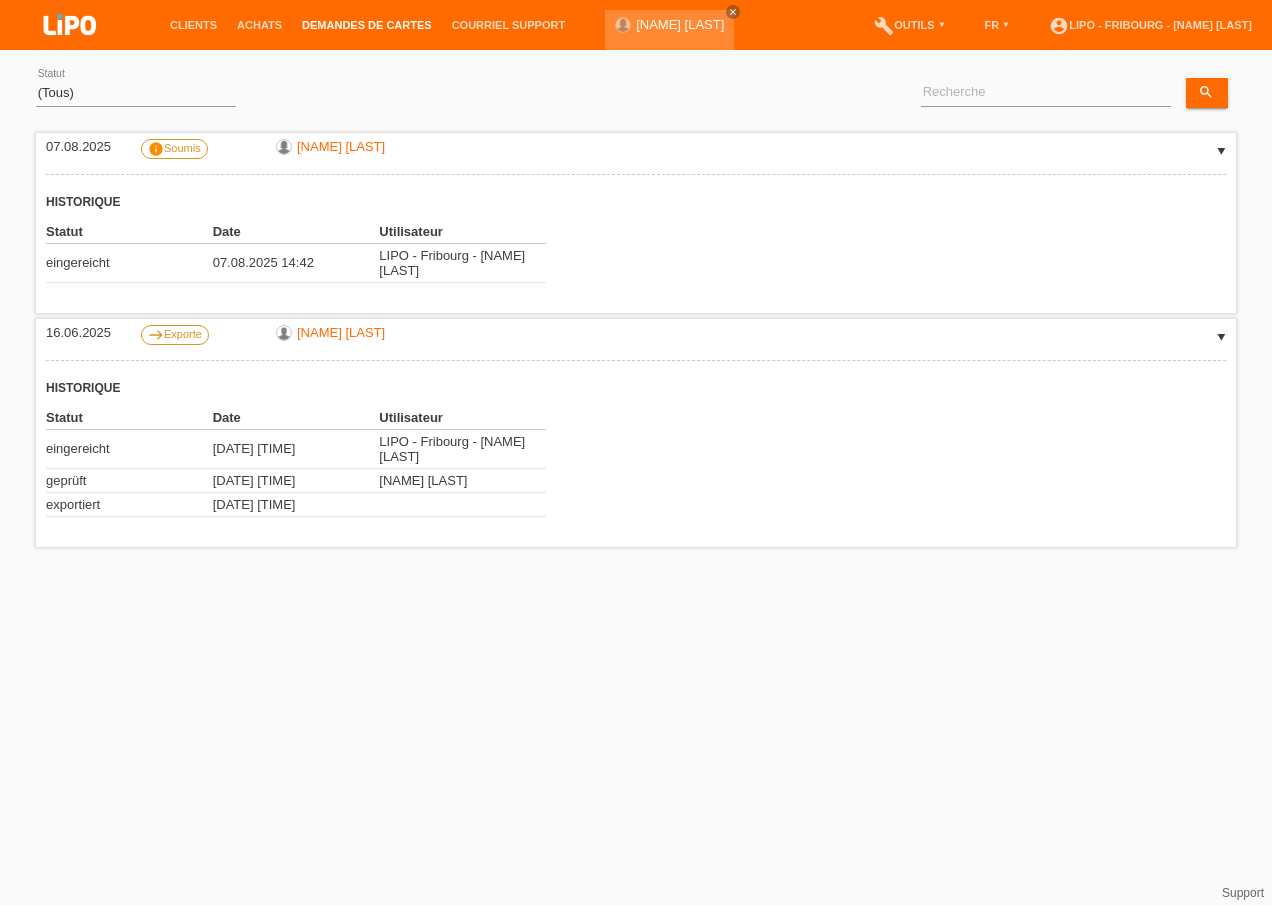 click on "Achats" at bounding box center [259, 25] 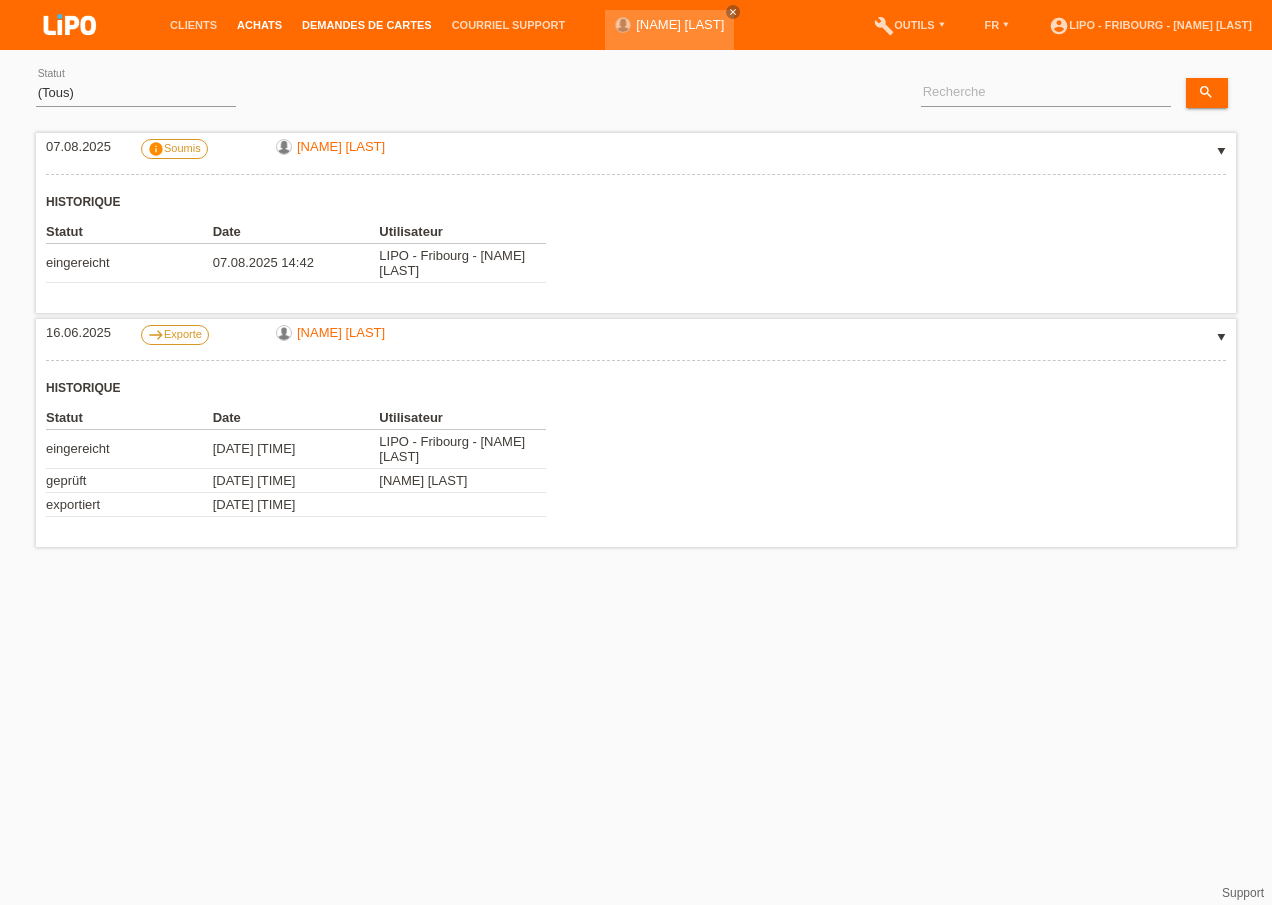 click on "Achats" at bounding box center (259, 25) 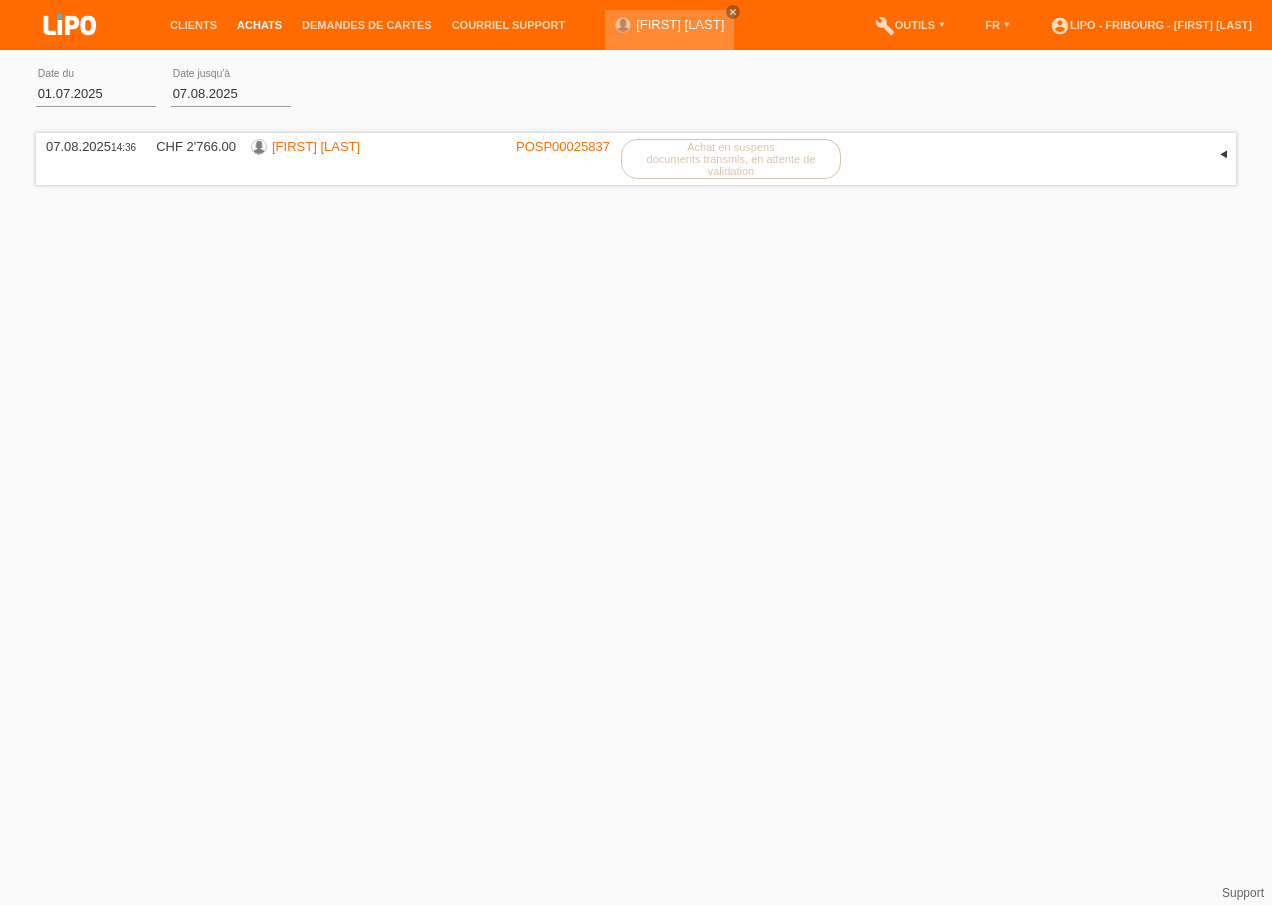 scroll, scrollTop: 0, scrollLeft: 0, axis: both 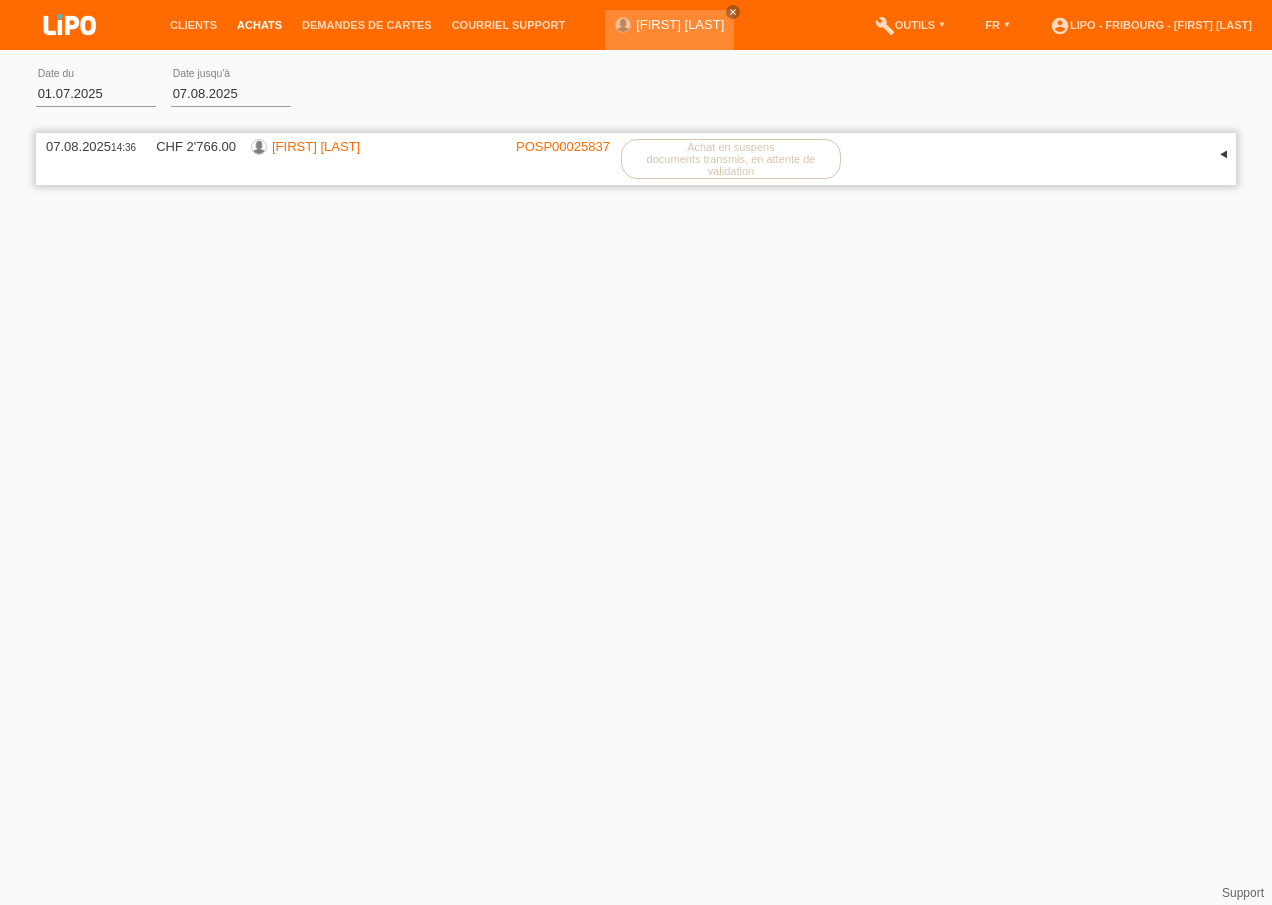 click on "▾" at bounding box center [1221, 154] 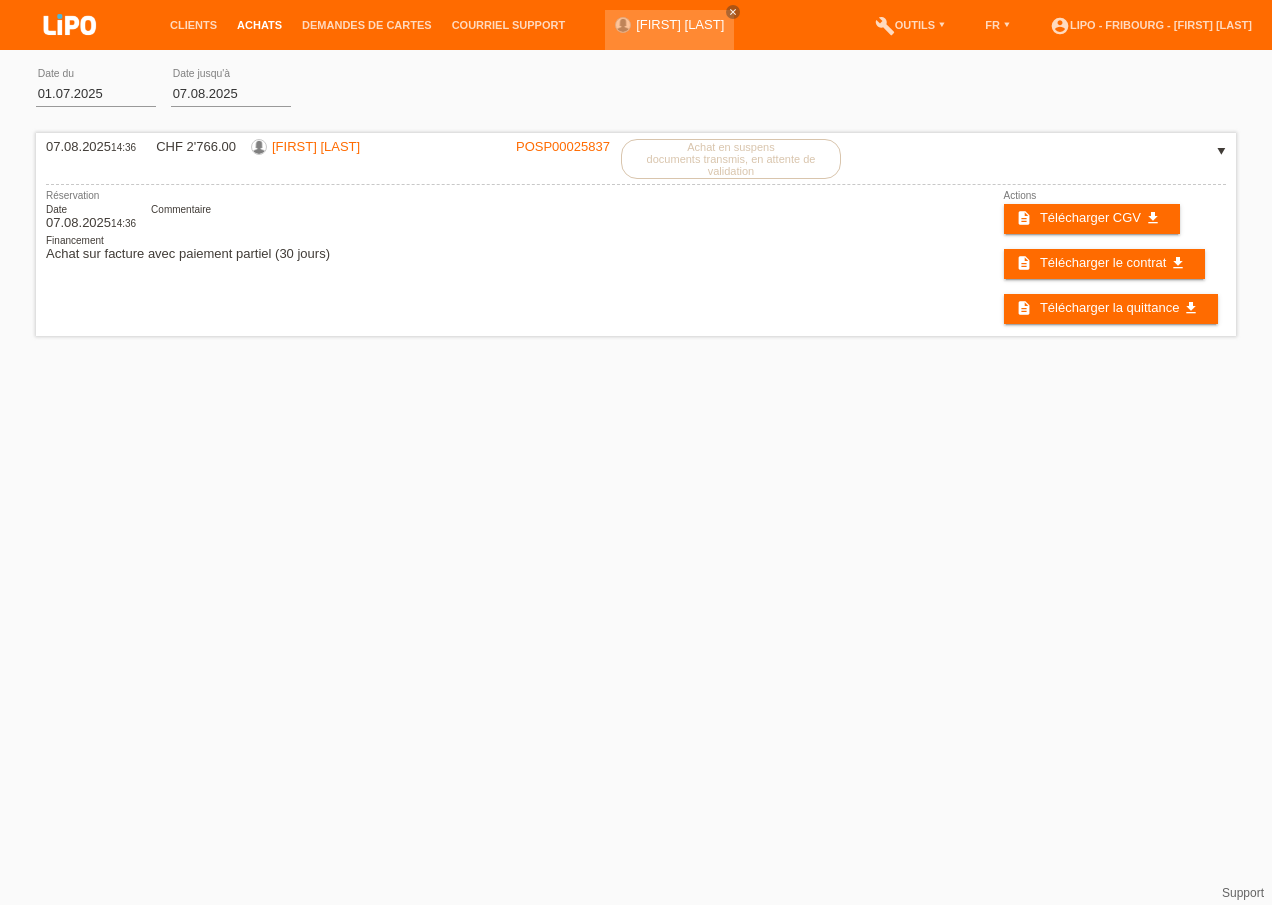 click on "Clients
Achats
Demandes de cartes
Courriel Support
[FIRST] [LAST]" at bounding box center [636, 171] 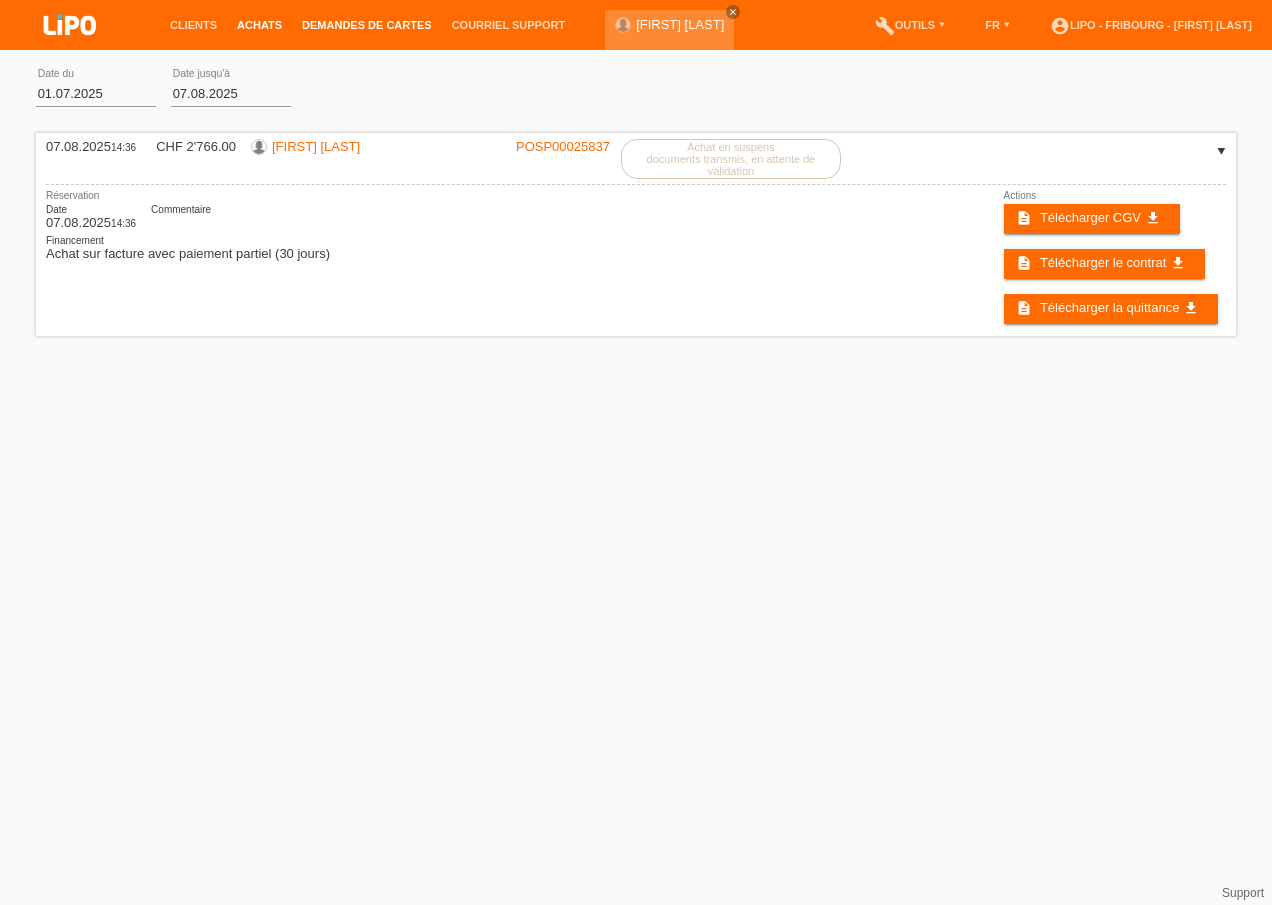 click on "Demandes de cartes" at bounding box center (367, 25) 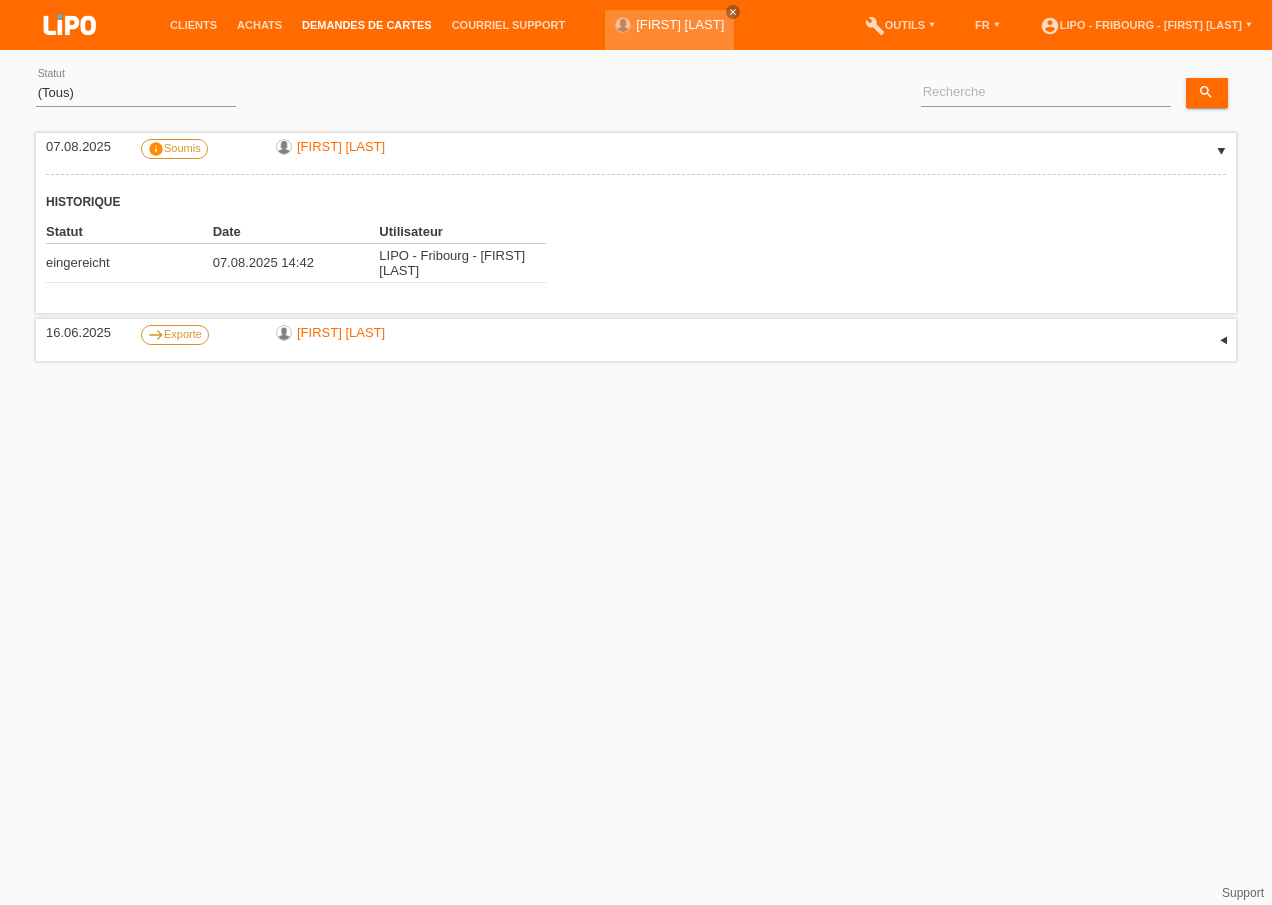 scroll, scrollTop: 0, scrollLeft: 0, axis: both 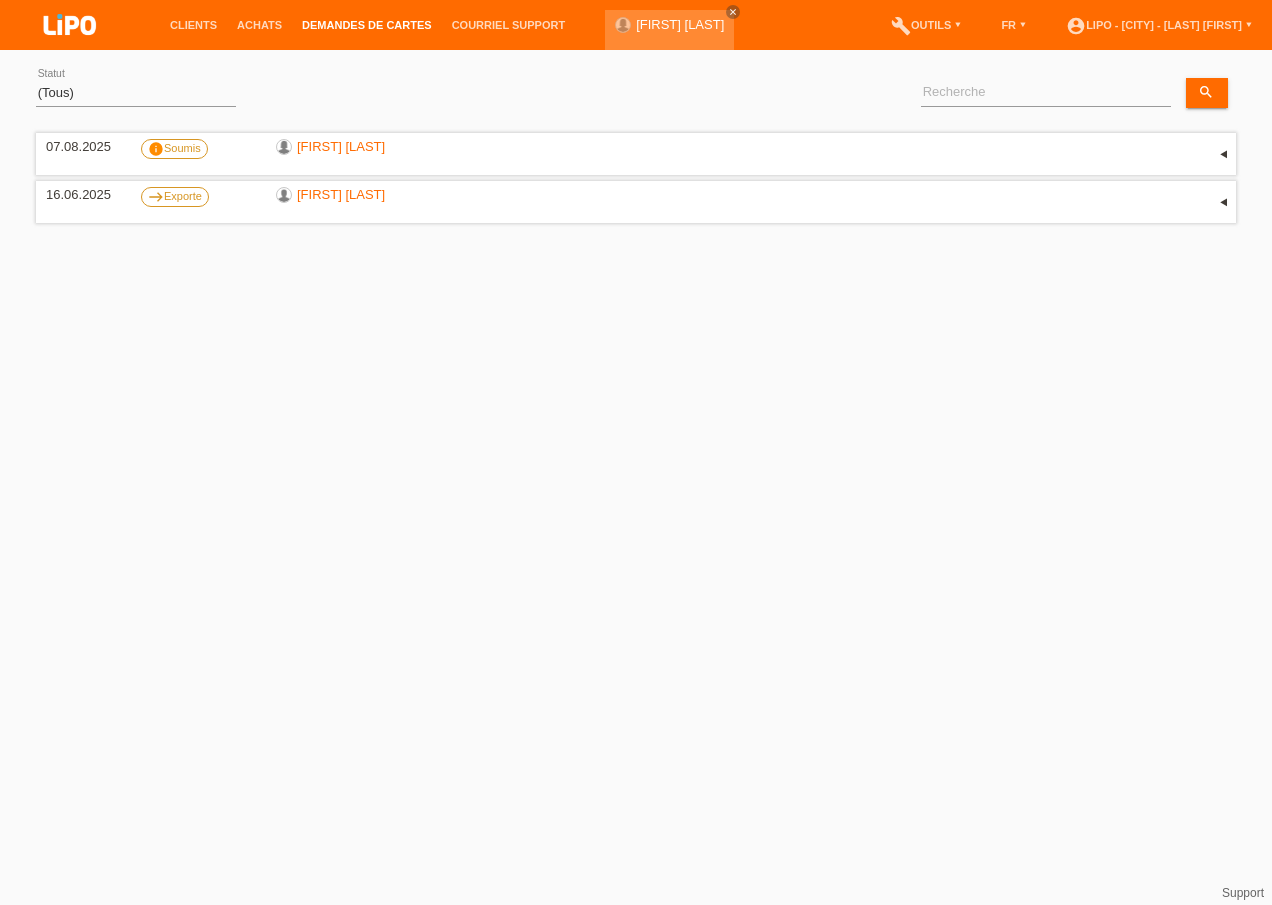 click on "Clients
Achats
Demandes de cartes
Courriel Support
[FIRST] [LAST]" at bounding box center (636, 164) 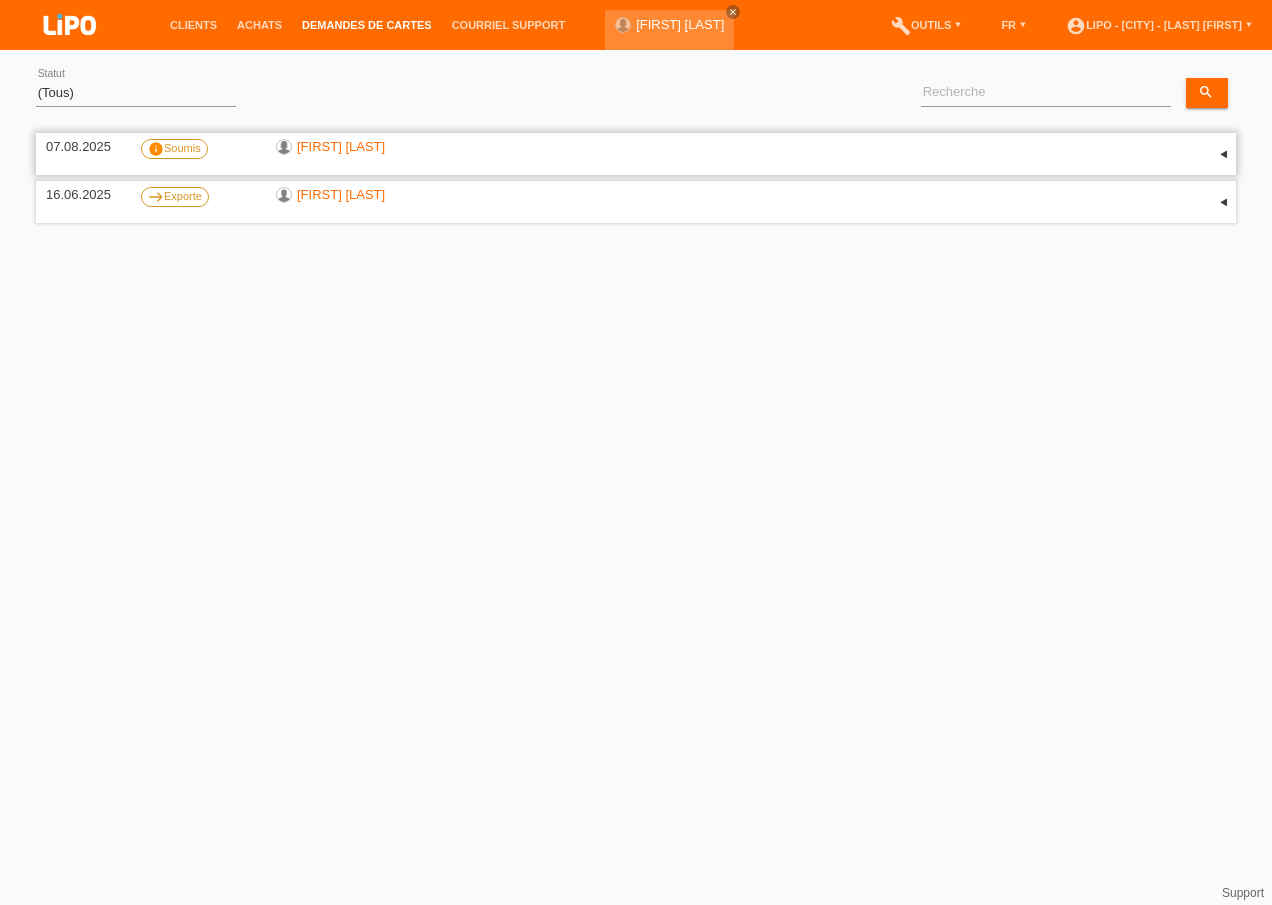 click on "▾" at bounding box center [1221, 154] 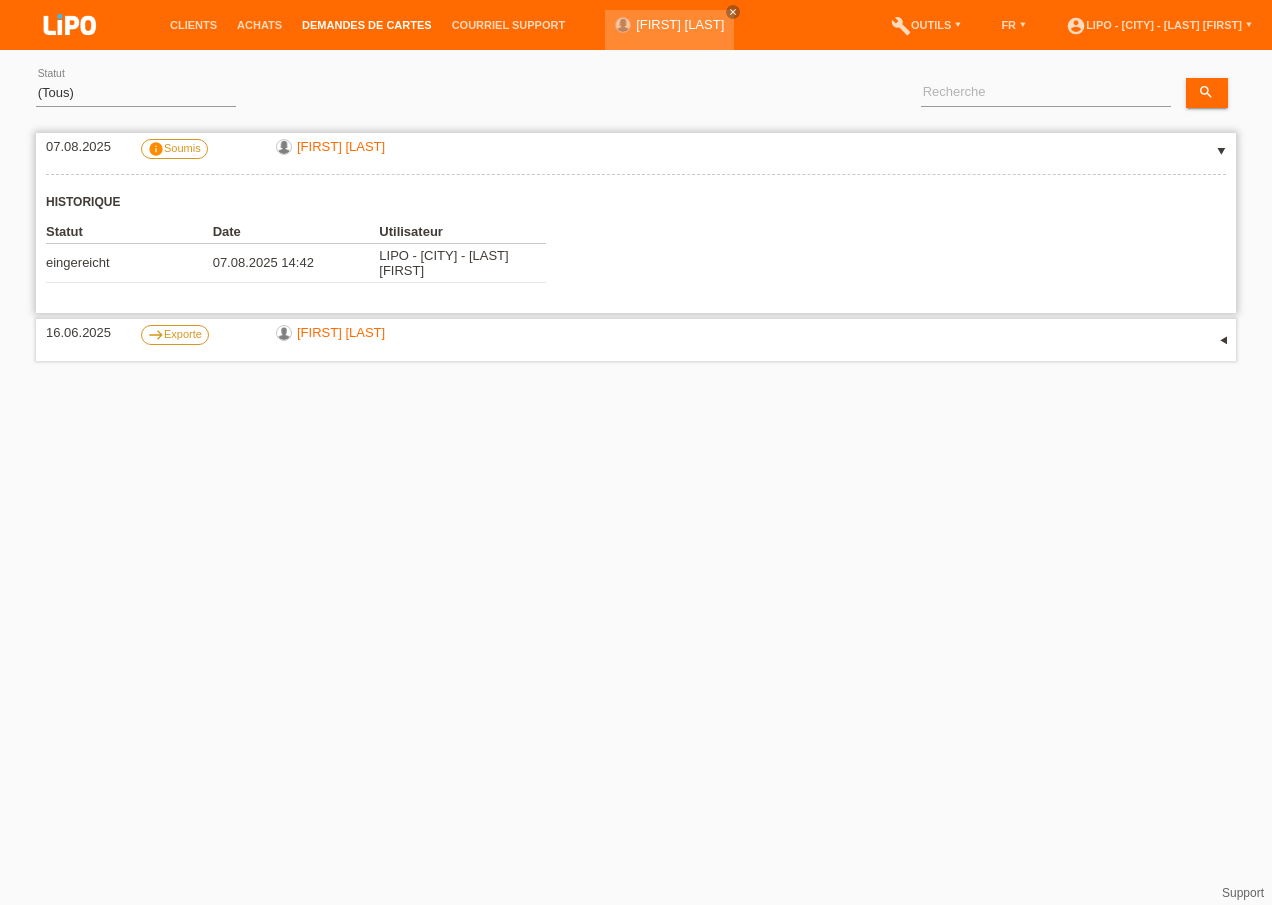 click on "[FIRST] [LAST]" at bounding box center [341, 146] 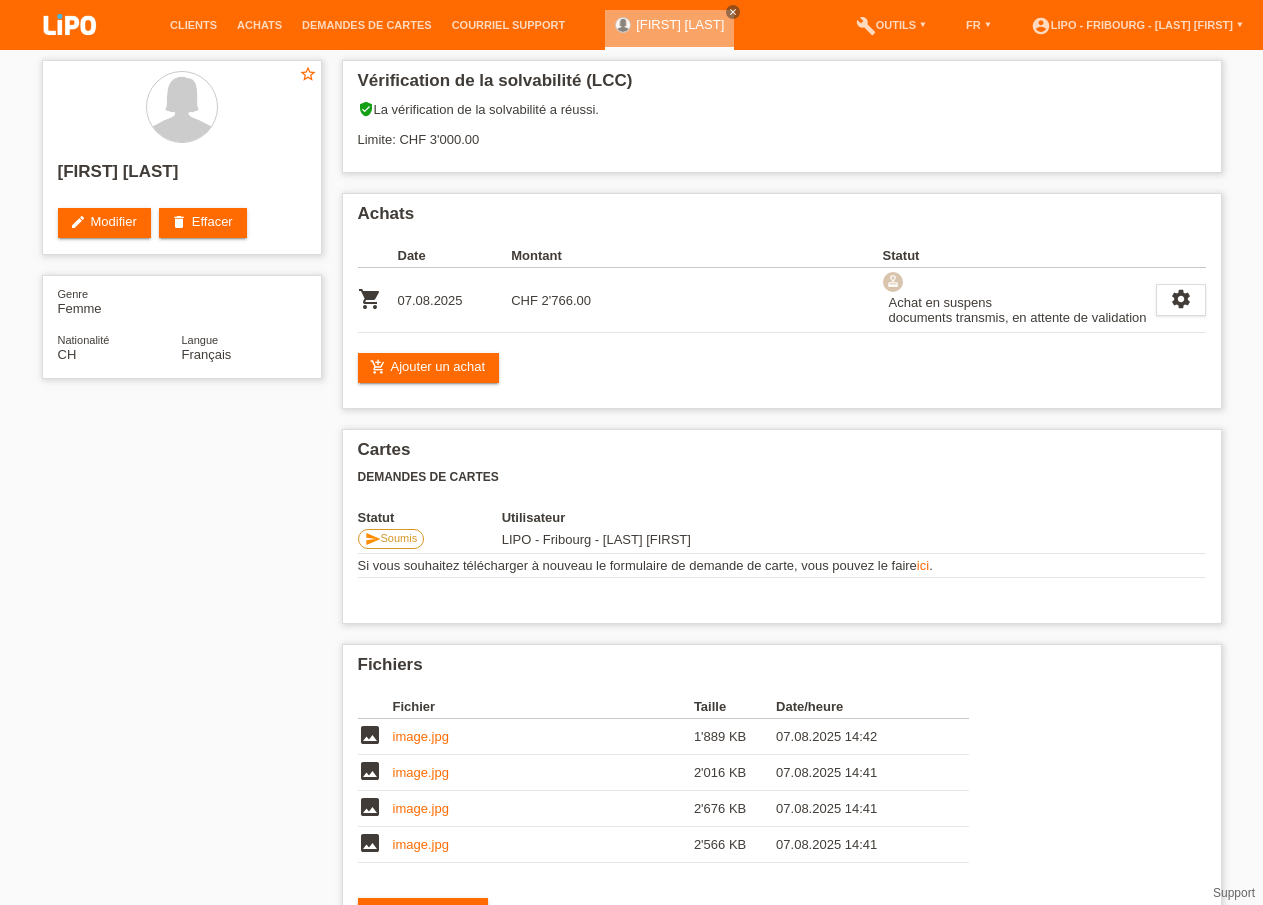scroll, scrollTop: 0, scrollLeft: 0, axis: both 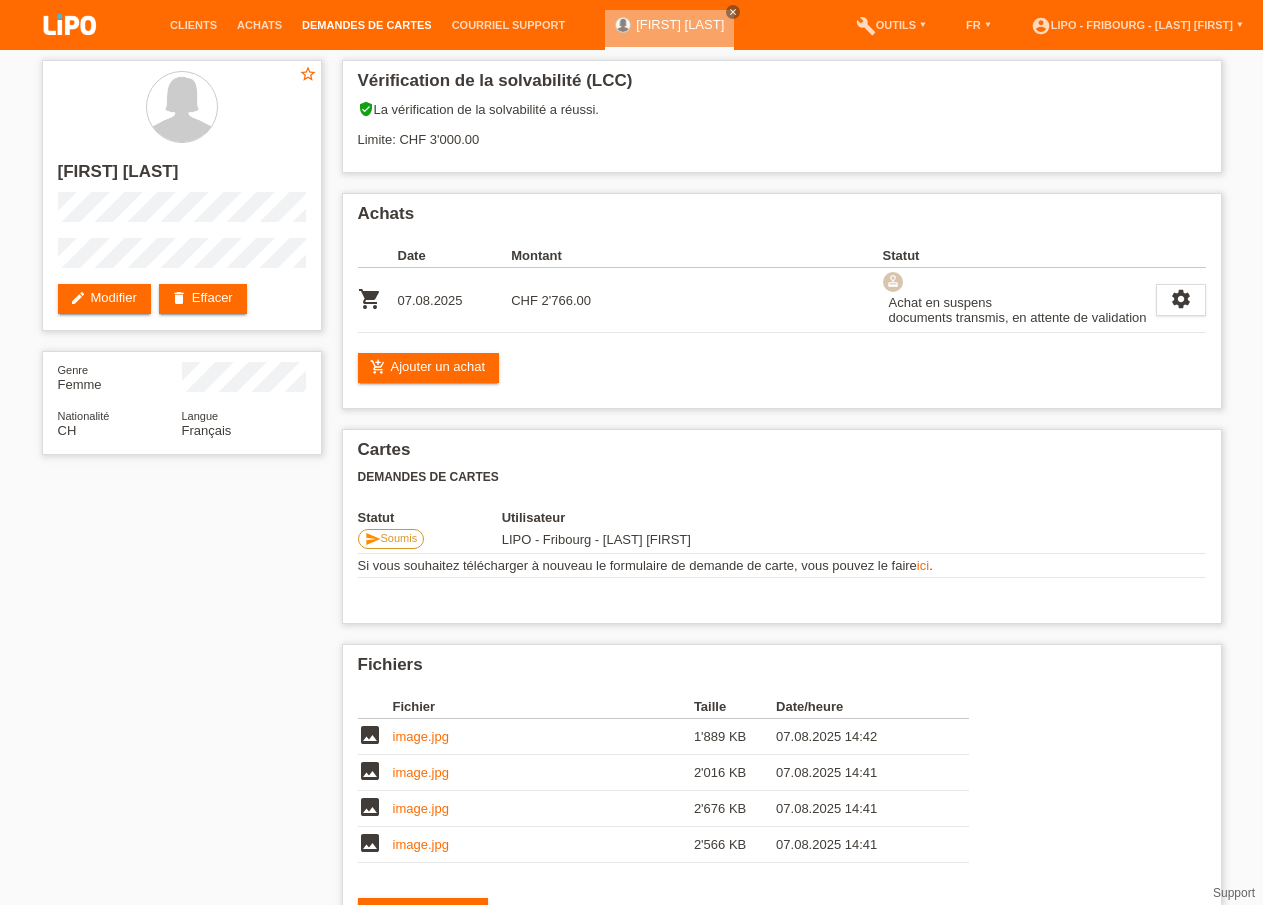 click on "Demandes de cartes" at bounding box center [367, 25] 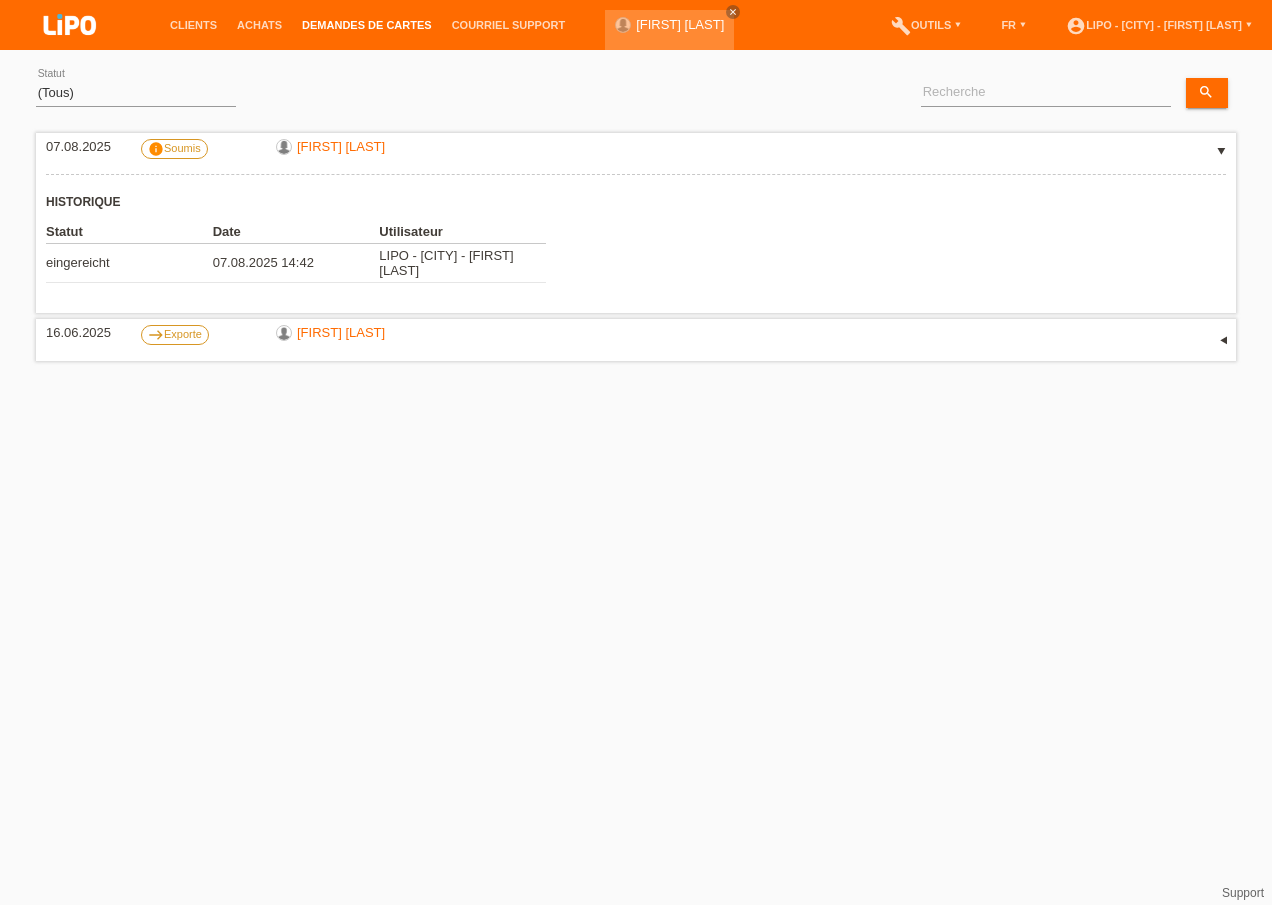 scroll, scrollTop: 0, scrollLeft: 0, axis: both 